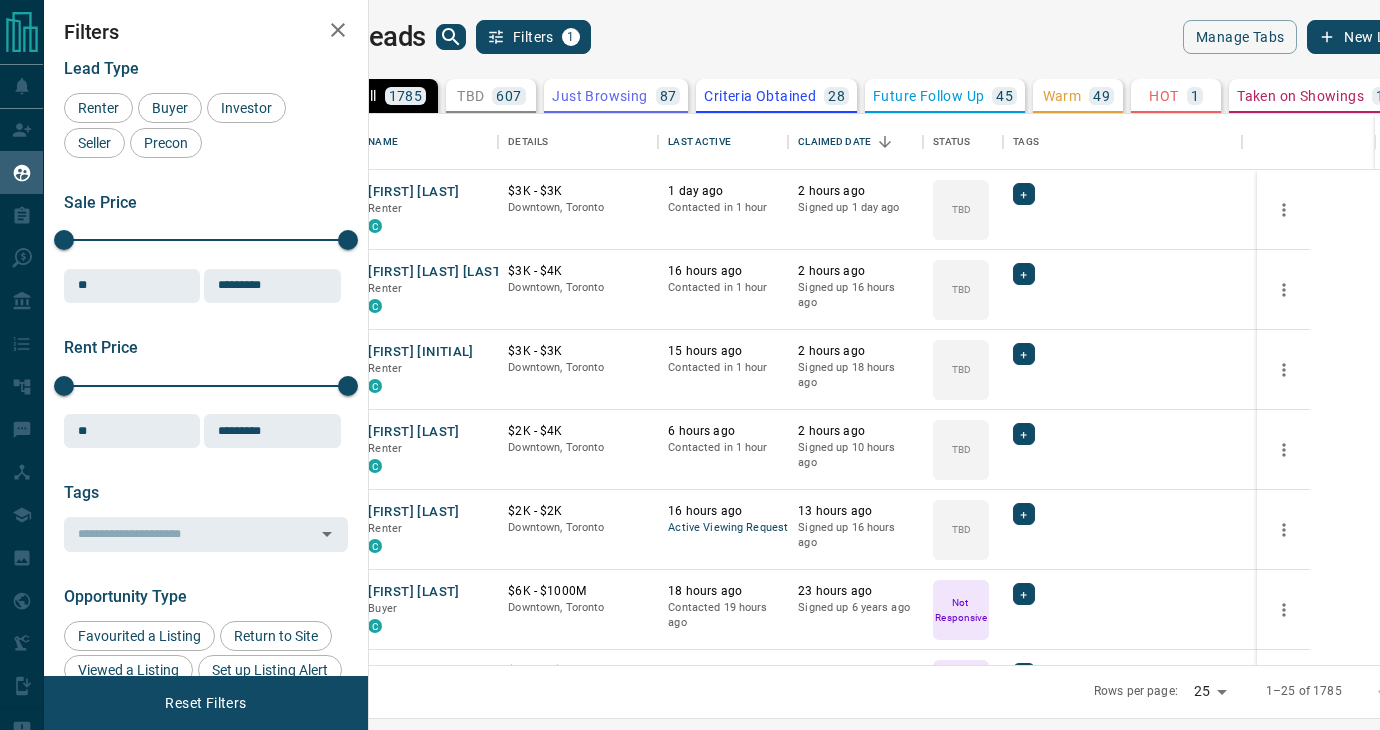 scroll, scrollTop: 0, scrollLeft: 0, axis: both 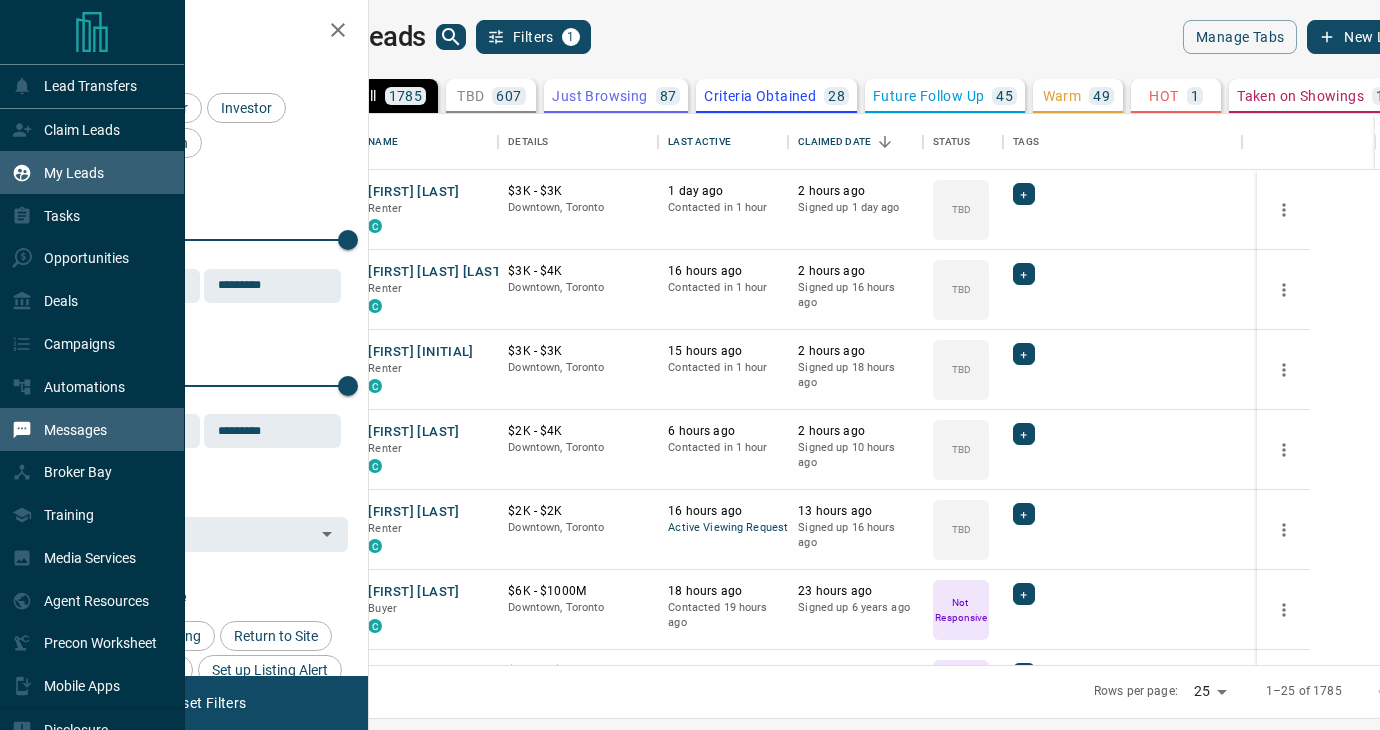 click on "Messages" at bounding box center [75, 430] 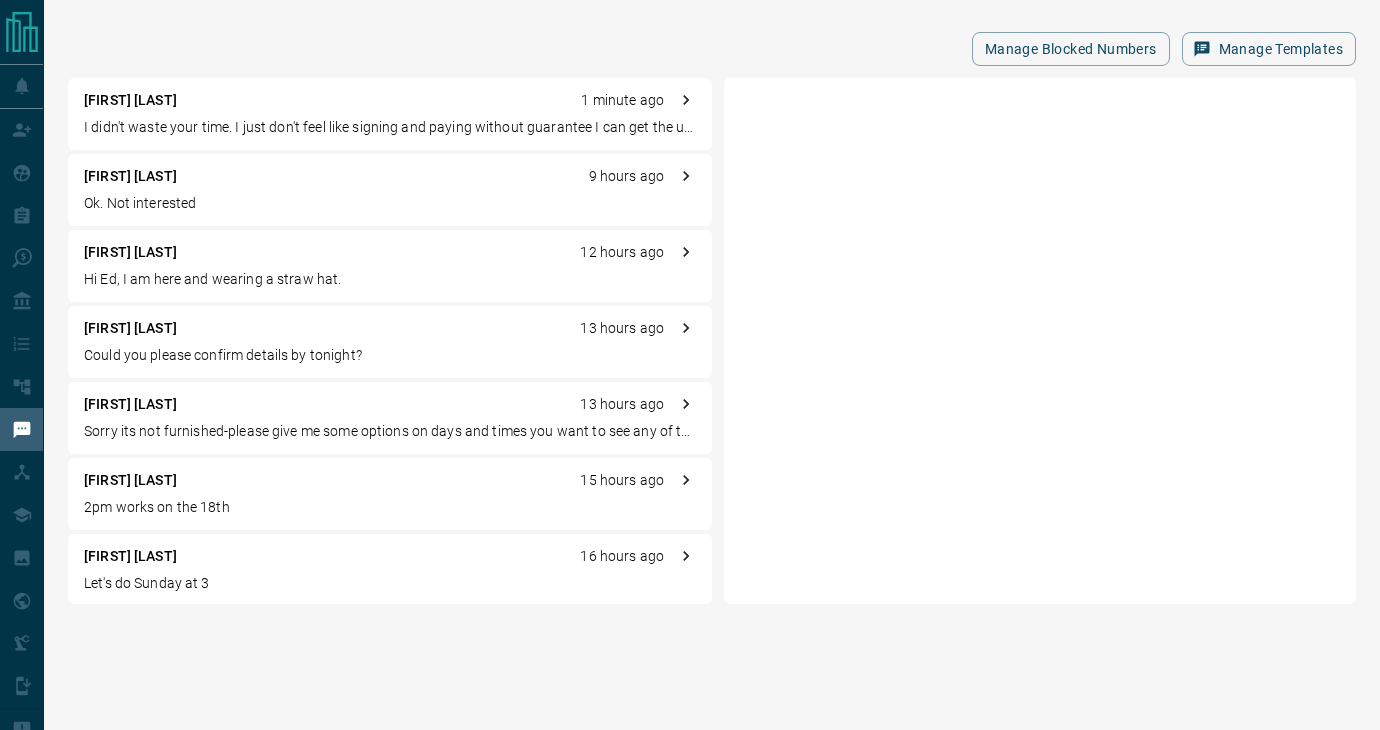 click on "I didn't waste your time. I just don't feel like signing and paying without guarantee I can get the unit. You are an agent, things like this happen and you know that, you shouldn't talk to clients like that. You can't force me to sign if I don't feel like it. I have the rights to weigh things up and talk to a lawyer before handling my signature to any agreement and he says no. Then that's it. Thanks for your time." at bounding box center [390, 127] 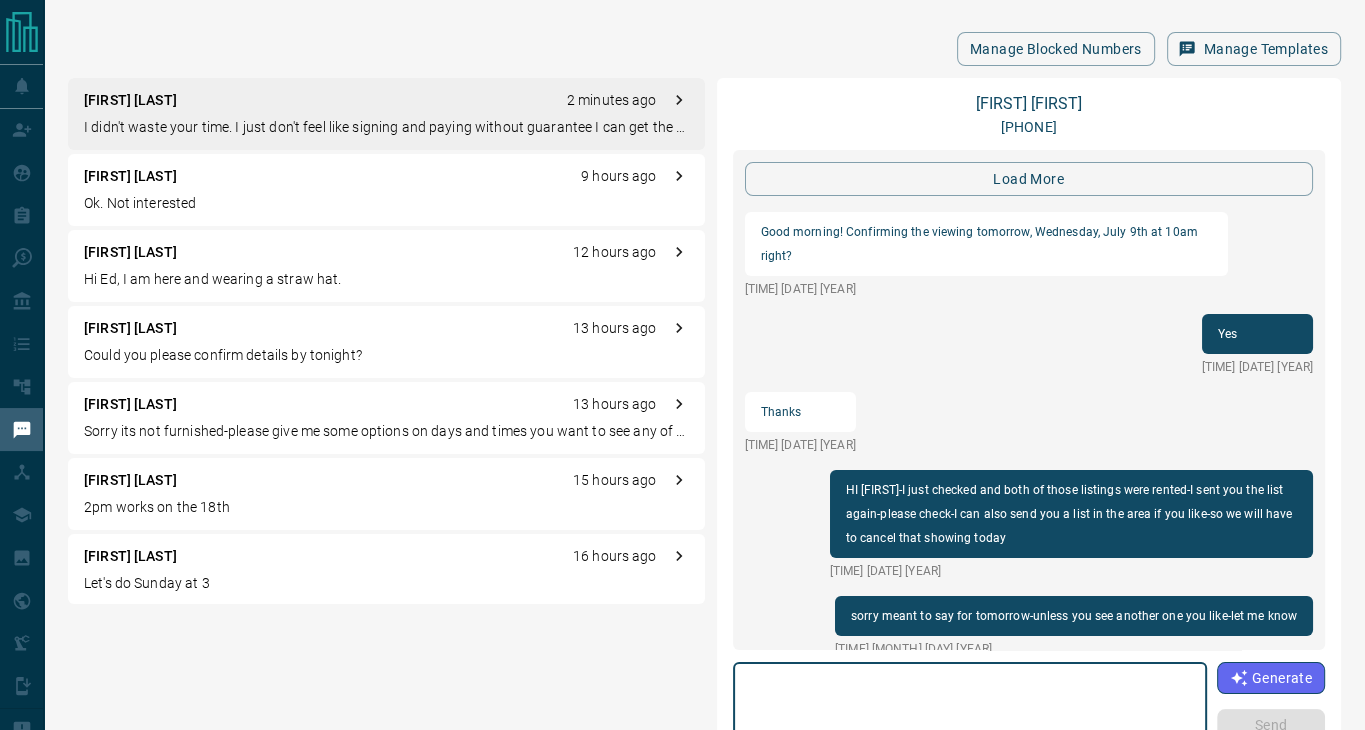 scroll, scrollTop: 2305, scrollLeft: 0, axis: vertical 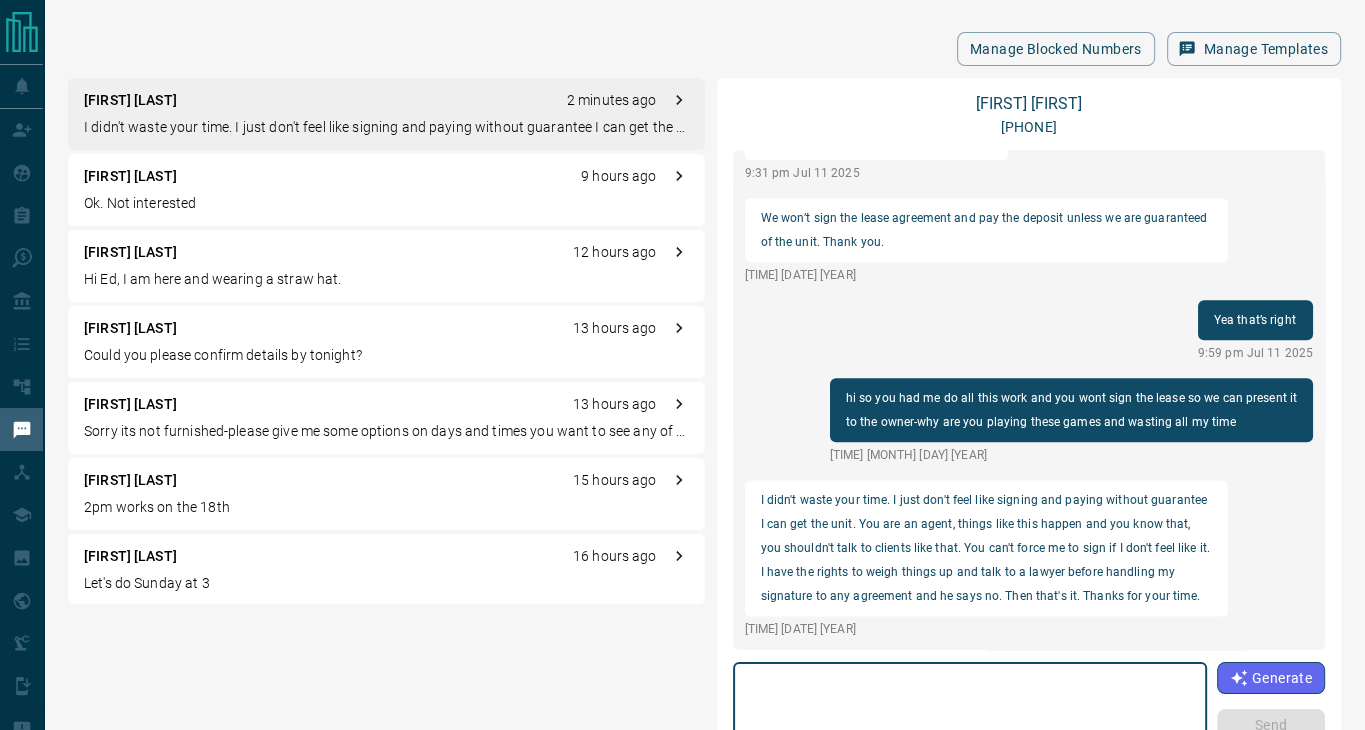 click at bounding box center [970, 713] 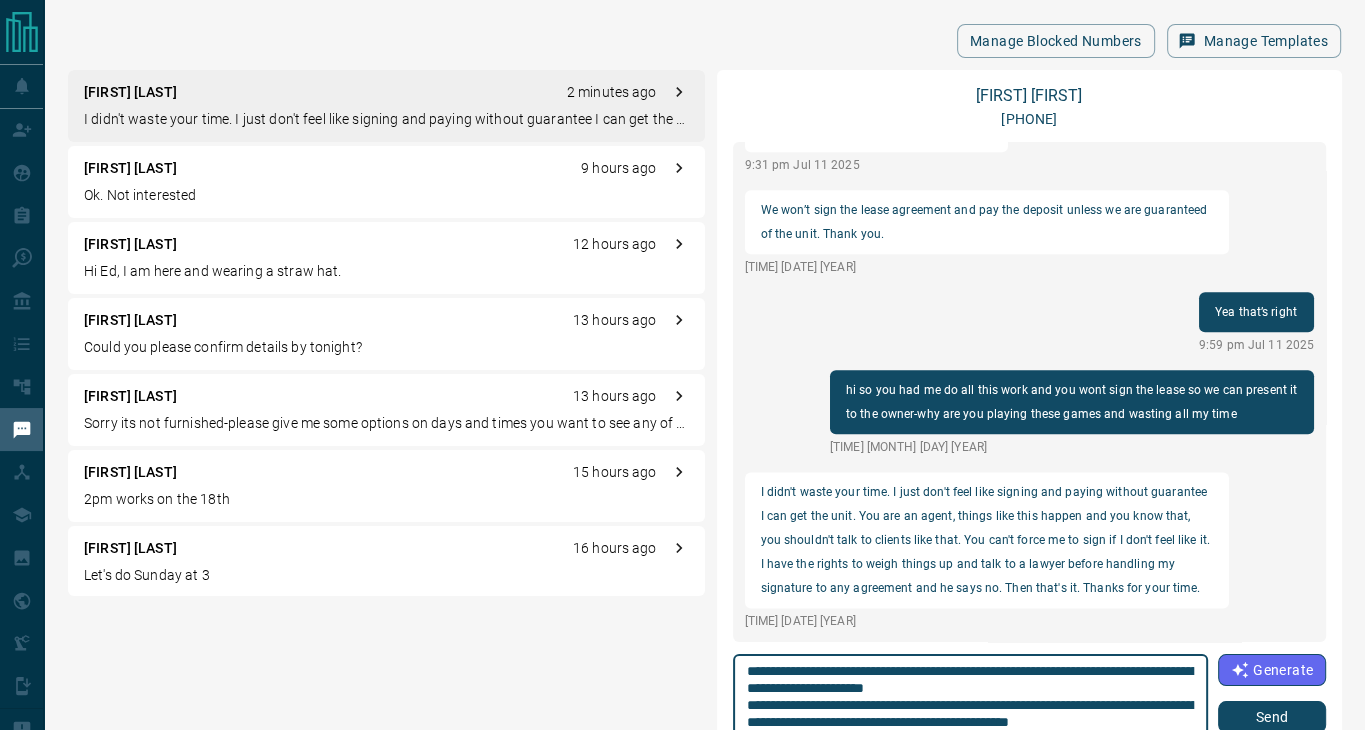 scroll, scrollTop: 25, scrollLeft: 0, axis: vertical 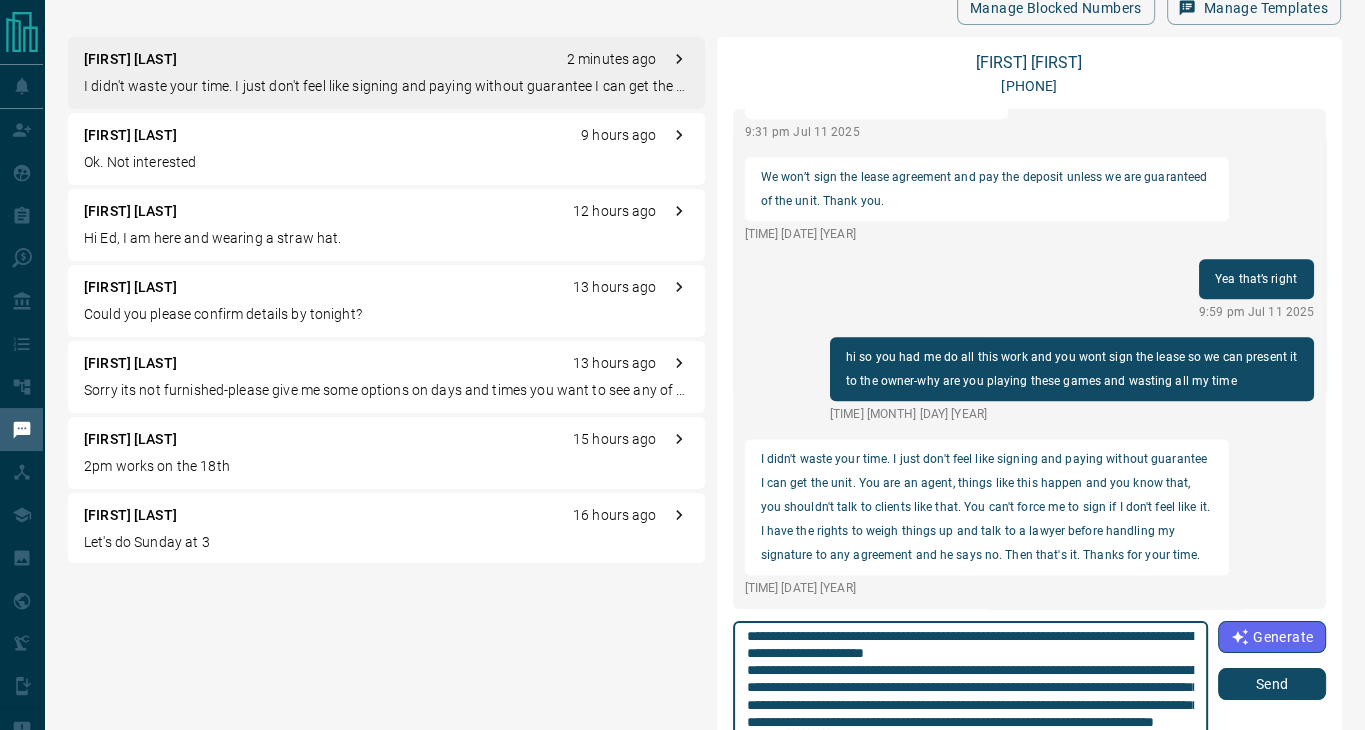 type on "**********" 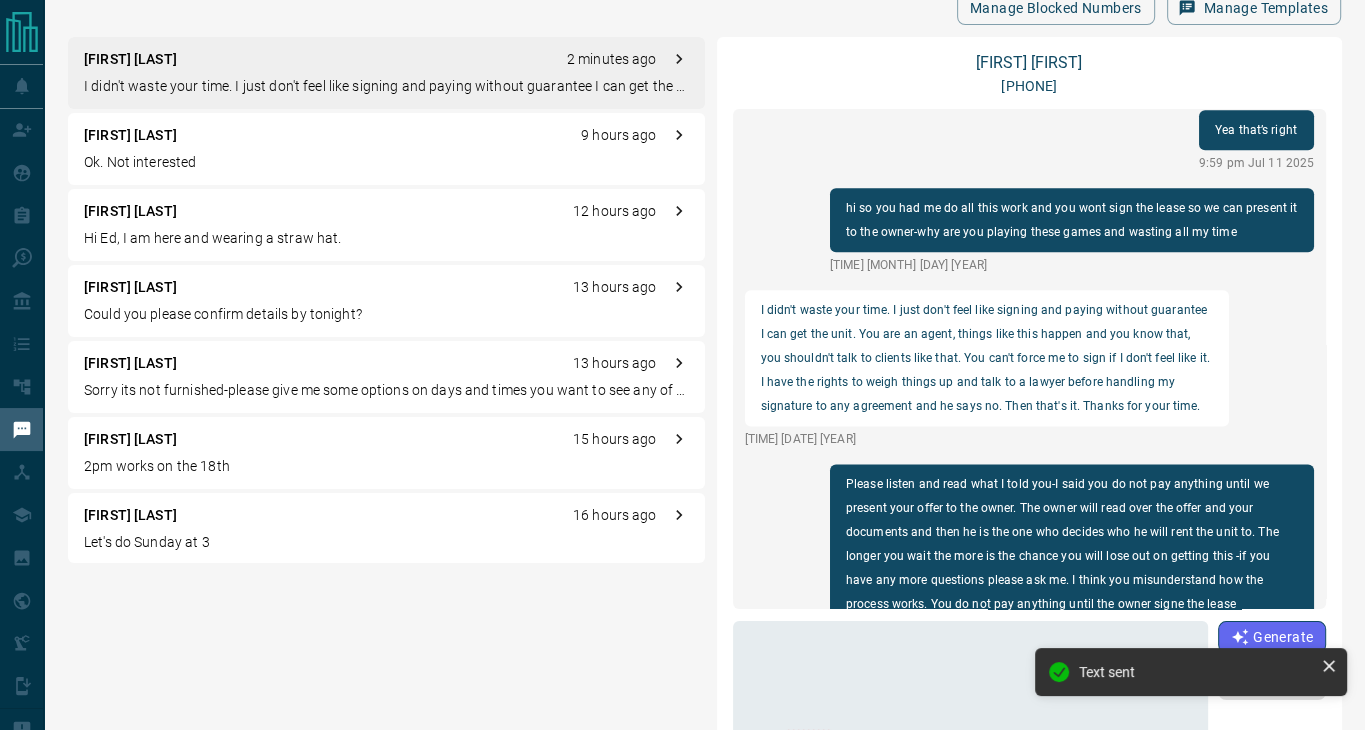 scroll, scrollTop: 0, scrollLeft: 0, axis: both 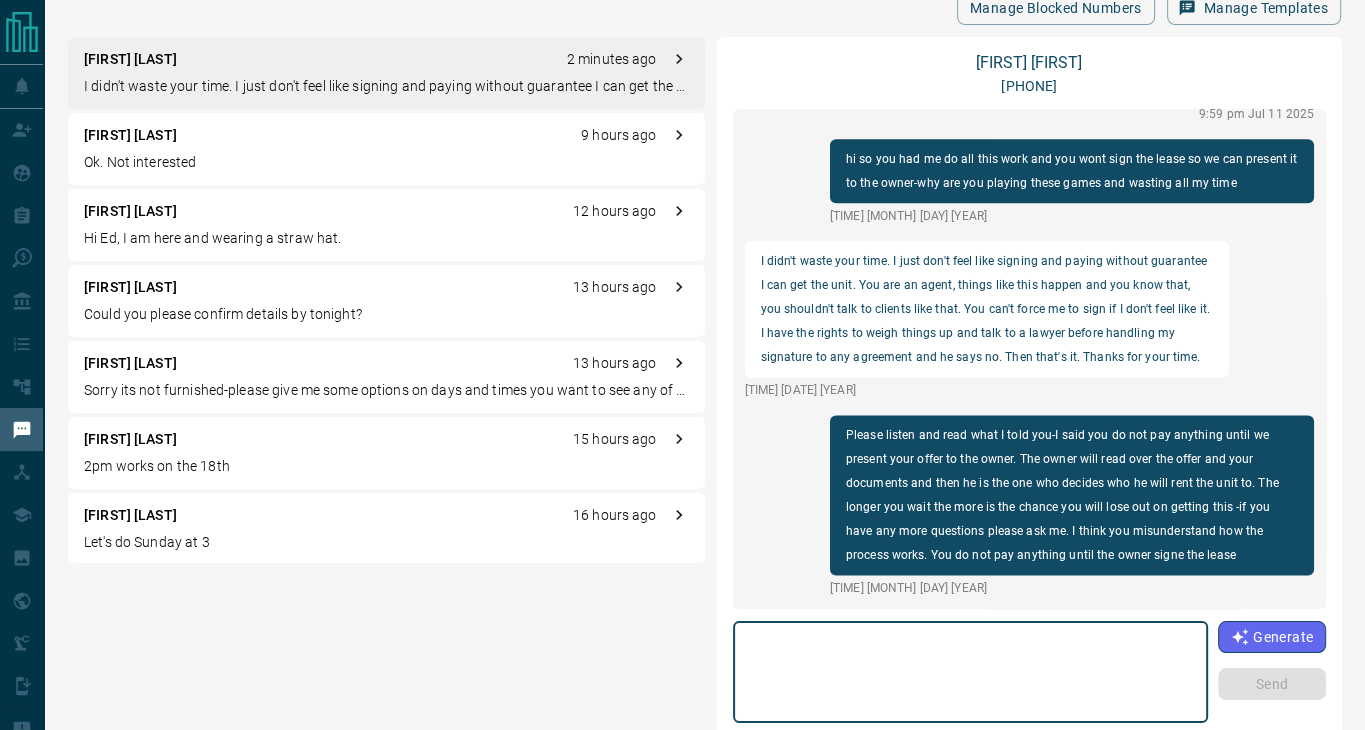 click at bounding box center [970, 672] 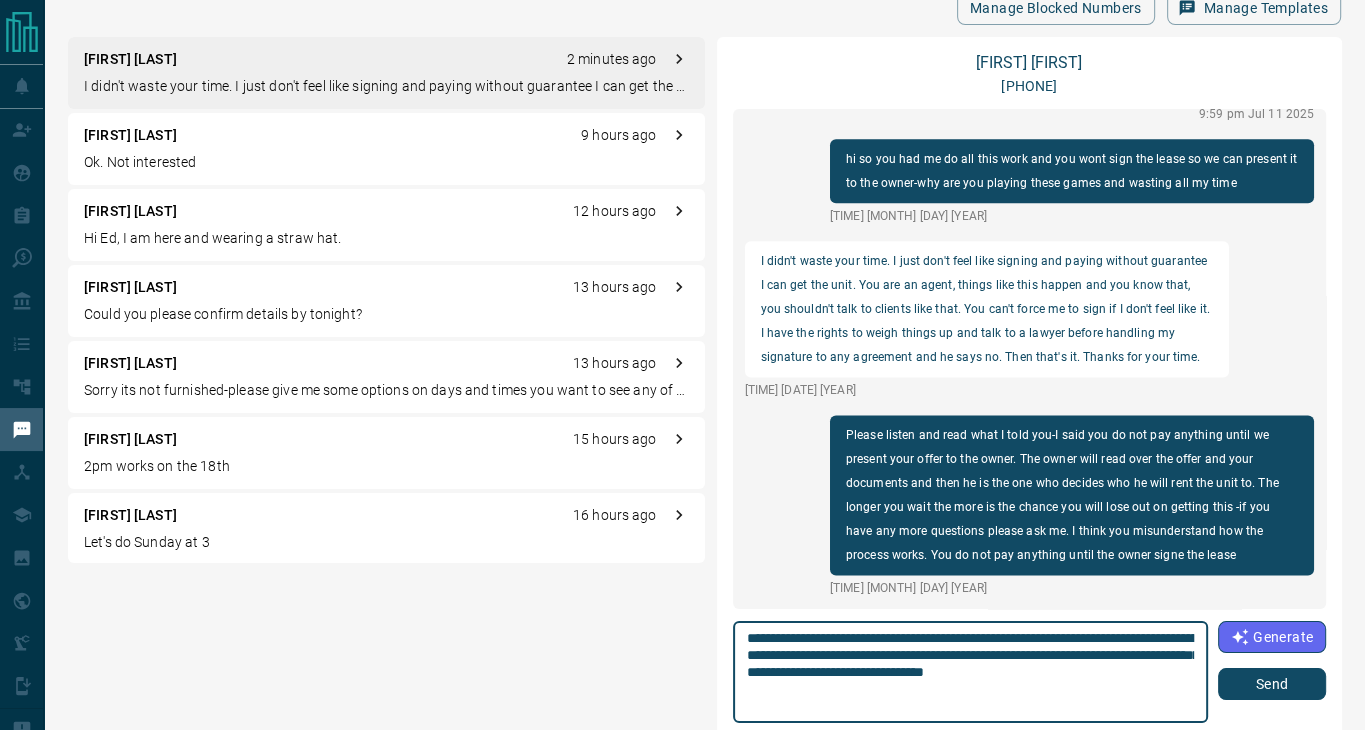 type on "**********" 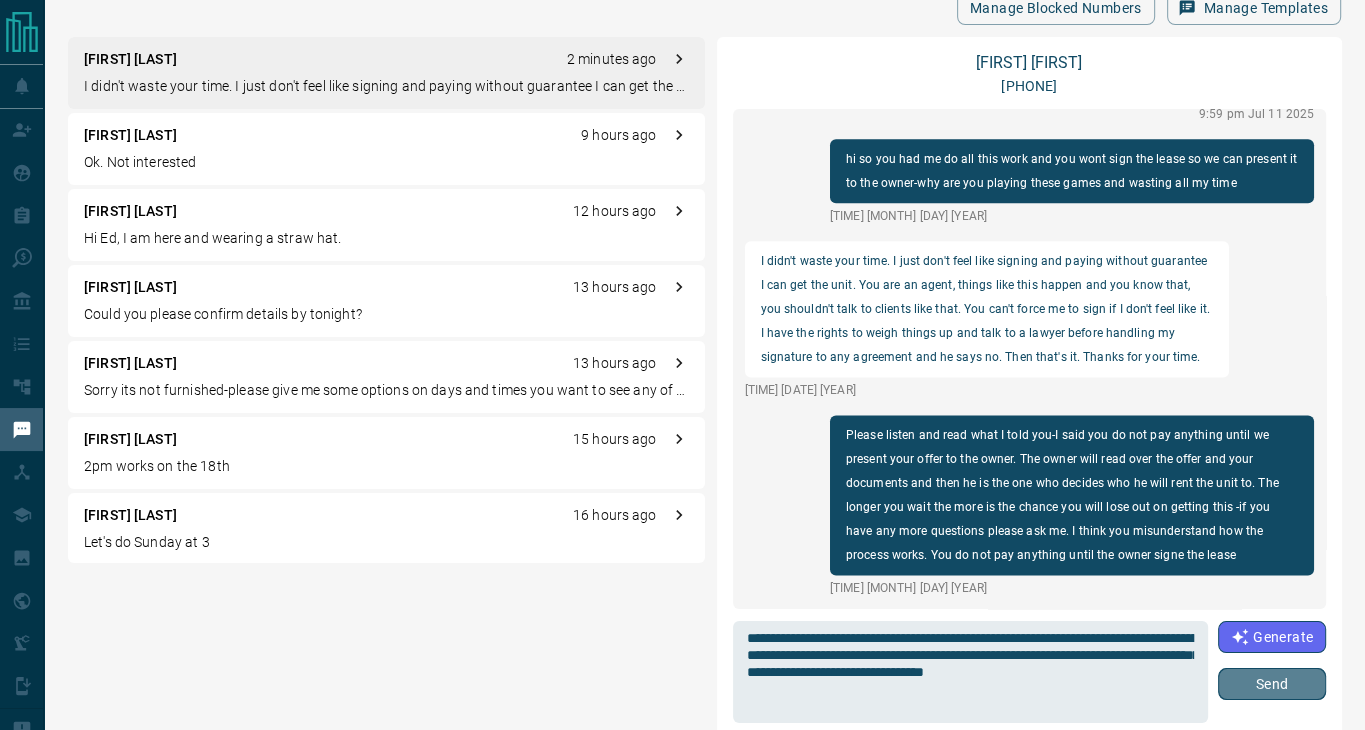 click on "Send" at bounding box center (1272, 684) 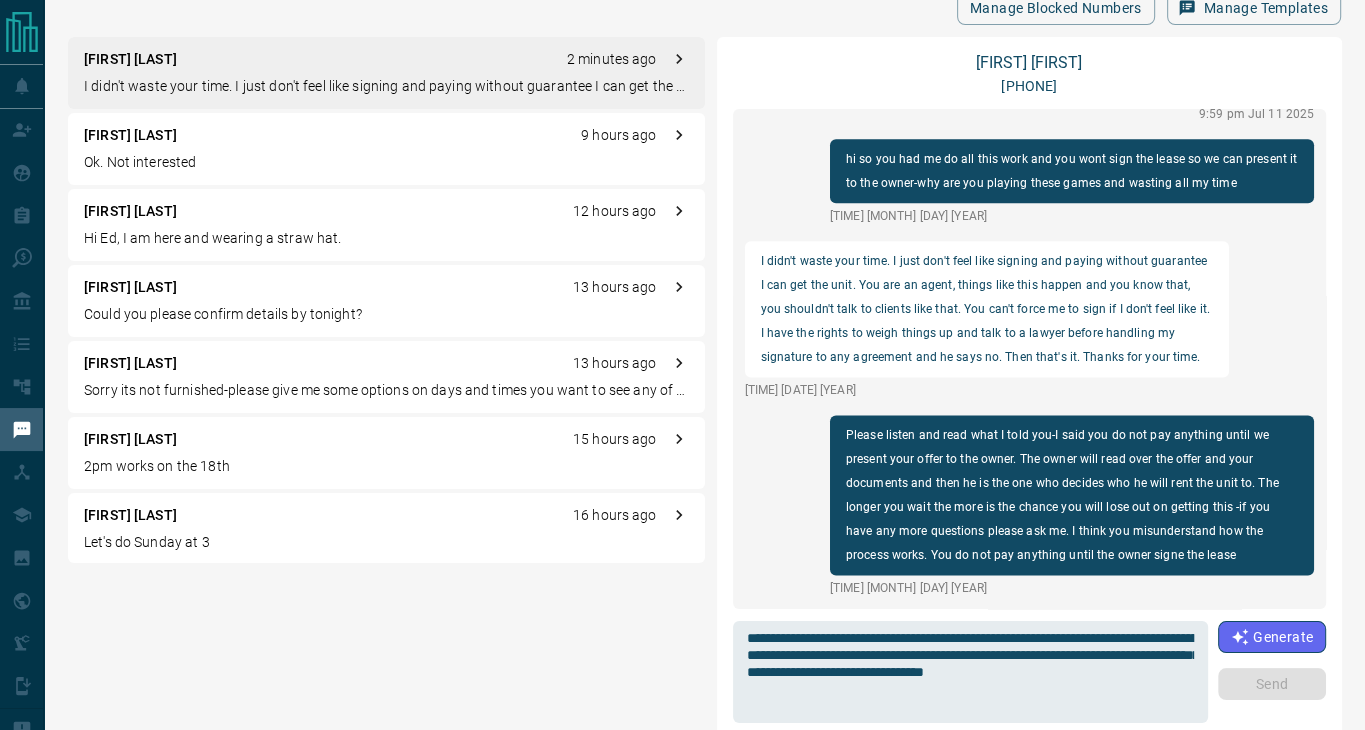 type 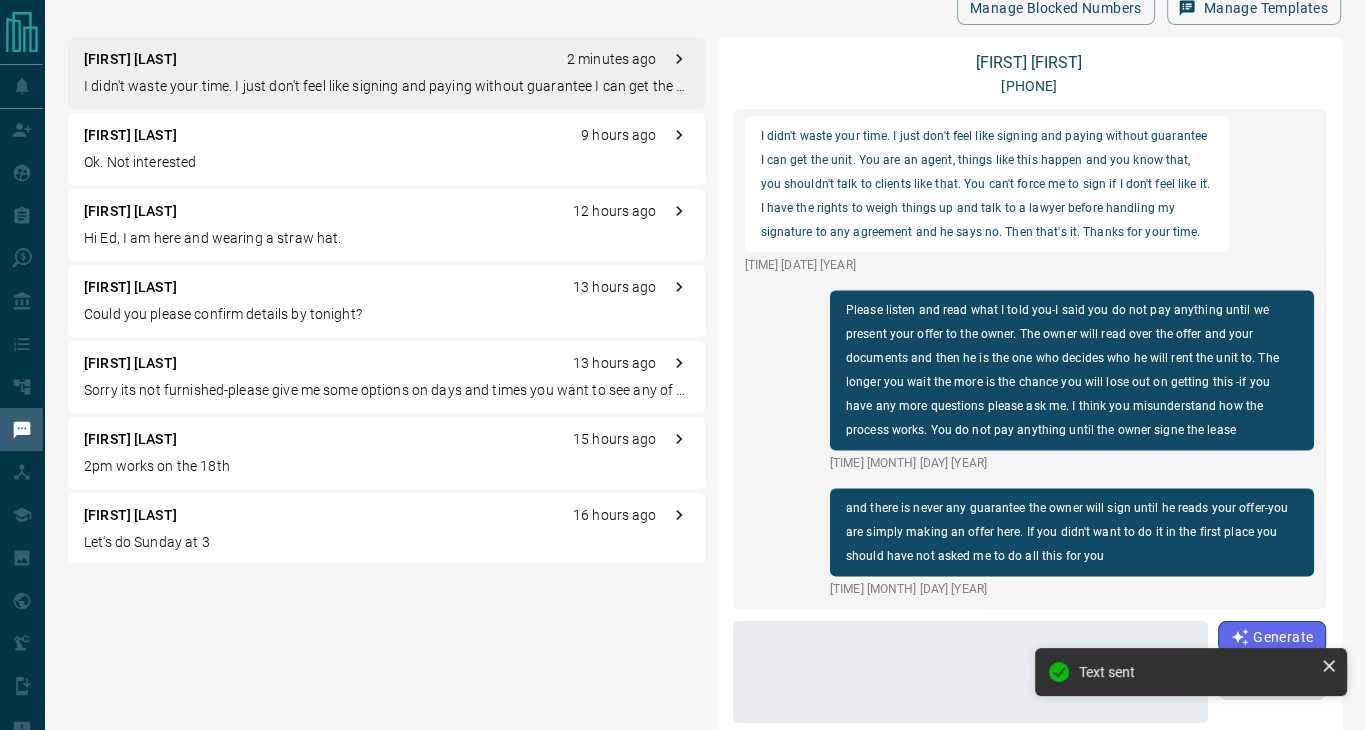 scroll, scrollTop: 2449, scrollLeft: 0, axis: vertical 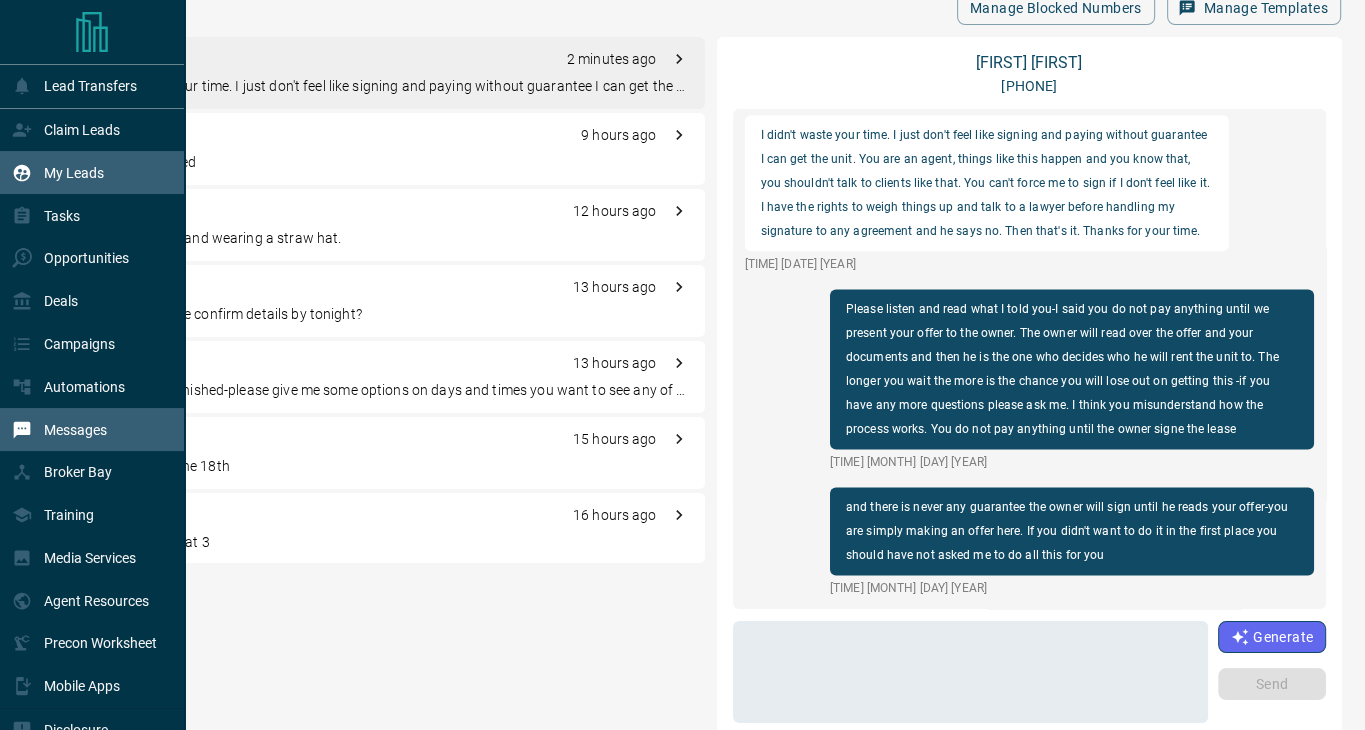 click on "My Leads" at bounding box center [58, 172] 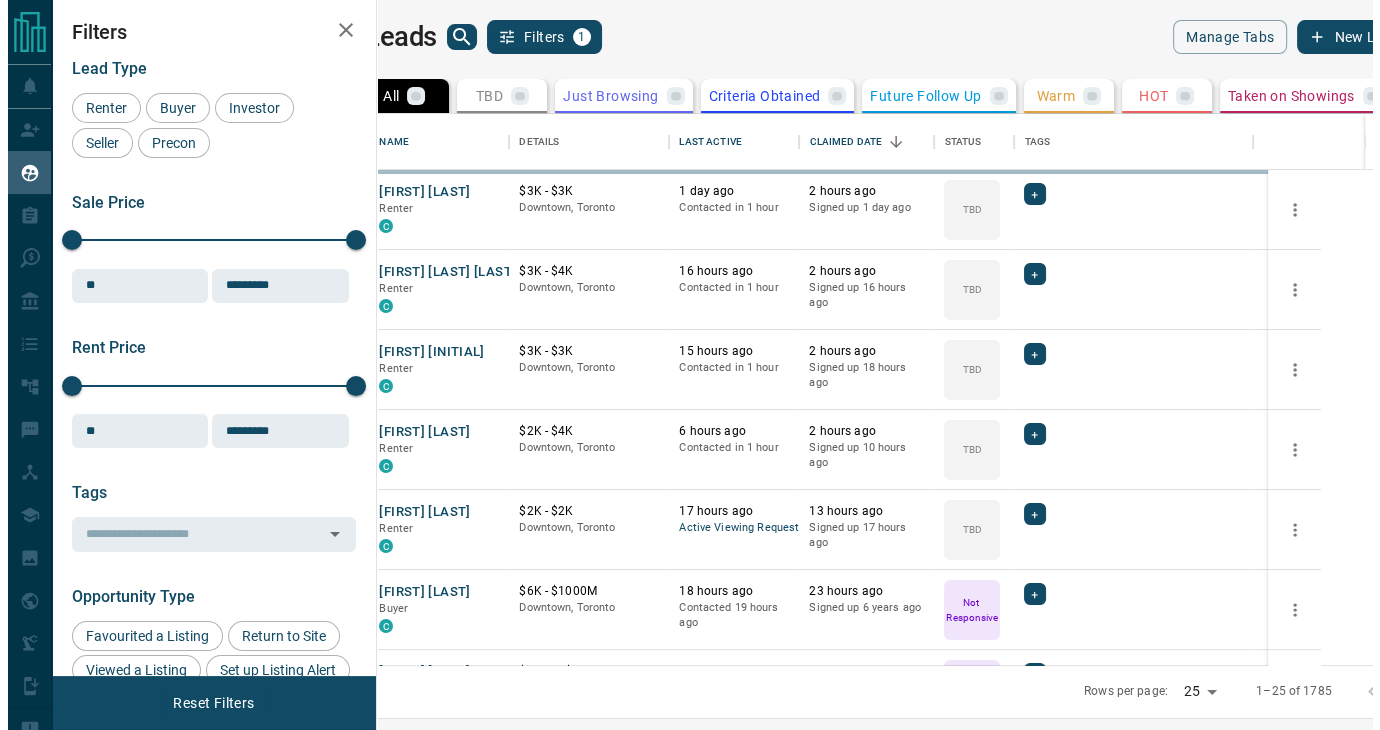 scroll, scrollTop: 0, scrollLeft: 0, axis: both 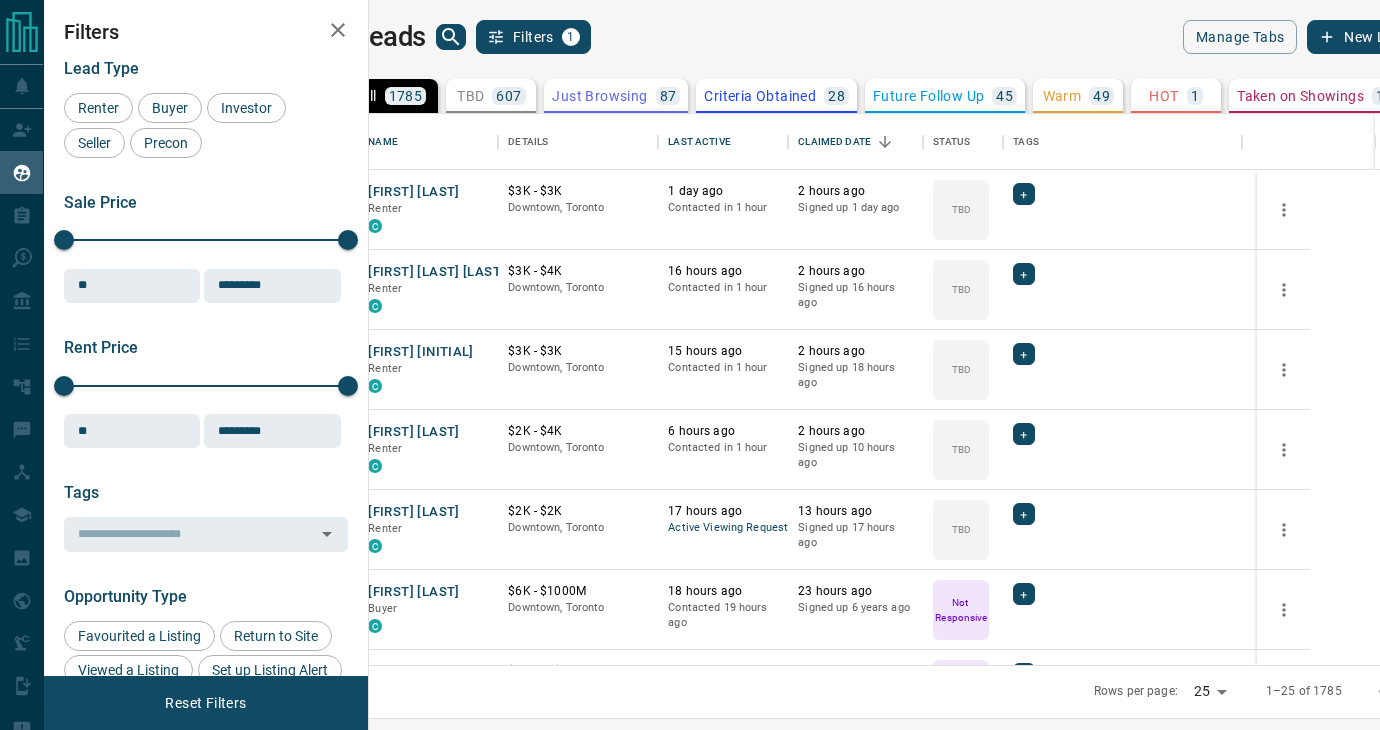 click 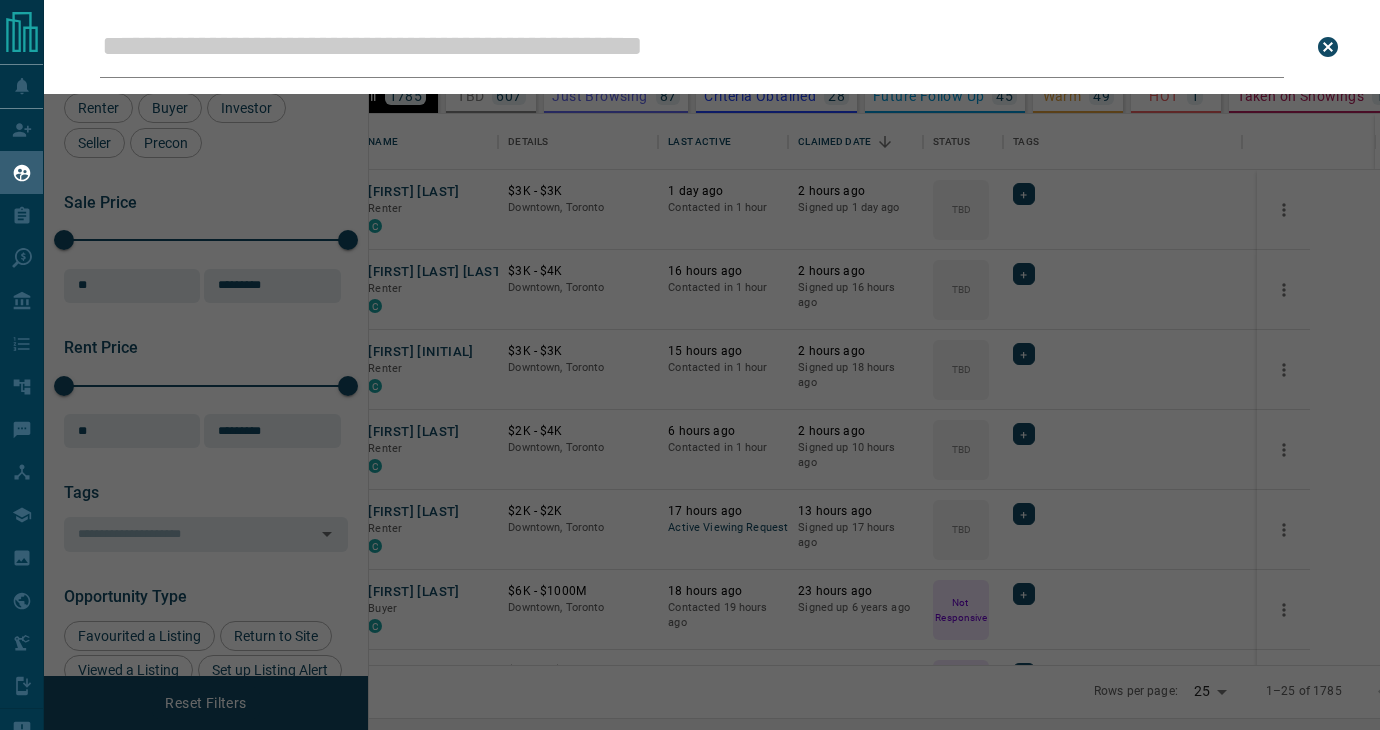 click on "Leads Search Bar" at bounding box center [692, 47] 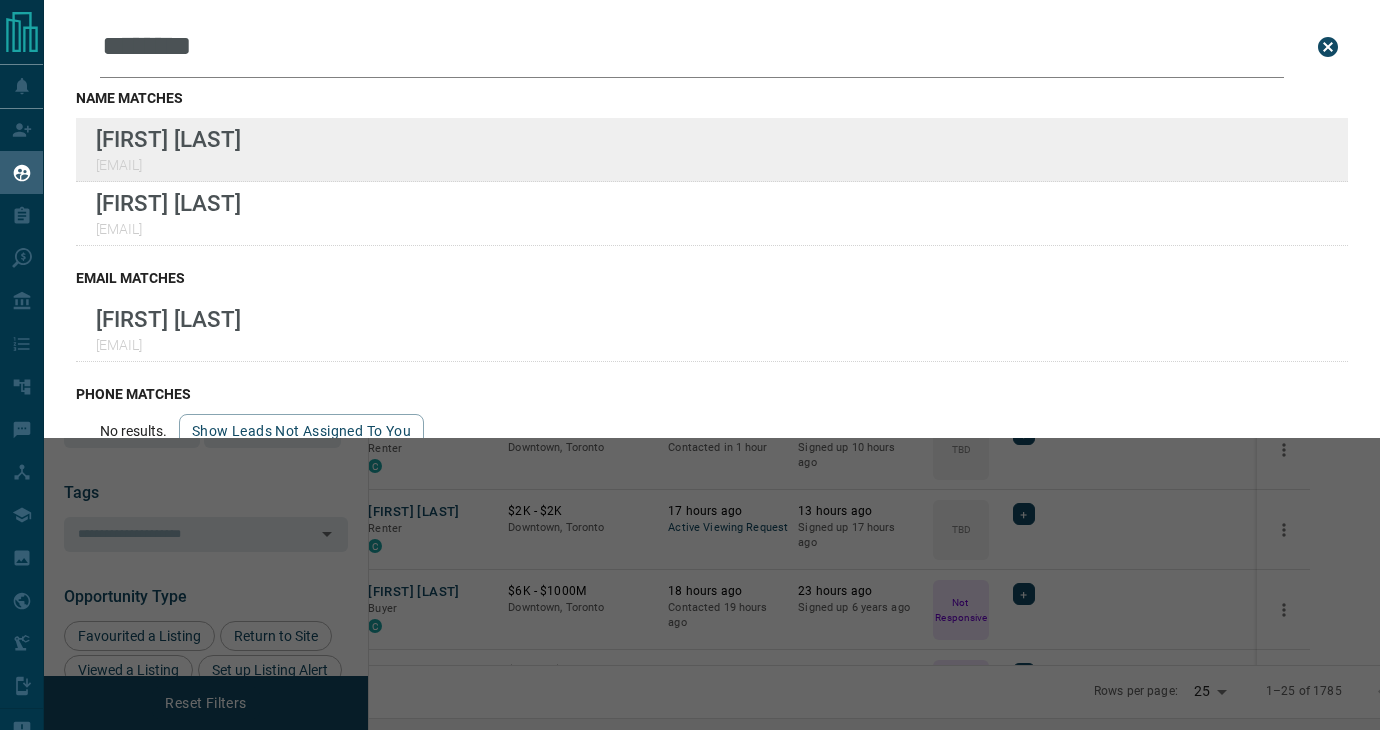 type on "********" 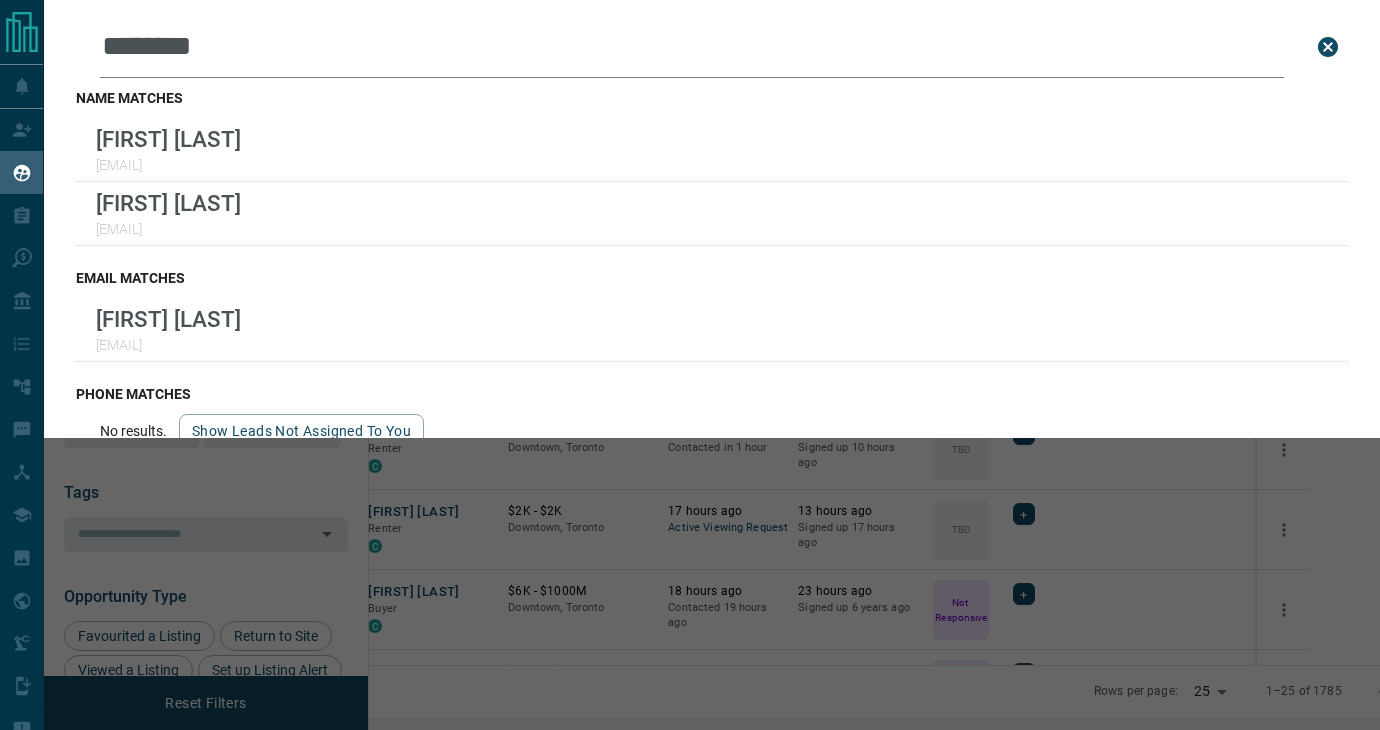 click 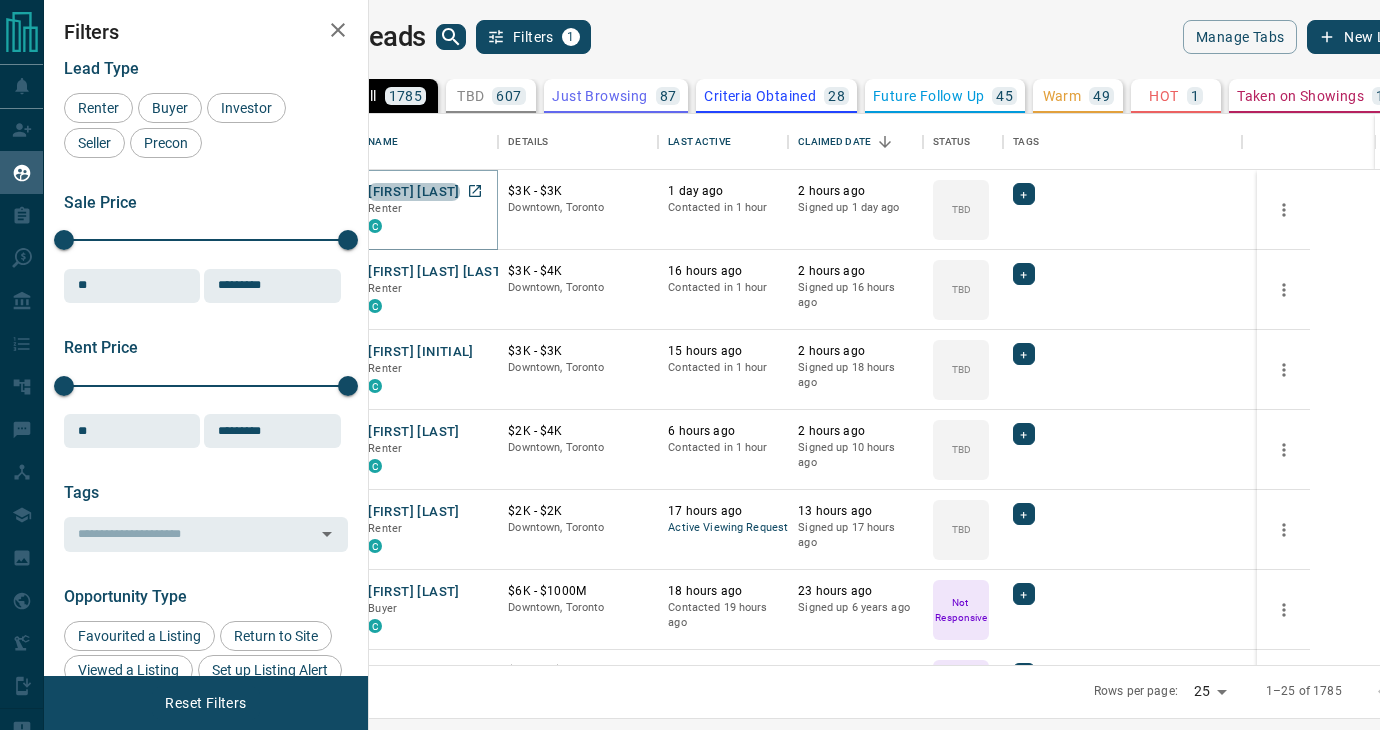 click on "[FIRST] [LAST]" at bounding box center [413, 192] 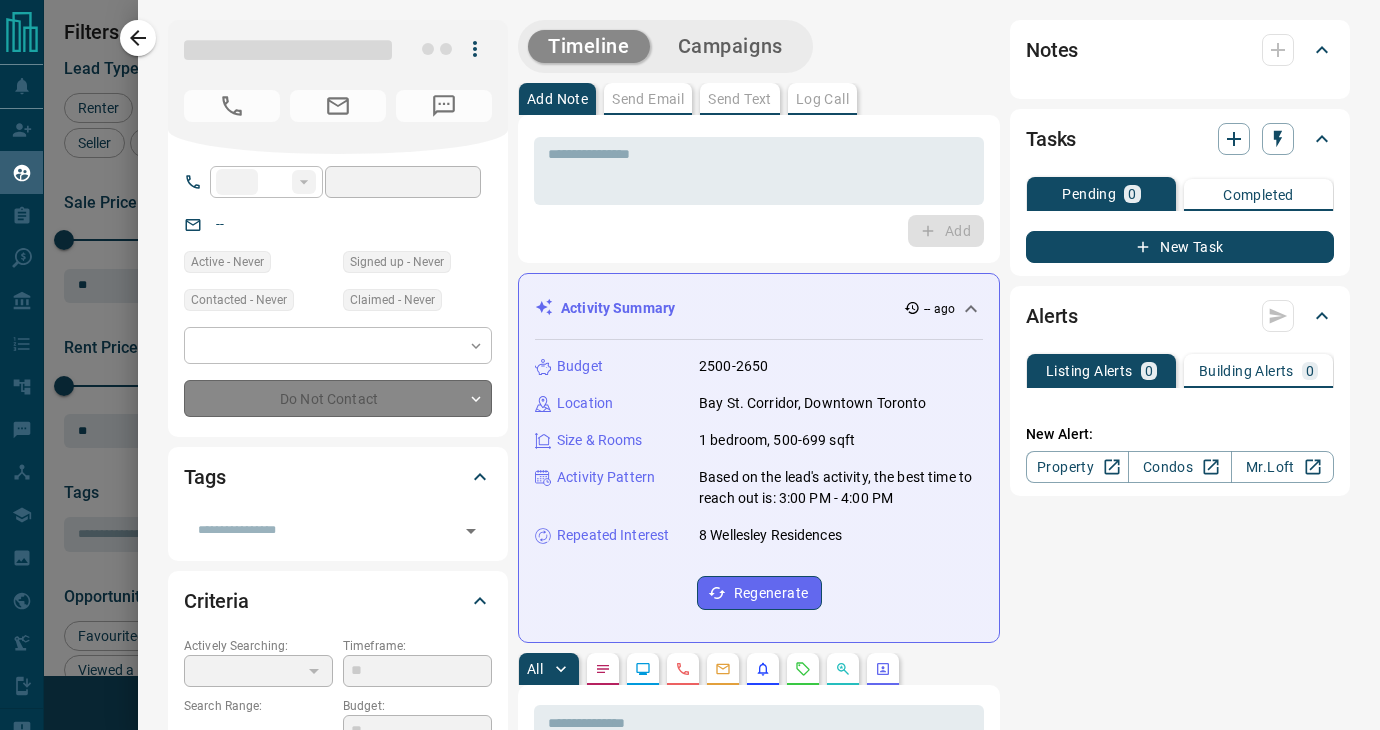 type on "**" 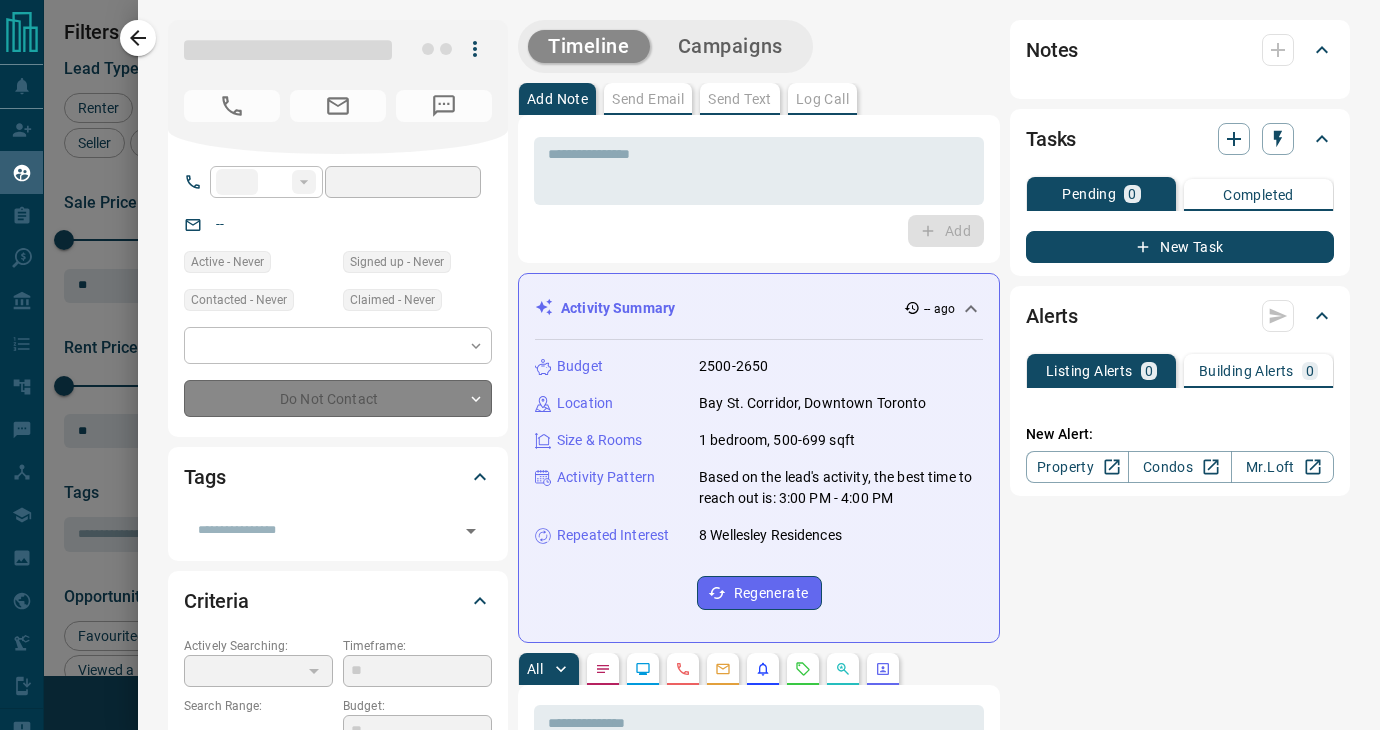 type on "**********" 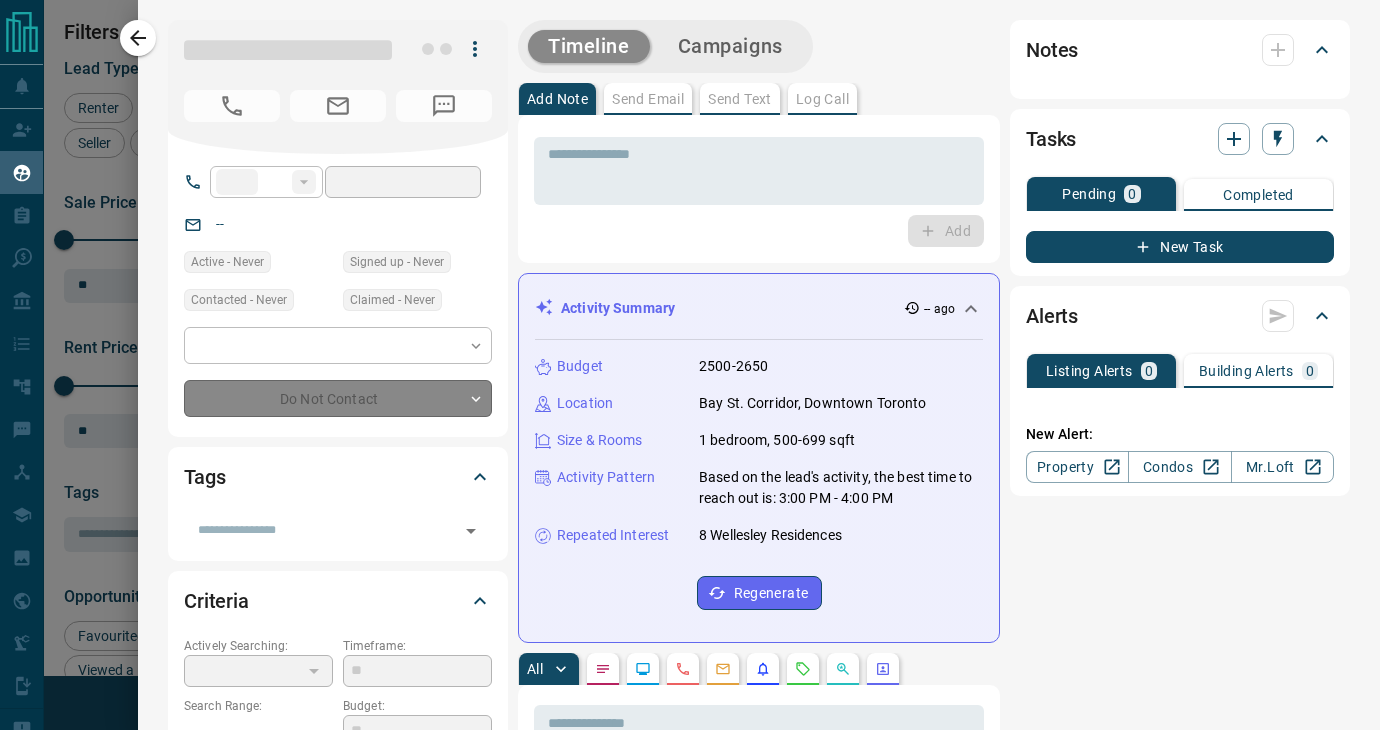 type on "**********" 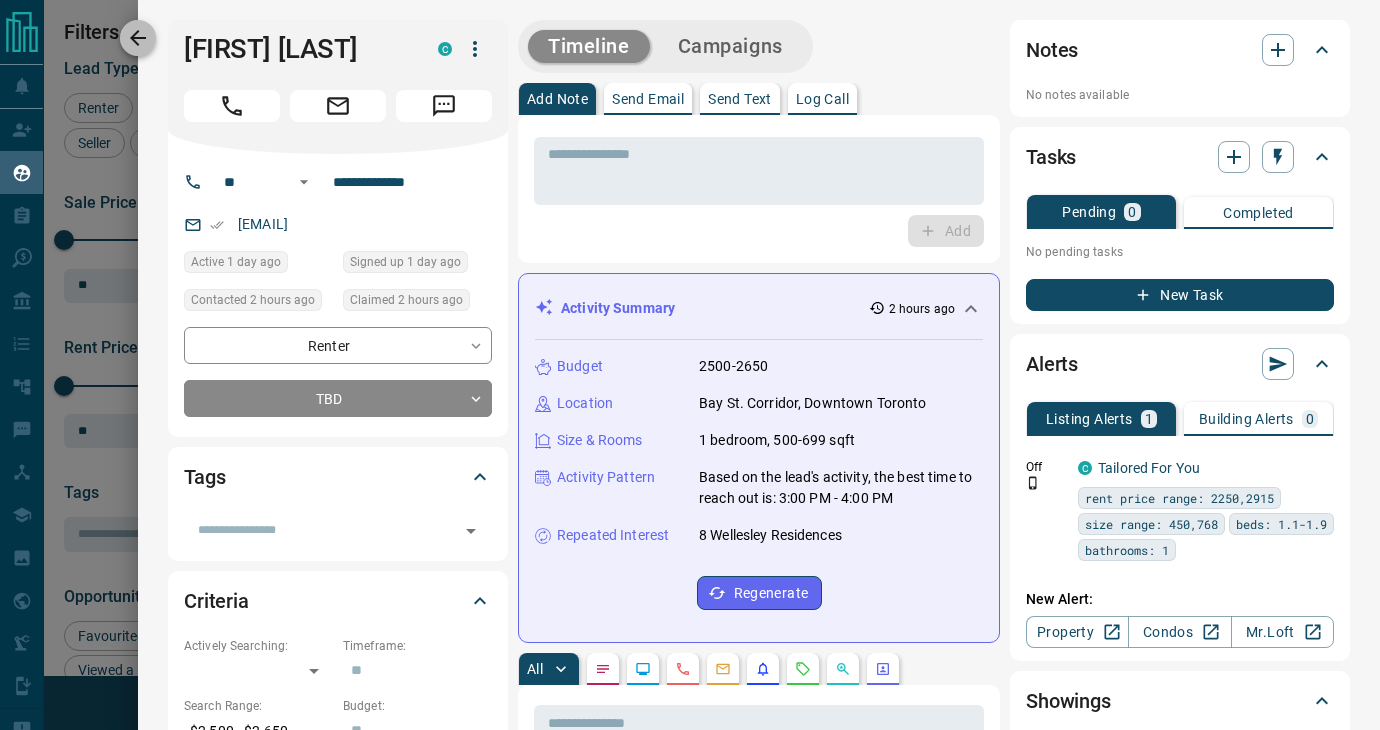 click 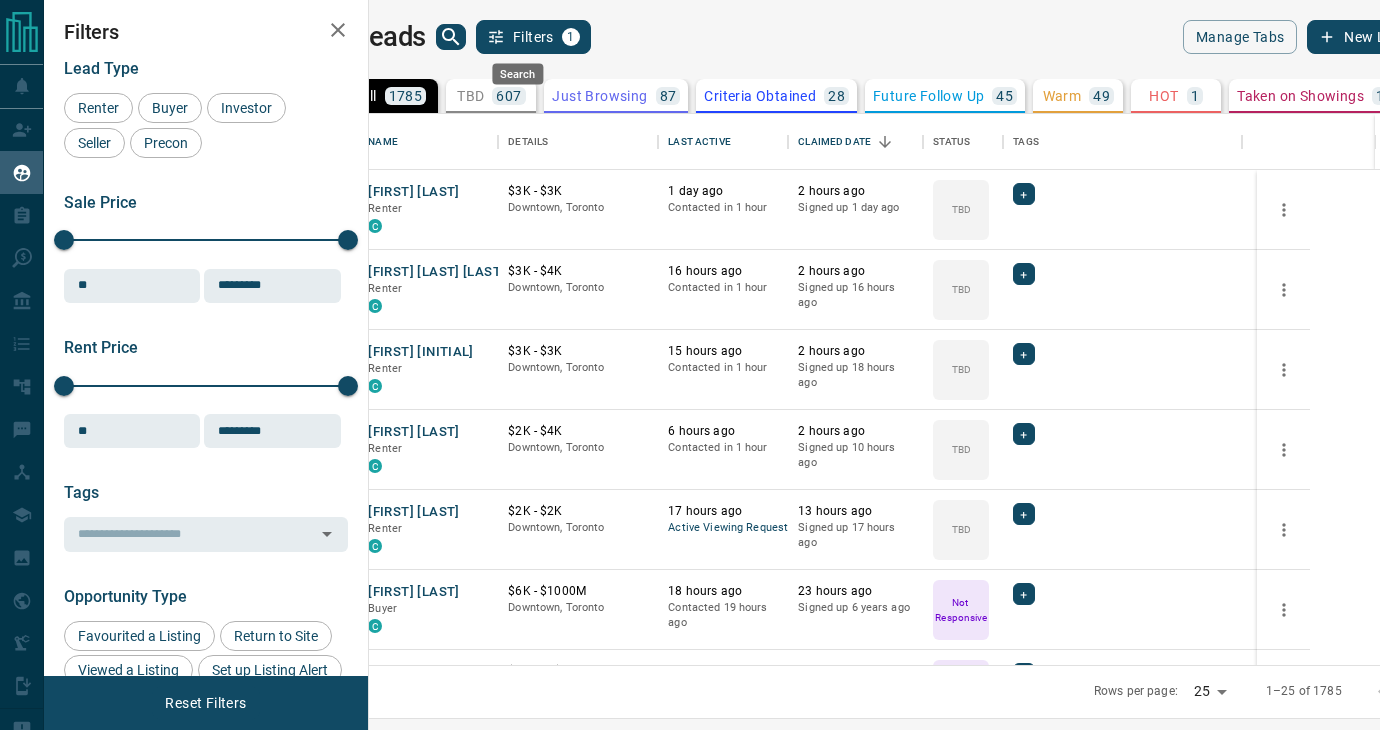 click 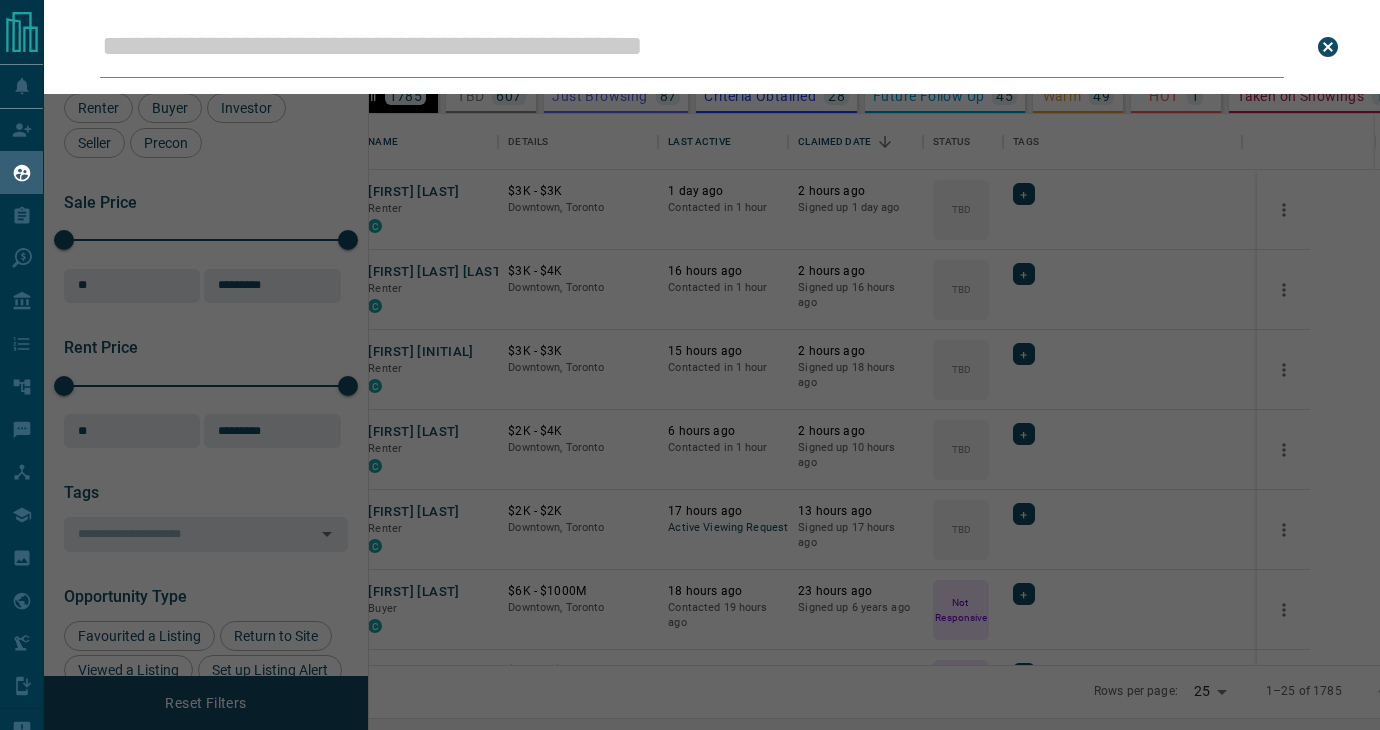 click on "Leads Search Bar" at bounding box center (692, 47) 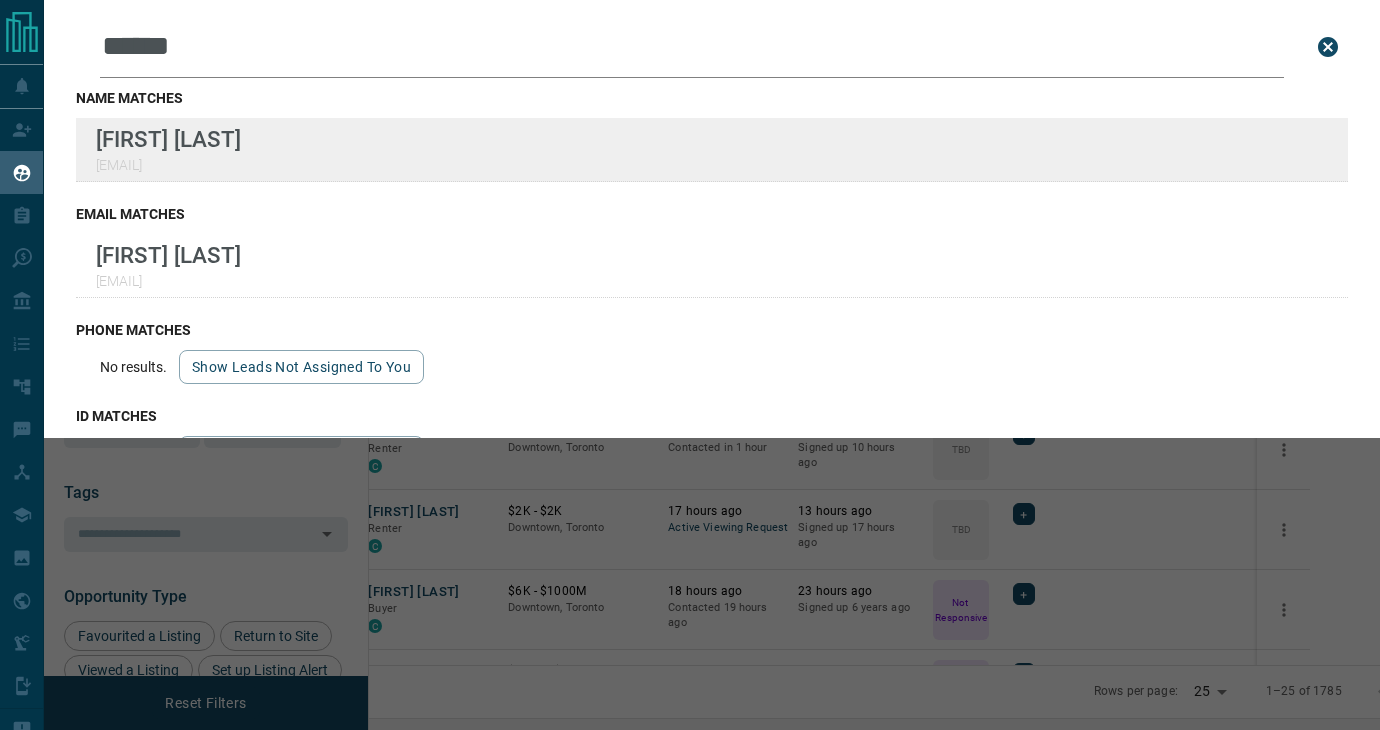 type on "******" 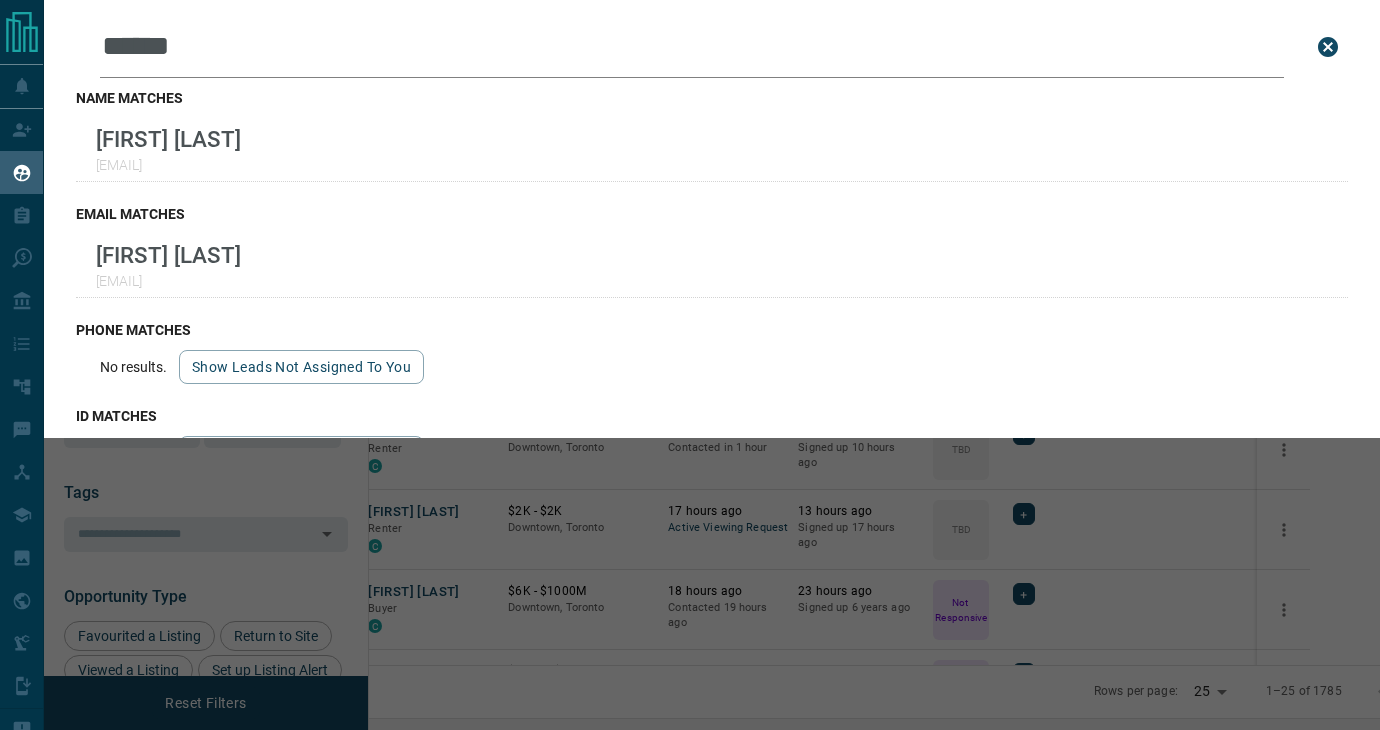 drag, startPoint x: 1314, startPoint y: 48, endPoint x: 1254, endPoint y: 34, distance: 61.611687 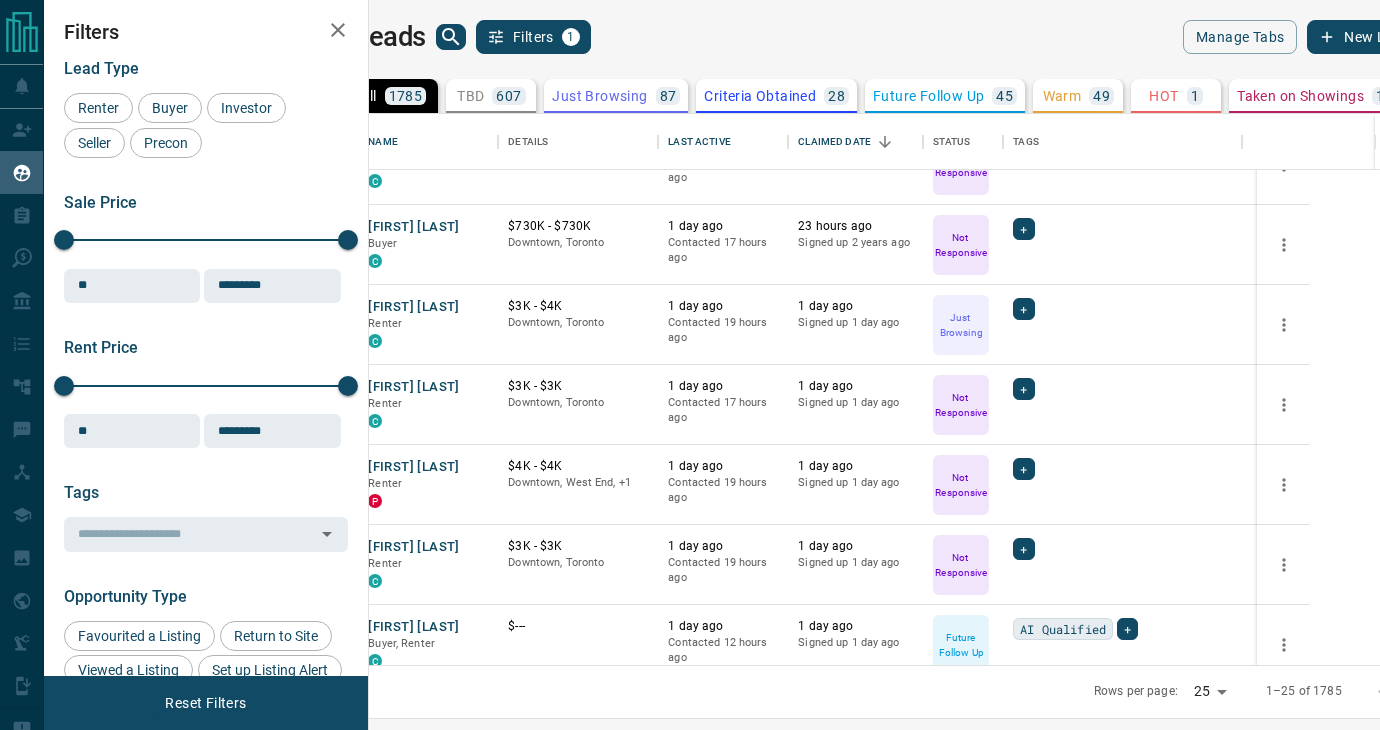 scroll, scrollTop: 452, scrollLeft: 0, axis: vertical 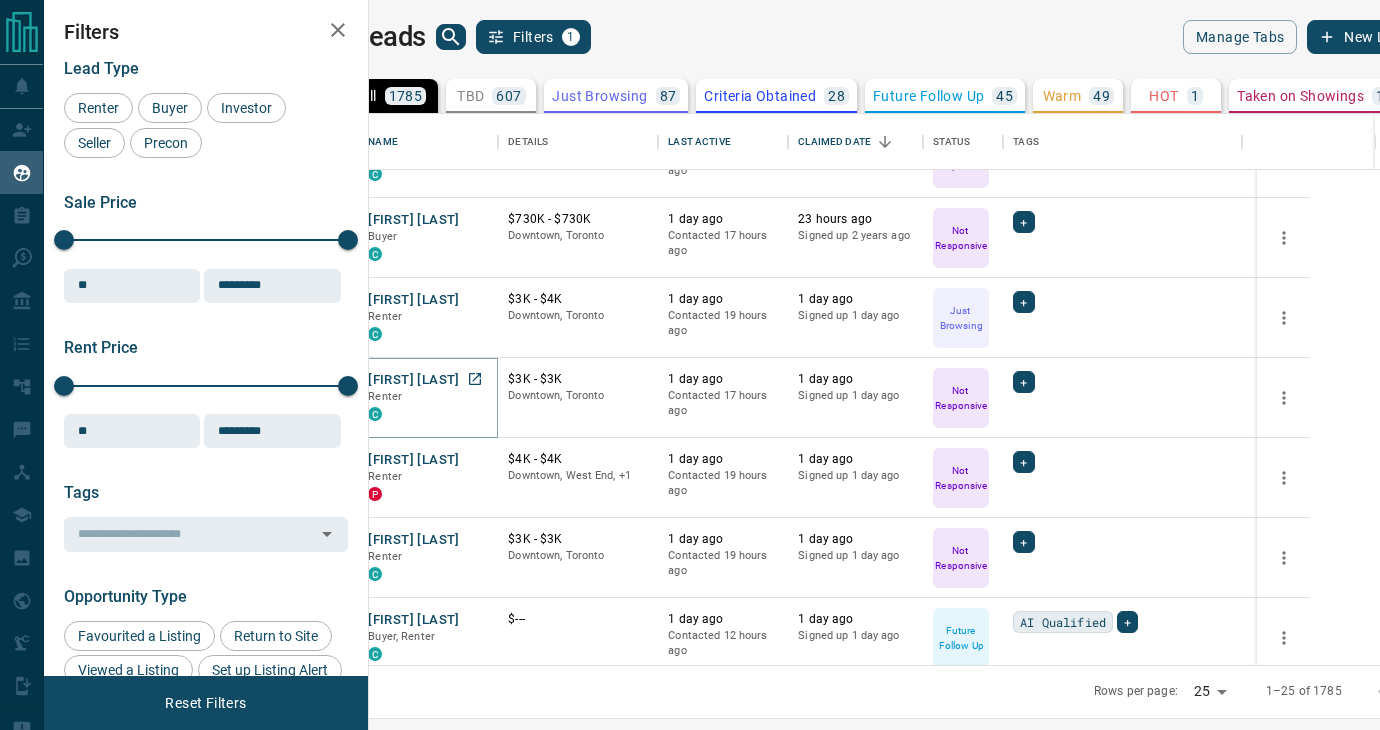 click on "[FIRST] [LAST]" at bounding box center [413, 380] 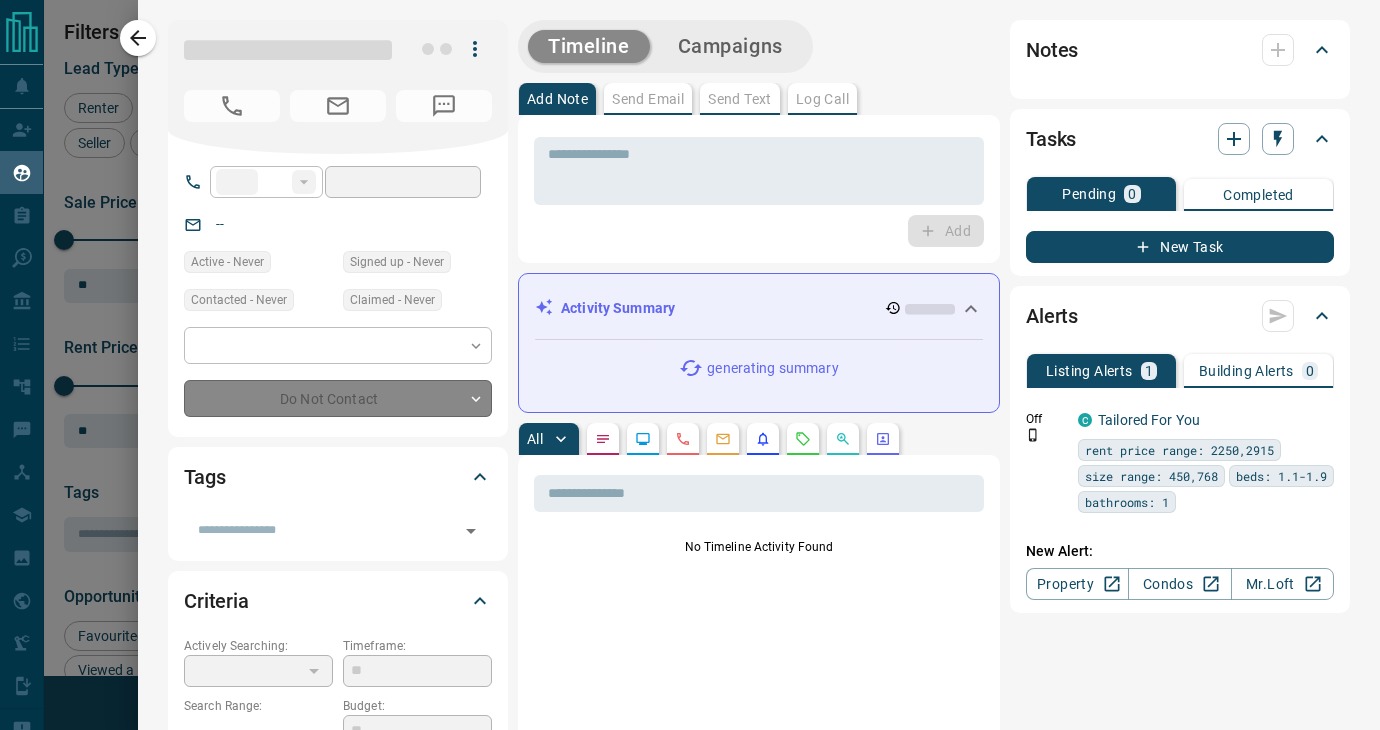 type on "**" 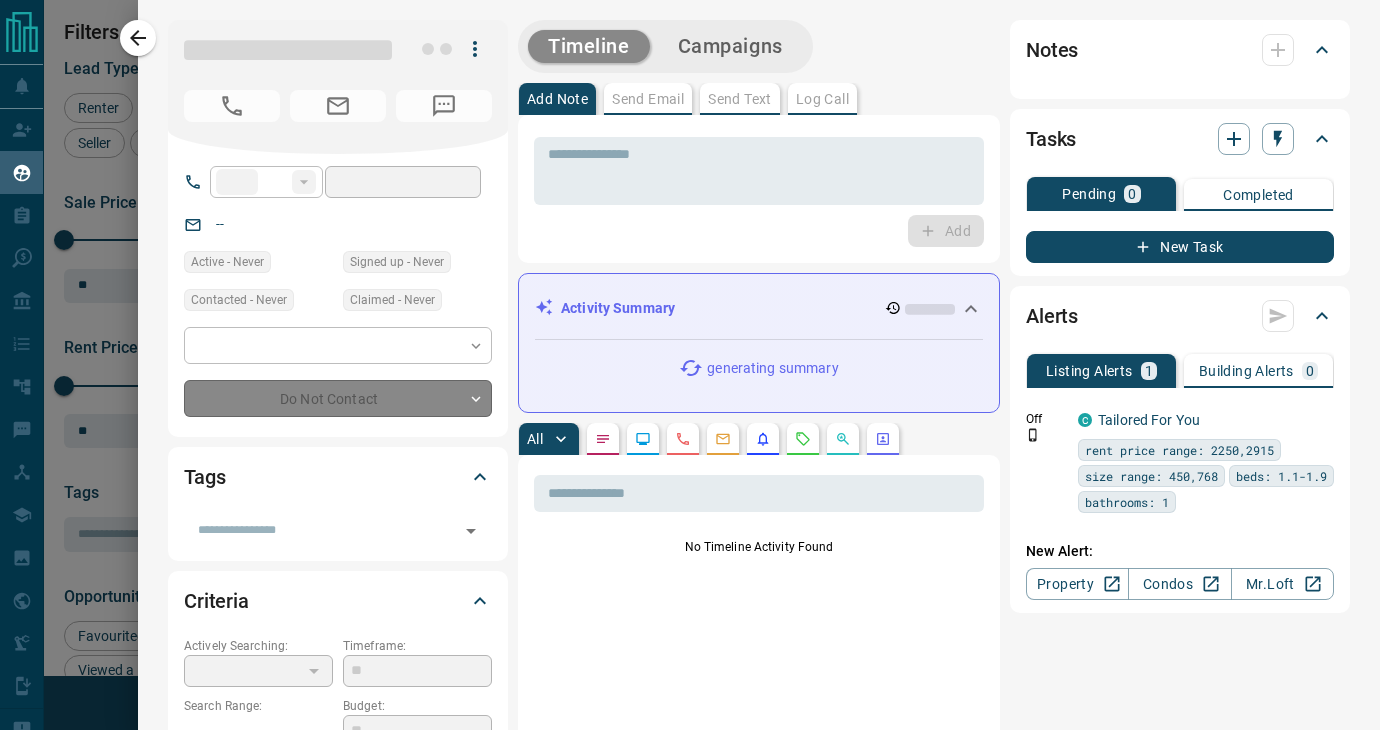 type on "**********" 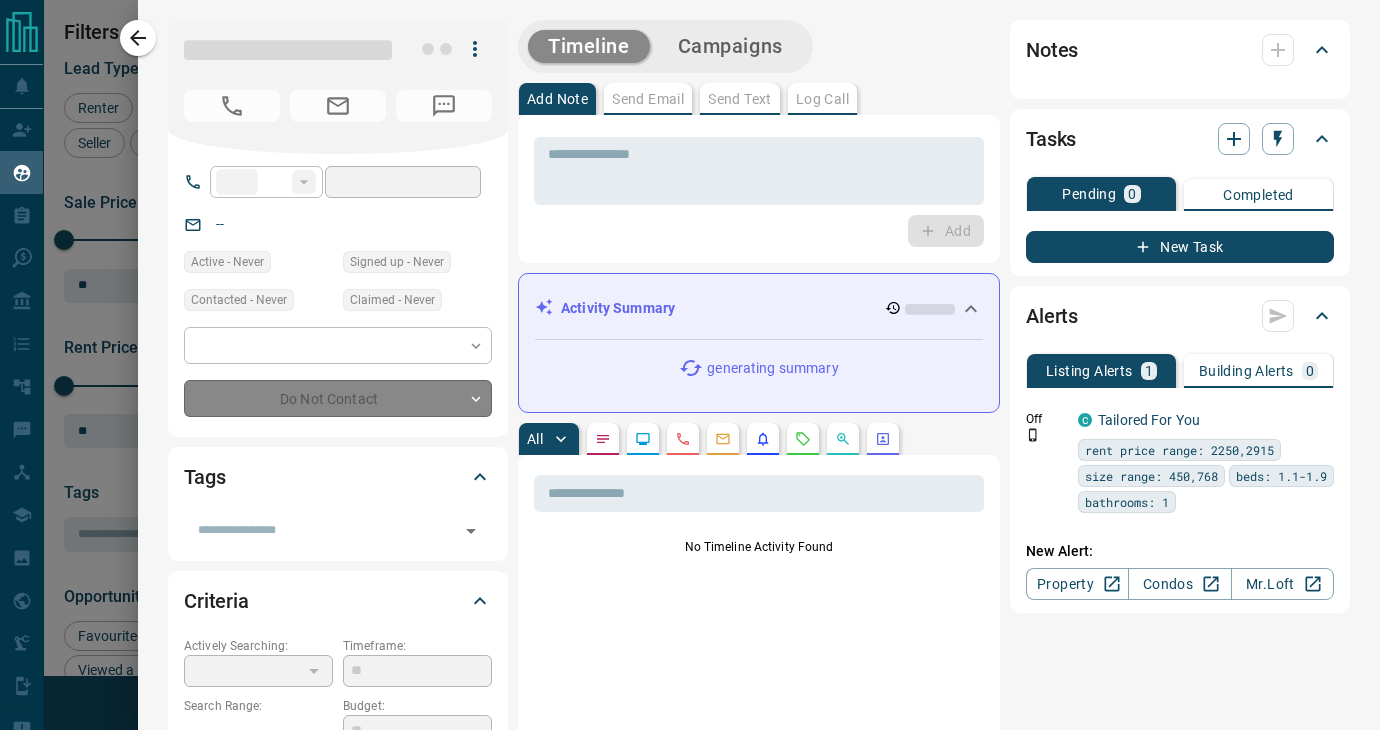 type on "**********" 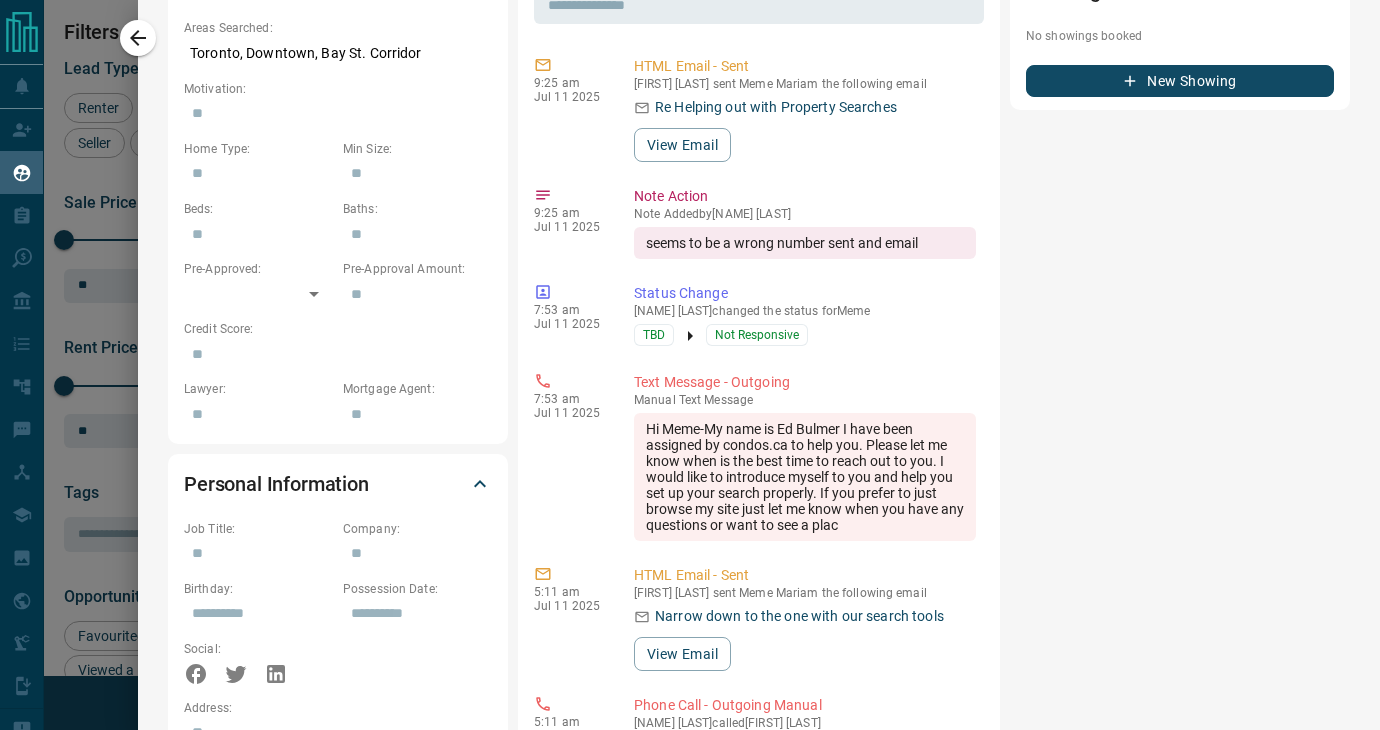 scroll, scrollTop: 733, scrollLeft: 0, axis: vertical 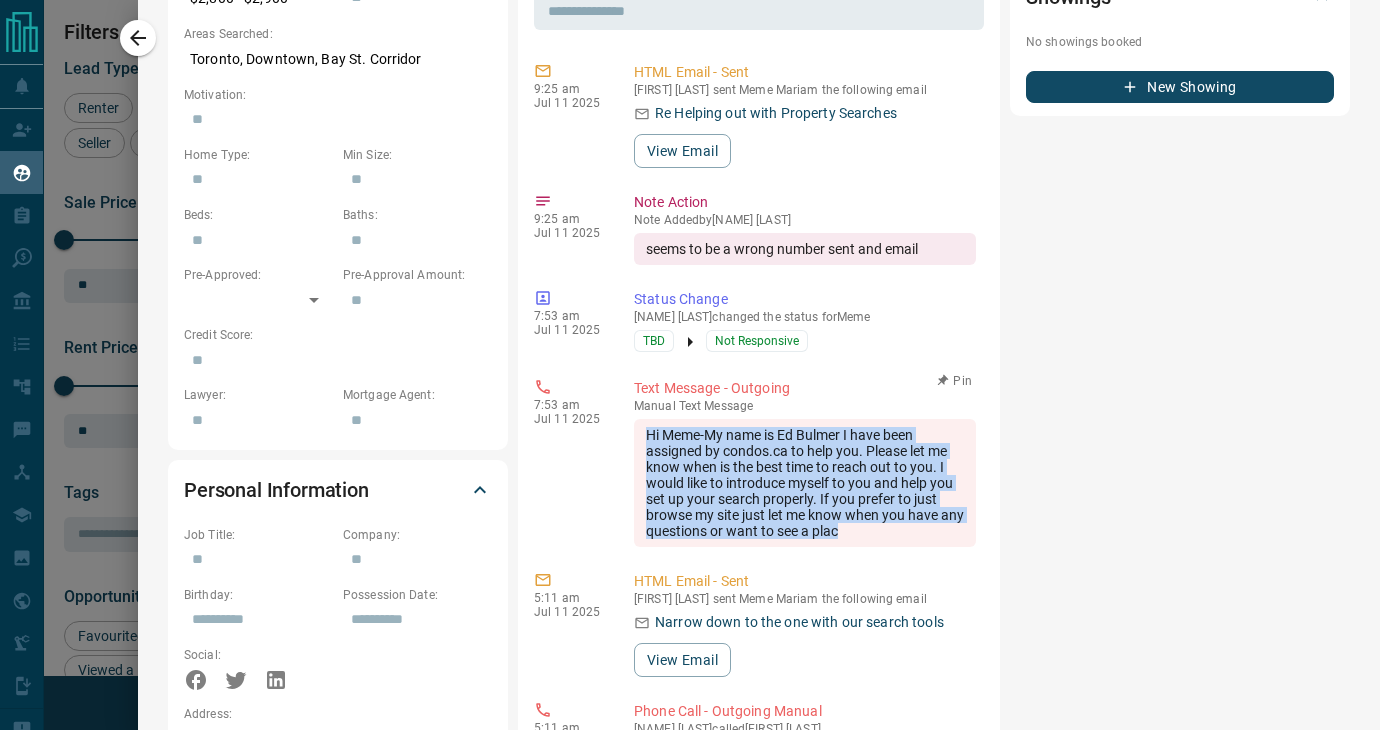 drag, startPoint x: 720, startPoint y: 555, endPoint x: 644, endPoint y: 423, distance: 152.31546 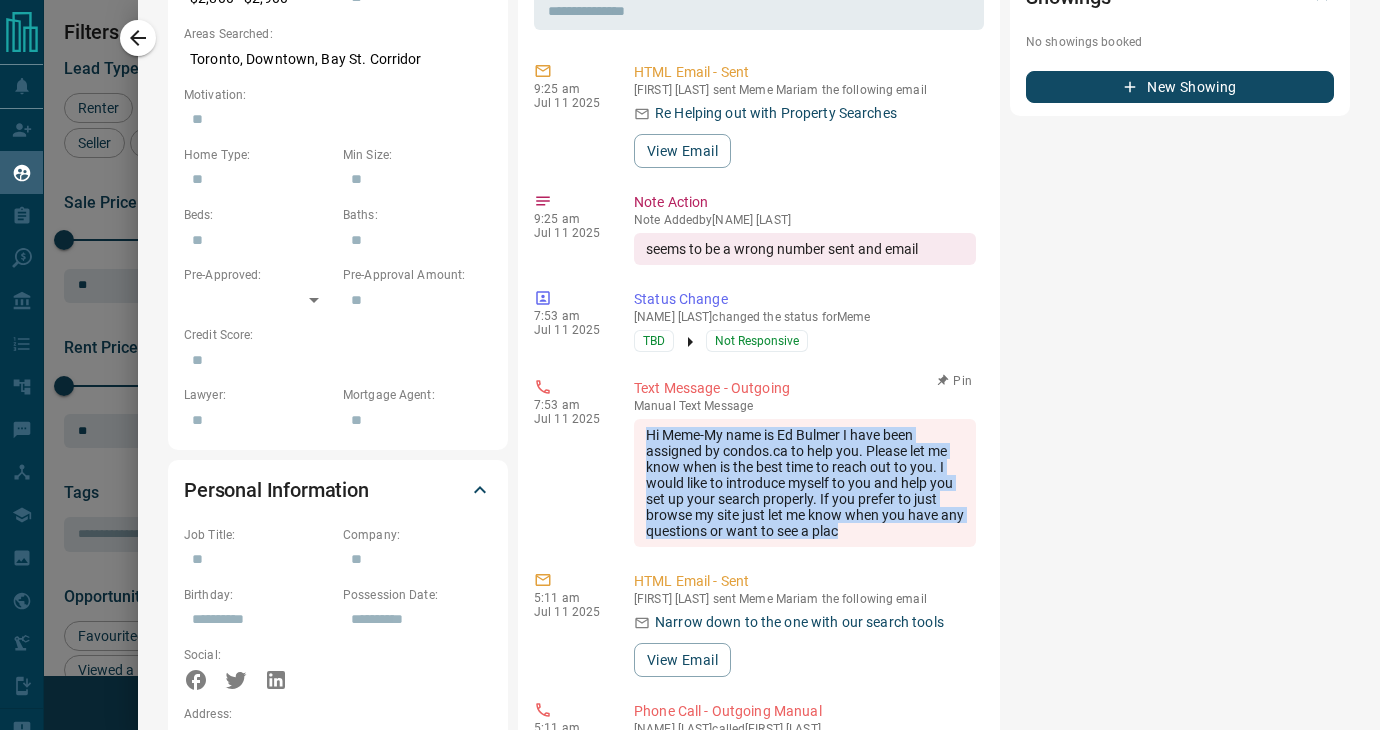 click on "Hi Meme-My name is Ed Bulmer I have been assigned by condos.ca to help you. Please let me know when is the best time to reach out to you. I would like to introduce myself to you and help you set up your search properly. If you prefer to just browse my site just let me know when you have any questions or want to see a plac" at bounding box center [805, 483] 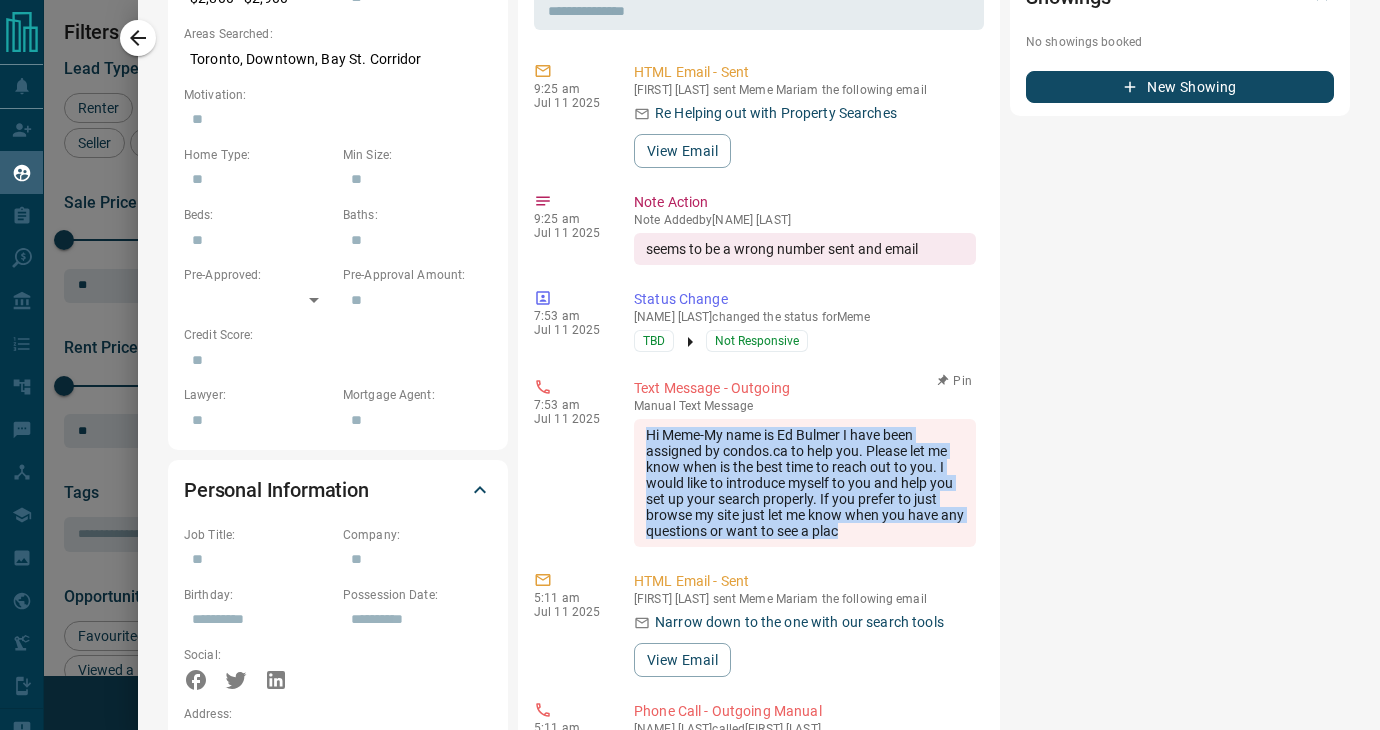 drag, startPoint x: 655, startPoint y: 427, endPoint x: 669, endPoint y: 438, distance: 17.804493 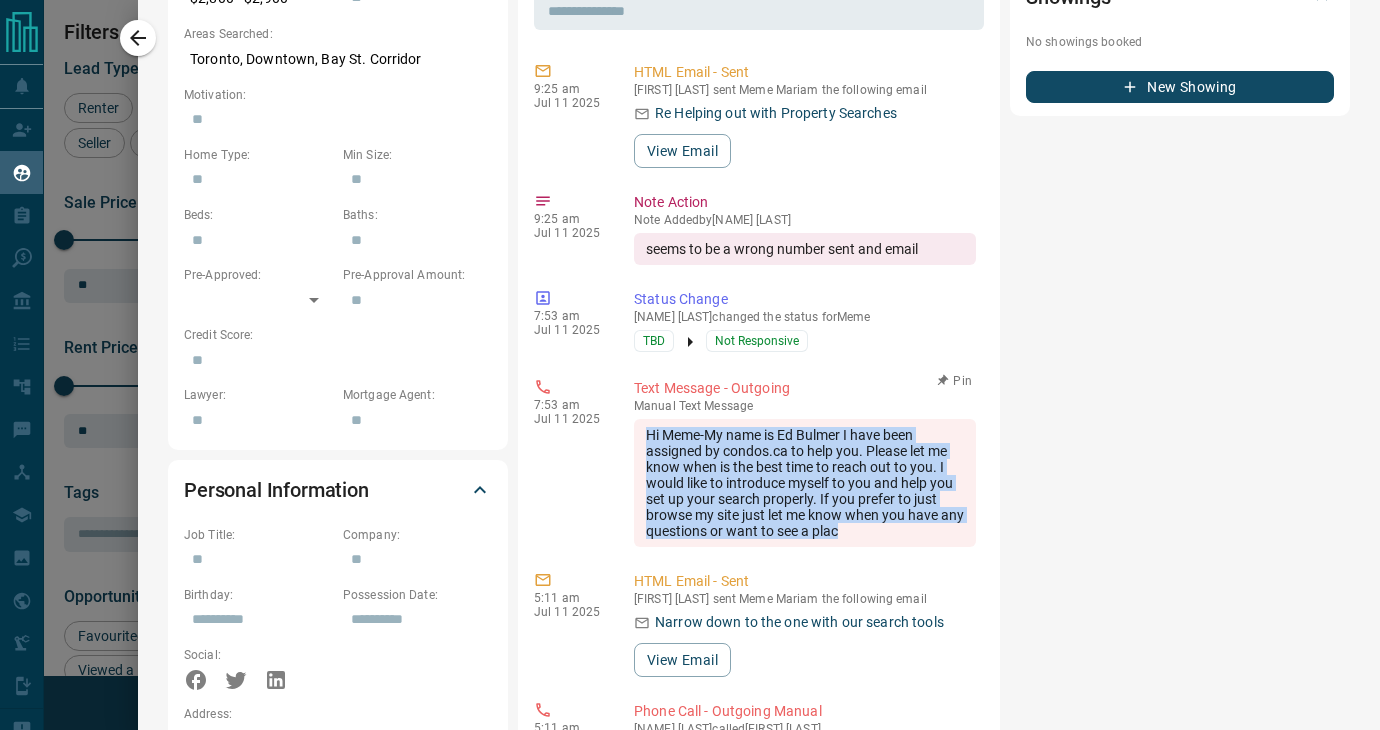 copy on "Hi Meme-My name is Ed Bulmer I have been assigned by condos.ca to help you. Please let me know when is the best time to reach out to you. I would like to introduce myself to you and help you set up your search properly. If you prefer to just browse my site just let me know when you have any questions or want to see a plac" 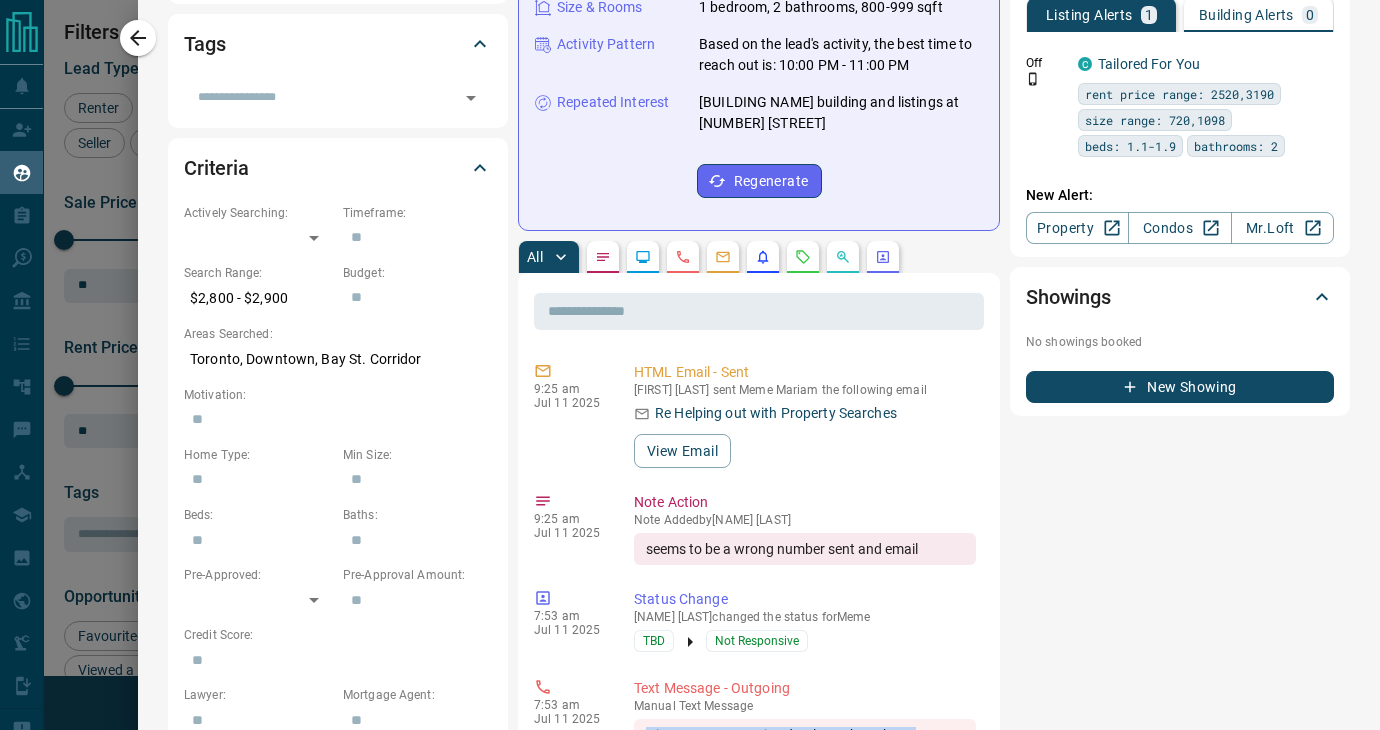 scroll, scrollTop: 0, scrollLeft: 0, axis: both 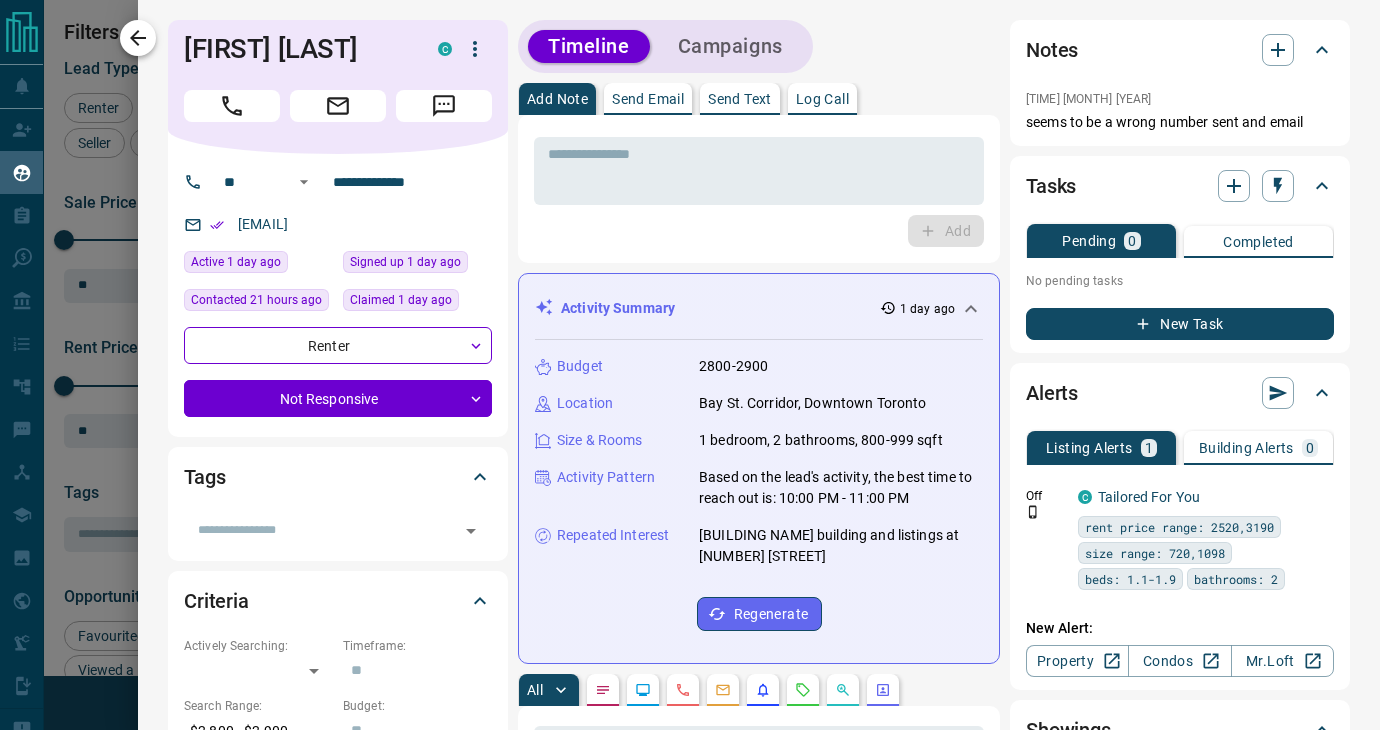click 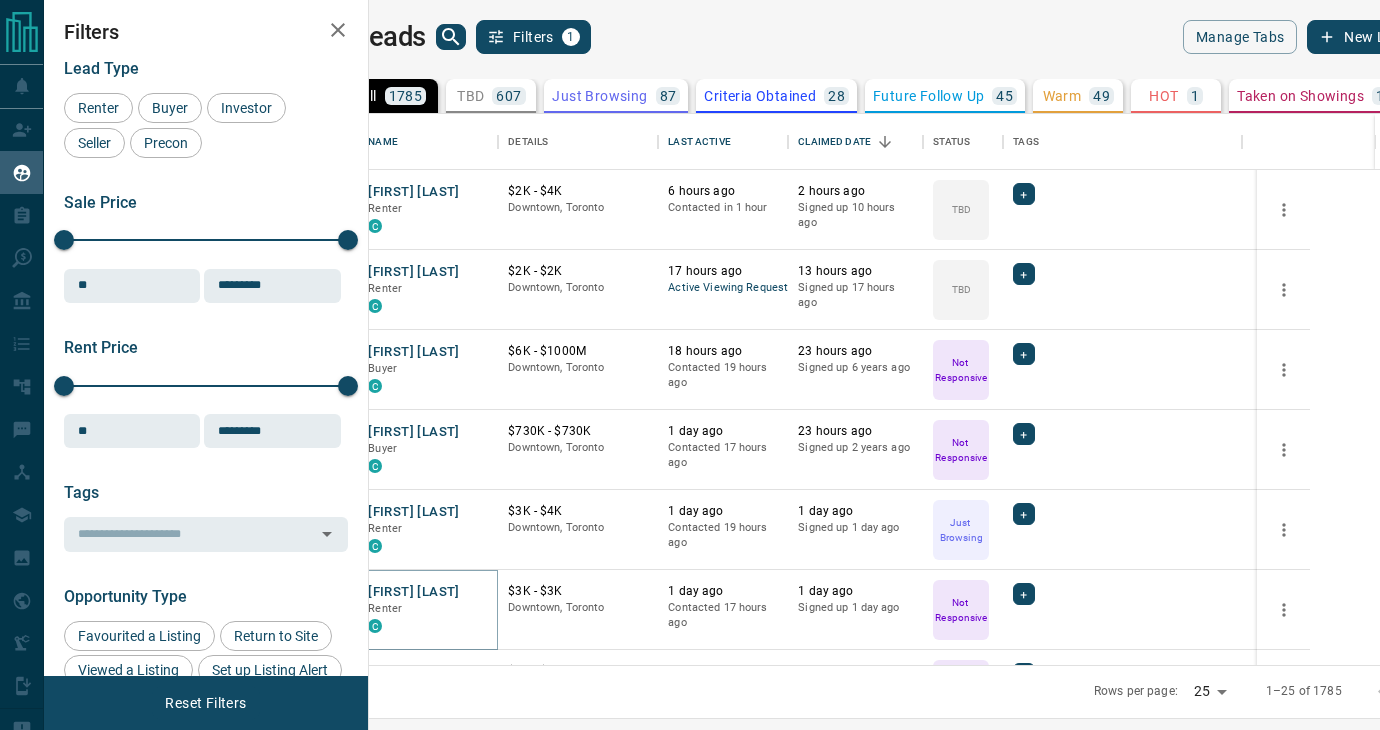 scroll, scrollTop: 0, scrollLeft: 0, axis: both 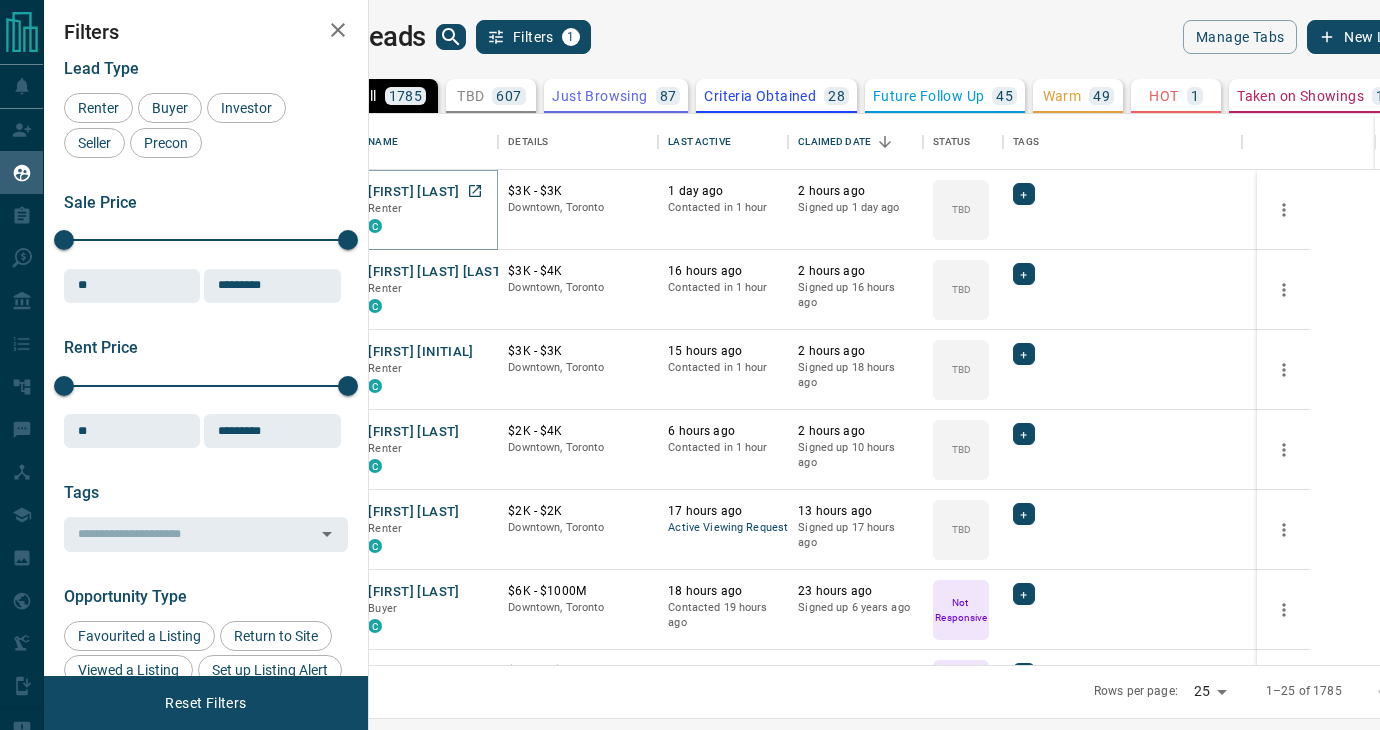 click on "[FIRST] [LAST]" at bounding box center [413, 192] 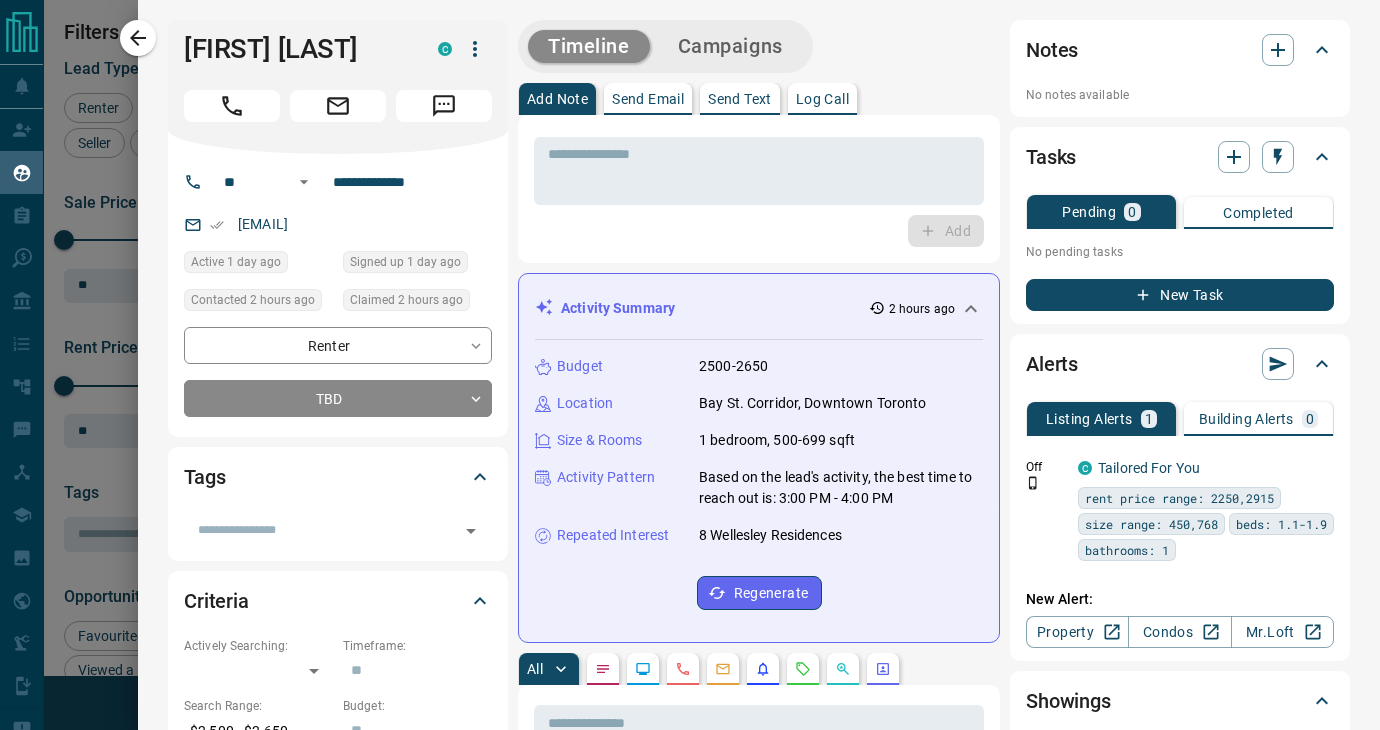 click on "Send Text" at bounding box center [740, 99] 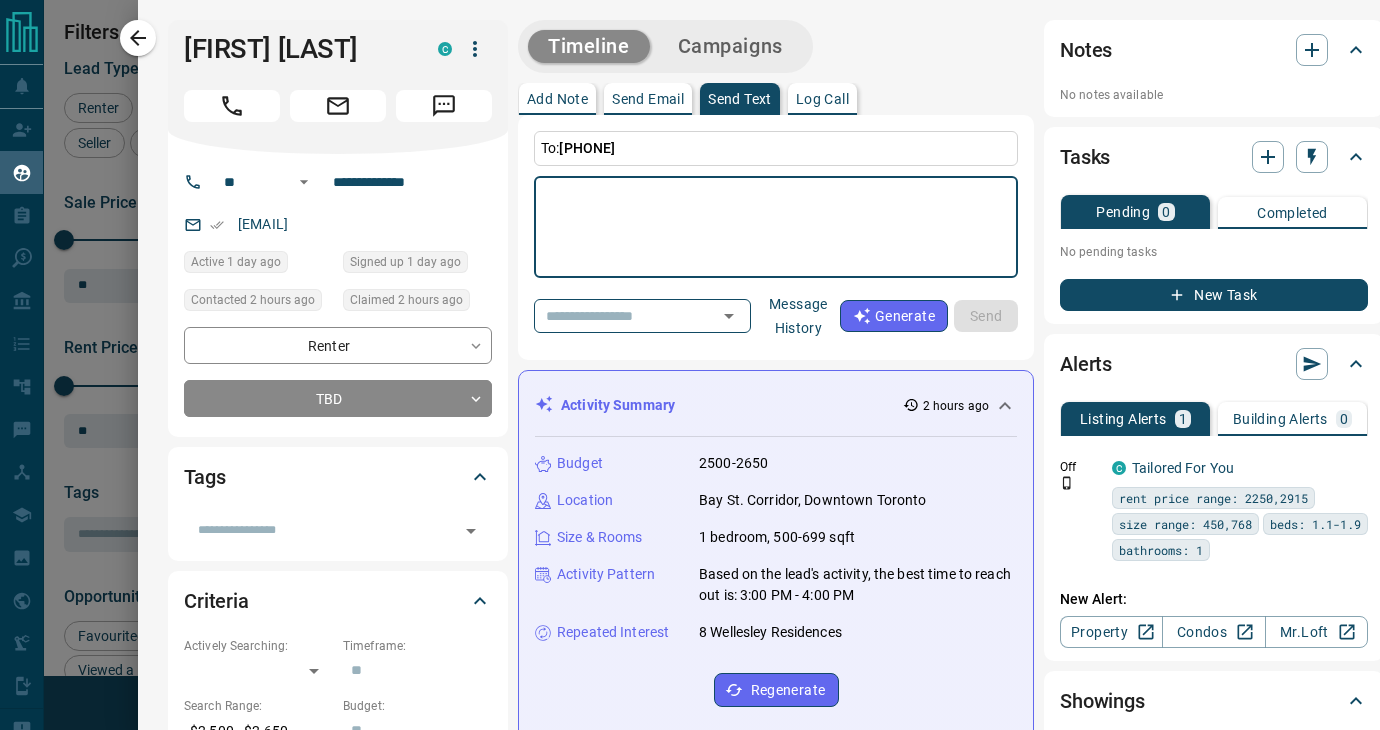 click at bounding box center (776, 227) 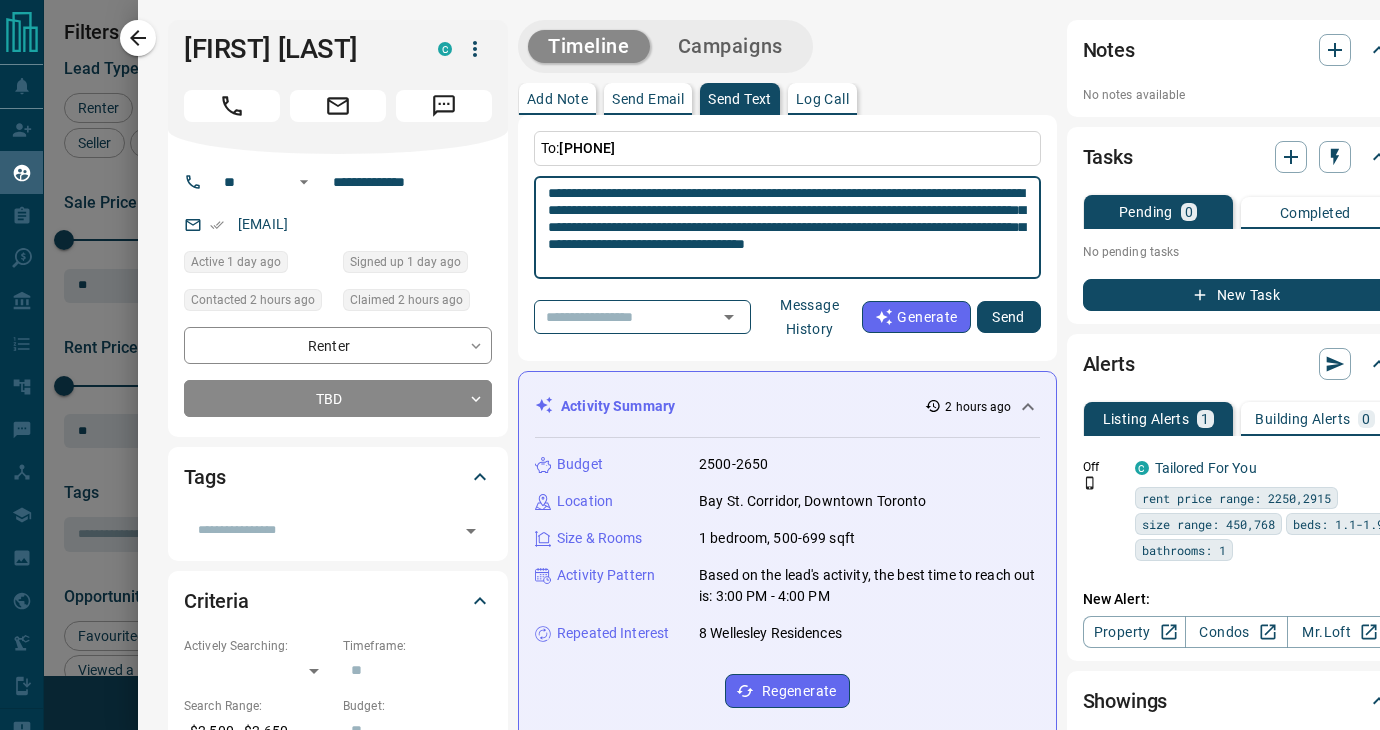 click on "**********" at bounding box center [787, 228] 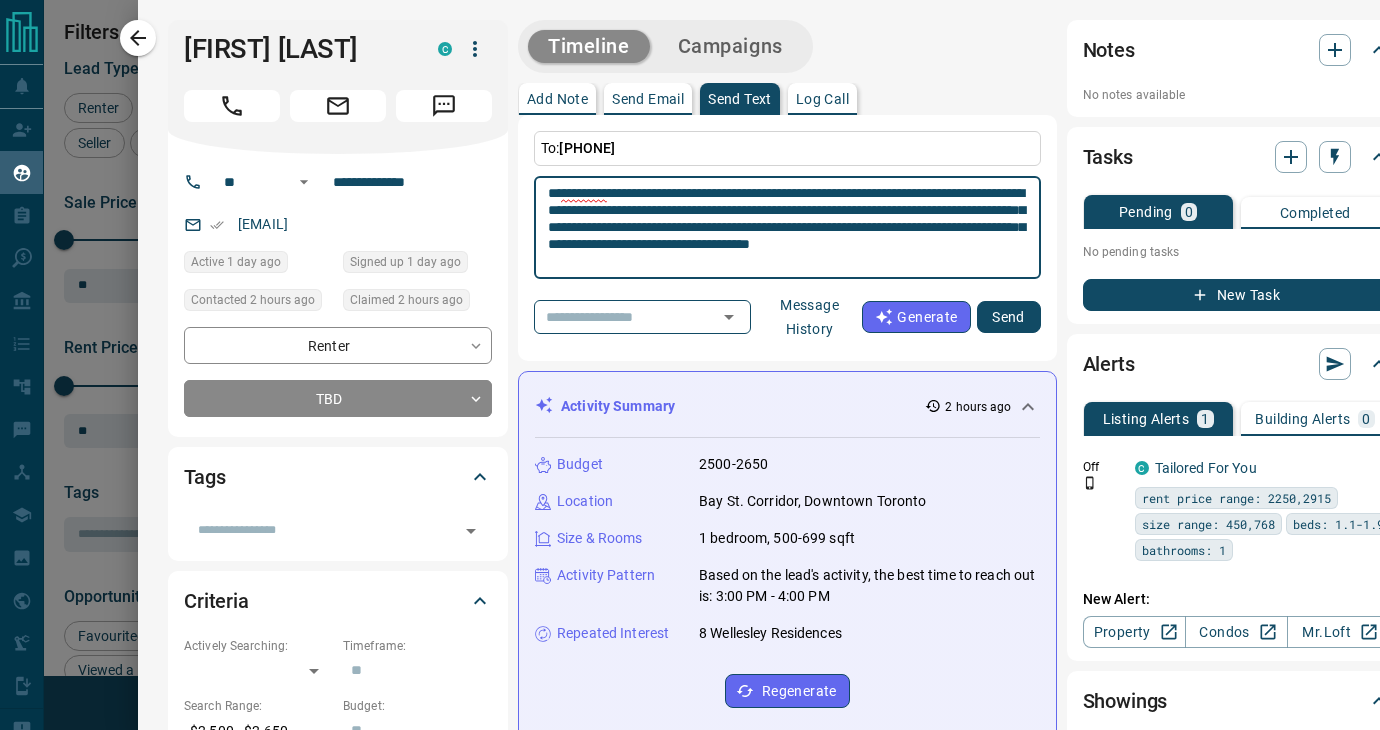 drag, startPoint x: 646, startPoint y: 213, endPoint x: 543, endPoint y: 185, distance: 106.738 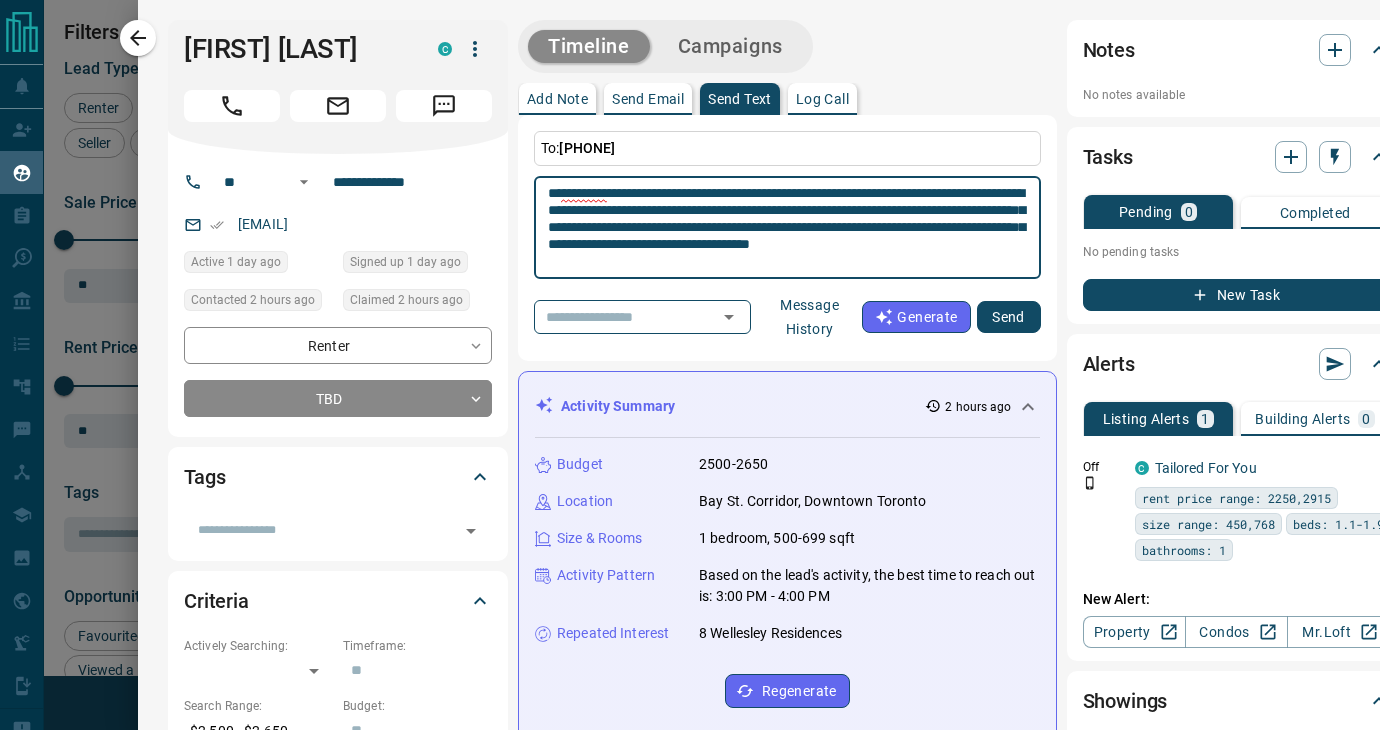 type on "**********" 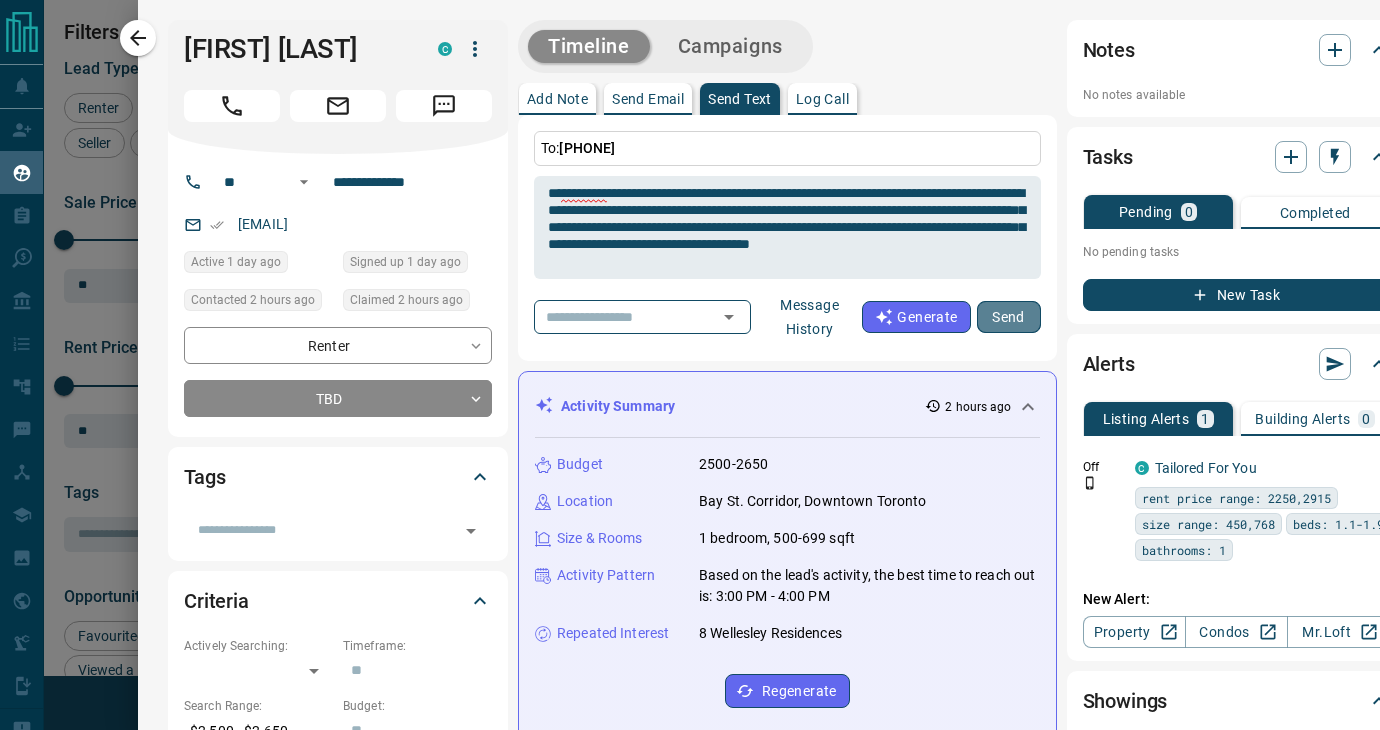 click on "Send" at bounding box center (1009, 317) 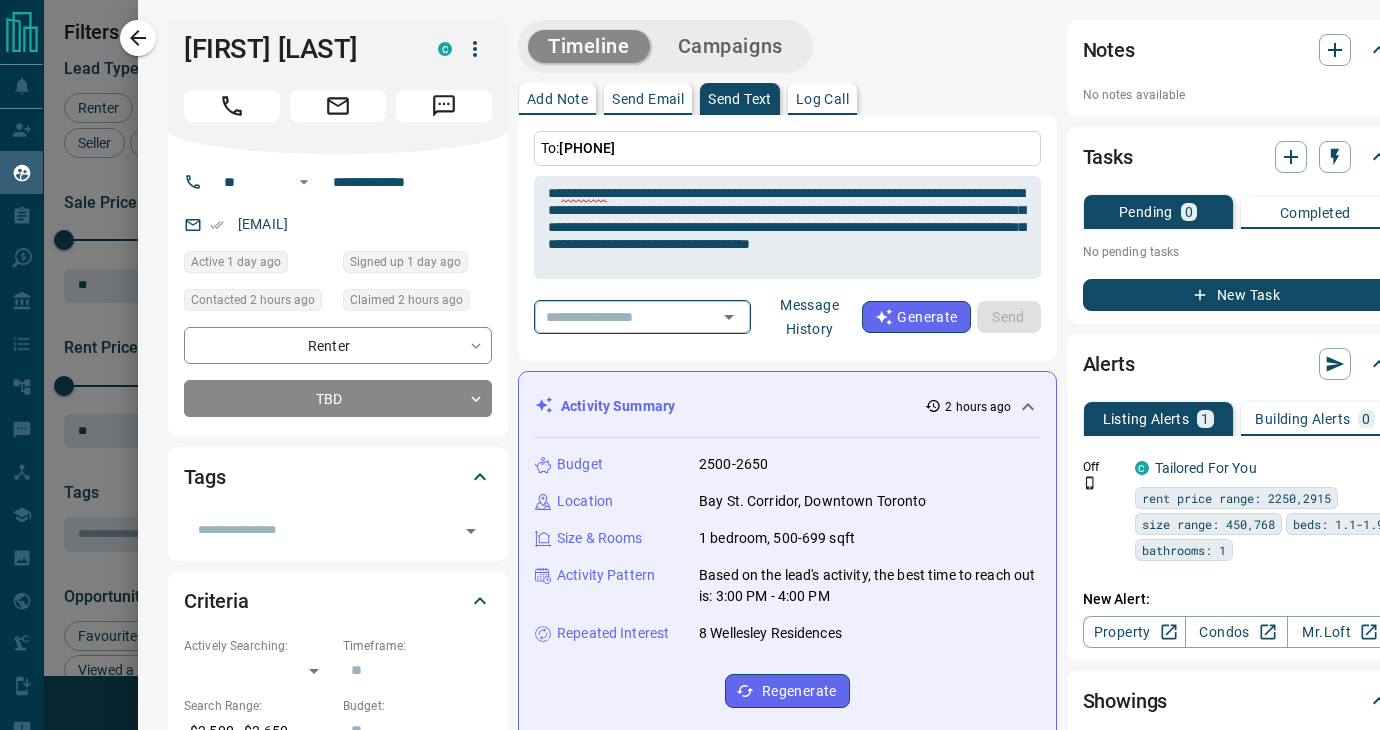 type 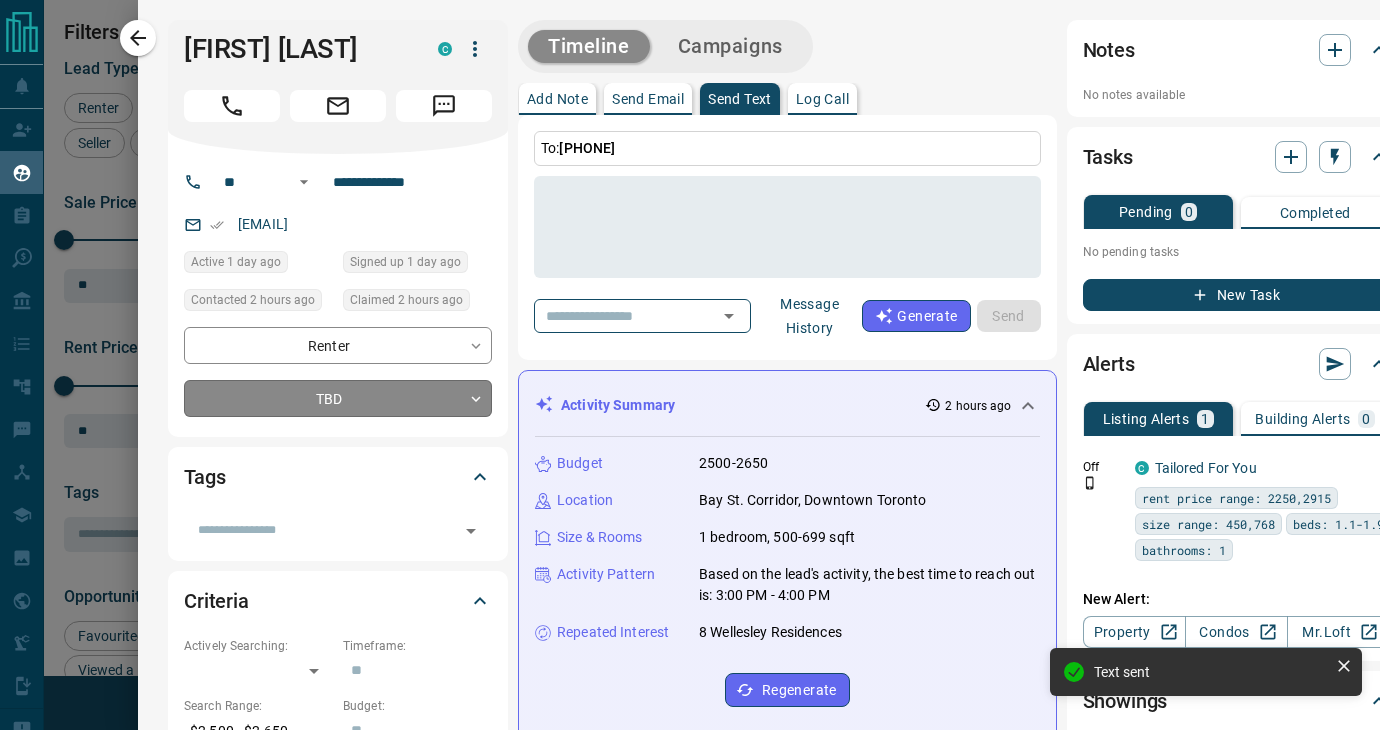 click on "Lead Transfers Claim Leads My Leads Tasks Opportunities Deals Campaigns Automations Messages Broker Bay Training Media Services Agent Resources Precon Worksheet Mobile Apps Disclosure Logout My Leads Filters 1 Manage Tabs New Lead All 1785 TBD 607 Do Not Contact - Not Responsive 915 Bogus 10 Just Browsing 87 Criteria Obtained 28 Future Follow Up 45 Warm 49 HOT 1 Taken on Showings 15 Submitted Offer 1 Client 27 Name Details Last Active Claimed Date Status Tags Abude Saadawi Renter C $3K - $3K Downtown, Toronto 1 day ago Contacted in 1 hour 2 hours ago Signed up 1 day ago TBD + Sofia Sol Strozberg Renter C $3K - $4K Downtown, Toronto 16 hours ago Contacted in 1 hour 2 hours ago Signed up 16 hours ago TBD + Alex Pvp Renter C $3K - $3K Downtown, Toronto 15 hours ago Contacted in 1 hour 2 hours ago Signed up 18 hours ago TBD + Grace Omari-Mensah Renter C $2K - $4K Downtown, Toronto 6 hours ago Contacted in 1 hour 2 hours ago Signed up 10 hours ago TBD + Yiyun Li Renter C $2K - $2K Downtown, Toronto 17 hours ago +" at bounding box center (690, 352) 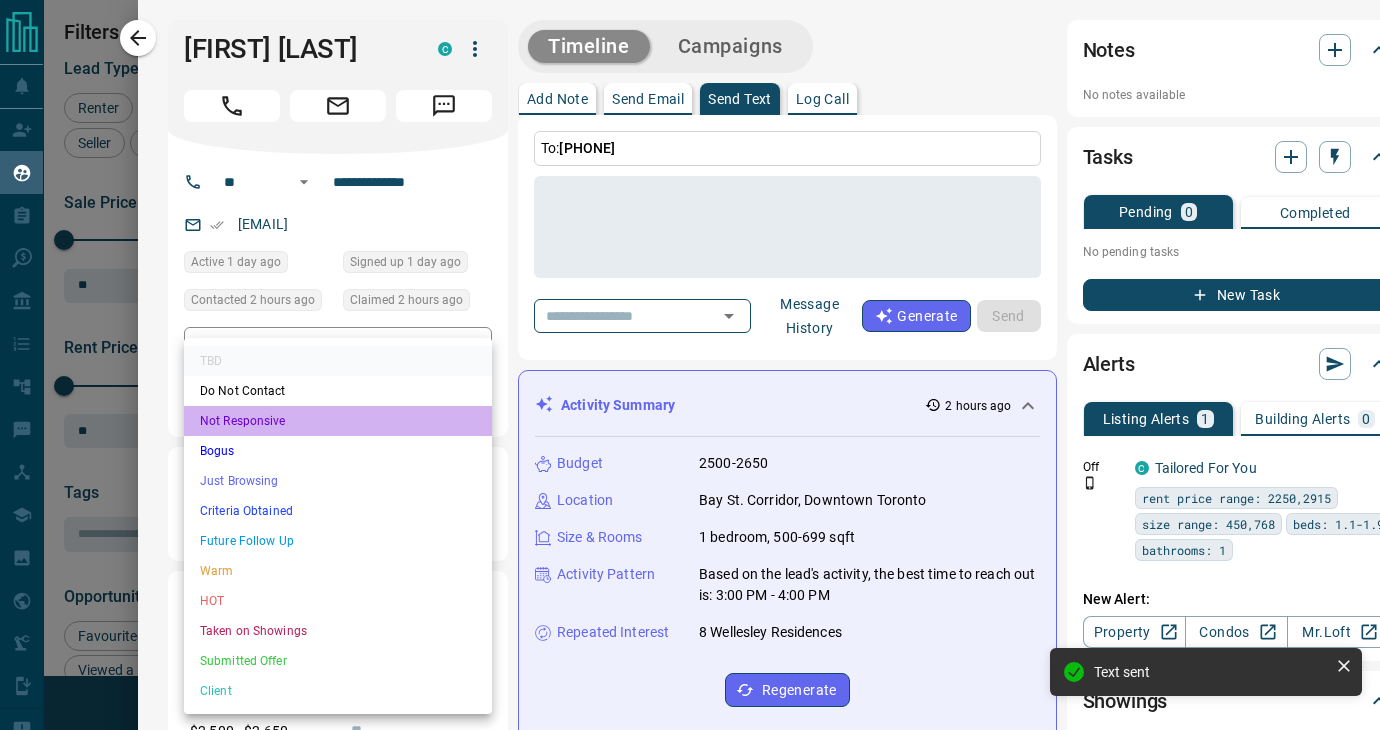 click on "Not Responsive" at bounding box center (338, 421) 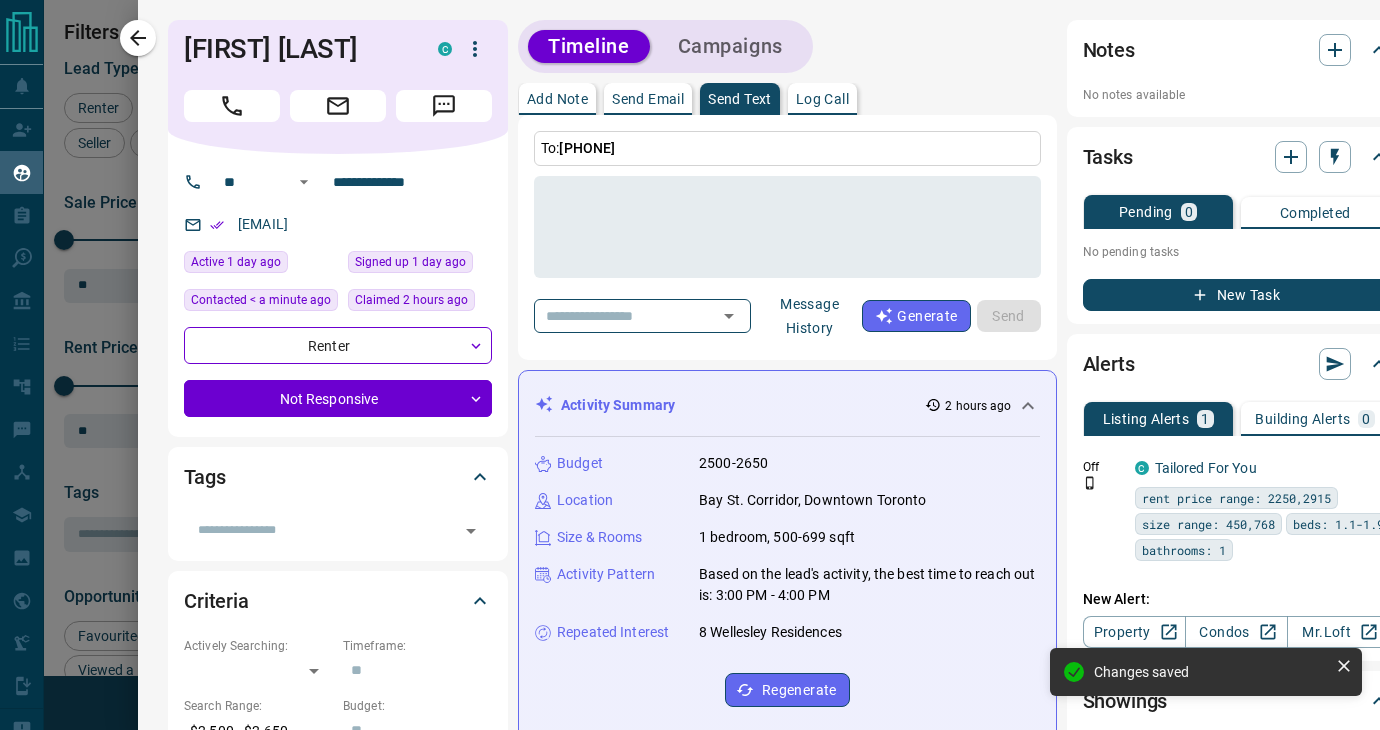 type on "*" 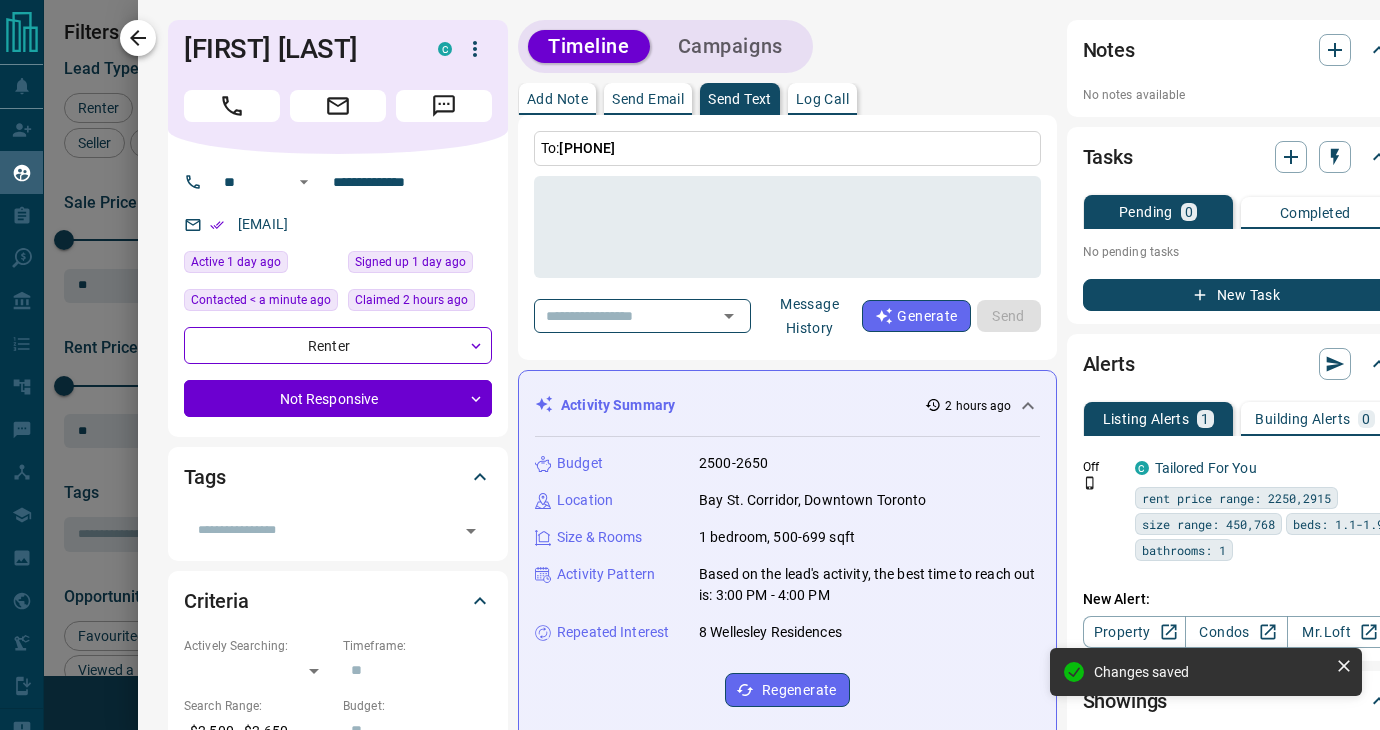 click 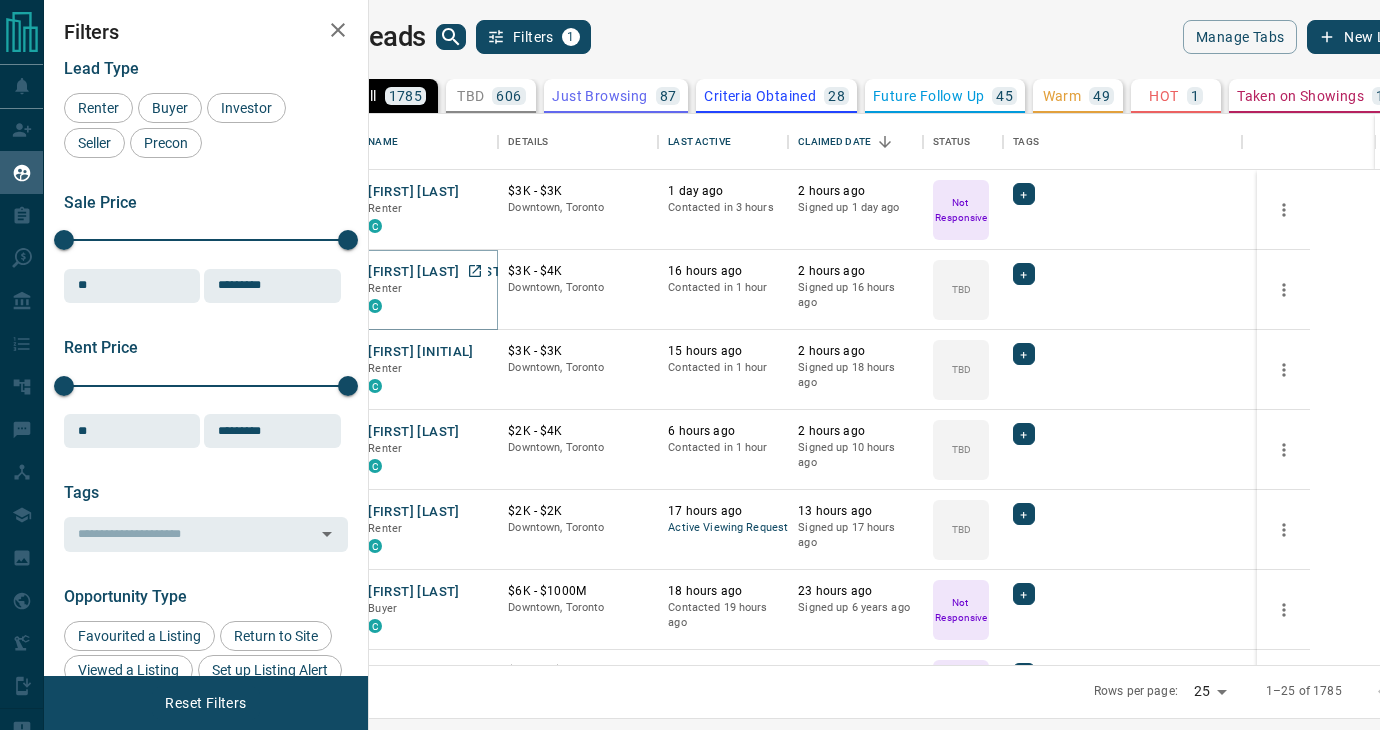 click on "[FIRST] [LAST] [LAST]" at bounding box center [436, 272] 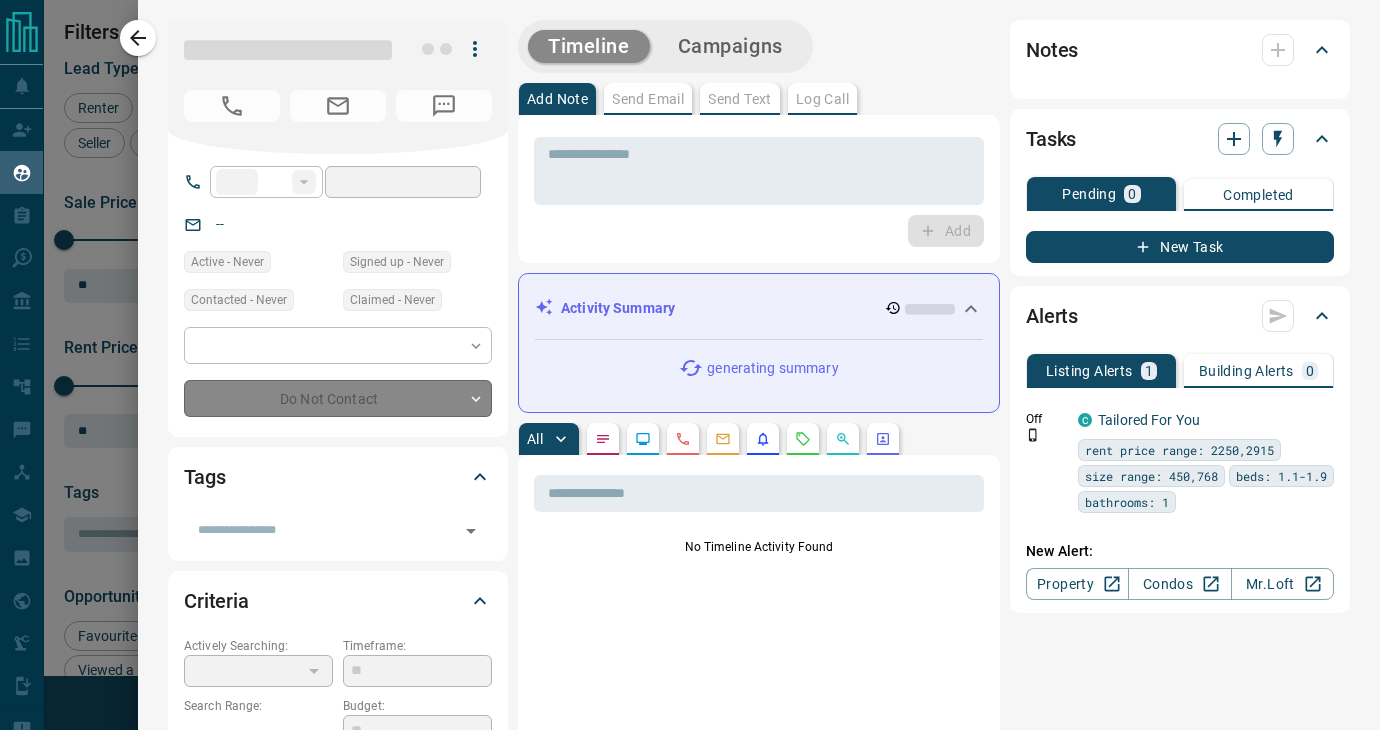 type on "**" 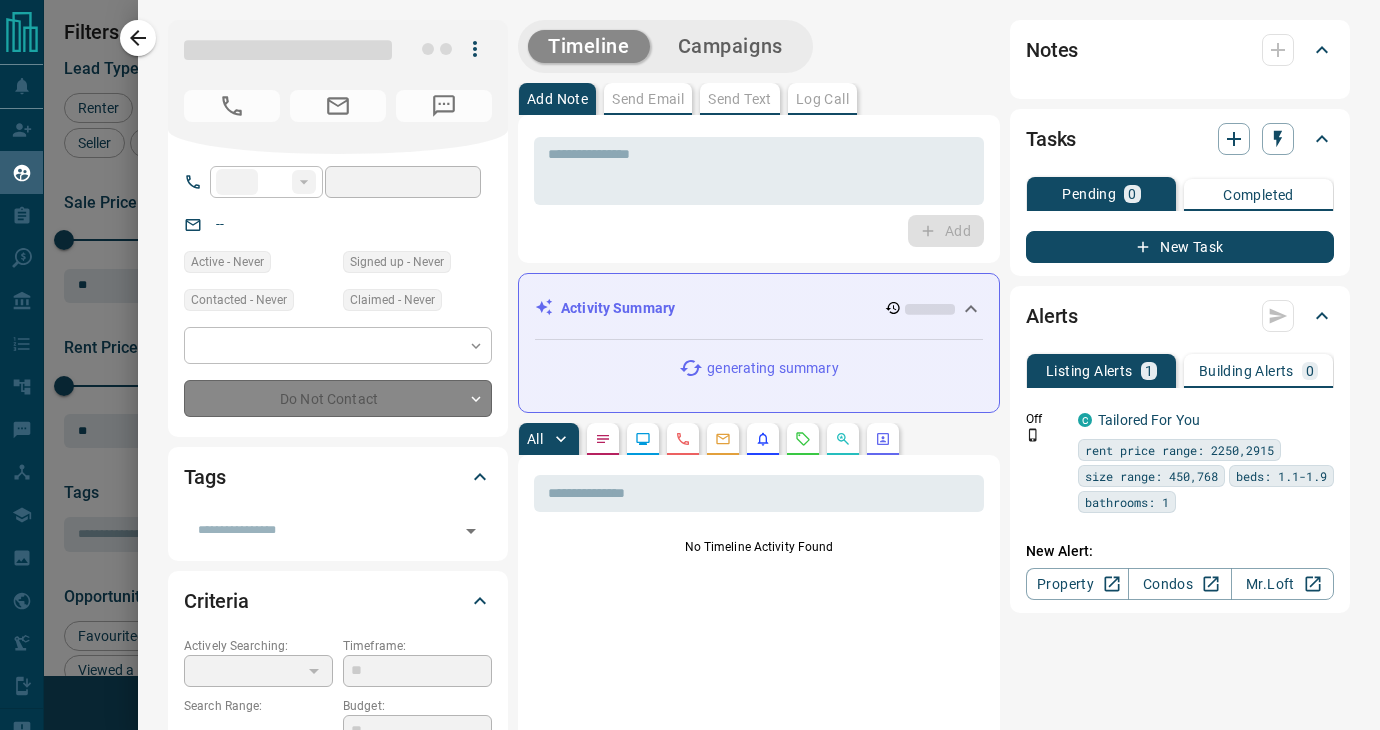 type on "**********" 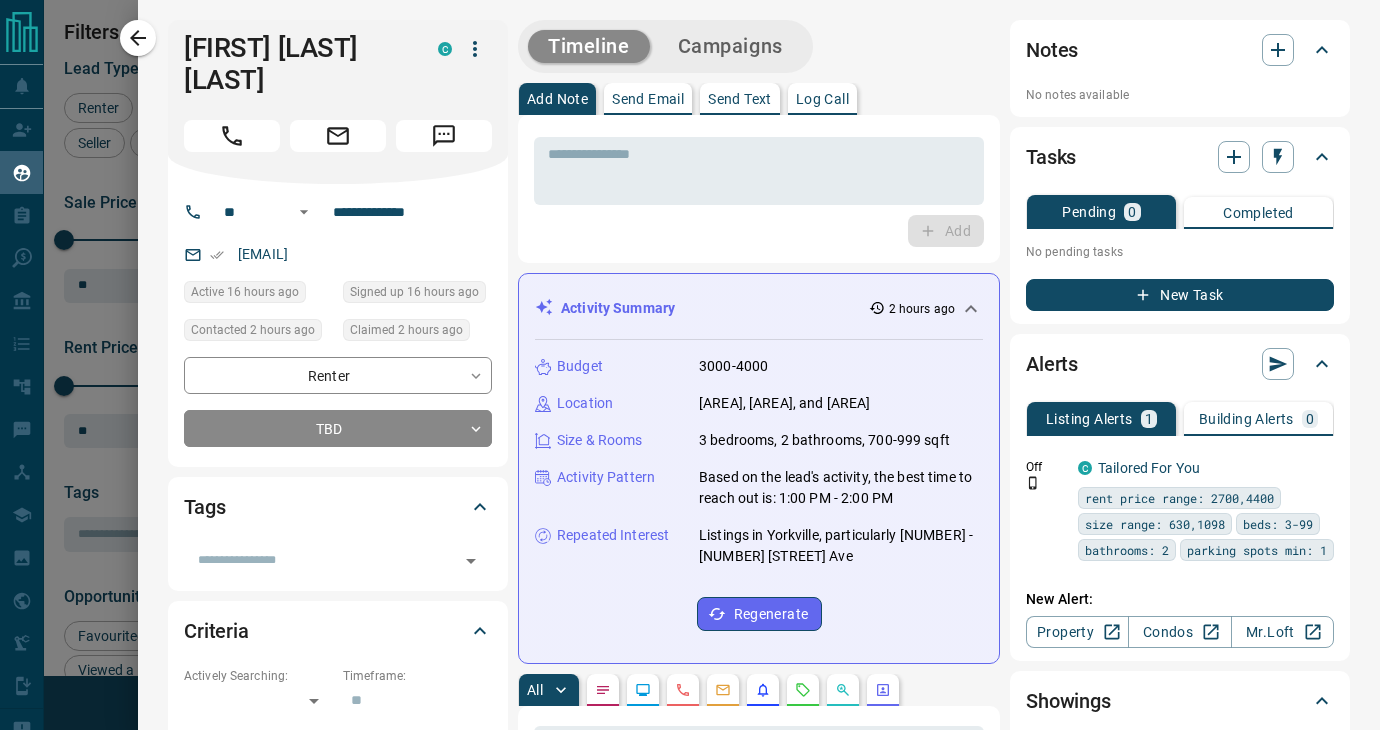 click on "Send Text" at bounding box center [740, 99] 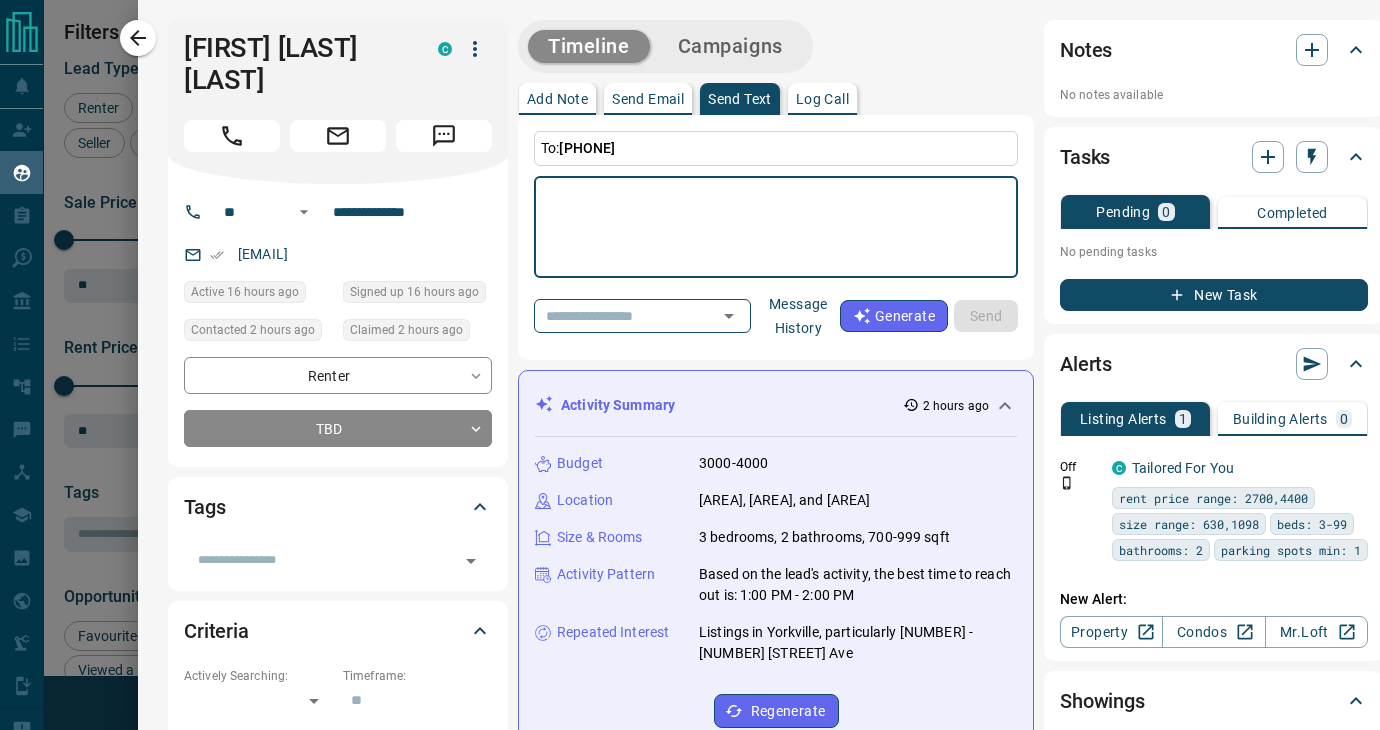 click at bounding box center [776, 227] 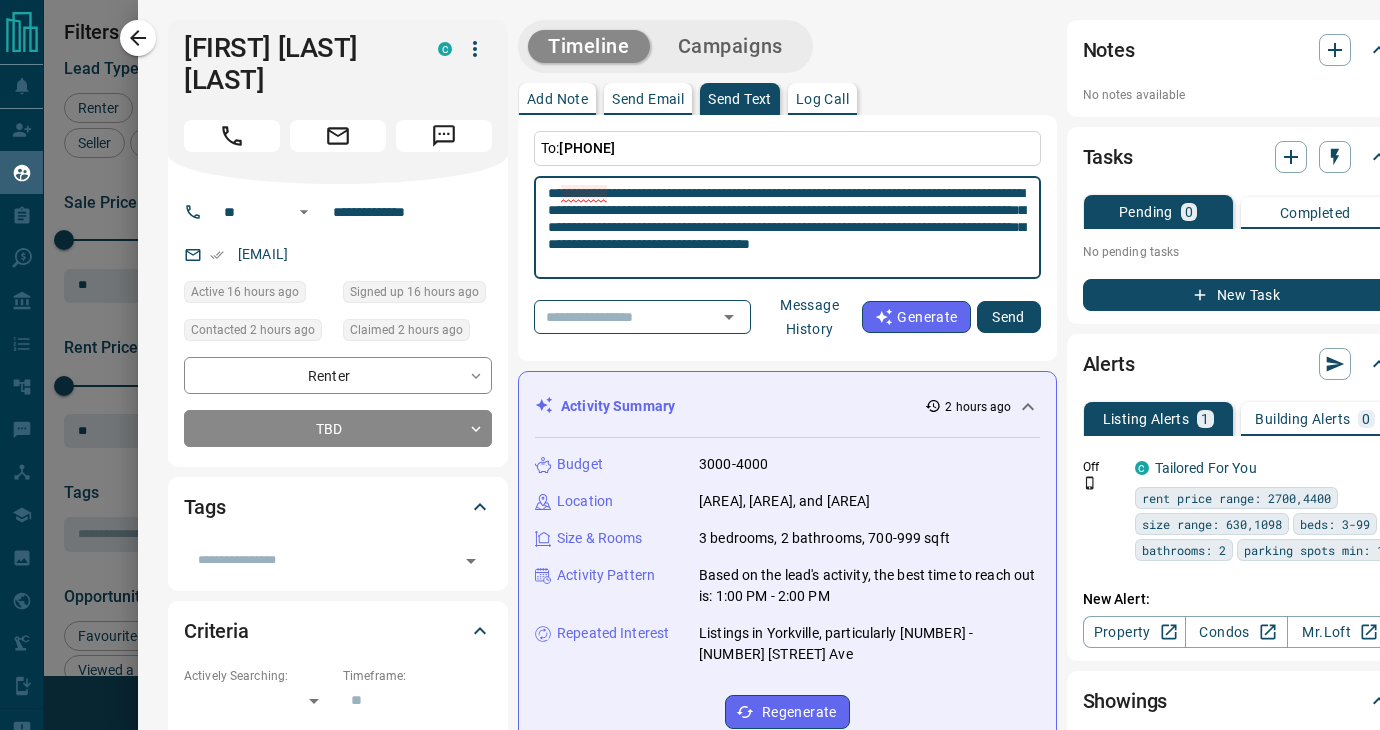 click on "**********" at bounding box center (787, 228) 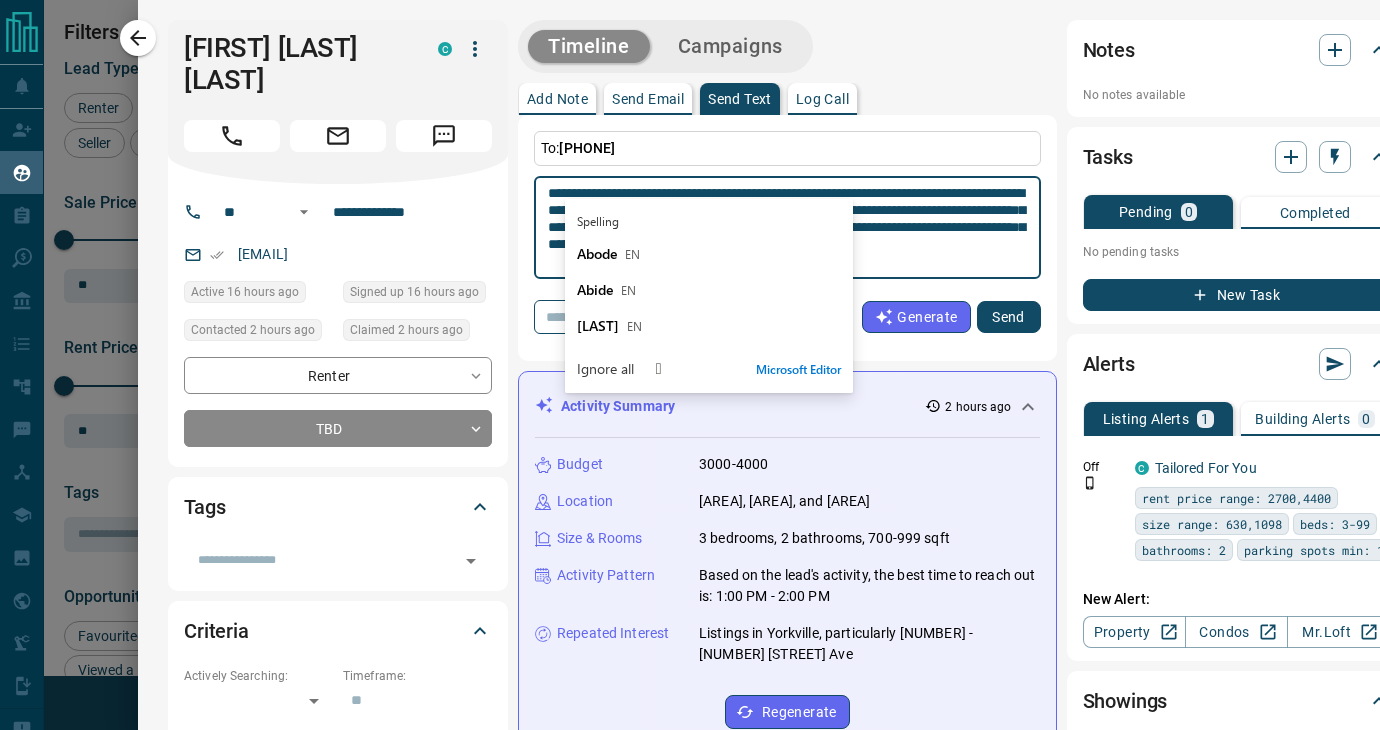 type on "**********" 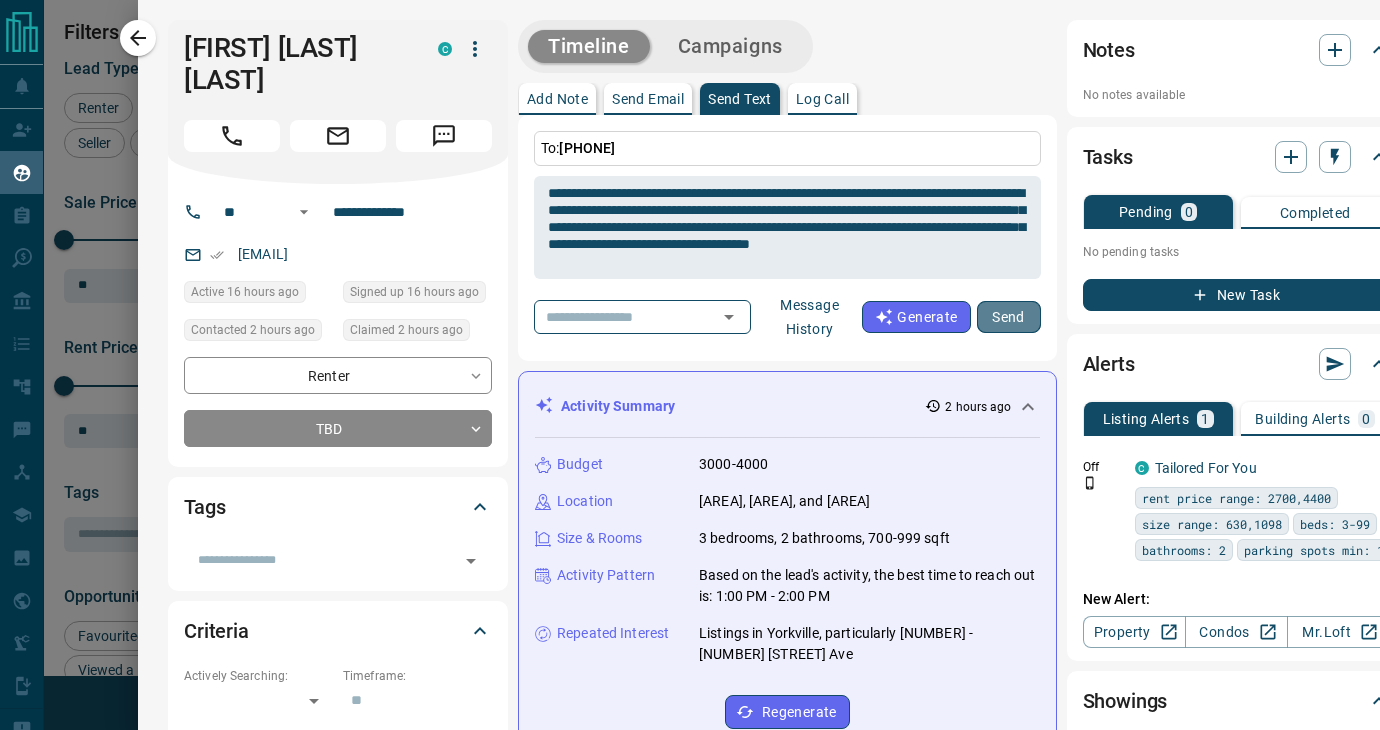 click on "Send" at bounding box center [1009, 317] 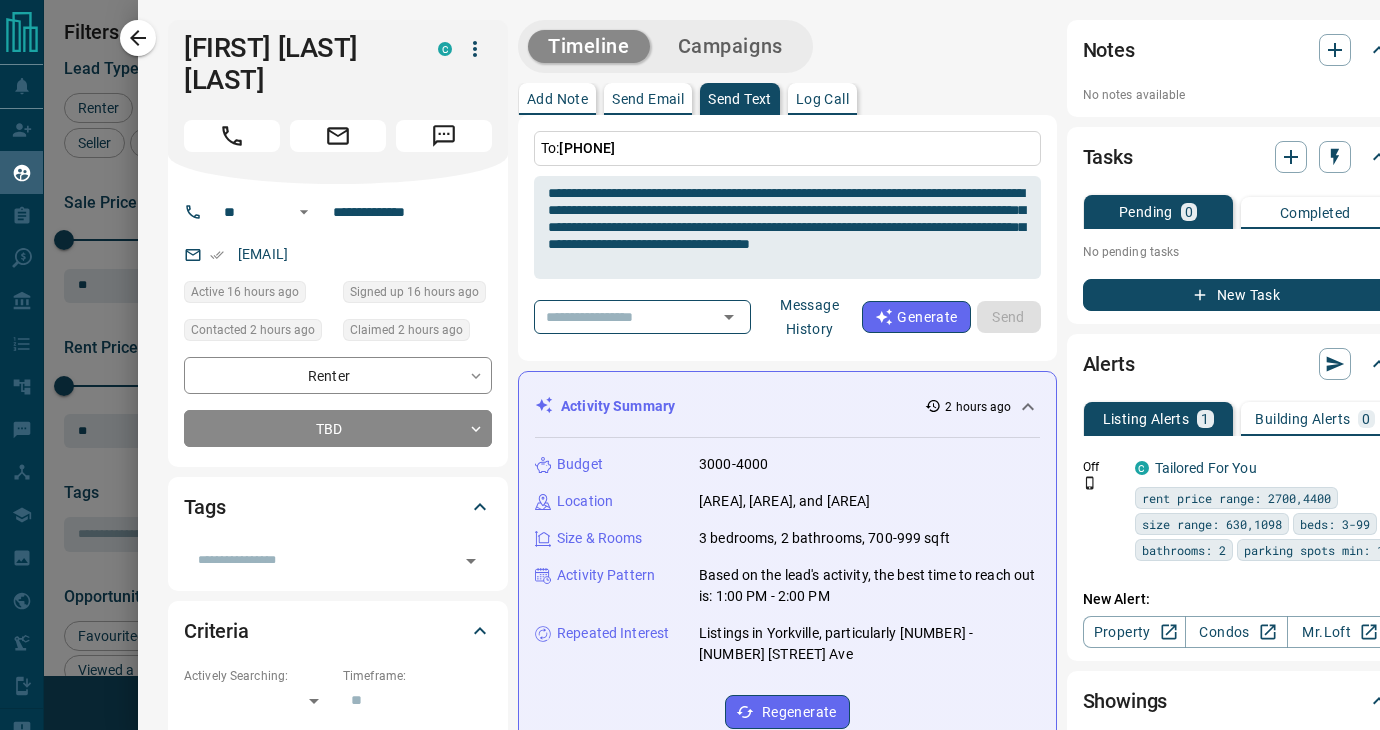 type 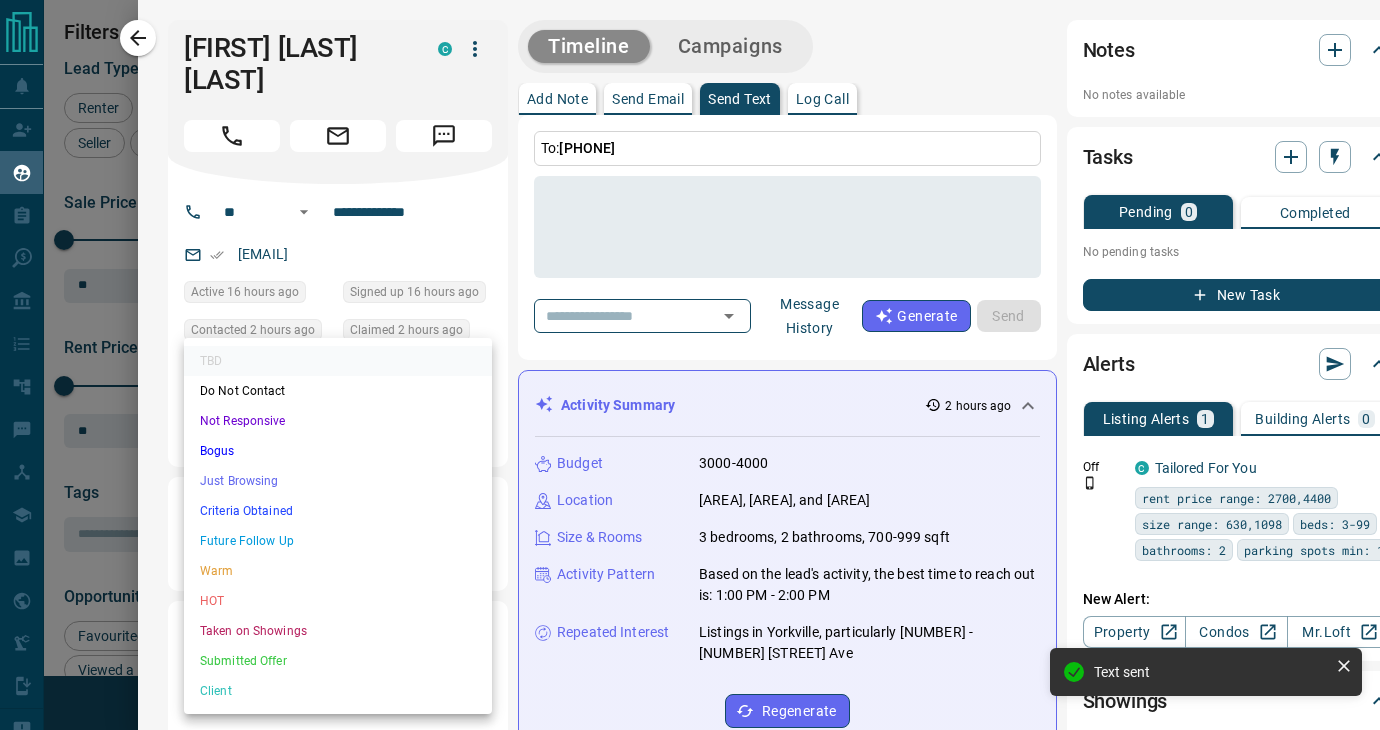 click on "Lead Transfers Claim Leads My Leads Tasks Opportunities Deals Campaigns Automations Messages Broker Bay Training Media Services Agent Resources Precon Worksheet Mobile Apps Disclosure Logout My Leads Filters 1 Manage Tabs New Lead All 1785 TBD 606 Do Not Contact - Not Responsive 916 Bogus 10 Just Browsing 87 Criteria Obtained 28 Future Follow Up 45 Warm 49 HOT 1 Taken on Showings 15 Submitted Offer 1 Client 27 Name Details Last Active Claimed Date Status Tags [FIRST] [LAST] Renter C $3K - $3K Downtown, [CITY] 1 day ago Contacted in 3 hours 2 hours ago Signed up 1 day ago Not Responsive + [FIRST] [LAST] Renter C $3K - $4K Downtown, [CITY] 16 hours ago Contacted in 1 hour 2 hours ago Signed up 16 hours ago TBD + [FIRST] [LAST] Renter C $3K - $3K Downtown, [CITY] 15 hours ago Contacted in 1 hour 2 hours ago Signed up 18 hours ago TBD + [FIRST] [LAST] Renter C $2K - $4K Downtown, [CITY] 6 hours ago Contacted in 1 hour 2 hours ago Signed up 10 hours ago TBD + [FIRST] [LAST] Renter C $2K - $2K Downtown, [CITY] TBD" at bounding box center [690, 352] 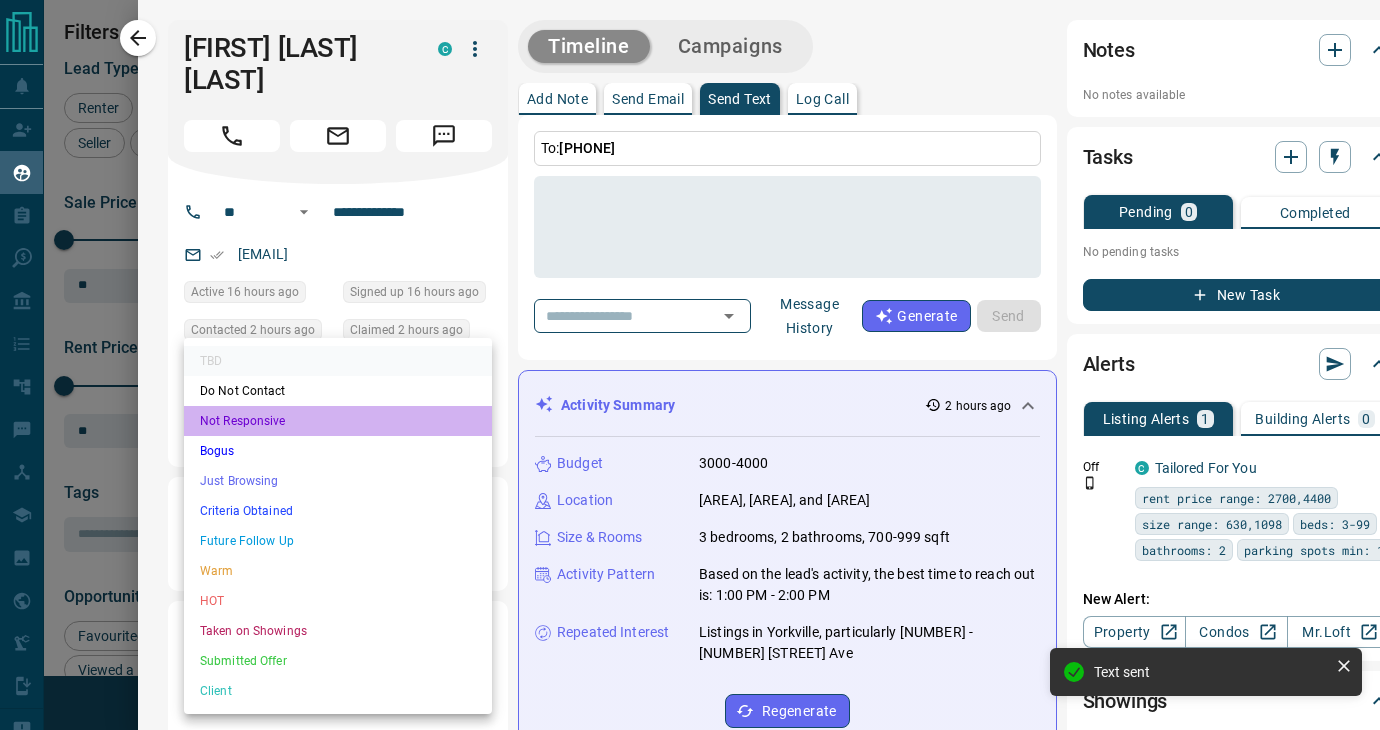 click on "Not Responsive" at bounding box center (338, 421) 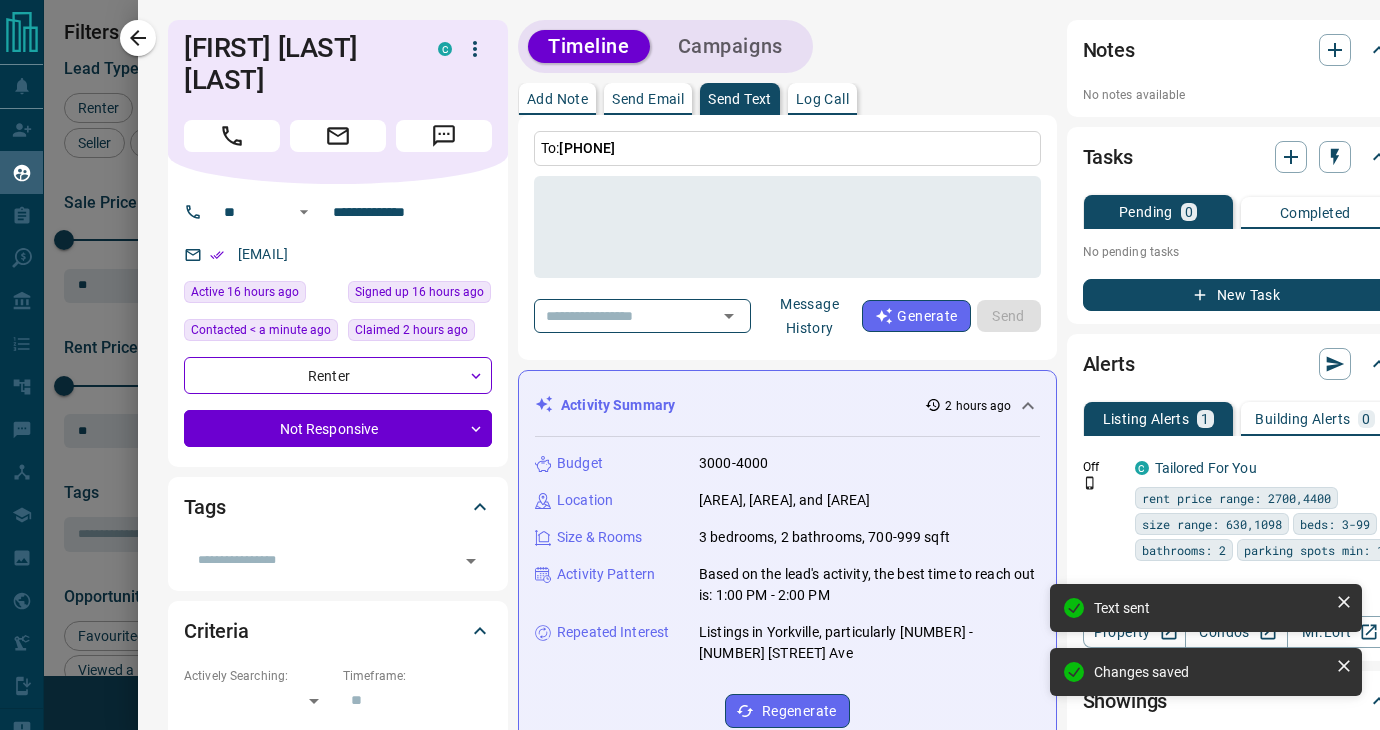 type on "*" 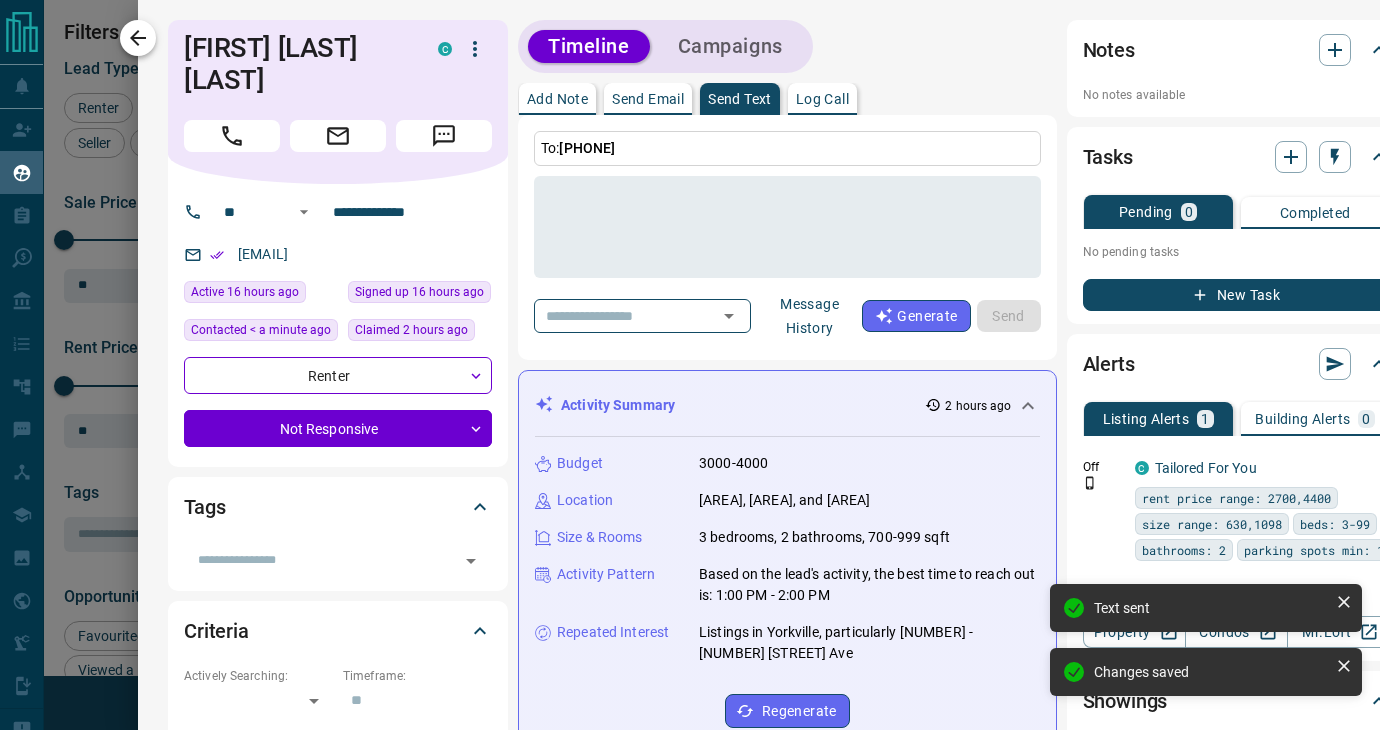 click 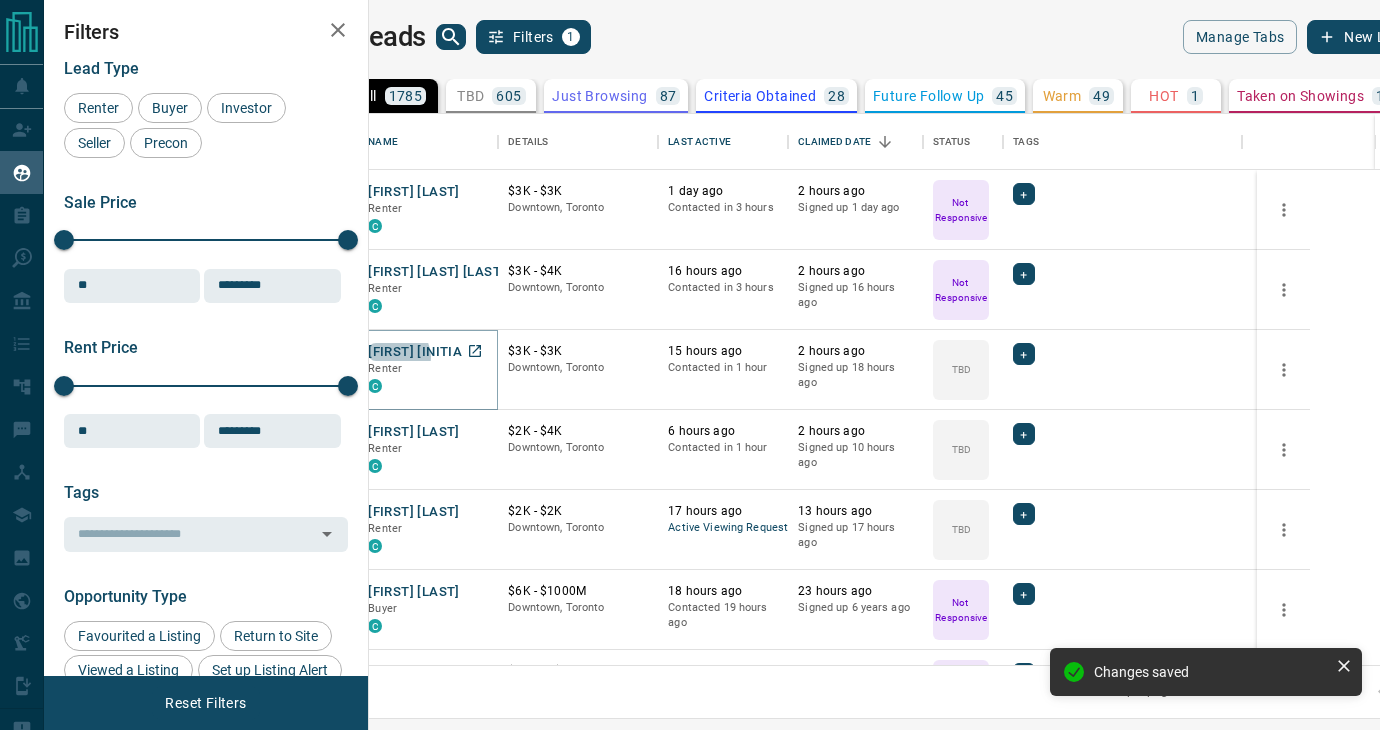 click on "[FIRST] [INITIAL]" at bounding box center (420, 352) 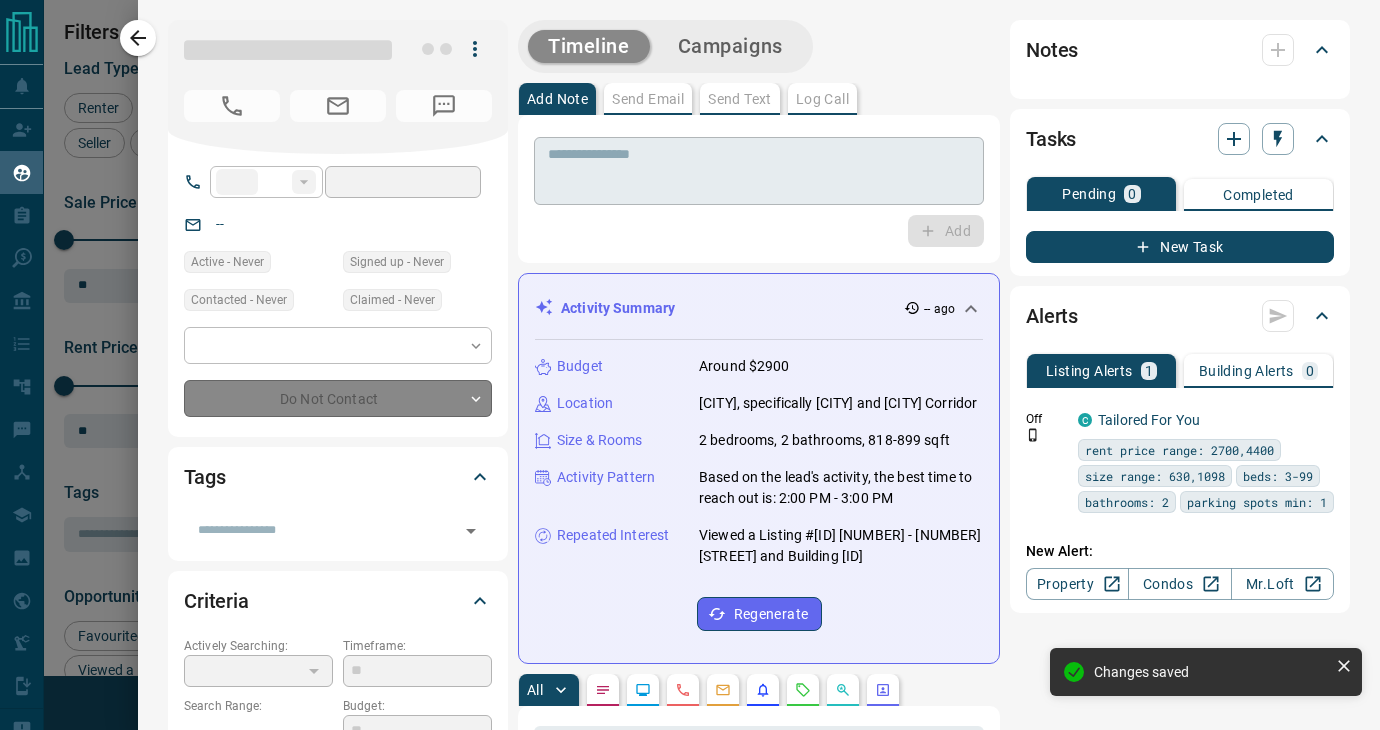 type on "**" 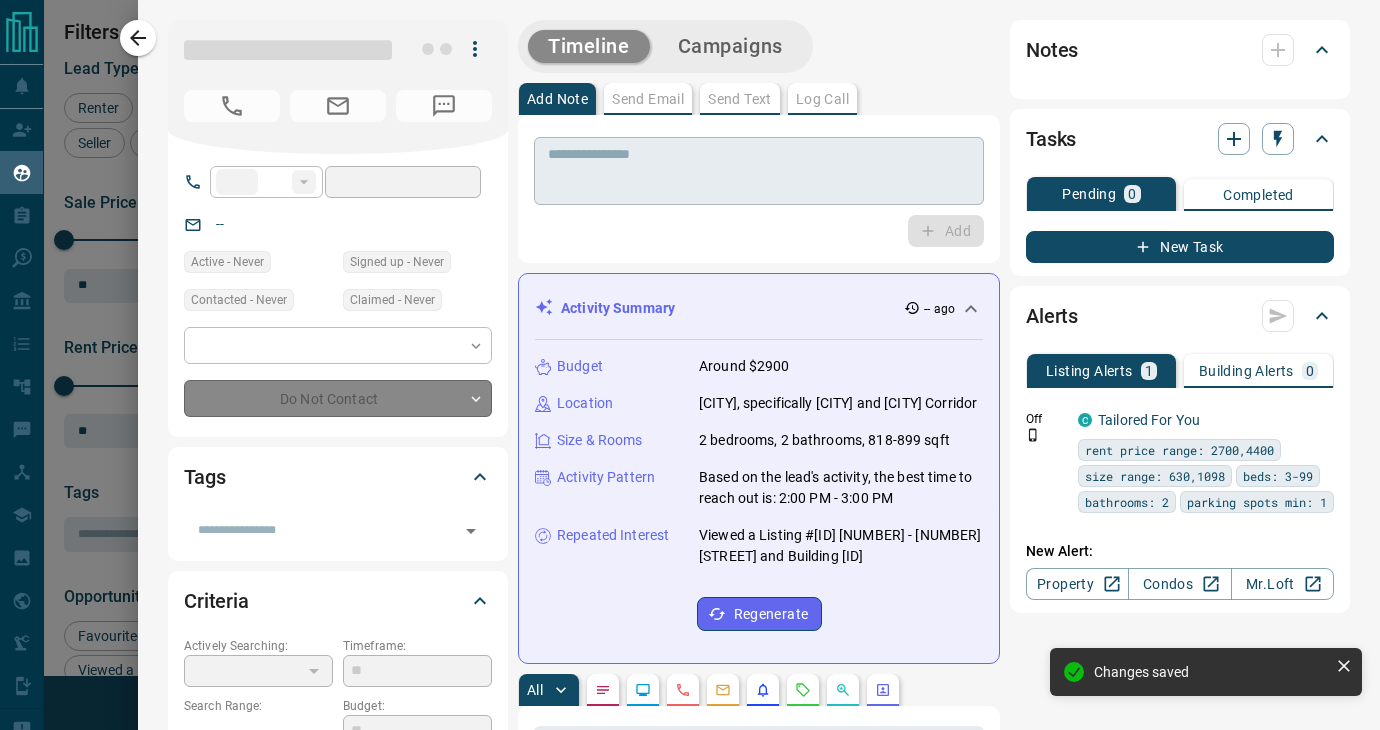 type on "**********" 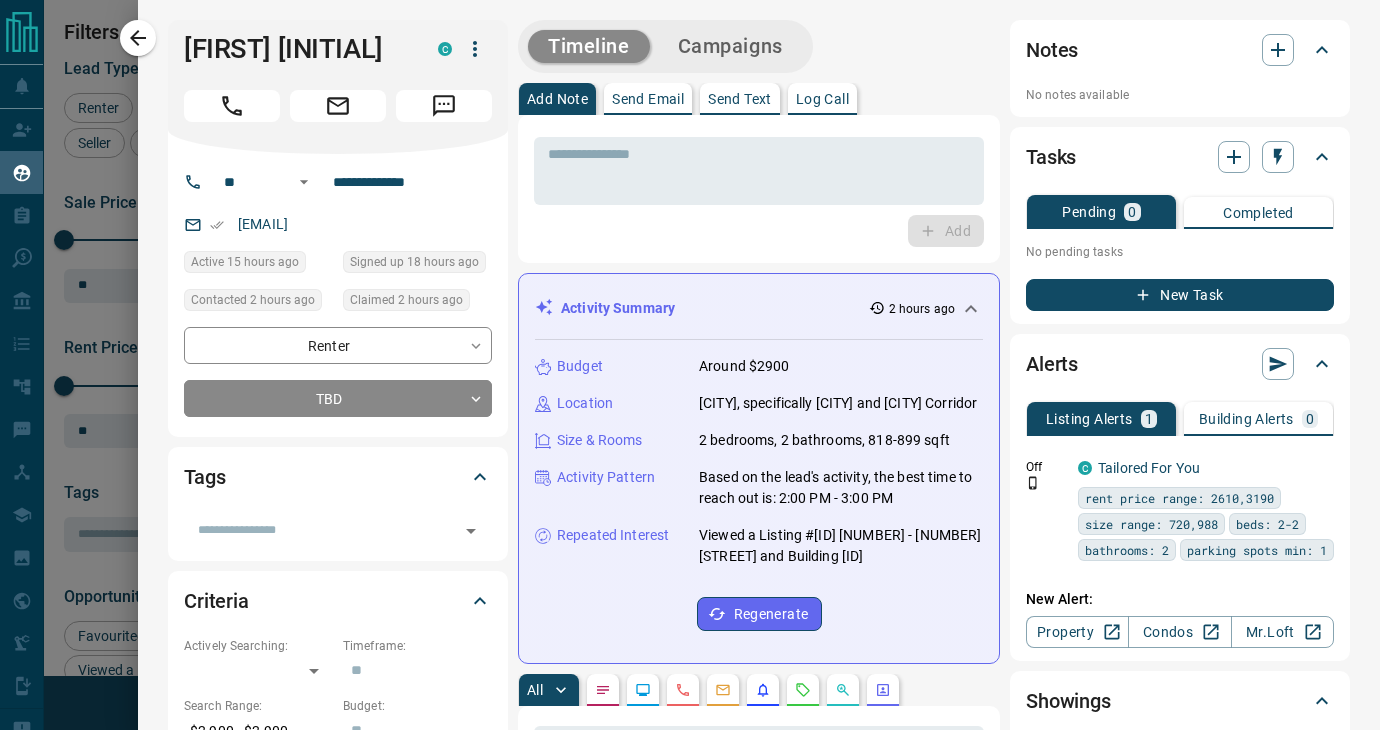 click on "Send Text" at bounding box center [740, 99] 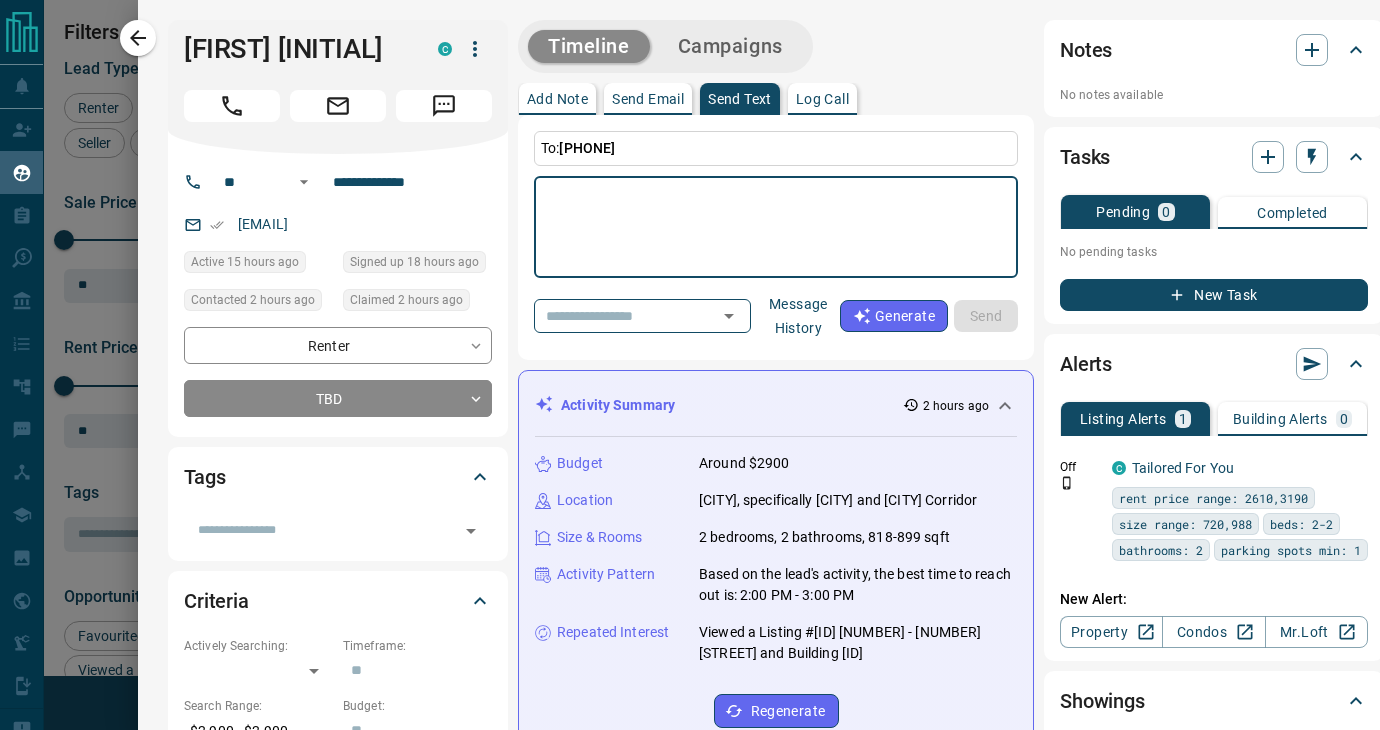 click at bounding box center [776, 227] 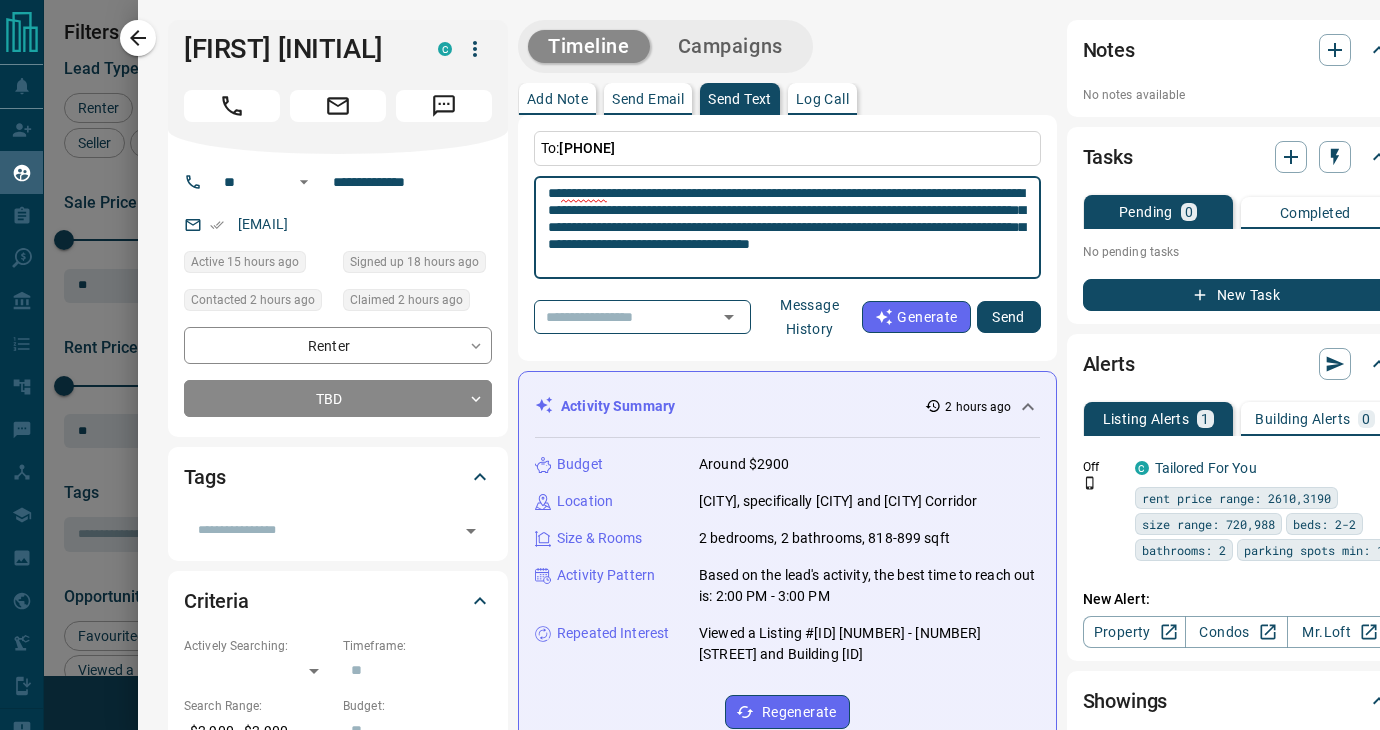 click on "**********" at bounding box center (787, 228) 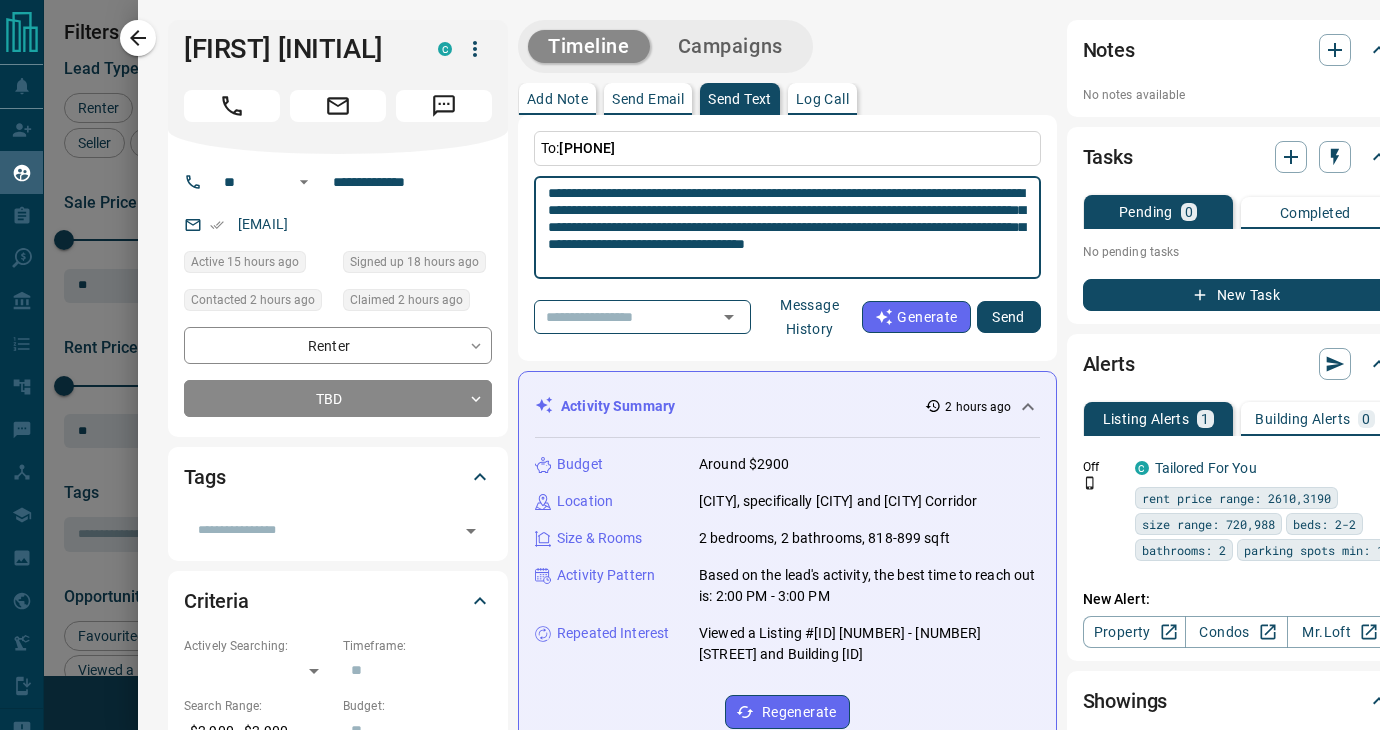 type on "**********" 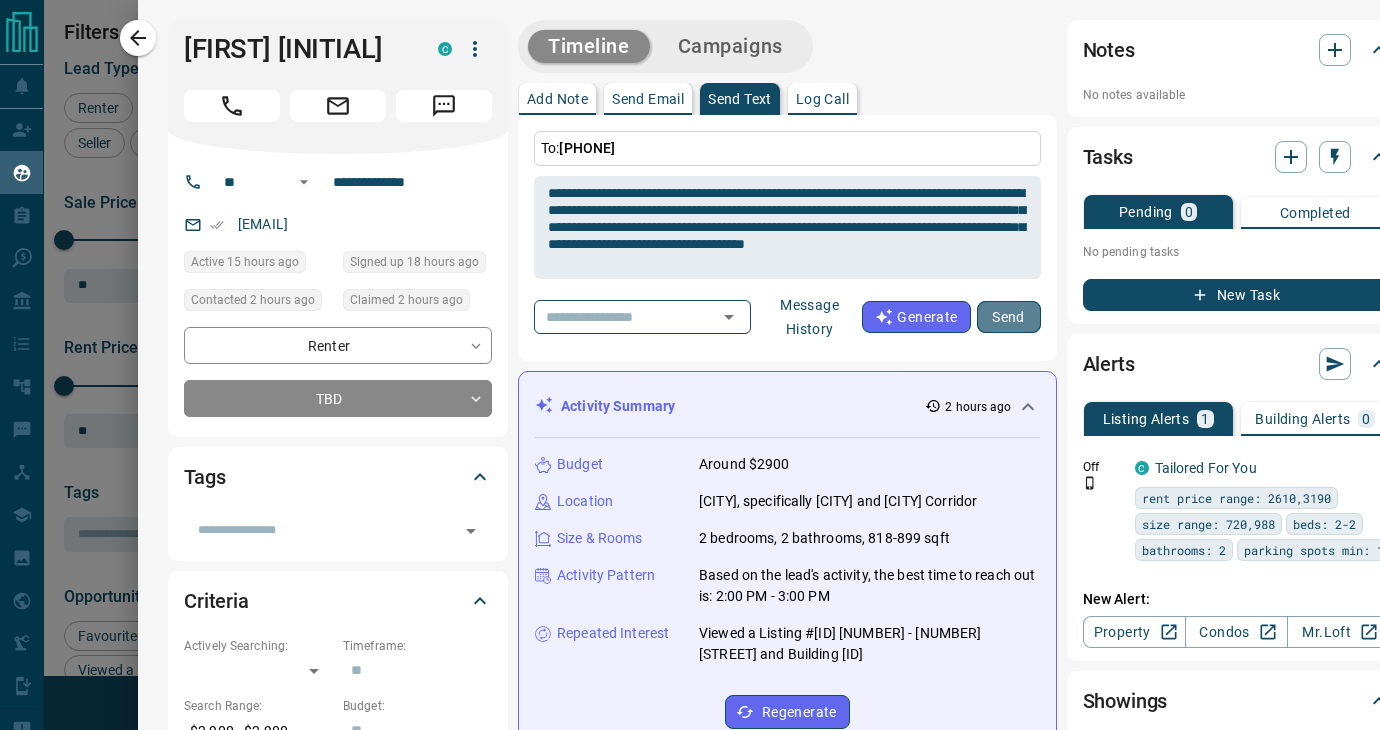 click on "Send" at bounding box center [1009, 317] 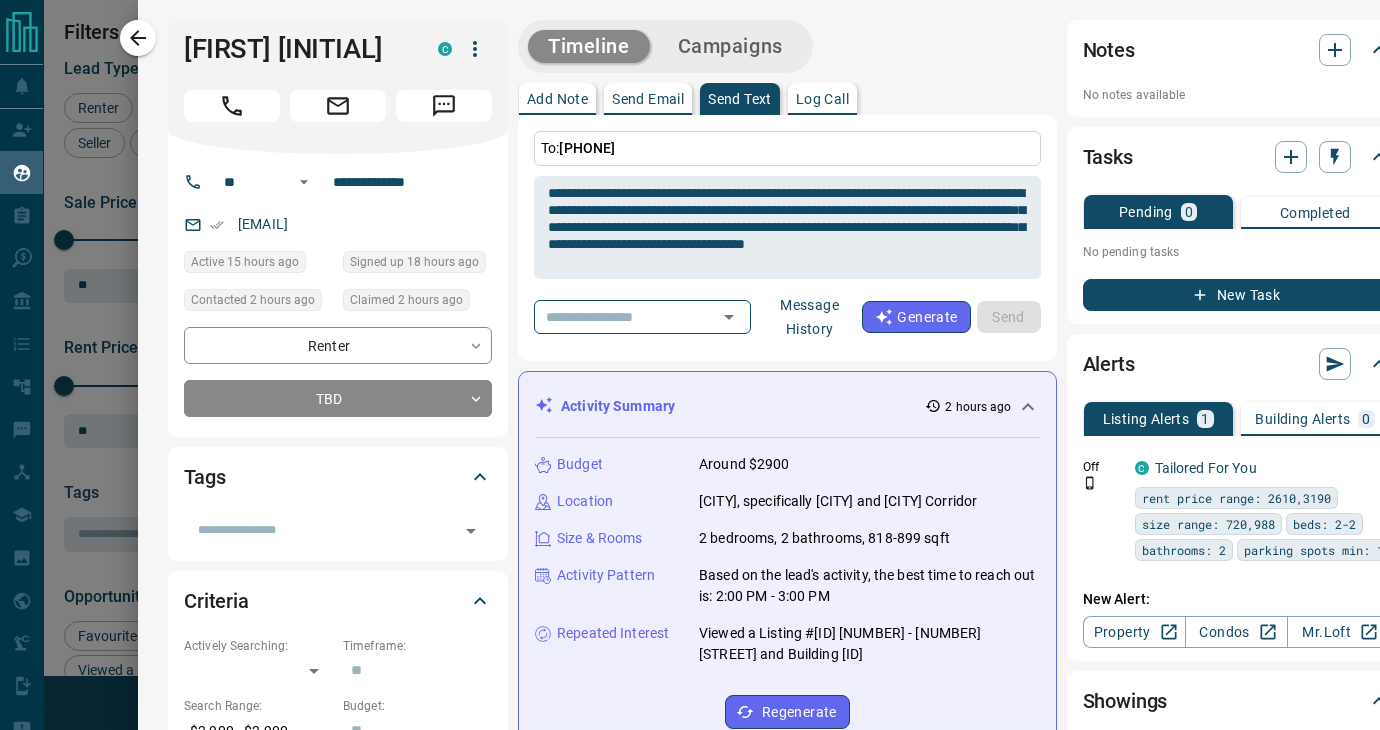 type 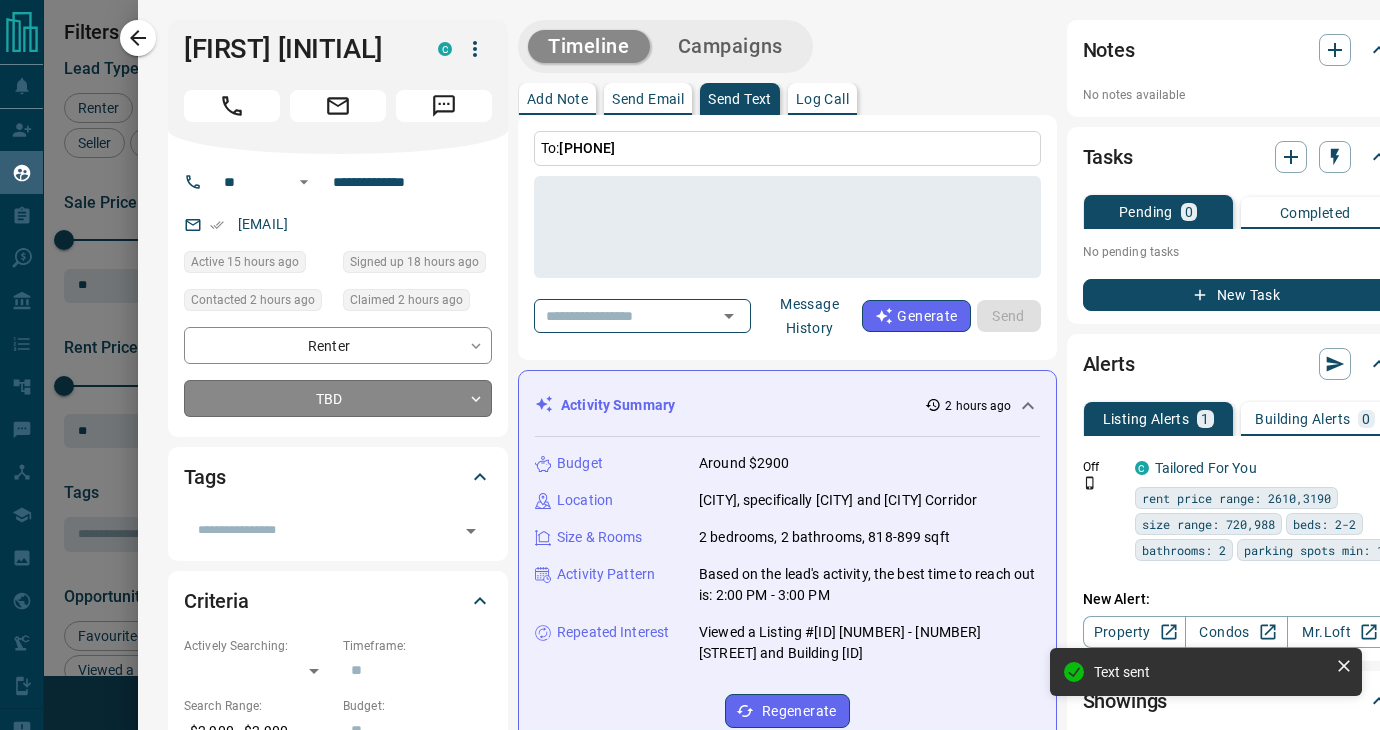 click on "Lead Transfers Claim Leads My Leads Tasks Opportunities Deals Campaigns Automations Messages Broker Bay Training Media Services Agent Resources Precon Worksheet Mobile Apps Disclosure Logout My Leads Filters 1 Manage Tabs New Lead All 1785 TBD 605 Do Not Contact - Not Responsive 917 Bogus 10 Just Browsing 87 Criteria Obtained 28 Future Follow Up 45 Warm 49 HOT 1 Taken on Showings 15 Submitted Offer 1 Client 27 Name Details Last Active Claimed Date Status Tags [FIRST] [LAST] Renter C $3K - $3K Downtown, [CITY] 1 day ago Contacted in 3 hours 2 hours ago Signed up 1 day ago Not Responsive + [FIRST] [LAST] Renter C $3K - $4K Downtown, [CITY] 16 hours ago Contacted in 3 hours 2 hours ago Signed up 16 hours ago Not Responsive + [FIRST] [LAST] Renter C $3K - $3K Downtown, [CITY] 15 hours ago Contacted in 1 hour 2 hours ago Signed up 18 hours ago TBD + [FIRST] [LAST] Renter C $2K - $4K Downtown, [CITY] 6 hours ago Contacted in 1 hour 2 hours ago Signed up 10 hours ago TBD + [FIRST] [LAST] Renter C $2K - $2K TBD + C +" at bounding box center [690, 352] 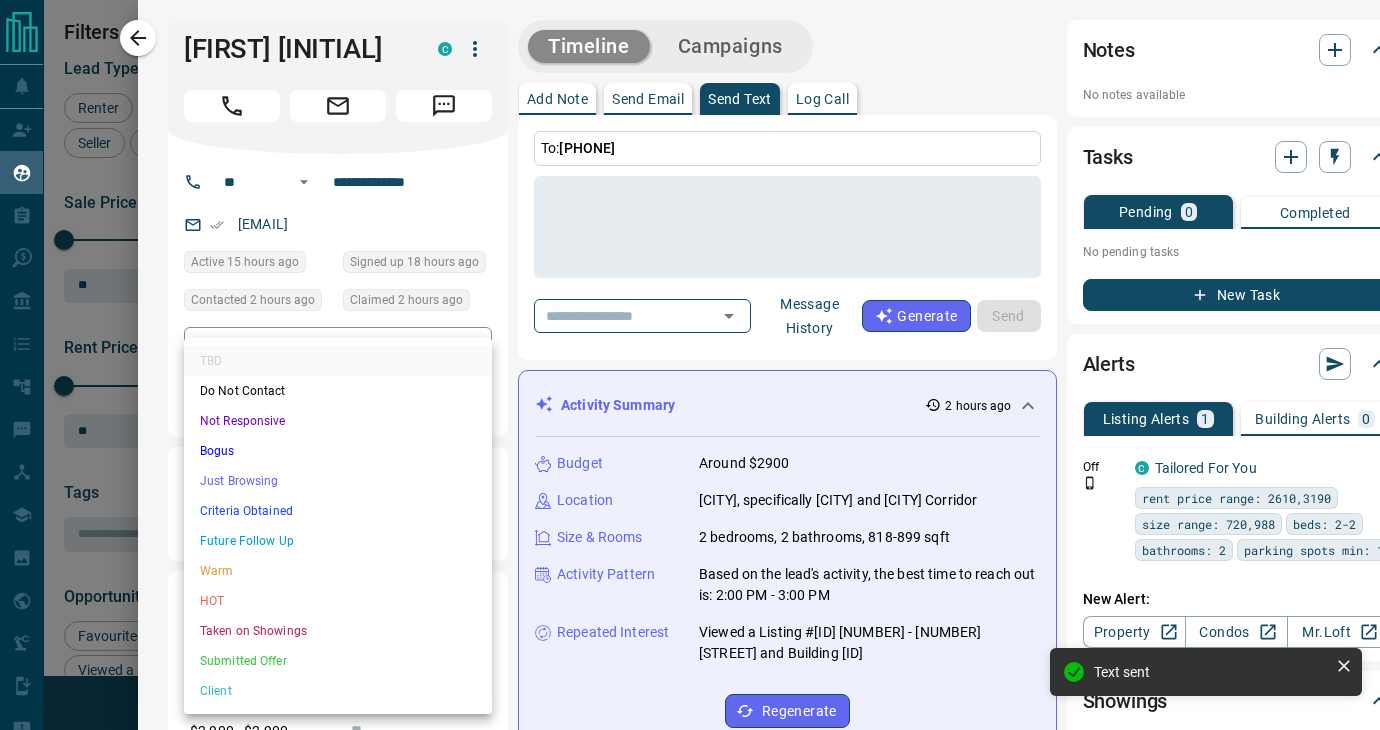 click on "Not Responsive" at bounding box center (338, 421) 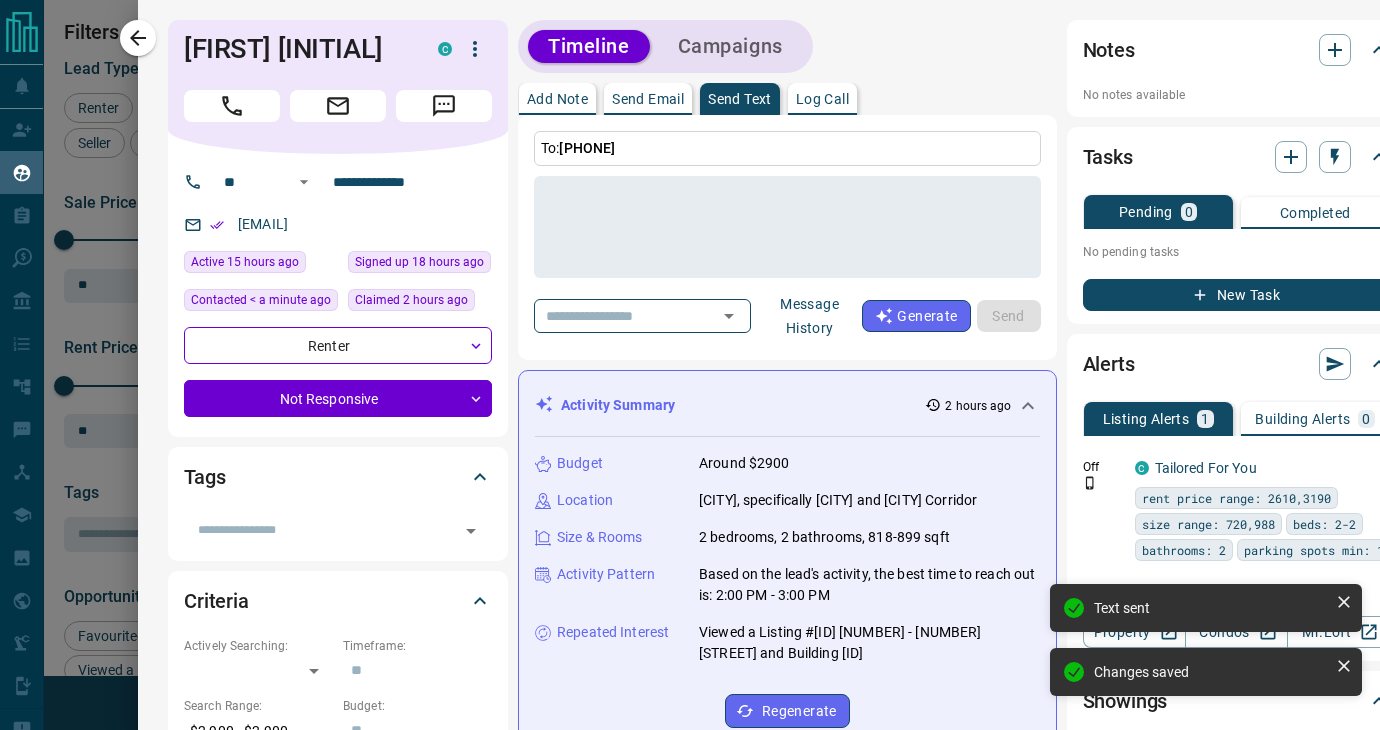 type on "*" 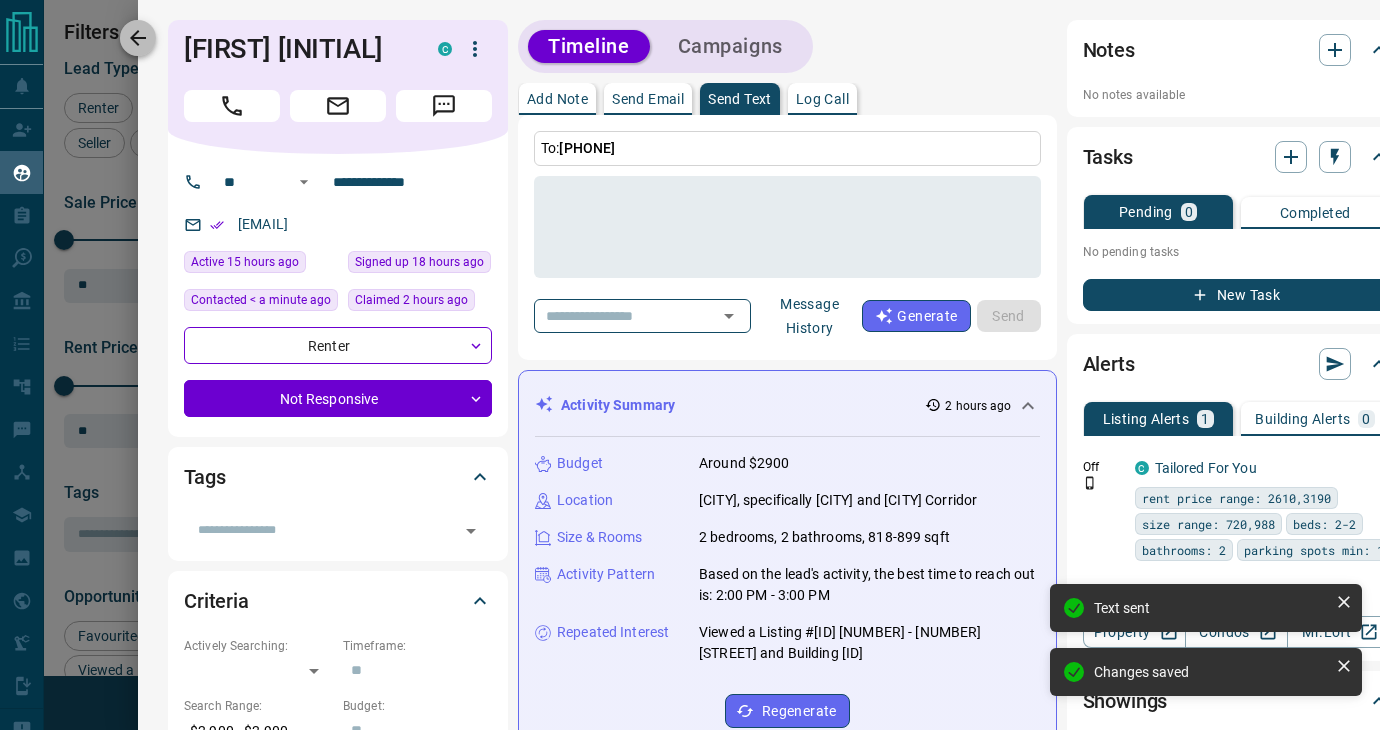 click 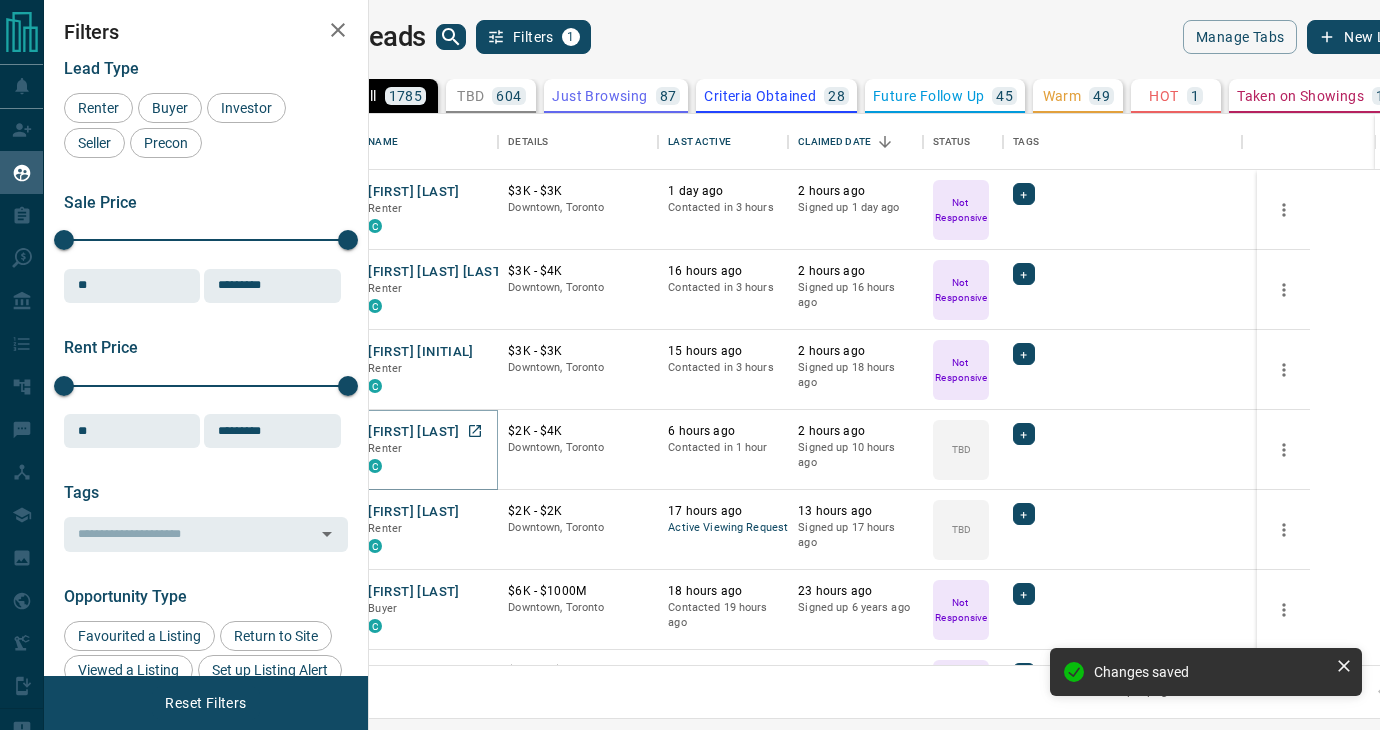 click on "[FIRST] [LAST]" at bounding box center [413, 432] 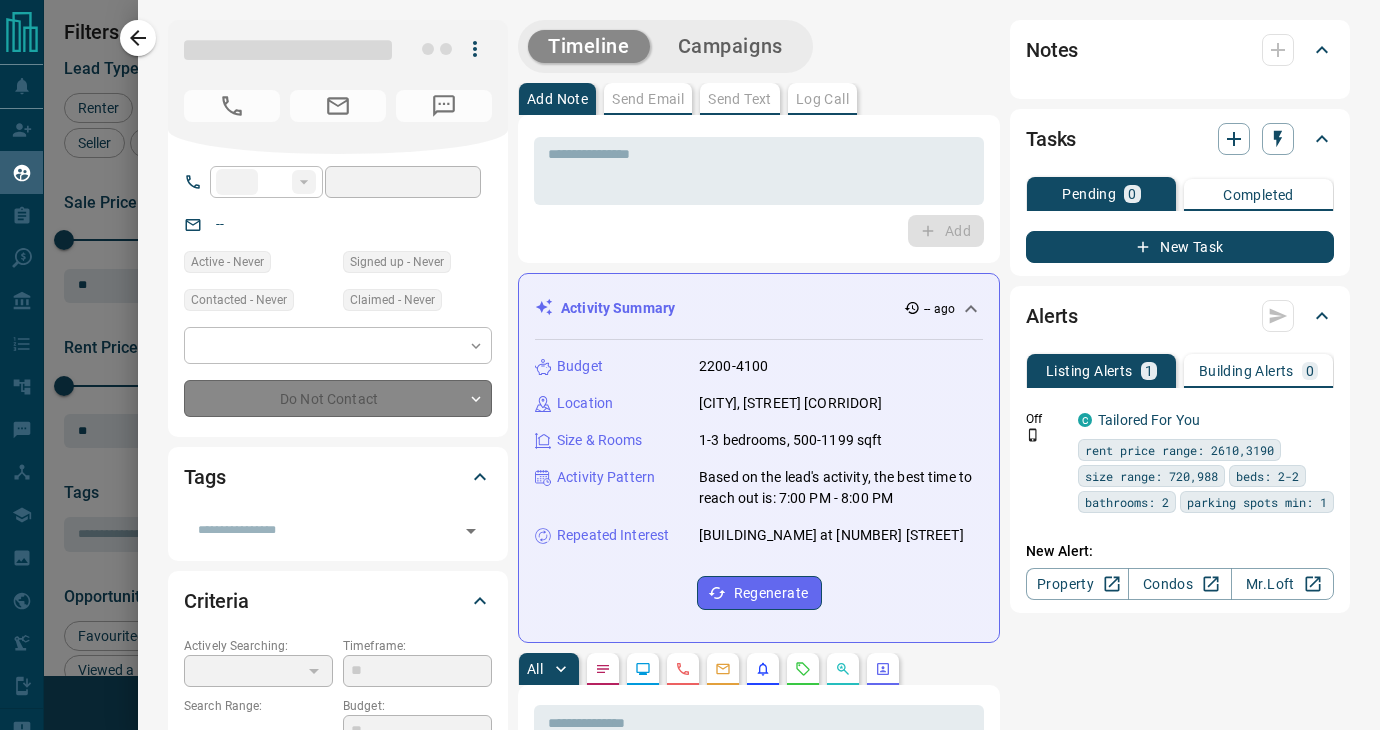 type on "**" 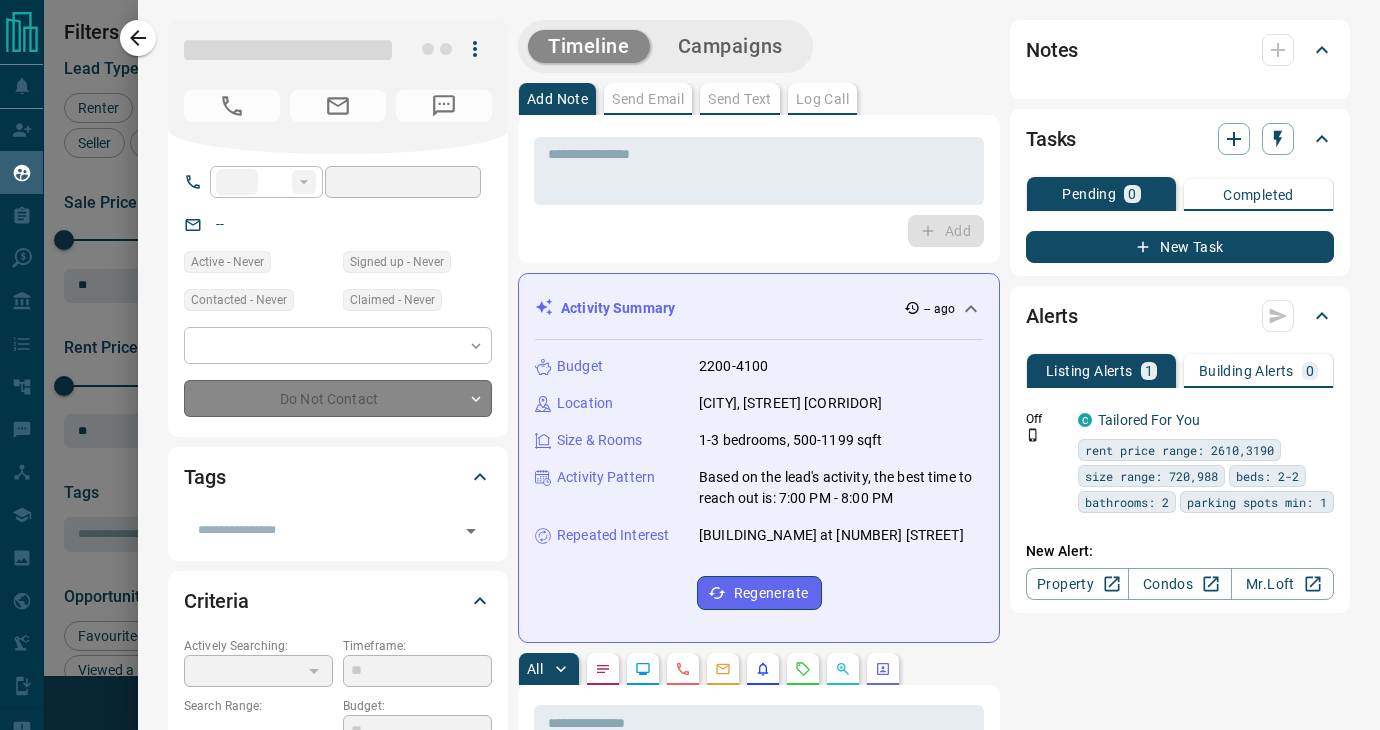 type on "**********" 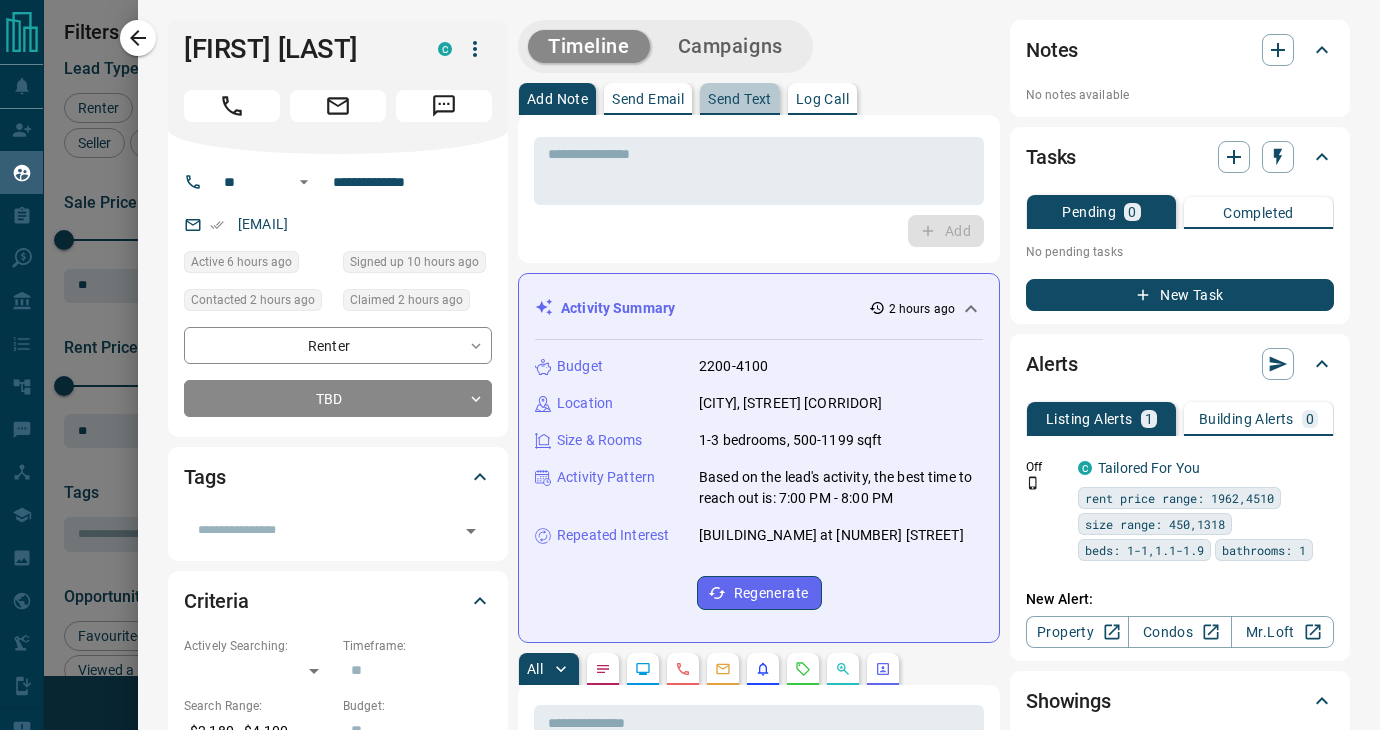 click on "Send Text" at bounding box center [740, 99] 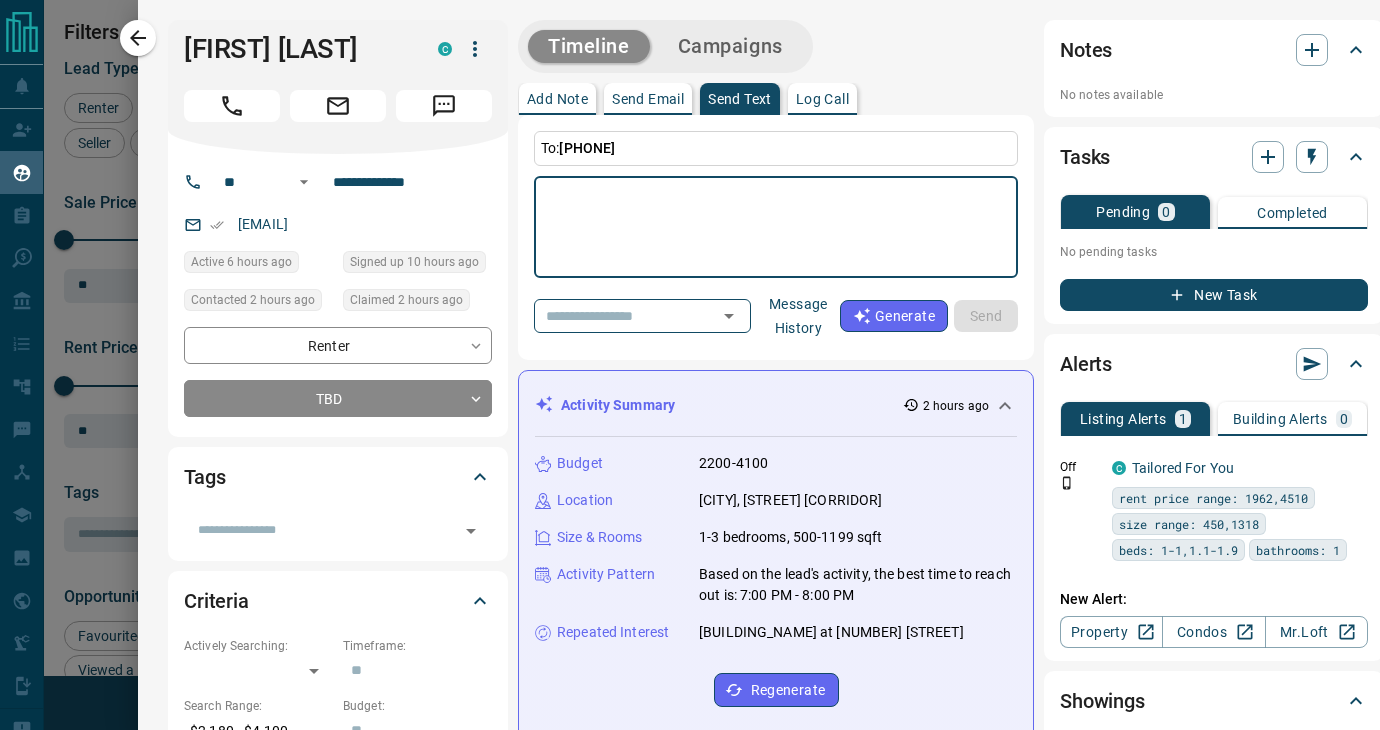 click at bounding box center (776, 227) 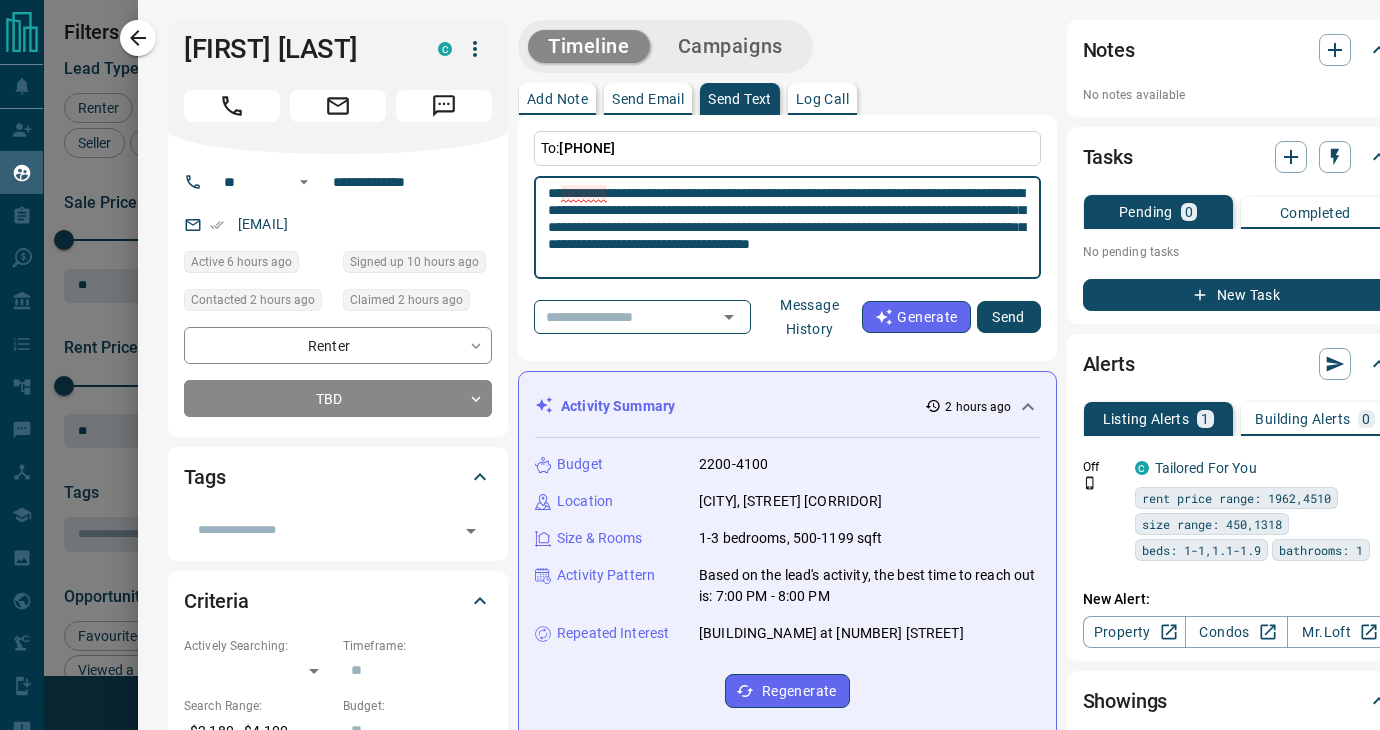 click on "**********" at bounding box center (787, 228) 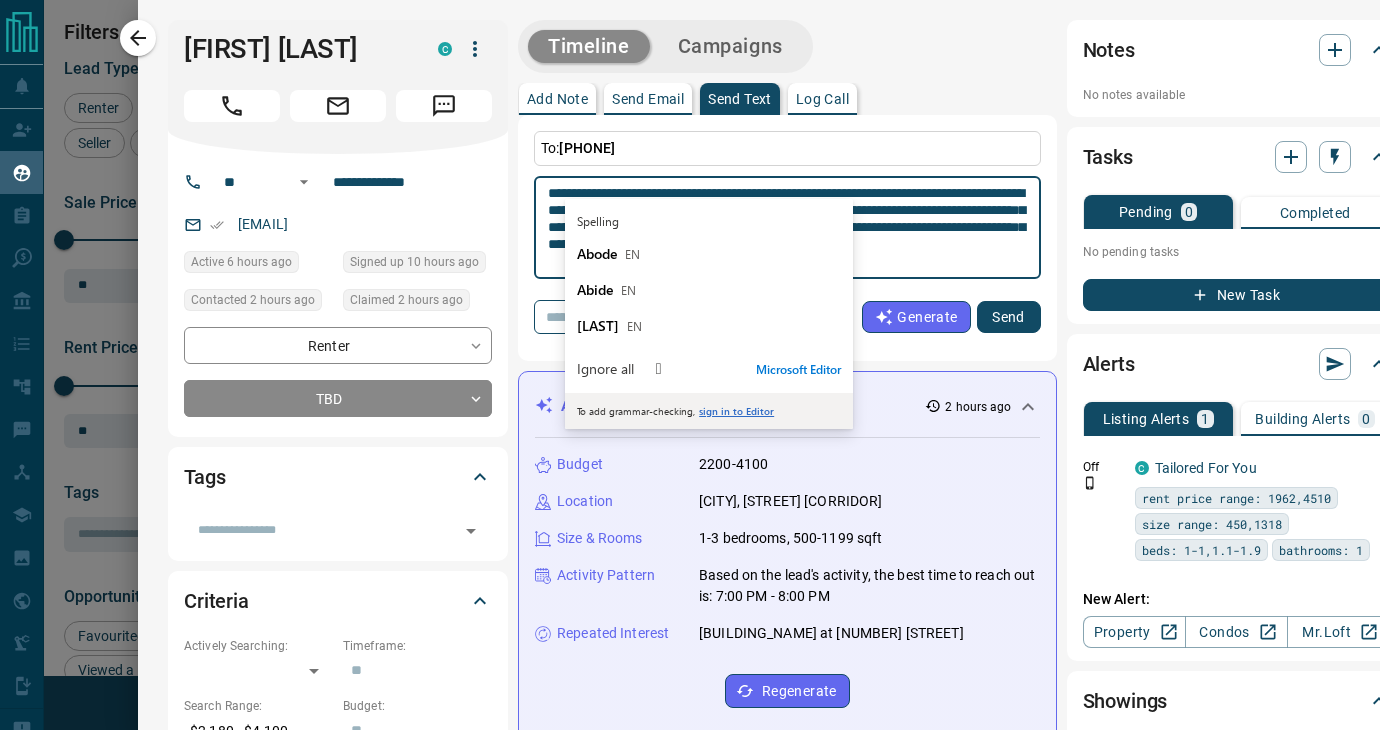 type on "**********" 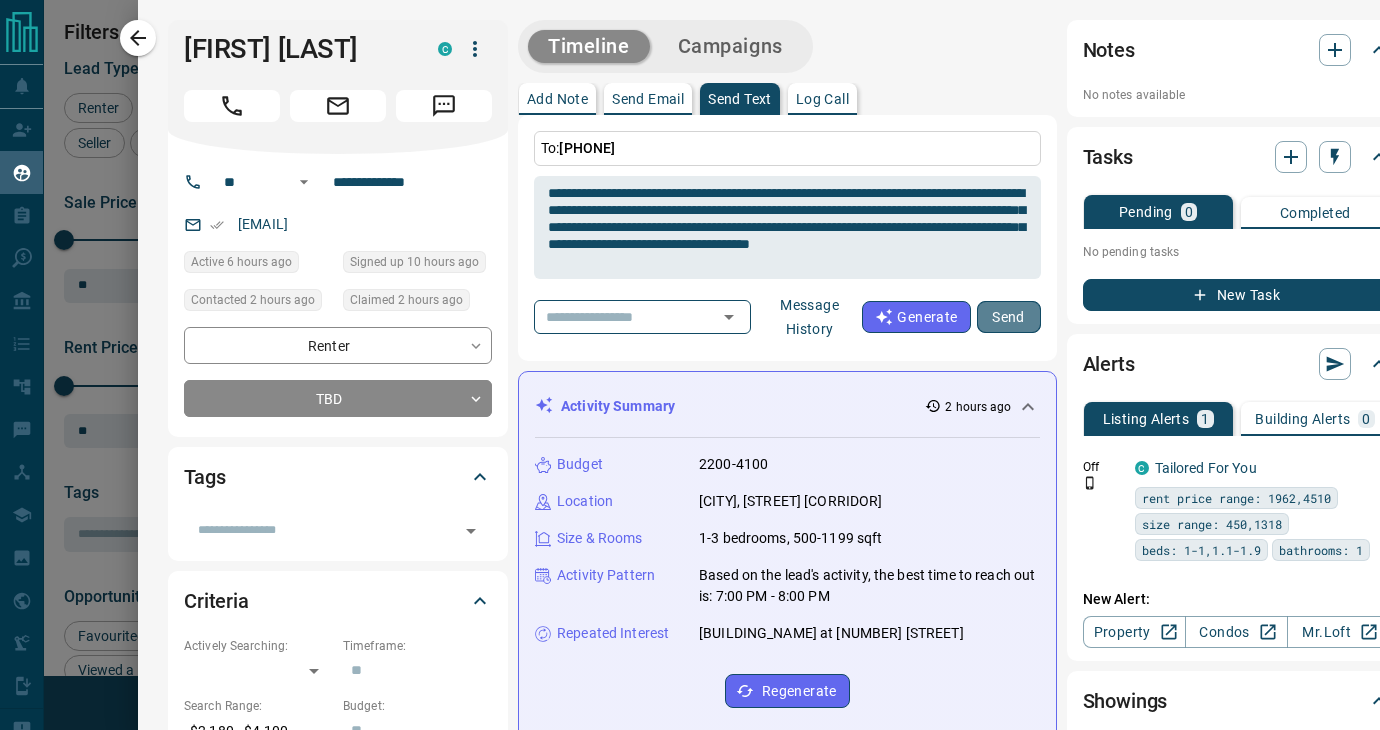 click on "Send" at bounding box center [1009, 317] 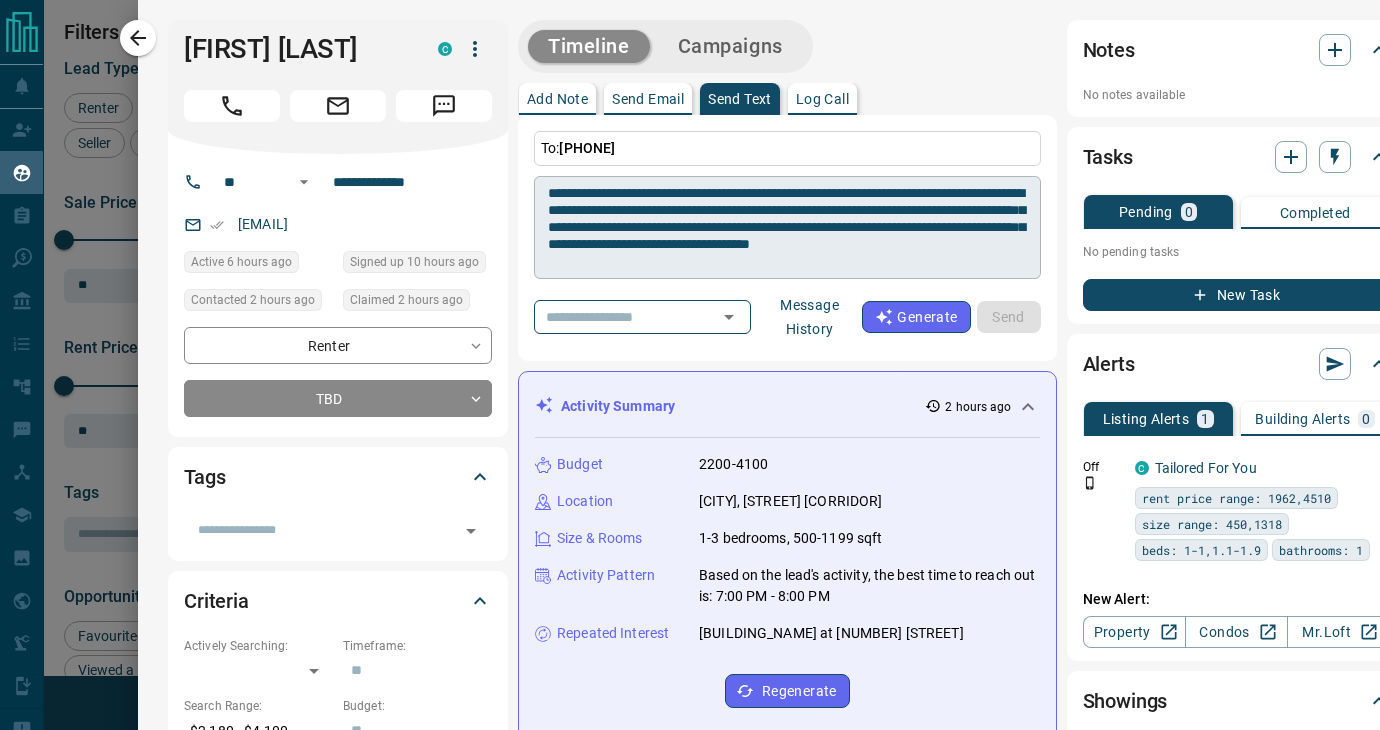type 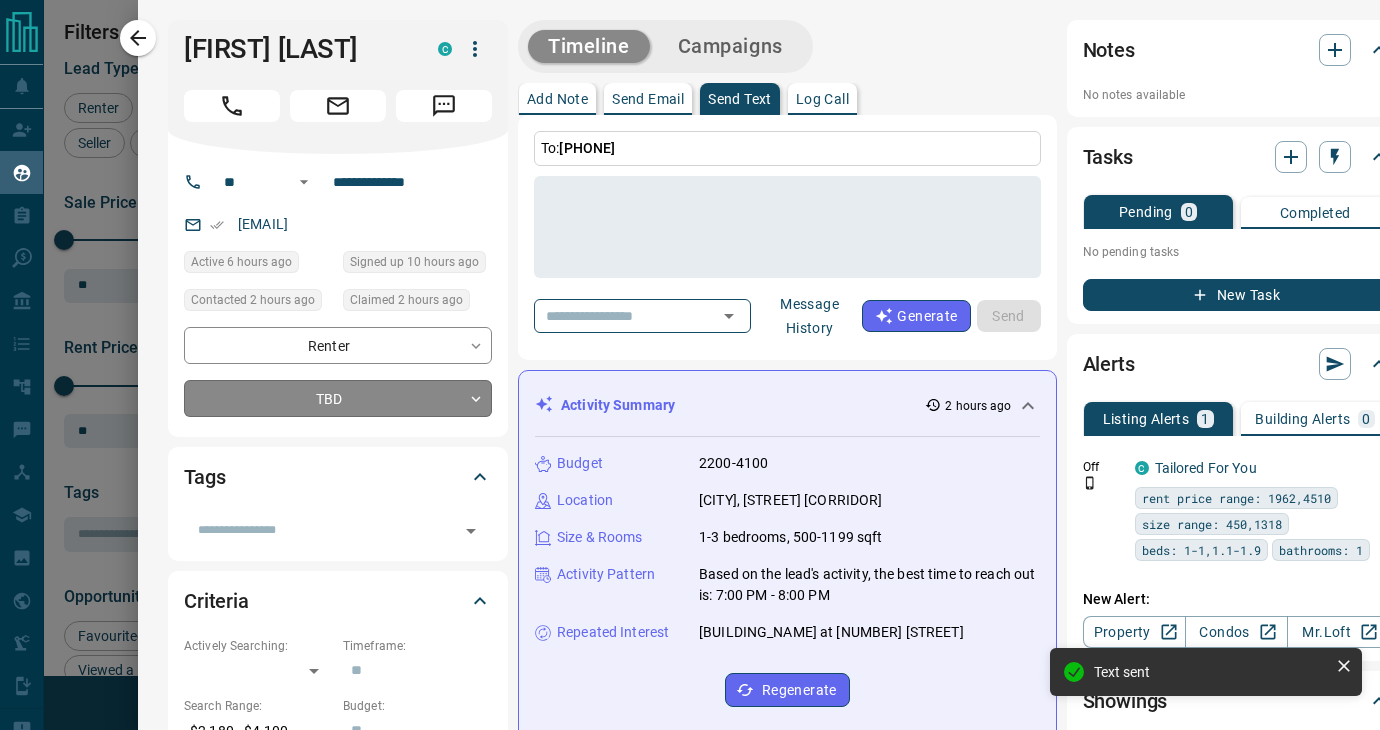click on "Lead Transfers Claim Leads My Leads Tasks Opportunities Deals Campaigns Automations Messages Broker Bay Training Media Services Agent Resources Precon Worksheet Mobile Apps Disclosure Logout My Leads Filters 1 Manage Tabs New Lead All 1785 TBD 604 Do Not Contact - Not Responsive 918 Bogus 10 Just Browsing 87 Criteria Obtained 28 Future Follow Up 45 Warm 49 HOT 1 Taken on Showings 15 Submitted Offer 1 Client 27 Name Details Last Active Claimed Date Status Tags Abude Saadawi Renter C $3K - $3K Downtown, Toronto 1 day ago Contacted in 3 hours 2 hours ago Signed up 1 day ago Not Responsive + Sofia Sol Strozberg Renter C $3K - $4K Downtown, Toronto 16 hours ago Contacted in 3 hours 2 hours ago Signed up 16 hours ago Not Responsive + Alex Pvp Renter C $3K - $3K Downtown, Toronto 15 hours ago Contacted in 3 hours 2 hours ago Signed up 18 hours ago Not Responsive + Grace Omari-Mensah Renter C $2K - $4K Downtown, Toronto 6 hours ago Contacted in 1 hour 2 hours ago Signed up 10 hours ago TBD + Yiyun Li Renter C TBD + C" at bounding box center [690, 352] 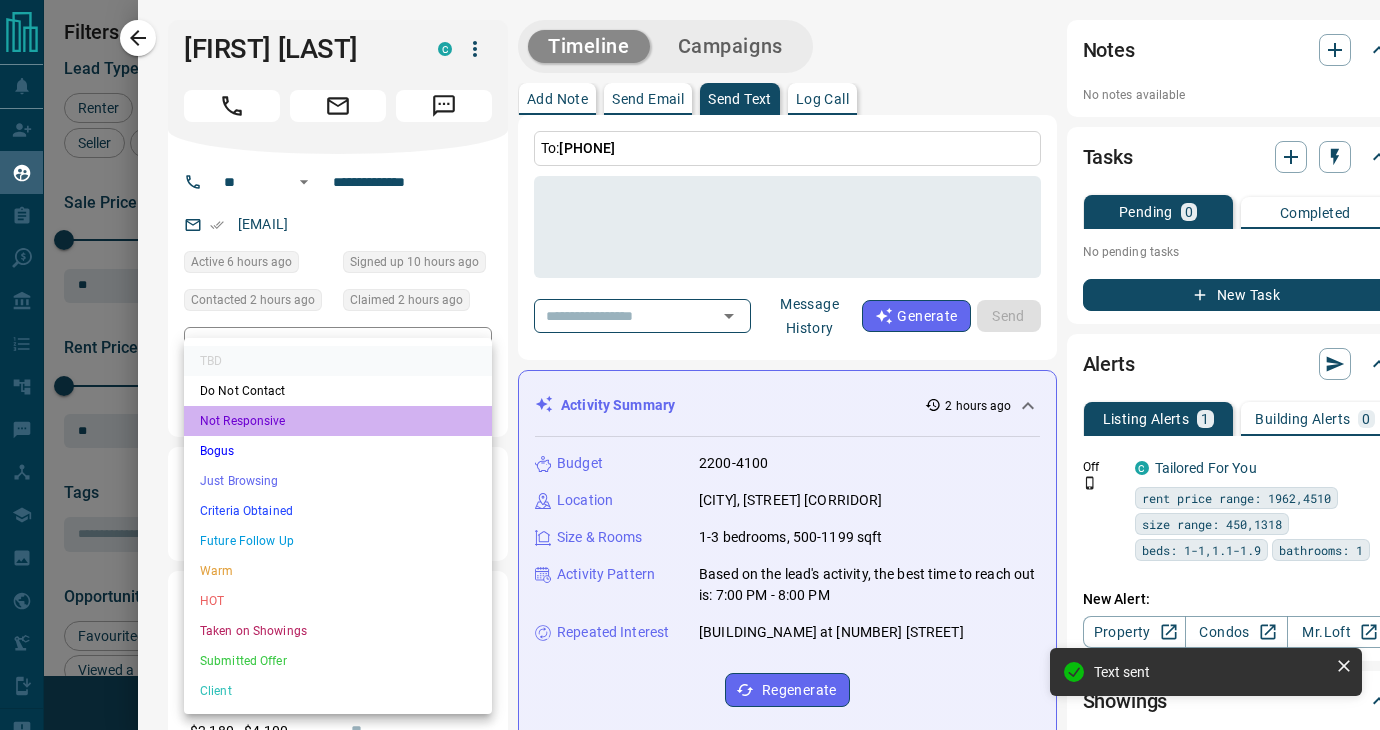click on "Not Responsive" at bounding box center (338, 421) 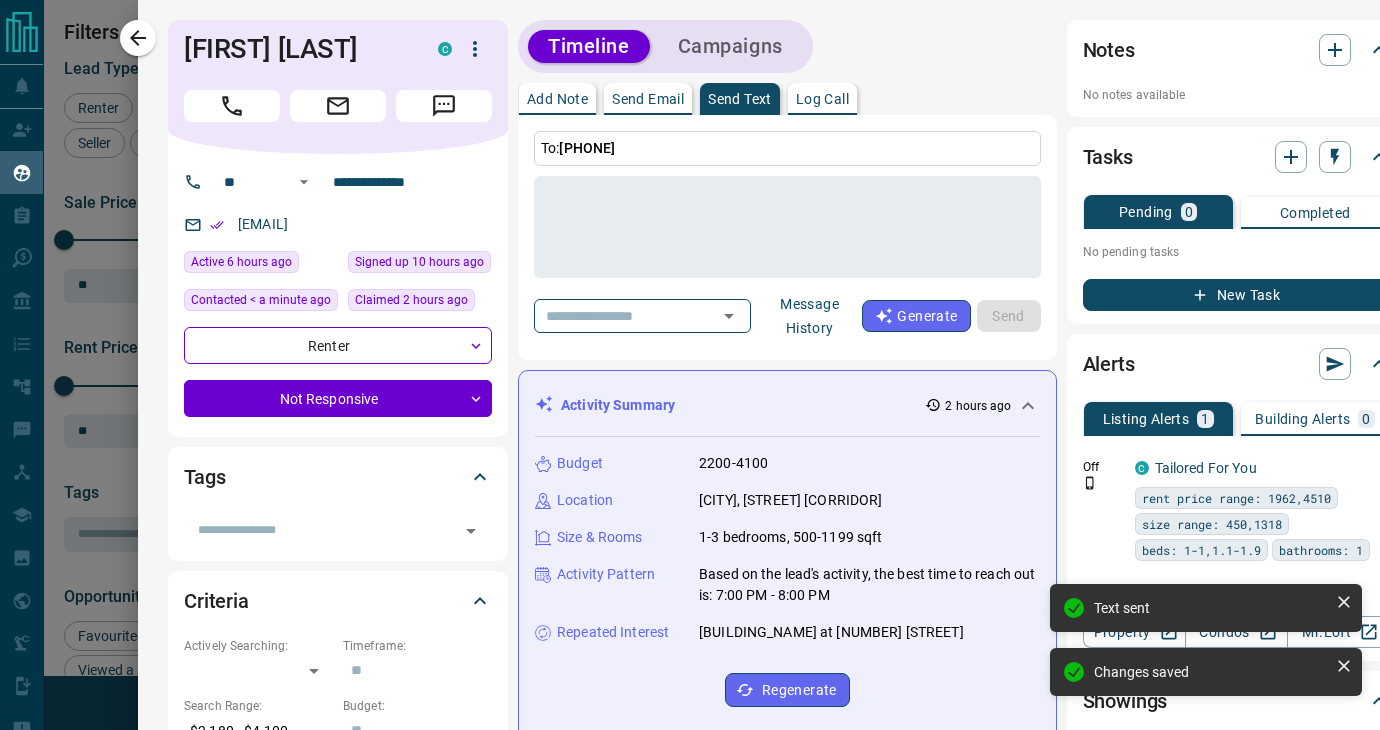 type on "*" 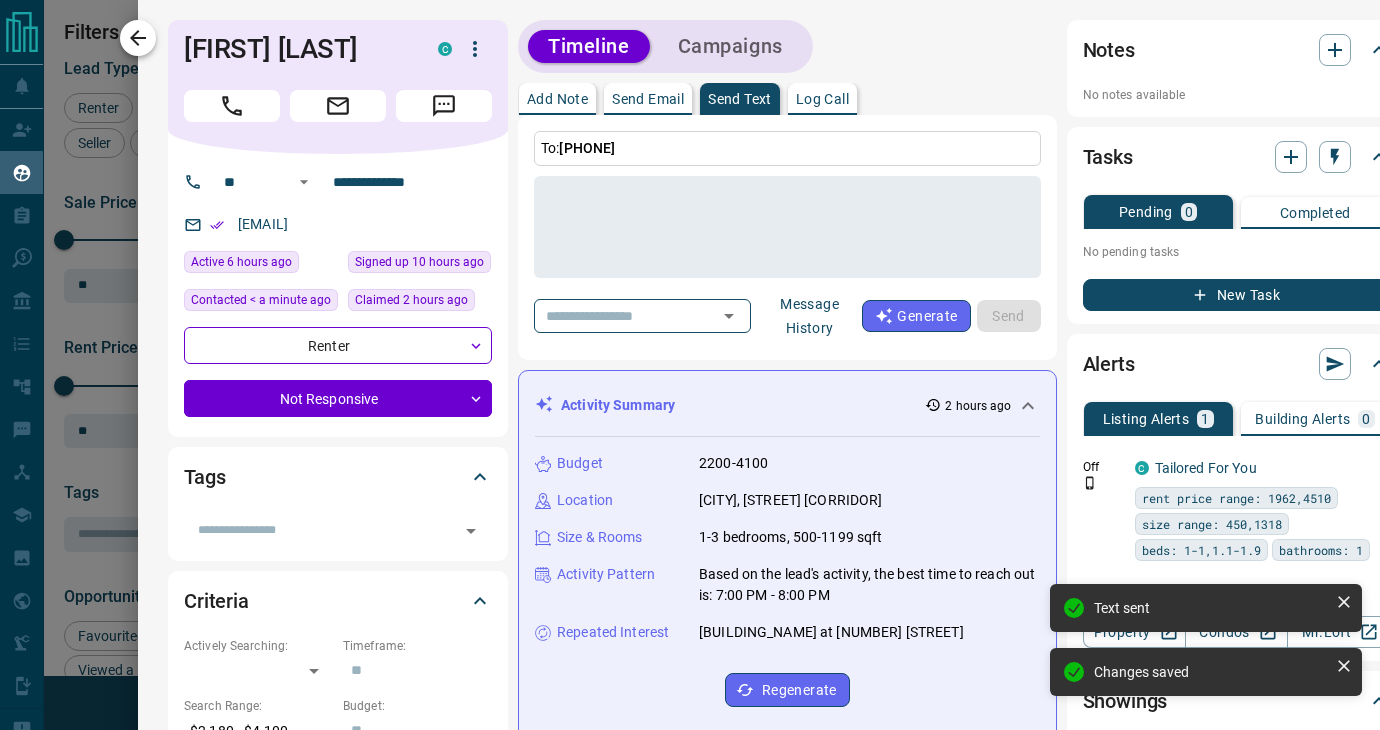 click at bounding box center (138, 38) 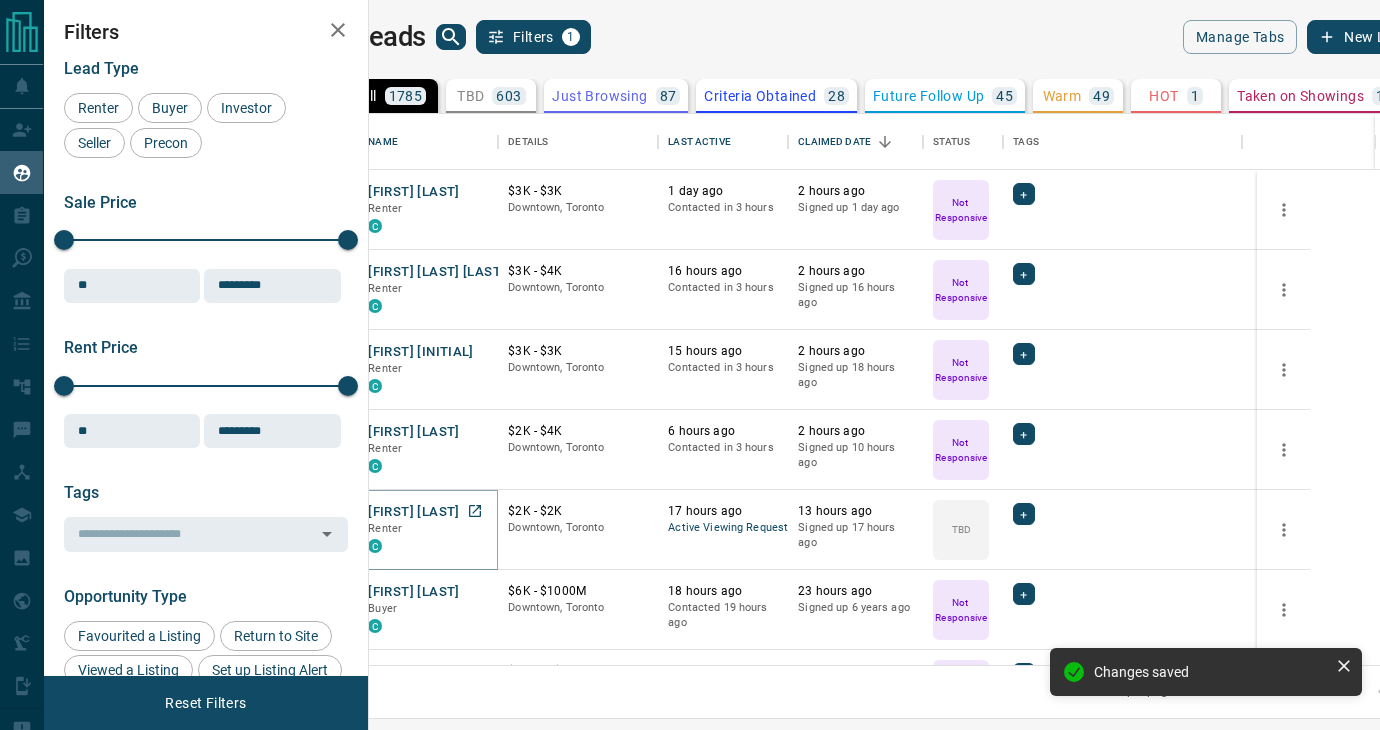 click on "[FIRST] [LAST]" at bounding box center (413, 512) 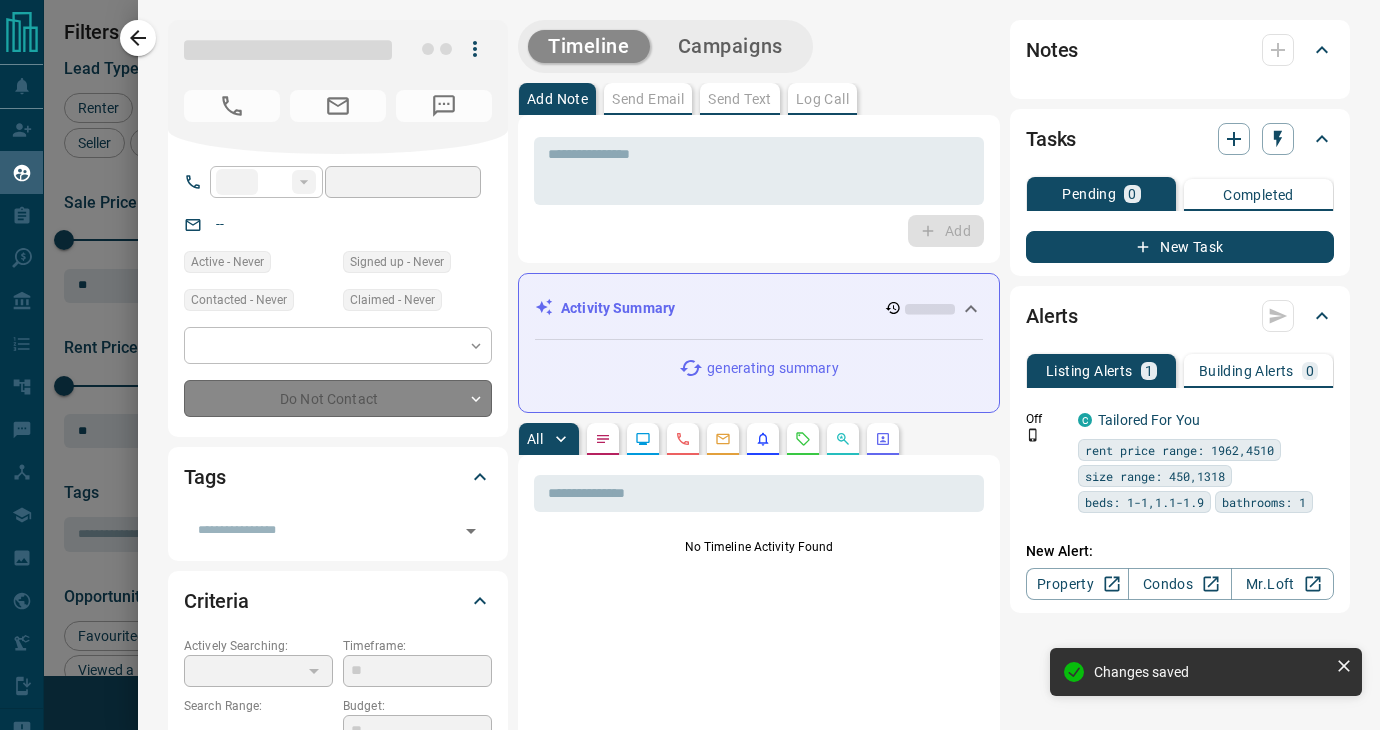type on "**" 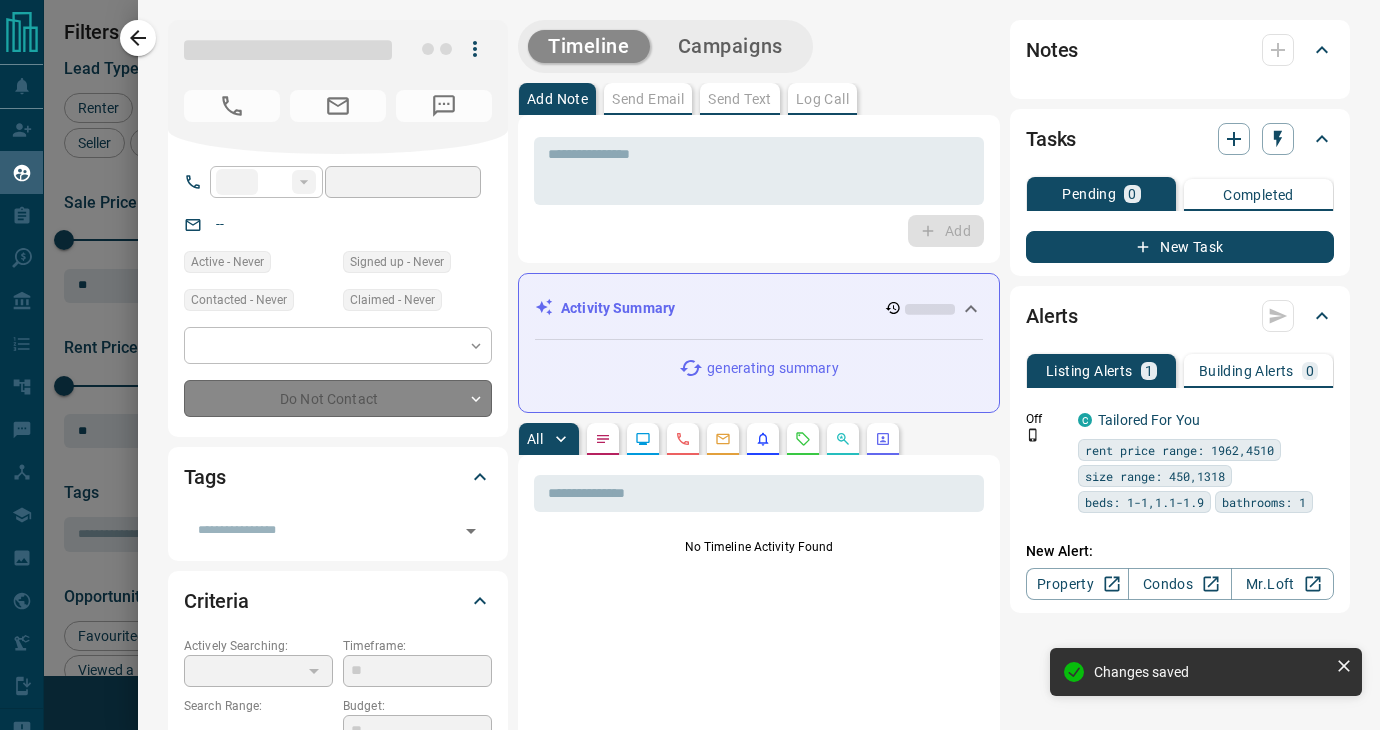 type on "**********" 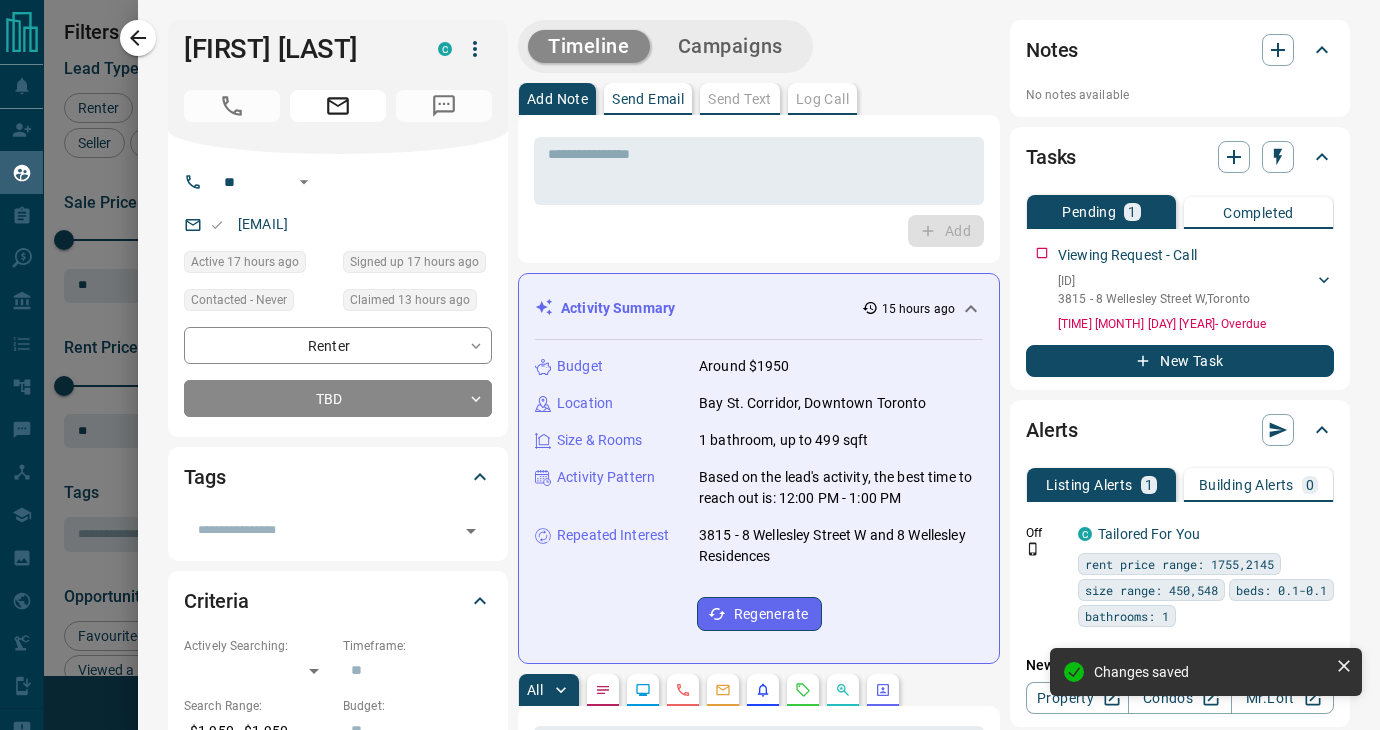 click on "Add Note Send Email Send Text Log Call" at bounding box center (759, 99) 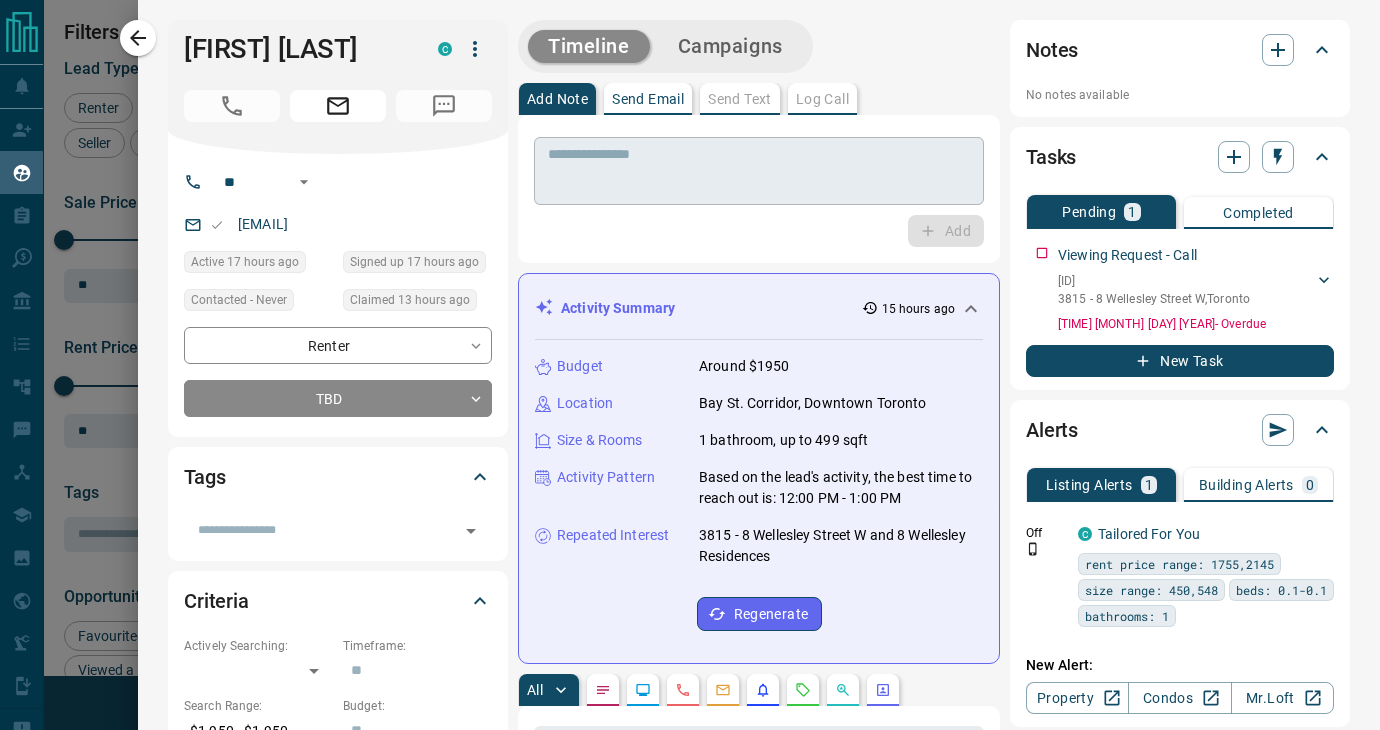 click at bounding box center [759, 171] 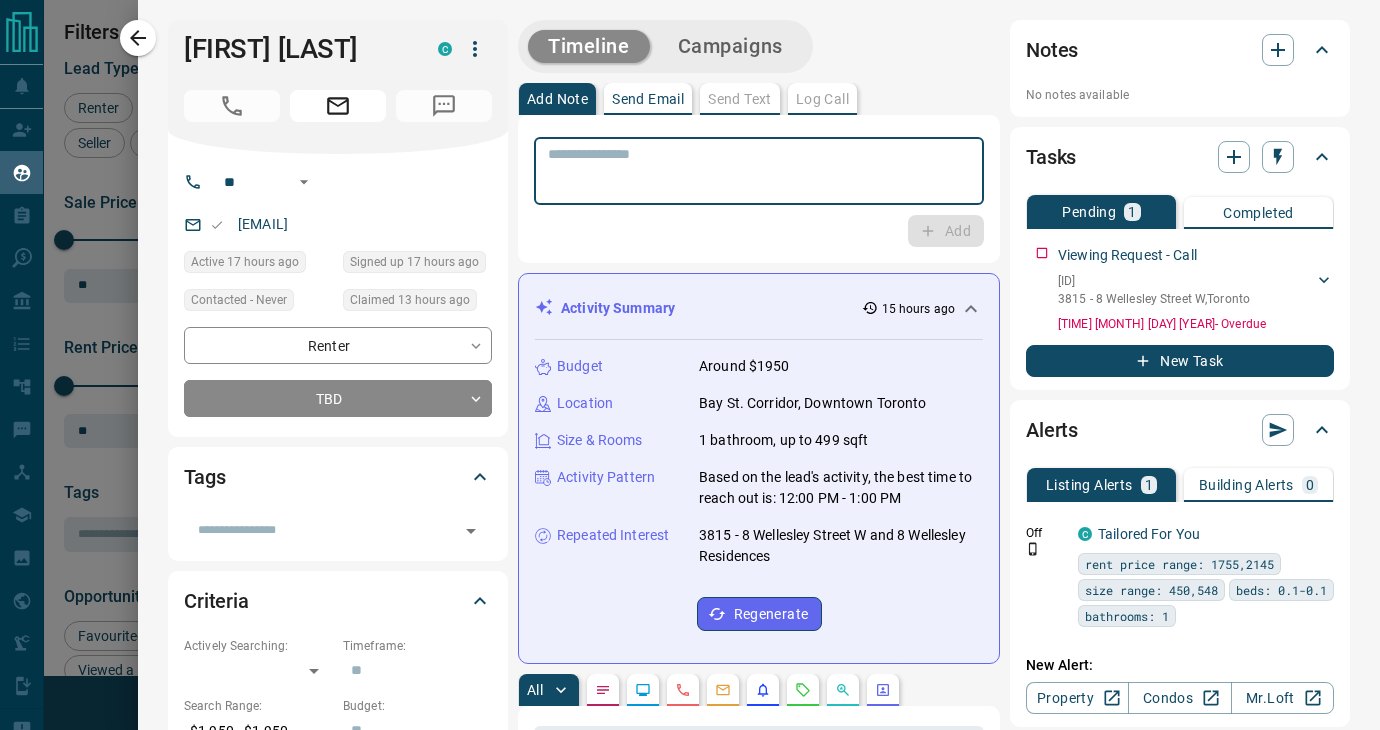 drag, startPoint x: 653, startPoint y: 165, endPoint x: 614, endPoint y: 148, distance: 42.544094 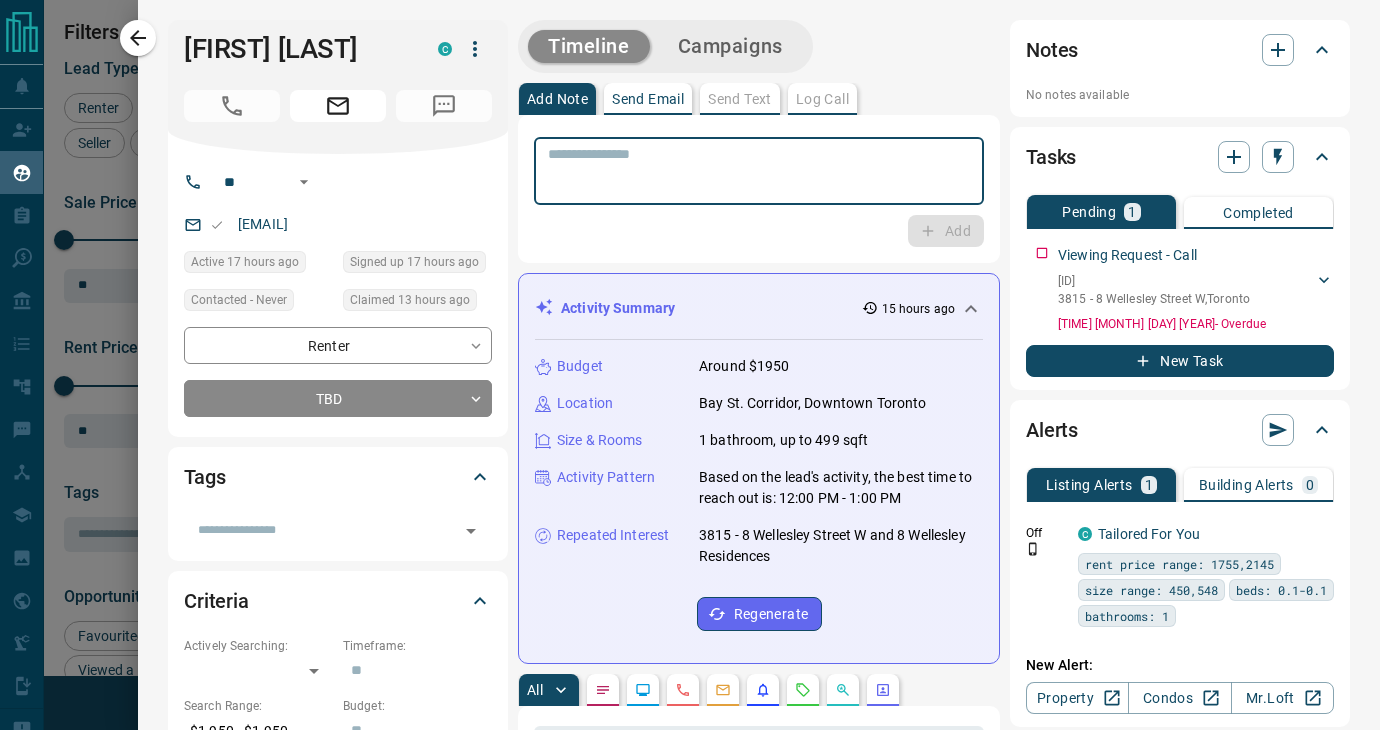 click at bounding box center (759, 171) 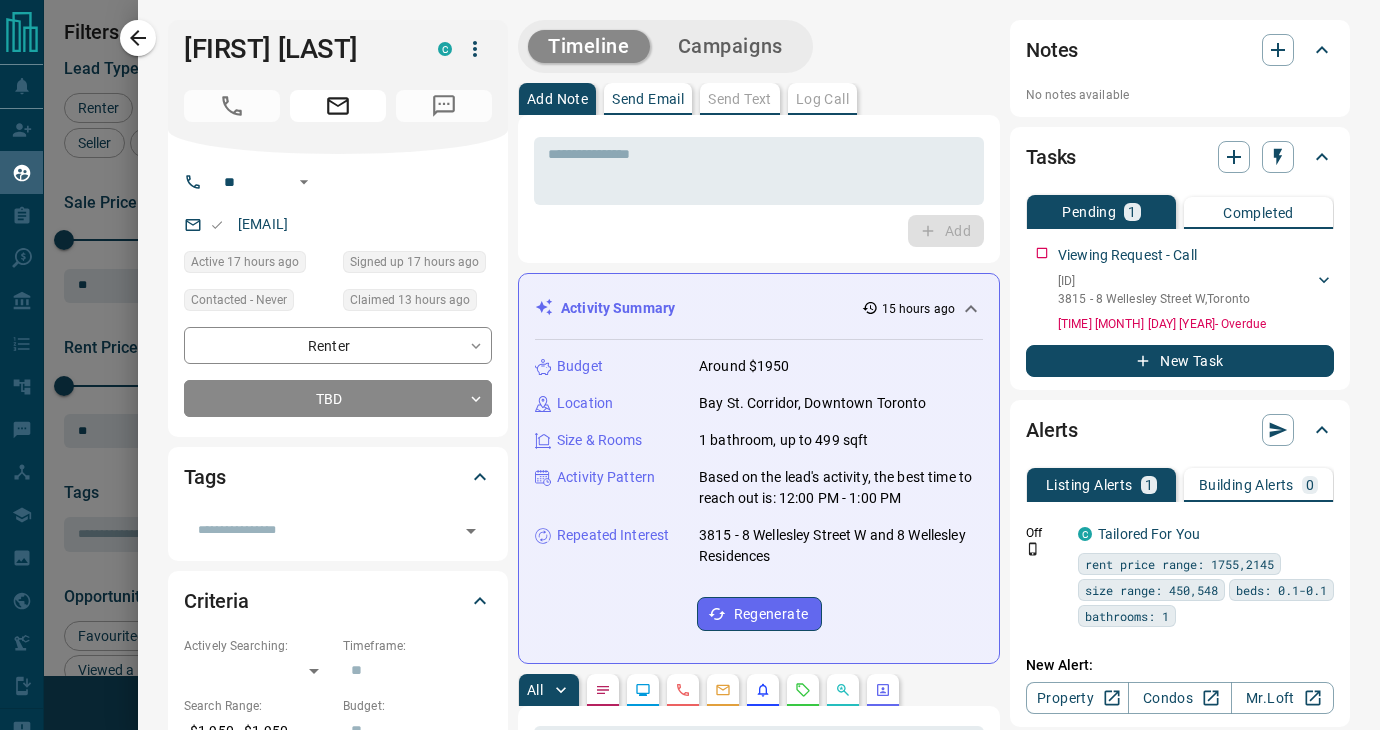 click on "Send Email" at bounding box center (648, 99) 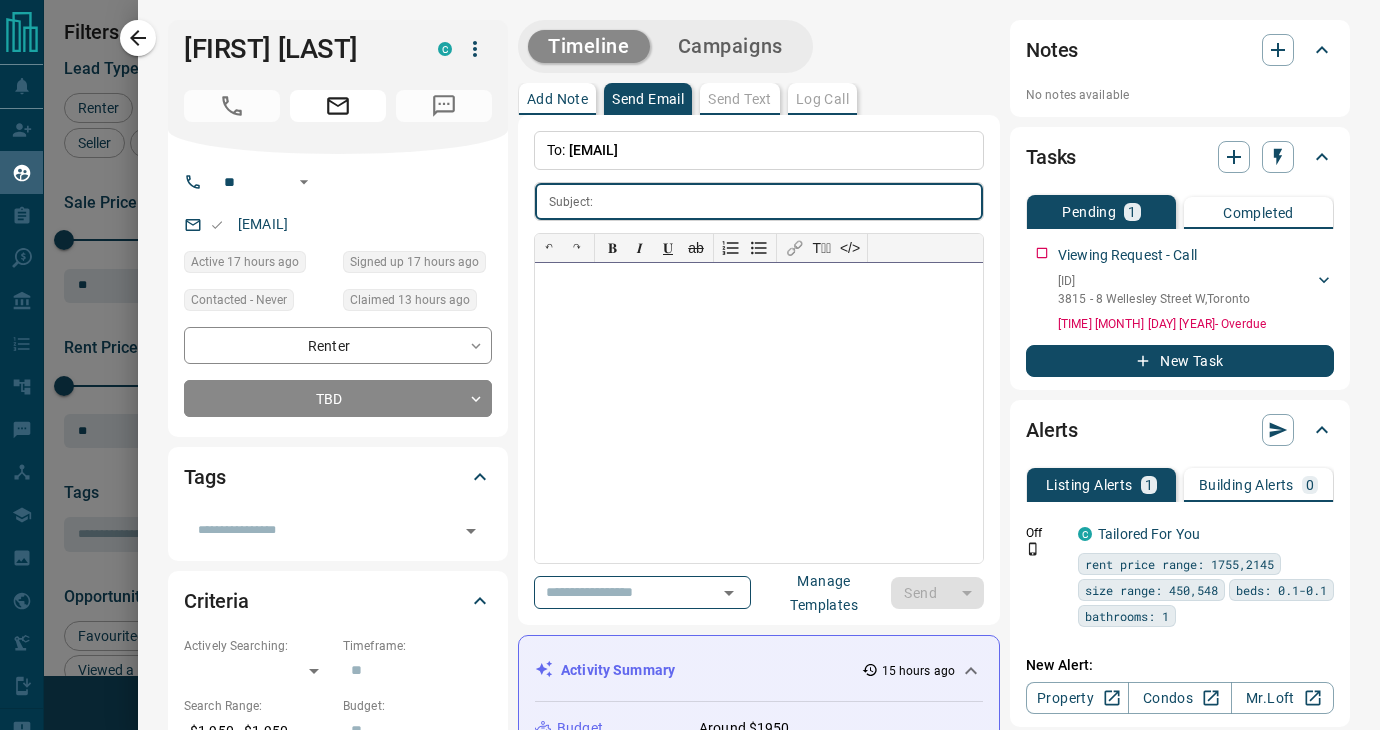click at bounding box center (759, 413) 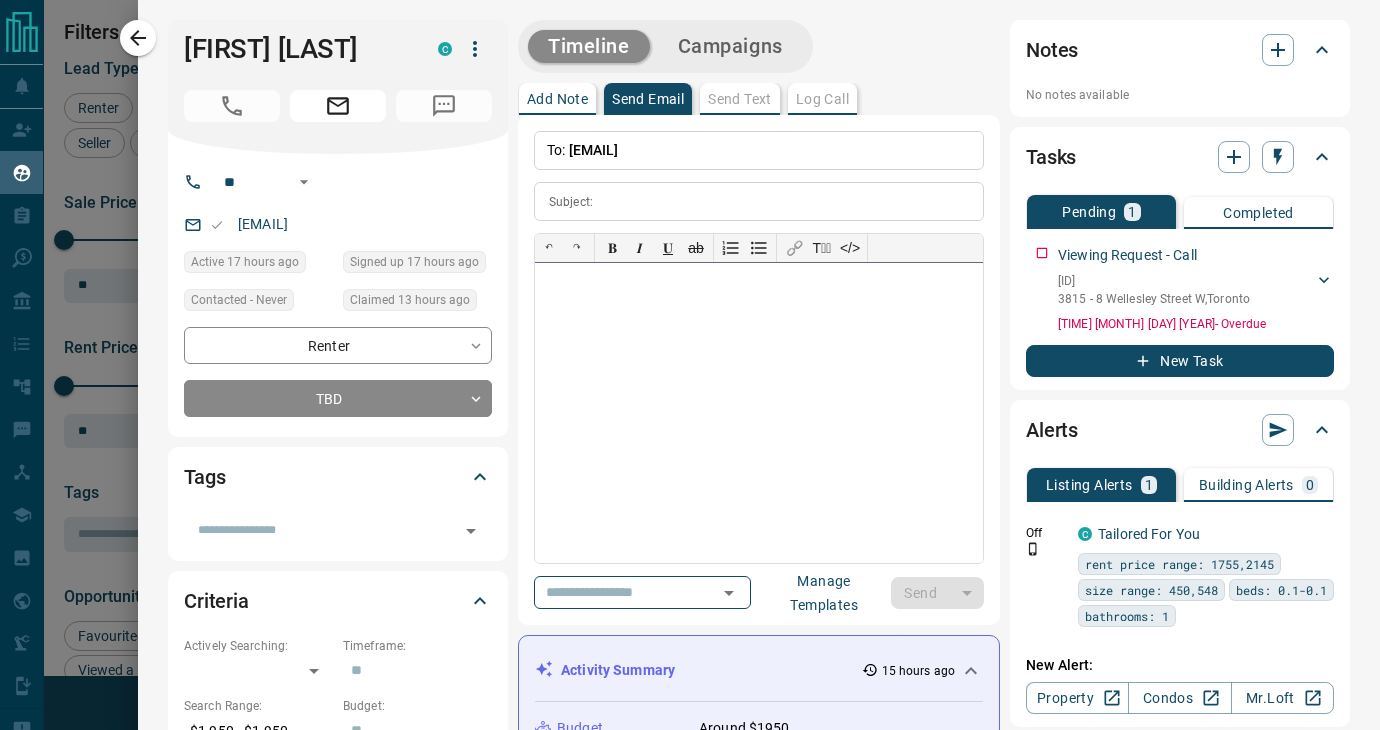 paste 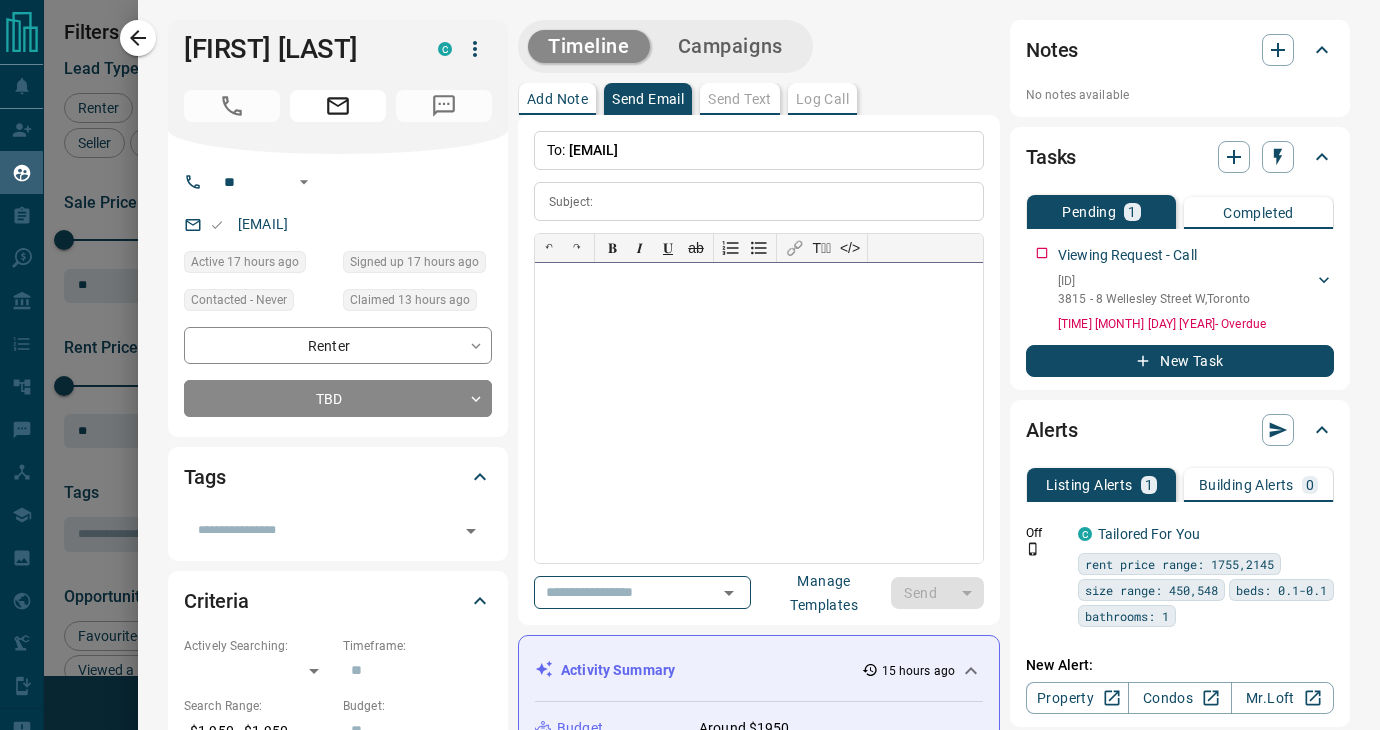type 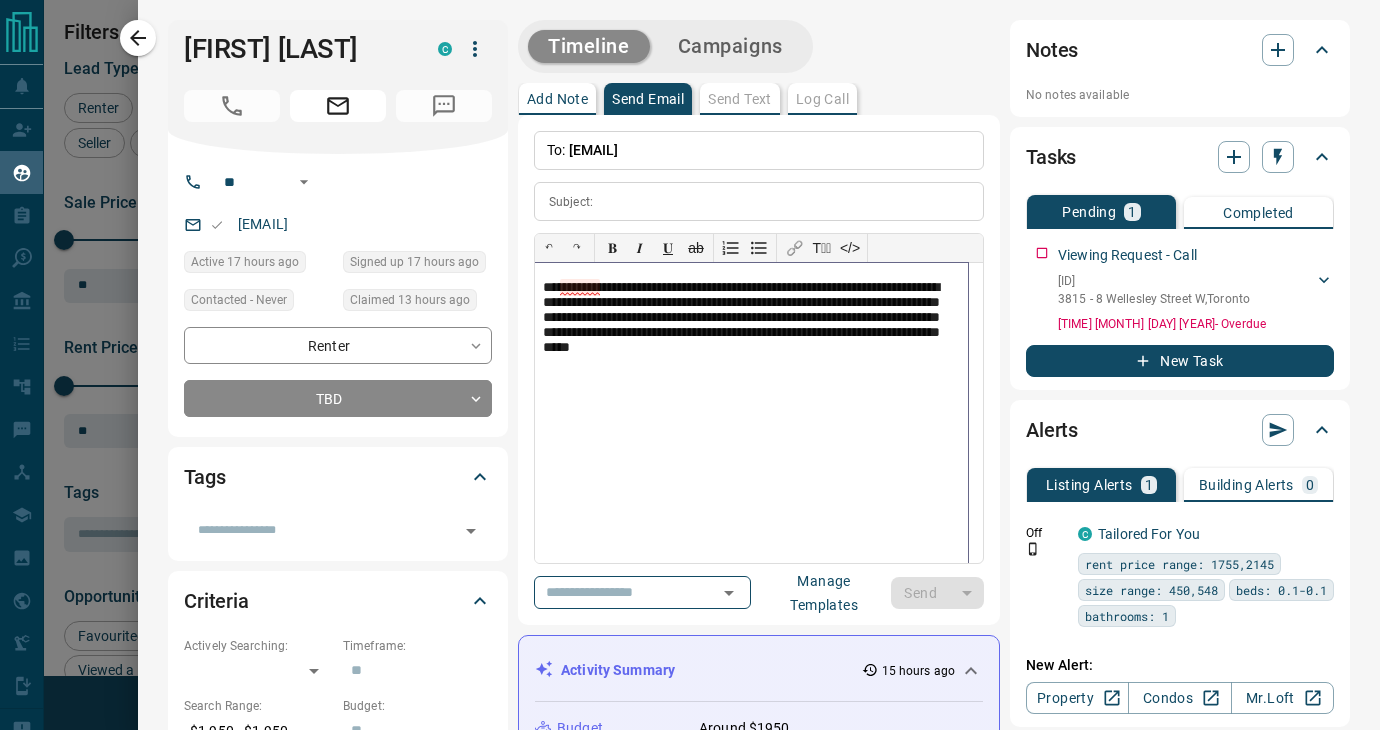 click on "**********" at bounding box center [751, 330] 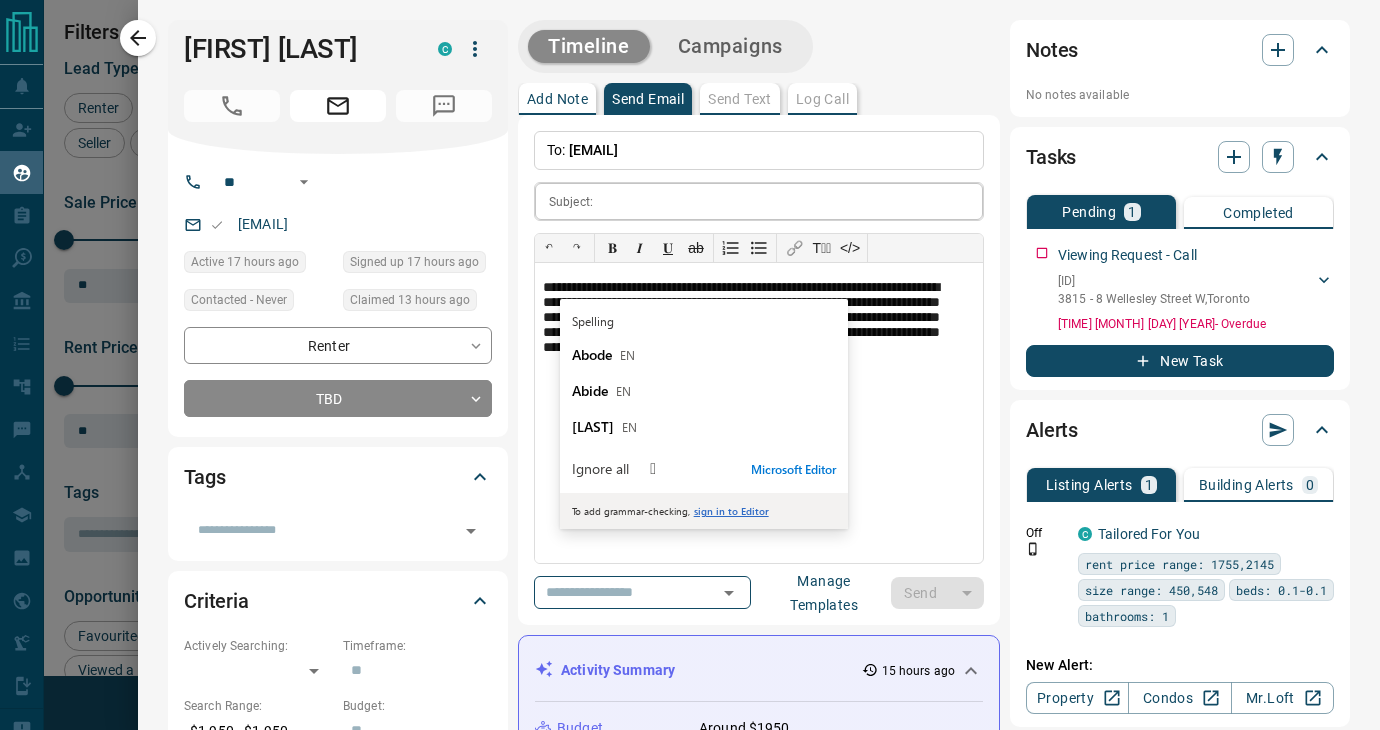 click at bounding box center (792, 201) 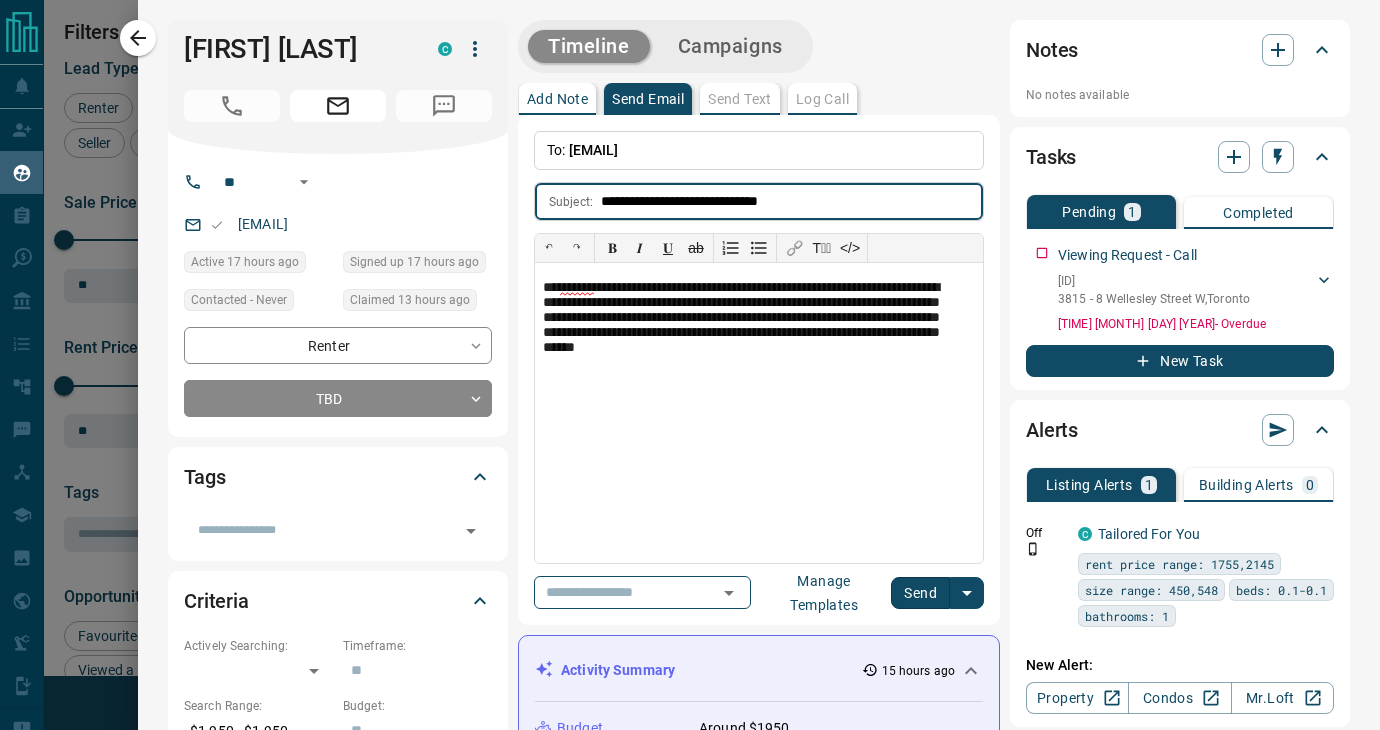 type on "**********" 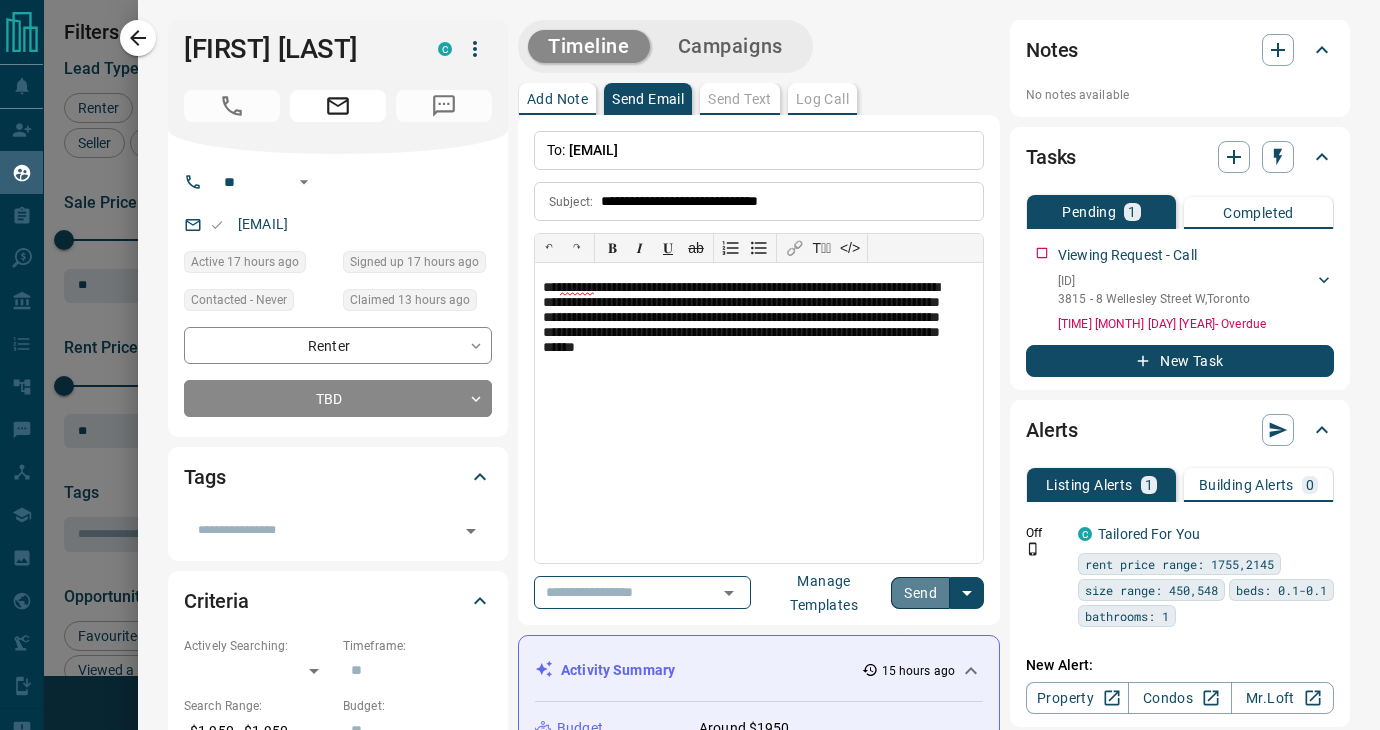 click on "Send" at bounding box center [920, 593] 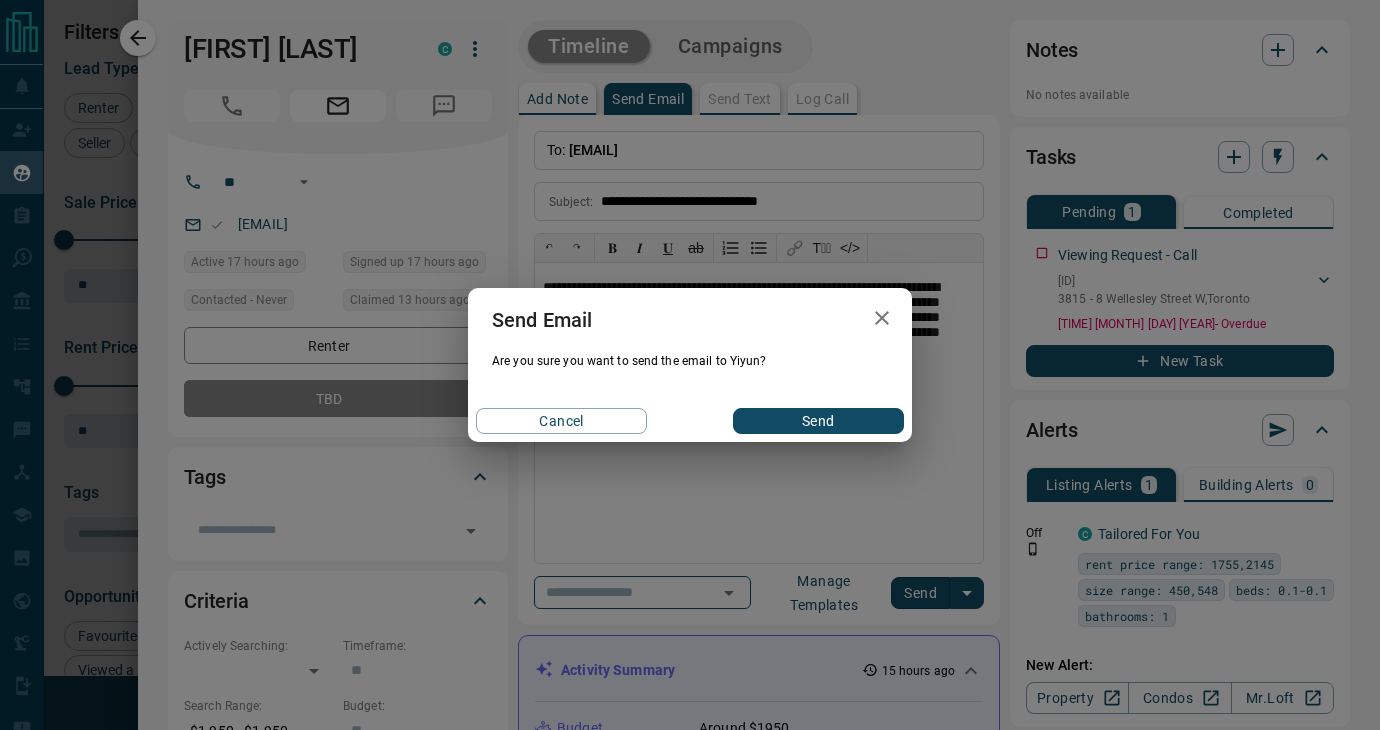 click on "Send" at bounding box center (818, 421) 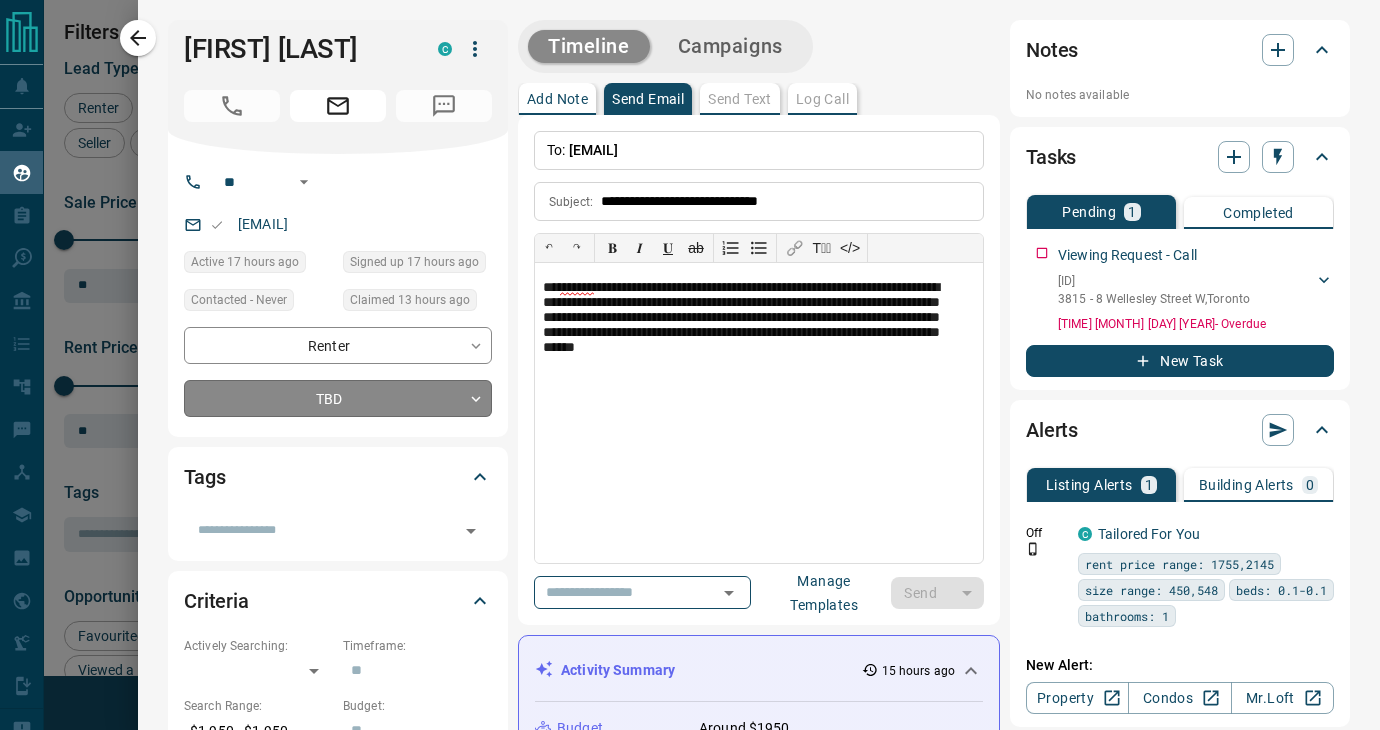 click on "Lead Transfers Claim Leads My Leads Tasks Opportunities Deals Campaigns Automations Messages Broker Bay Training Media Services Agent Resources Precon Worksheet Mobile Apps Disclosure Logout My Leads Filters 1 Manage Tabs New Lead All 1785 TBD 603 Do Not Contact - Not Responsive 919 Bogus 10 Just Browsing 87 Criteria Obtained 28 Future Follow Up 45 Warm 49 HOT 1 Taken on Showings 15 Submitted Offer 1 Client 27 Name Details Last Active Claimed Date Status Tags [LAST] [LAST] Renter C $3K - $3K Downtown, Toronto 1 day ago Contacted in 3 hours 2 hours ago Signed up 1 day ago Not Responsive + [FIRST] [LAST] [LAST] Renter C $3K - $4K Downtown, Toronto 16 hours ago Contacted in 3 hours 2 hours ago Signed up 16 hours ago Not Responsive + [FIRST] [LAST] Renter C $3K - $3K Downtown, Toronto 15 hours ago Contacted in 3 hours 2 hours ago Signed up 18 hours ago Not Responsive + [FIRST] [LAST] Renter C $2K - $4K Downtown, Toronto 6 hours ago Contacted in 3 hours 2 hours ago Signed up 10 hours ago Not Responsive + [FIRST] [LAST] C +" at bounding box center (690, 352) 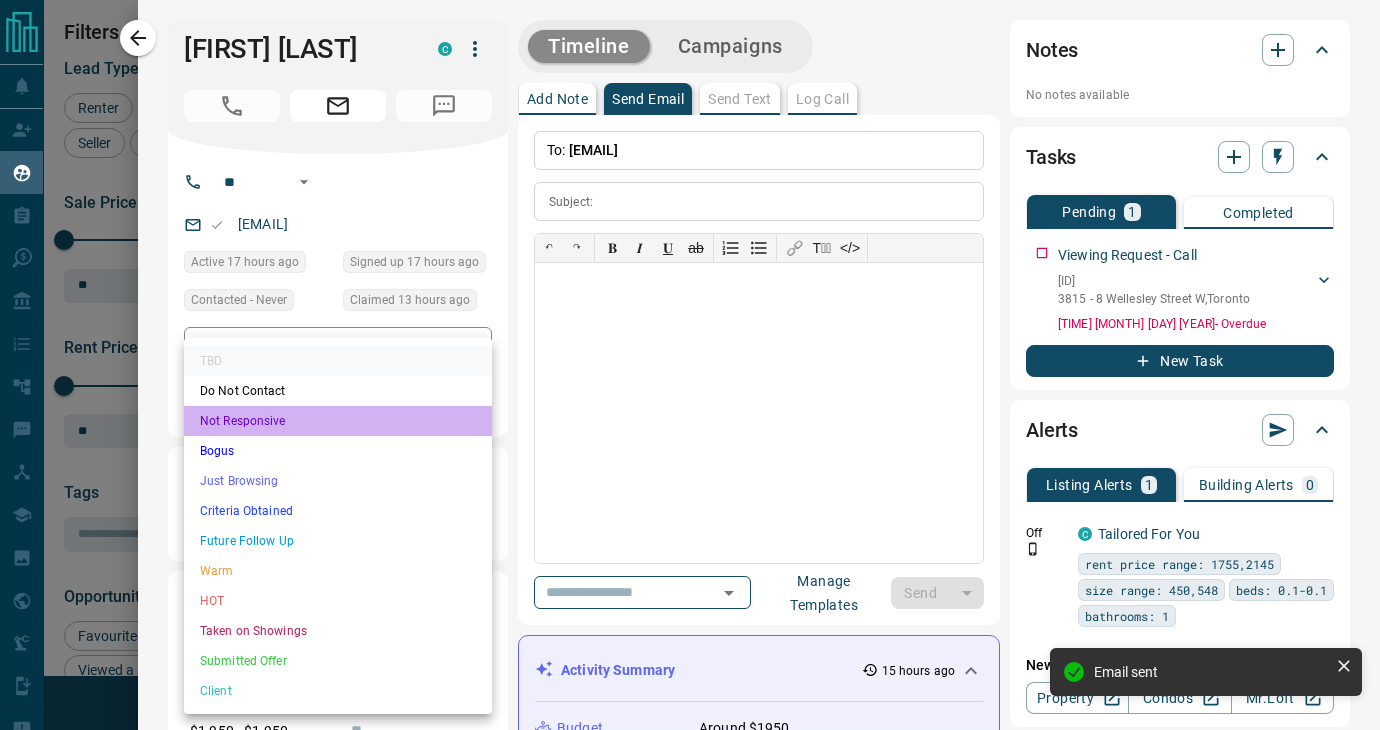 click on "Not Responsive" at bounding box center [338, 421] 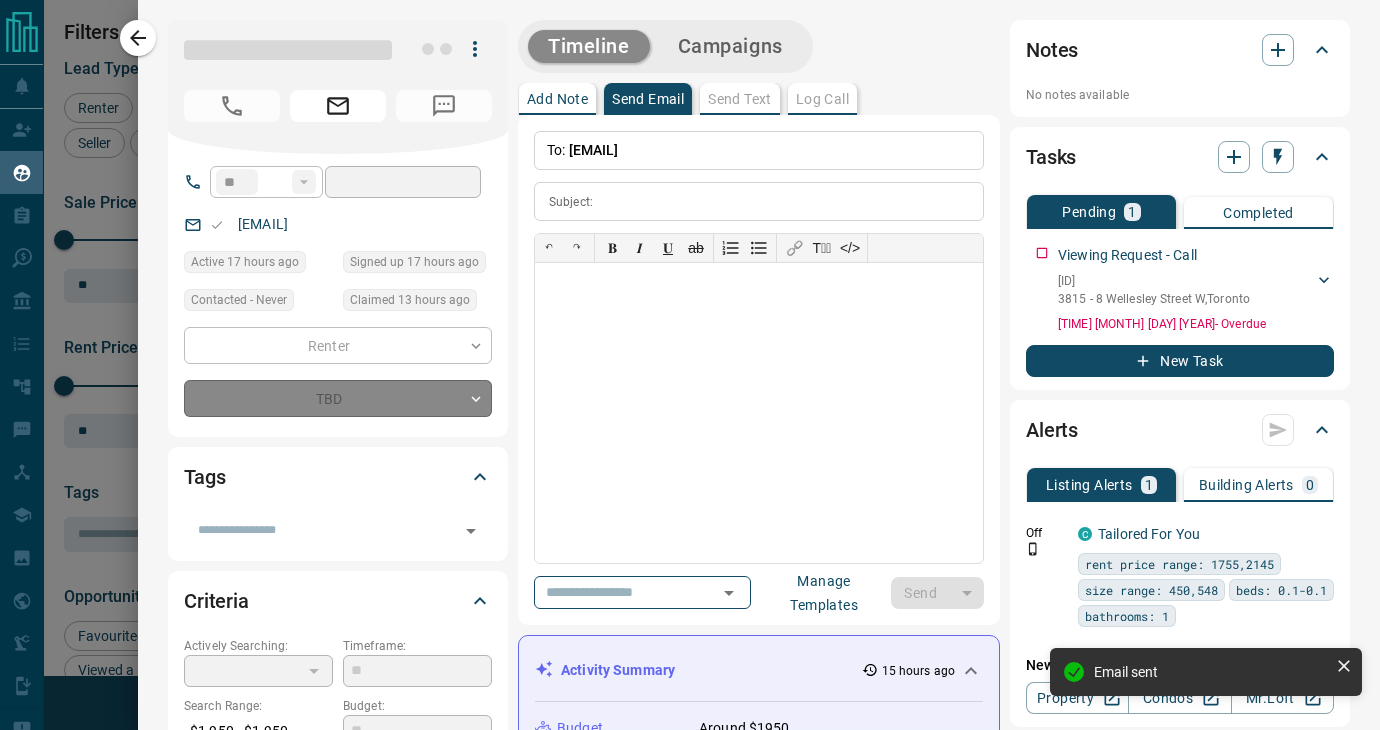 type on "*" 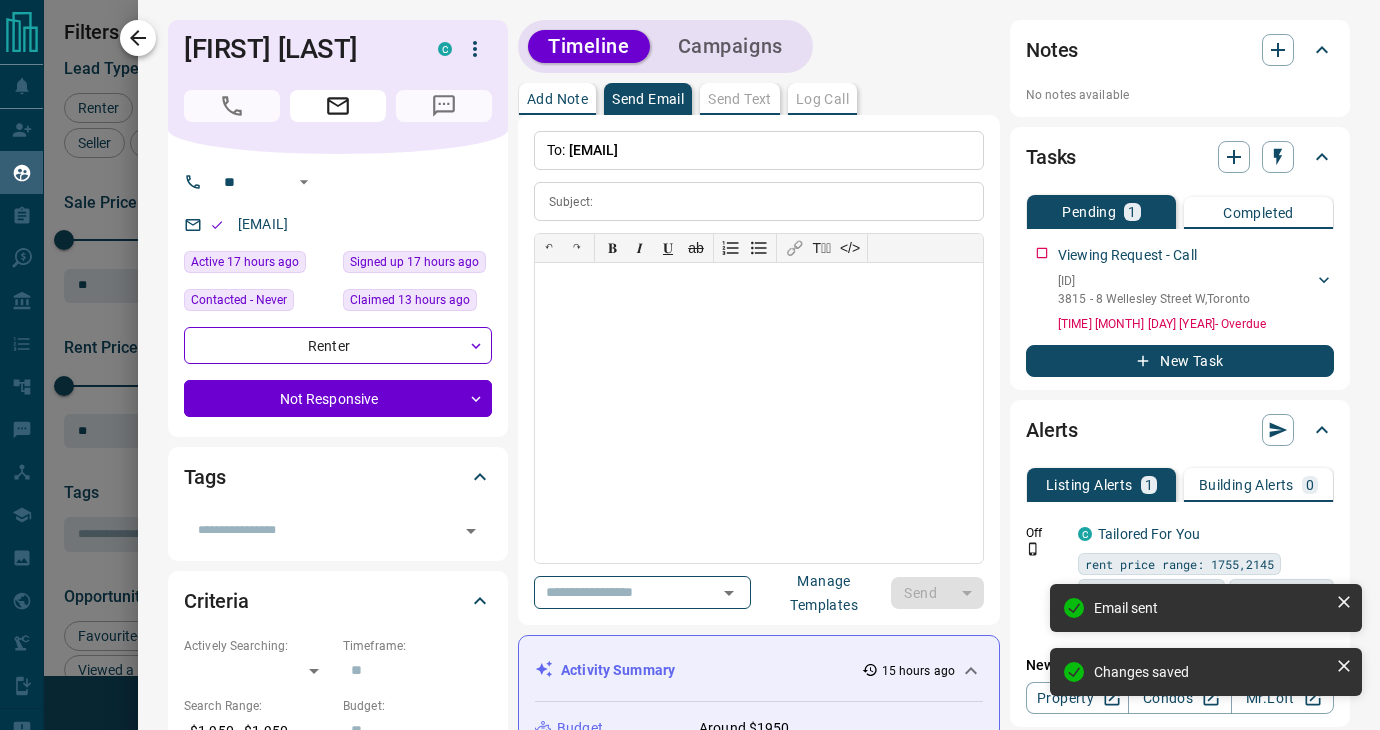 click at bounding box center [138, 38] 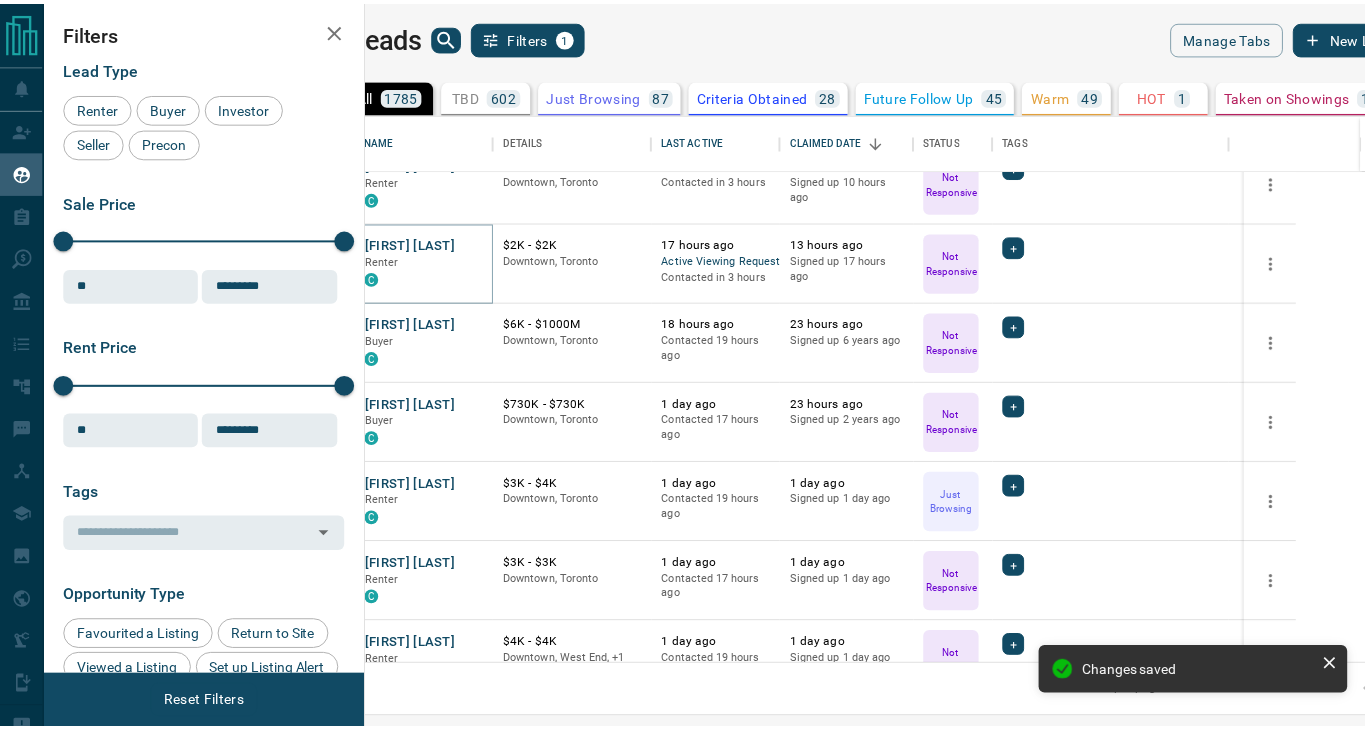 scroll, scrollTop: 0, scrollLeft: 0, axis: both 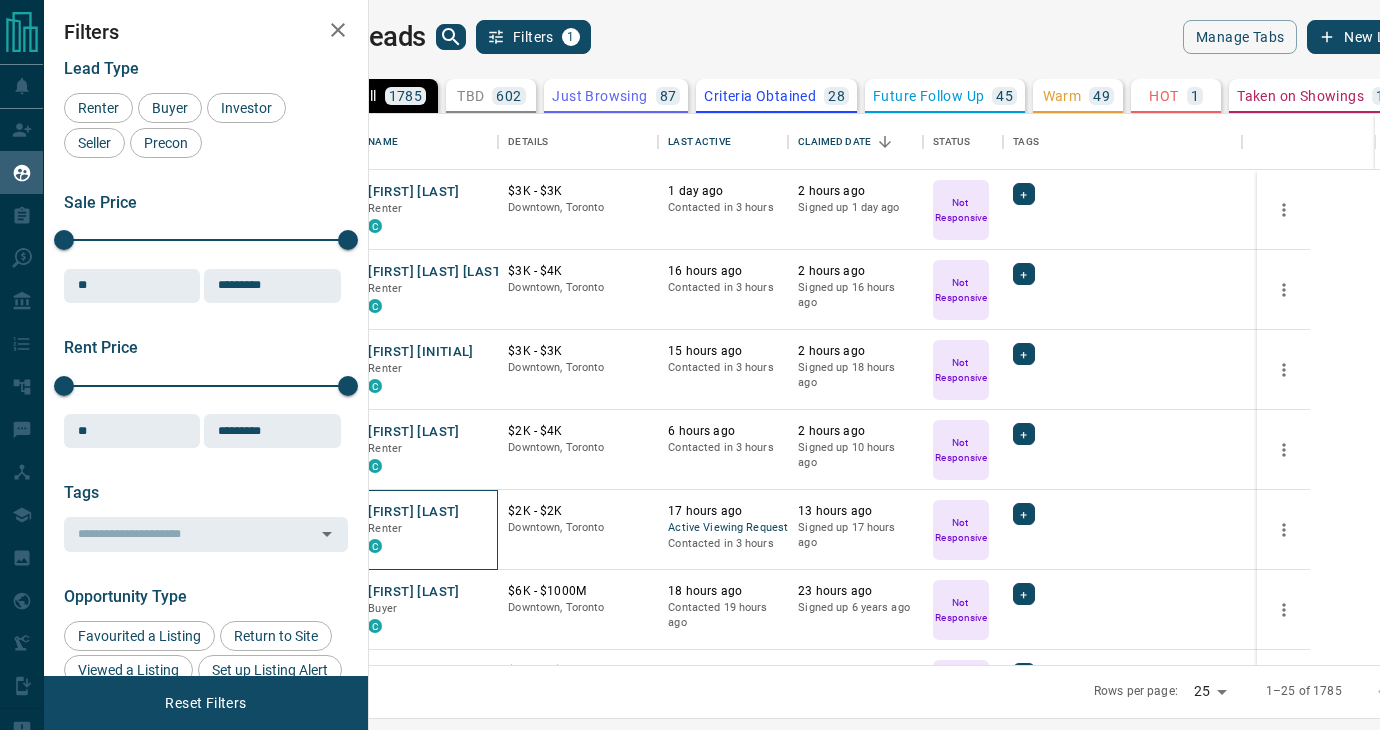 click on "[FIRST] [LAST] [ROLE]" at bounding box center [428, 530] 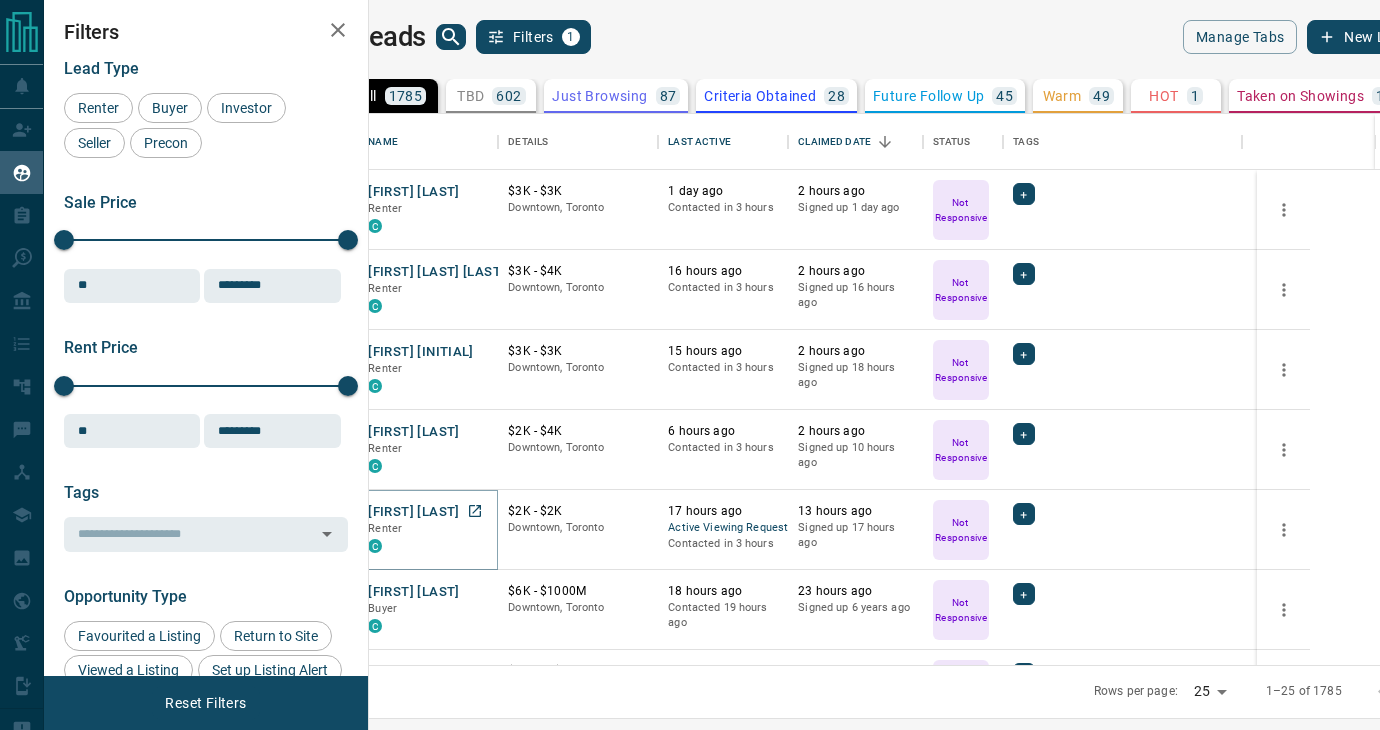 click on "[FIRST] [LAST]" at bounding box center [413, 512] 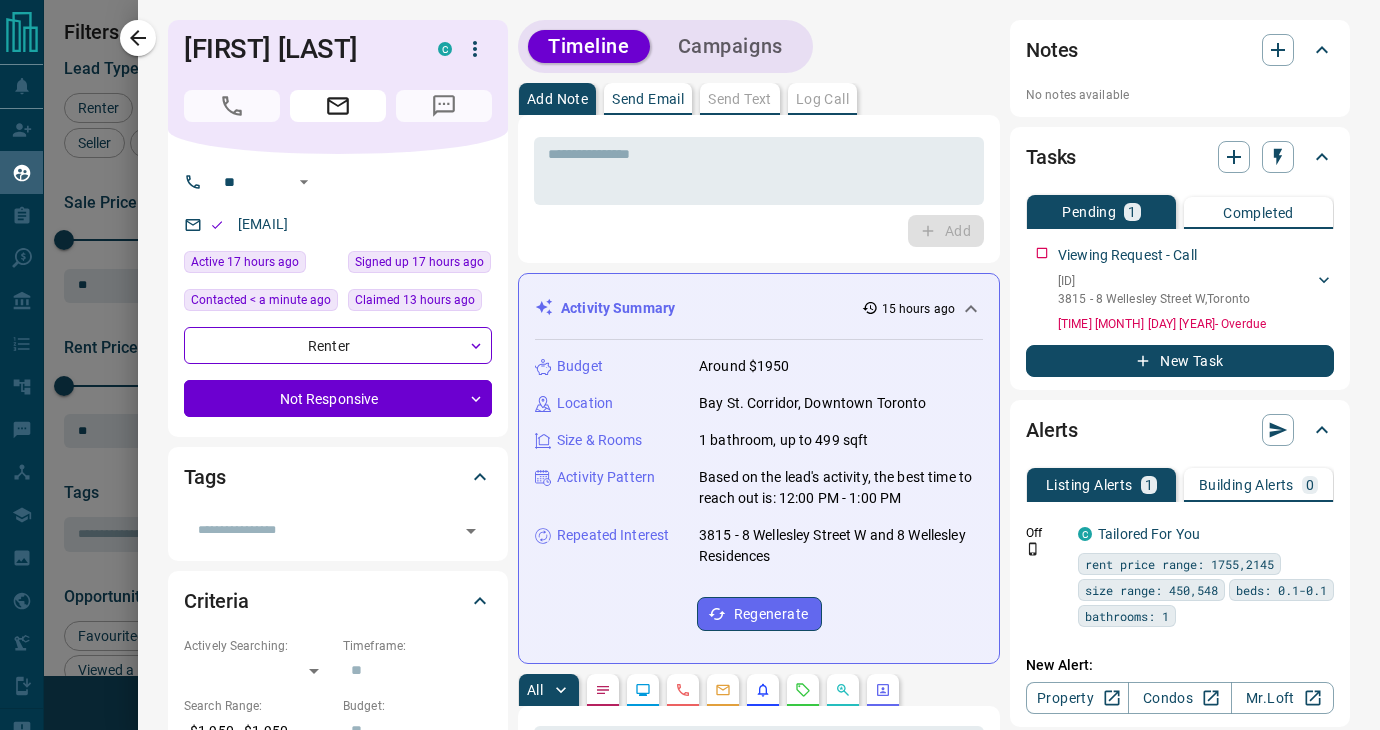 click on "Send Email" at bounding box center [648, 99] 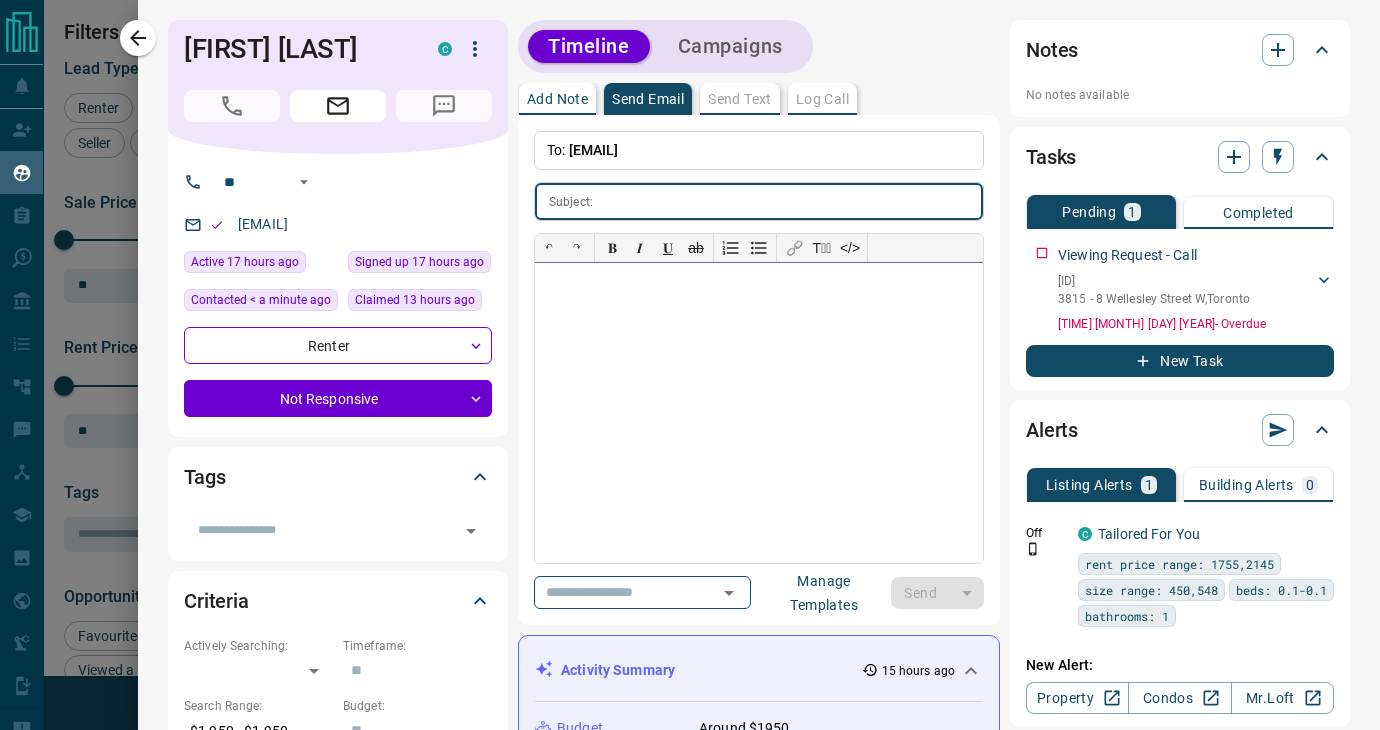 click at bounding box center [759, 413] 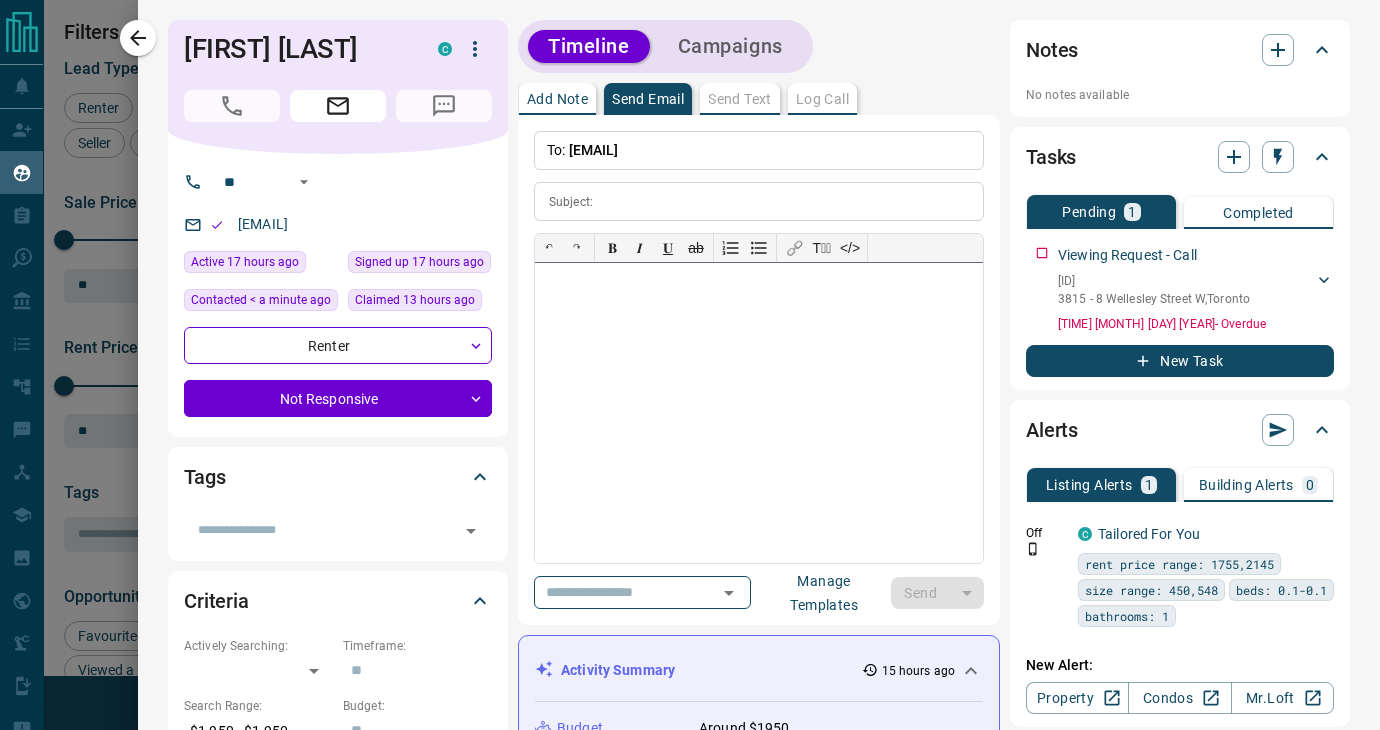 type 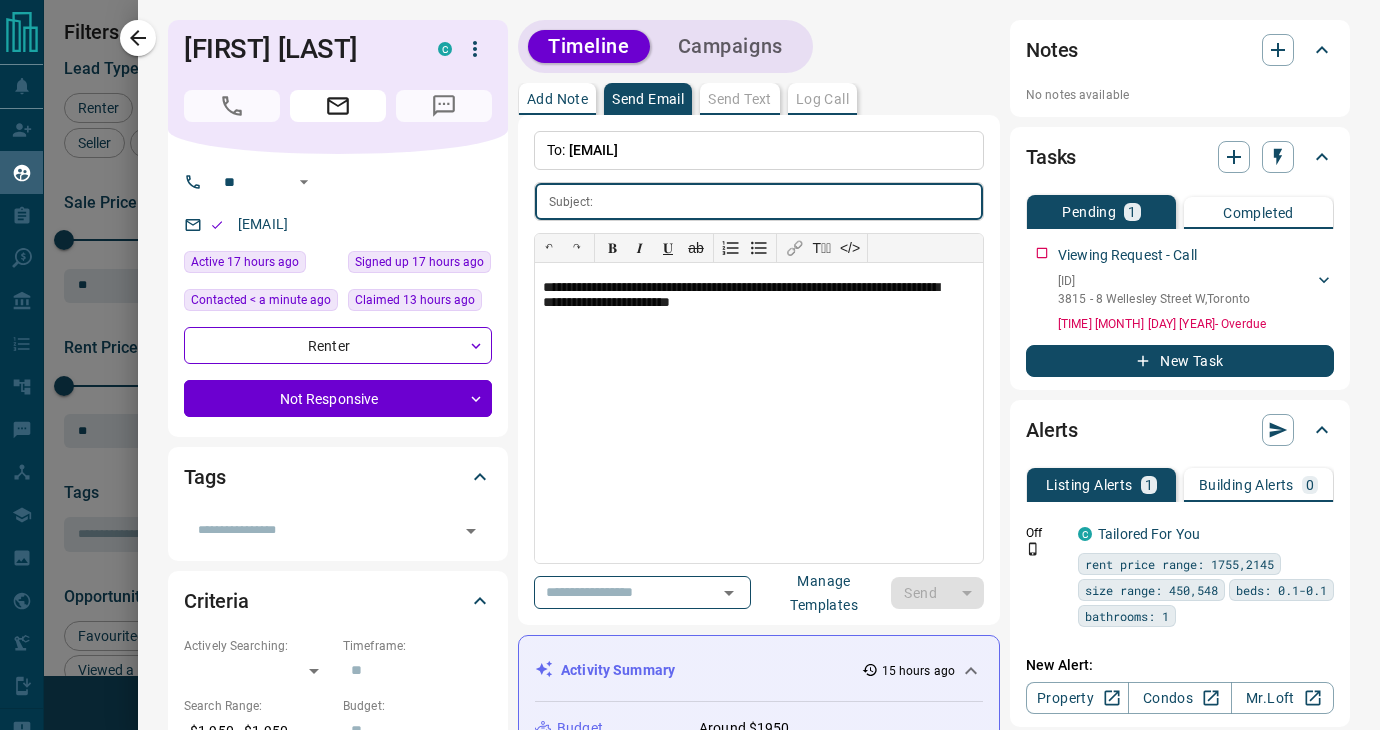 click at bounding box center [792, 201] 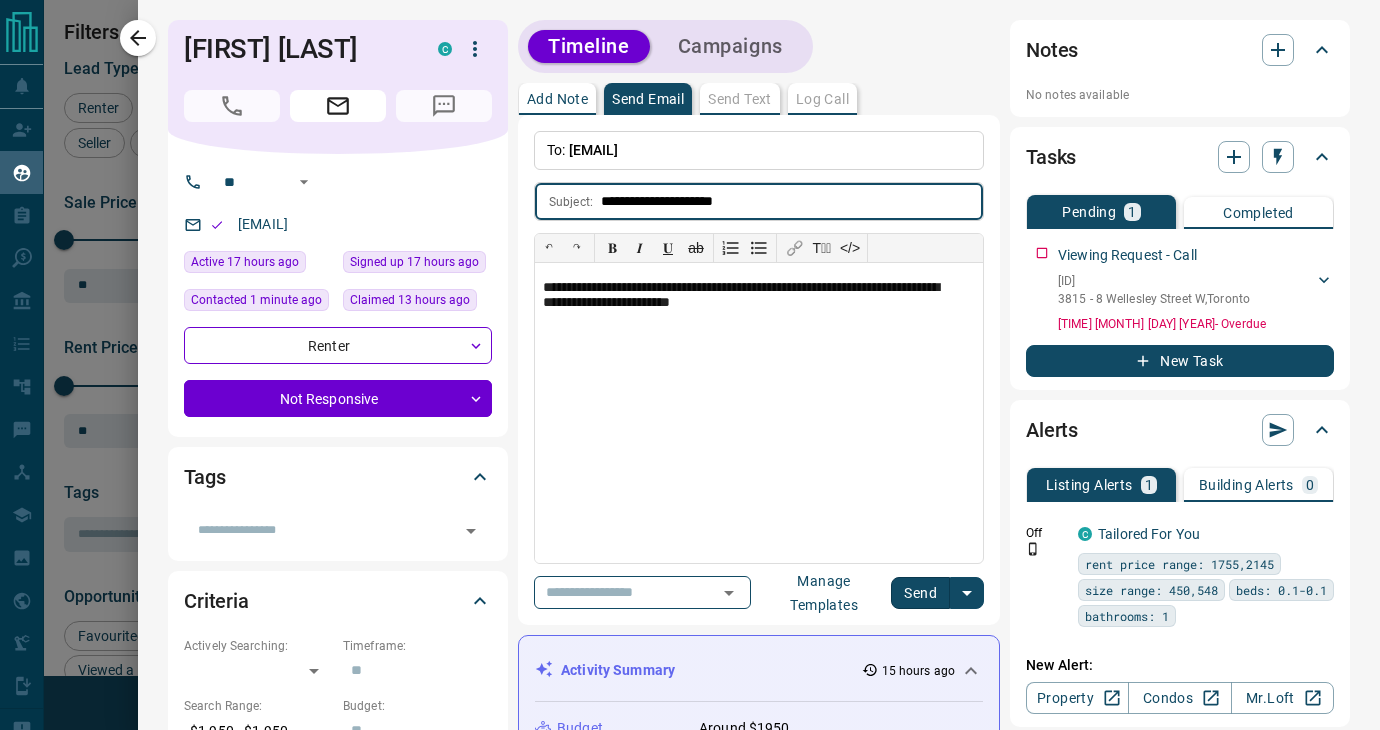 type on "**********" 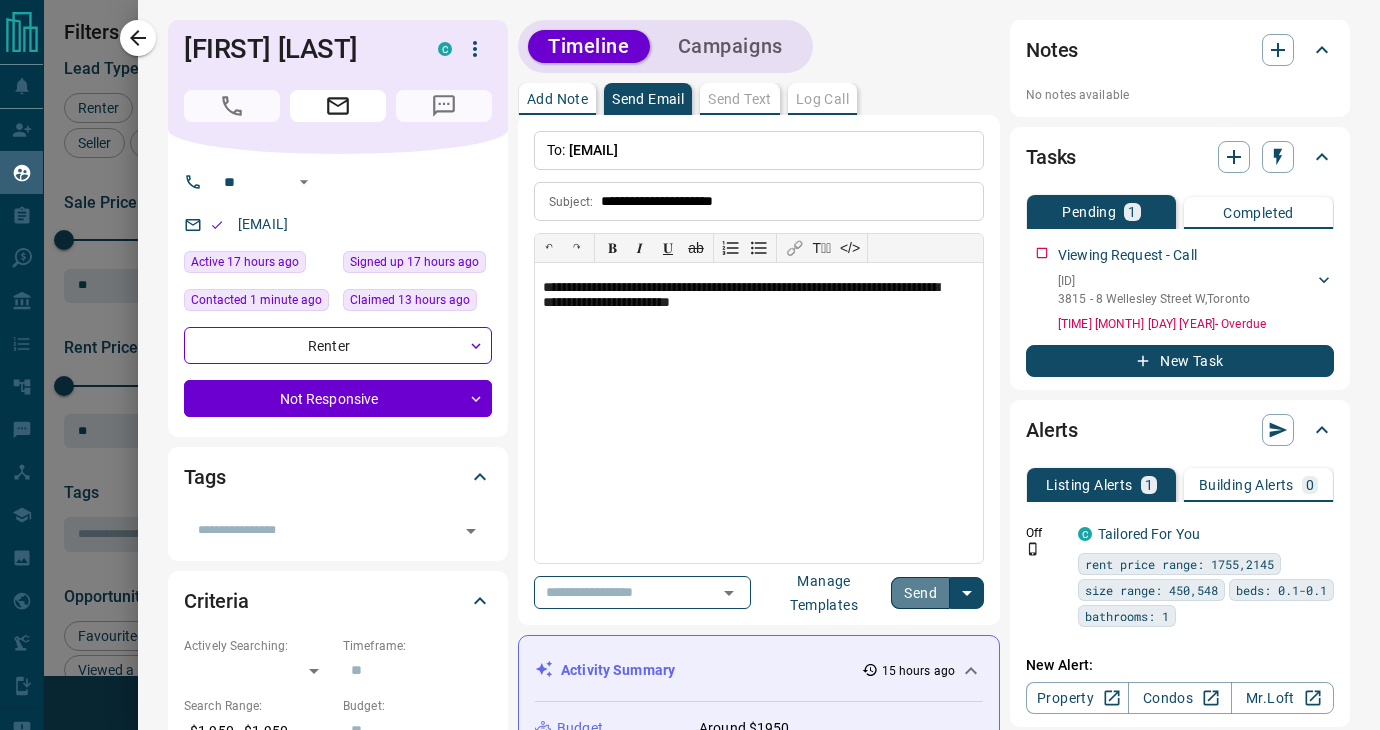click on "Send" at bounding box center (920, 593) 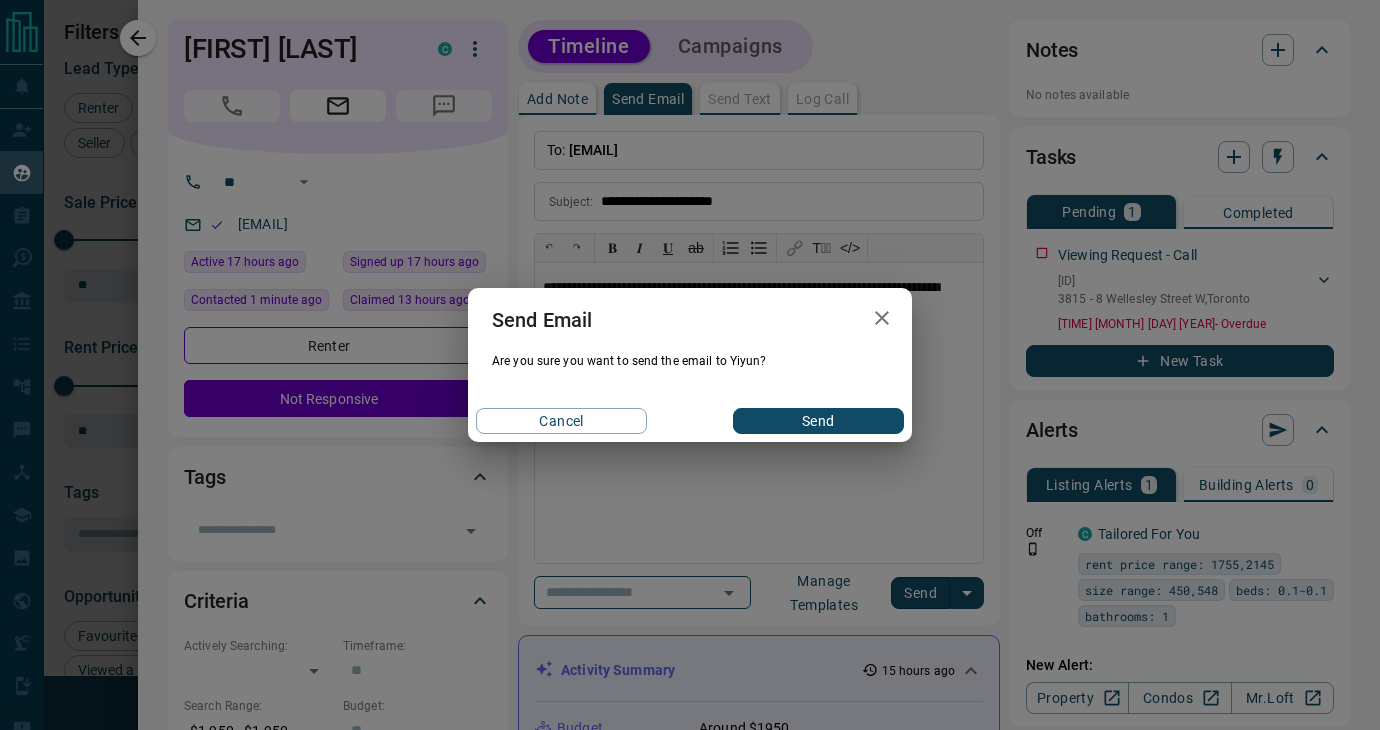 click on "Send" at bounding box center (818, 421) 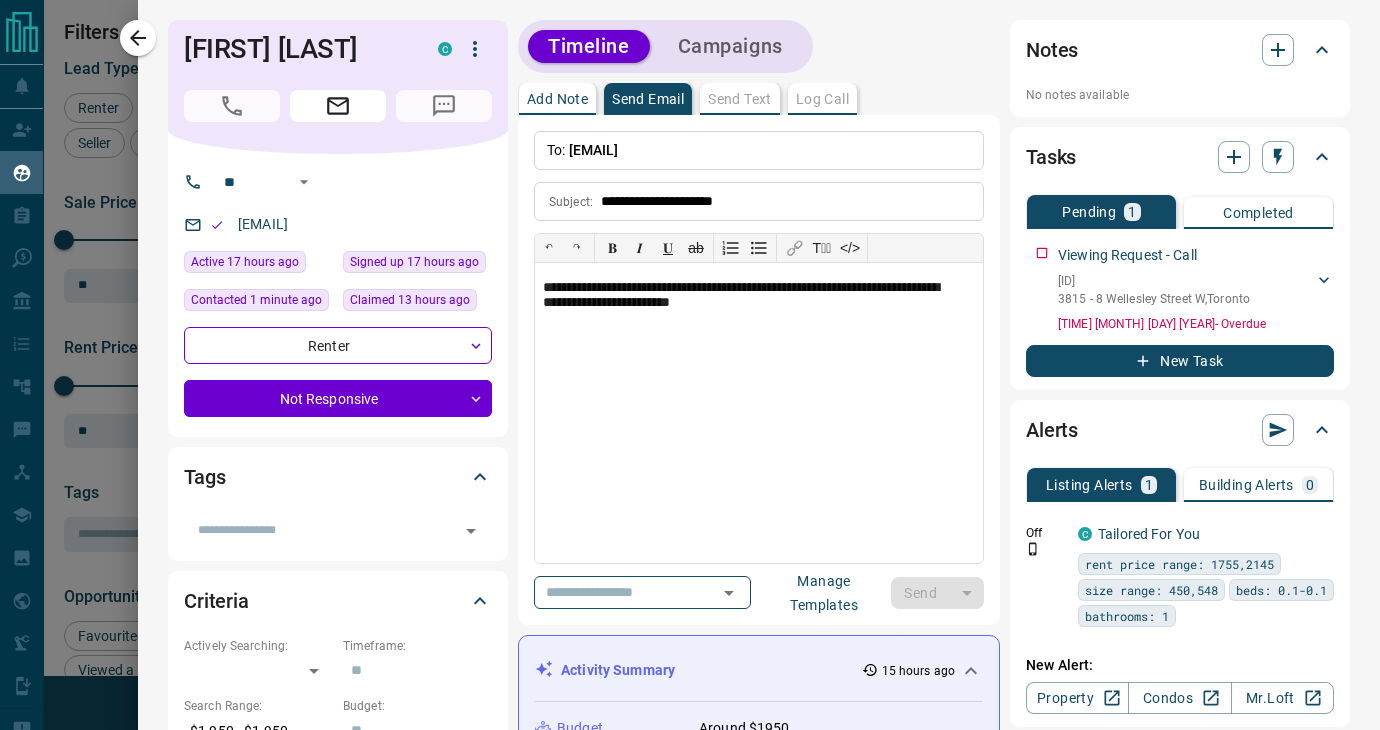 type 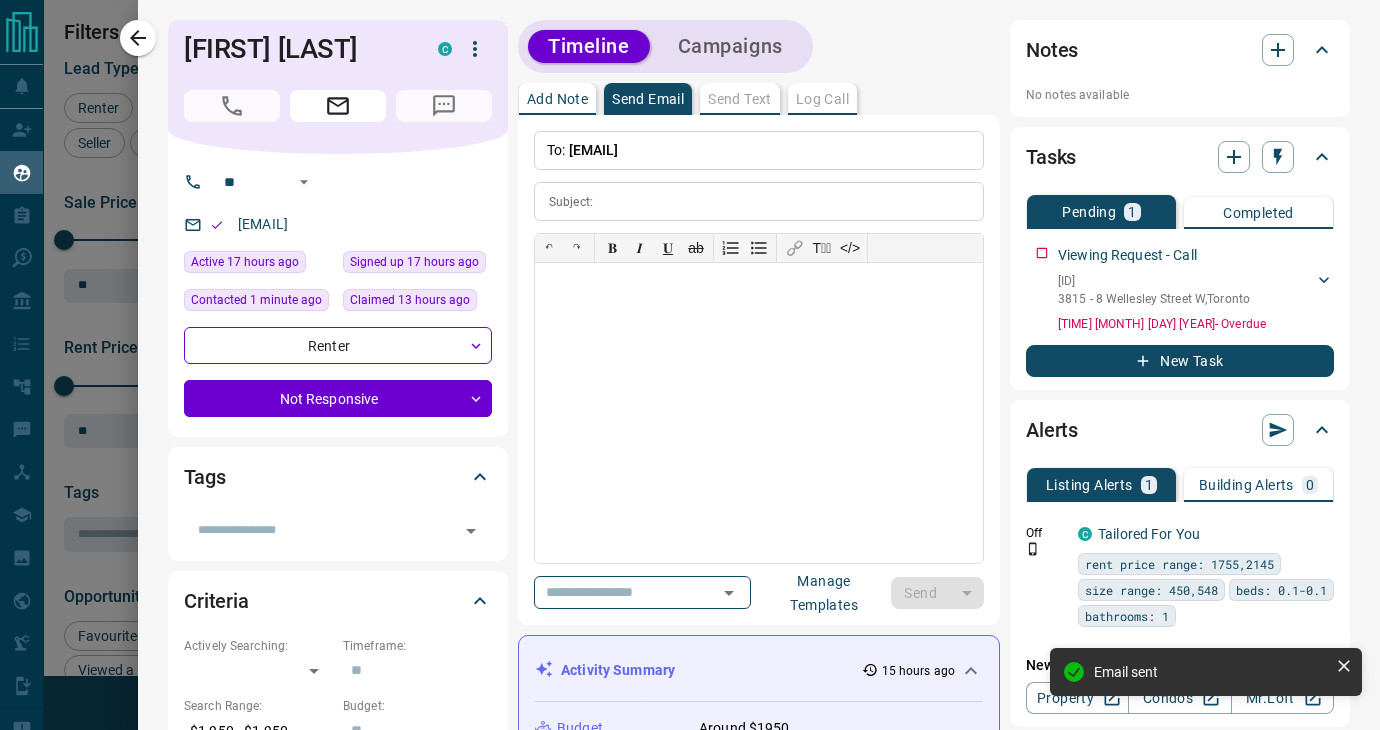drag, startPoint x: 148, startPoint y: 40, endPoint x: 440, endPoint y: 472, distance: 521.42883 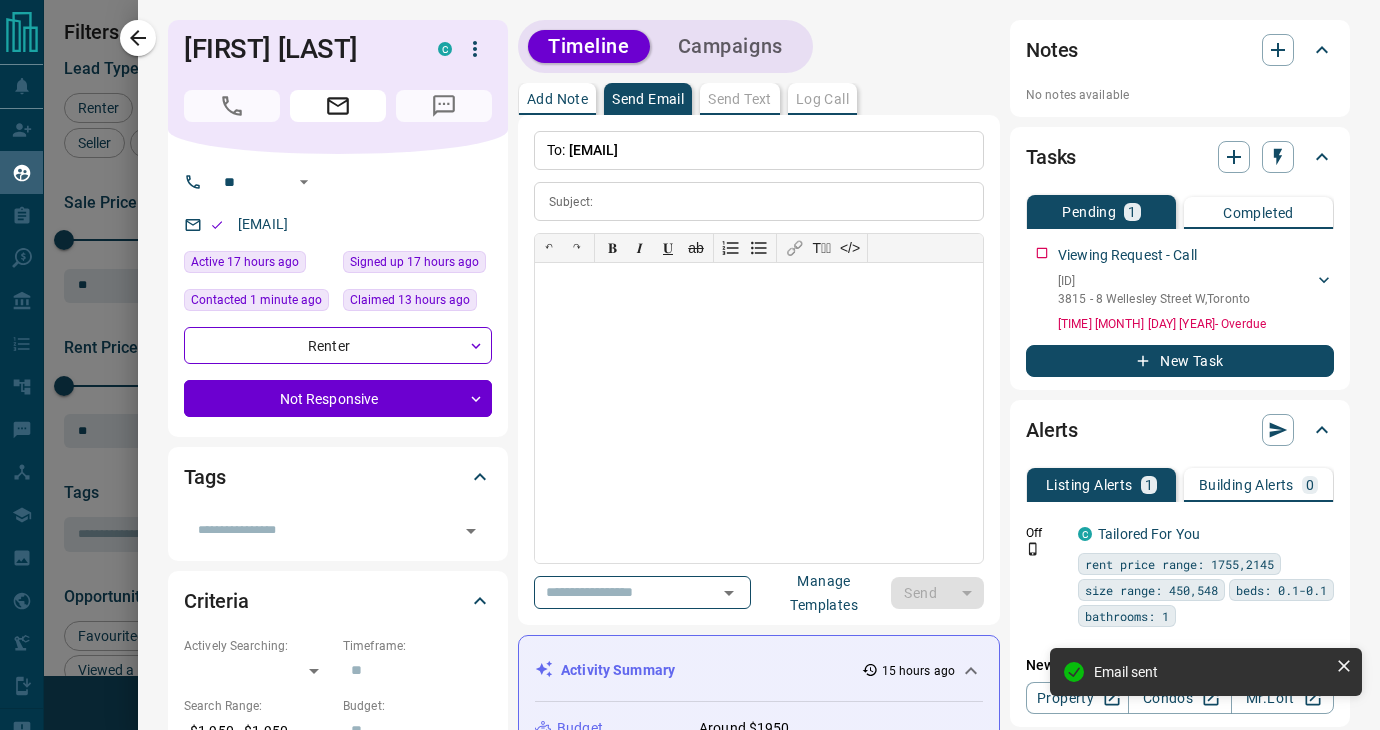 click 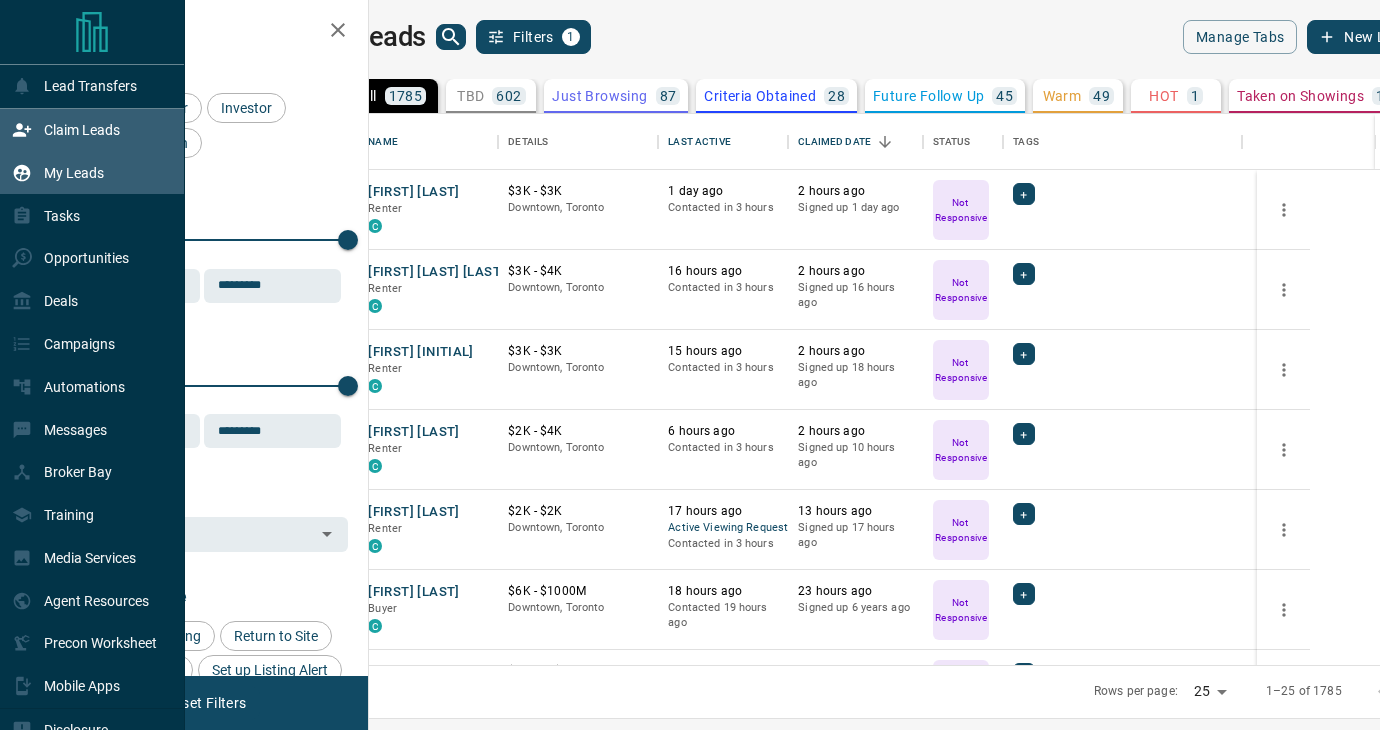 click on "Claim Leads" at bounding box center (82, 130) 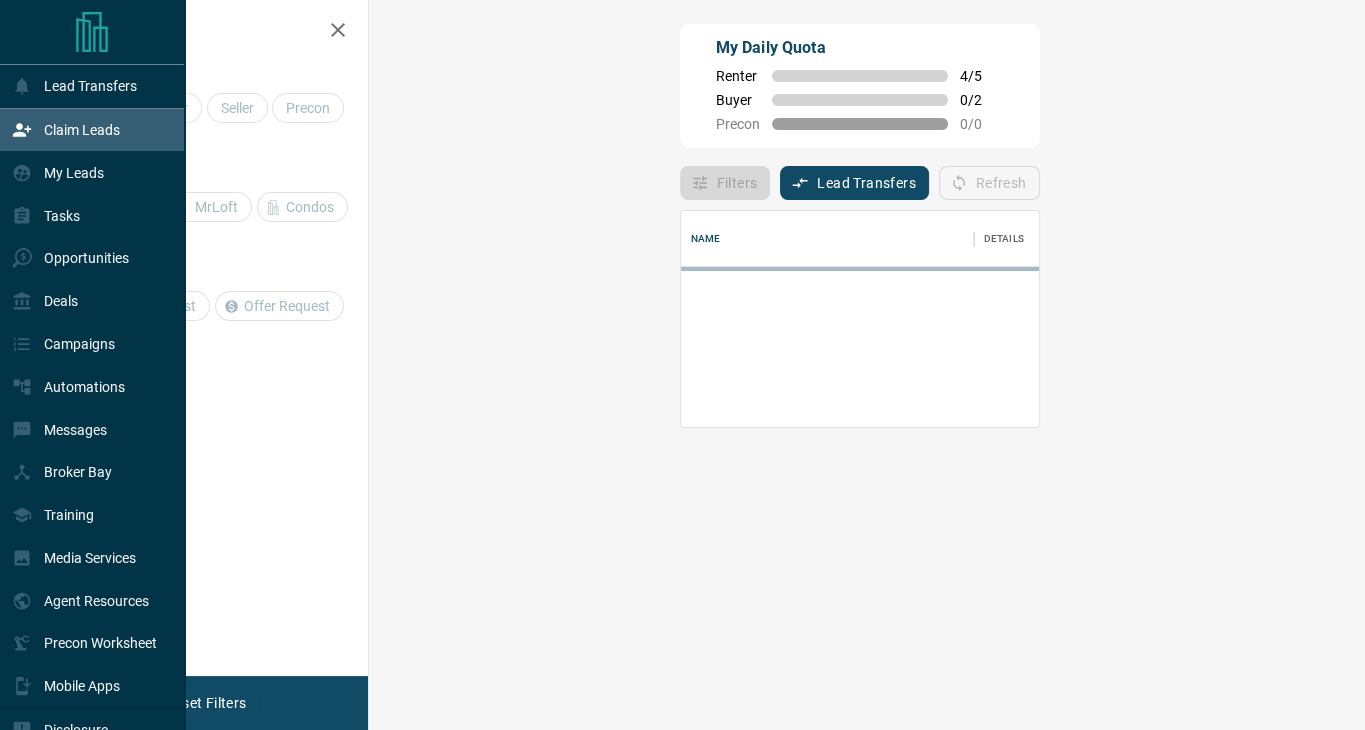 scroll, scrollTop: 0, scrollLeft: 0, axis: both 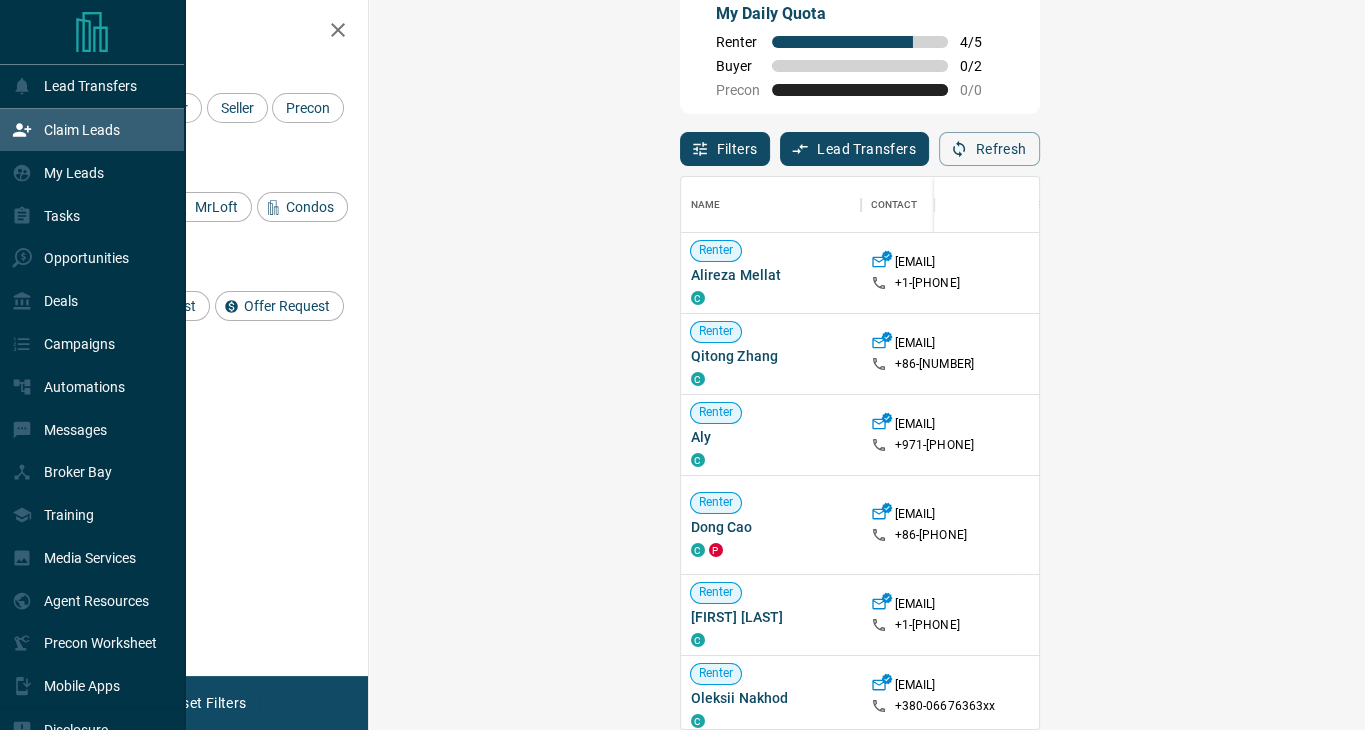 click on "Claim Leads" at bounding box center (82, 130) 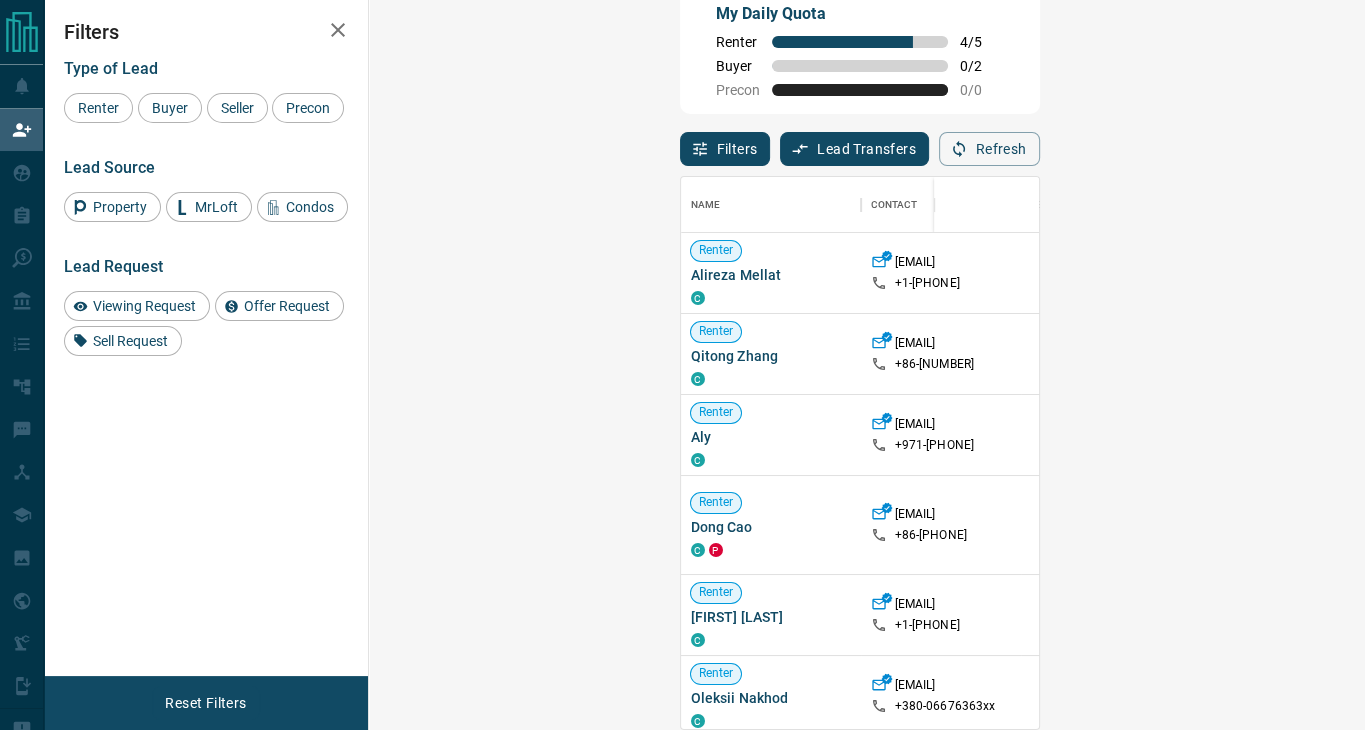 click 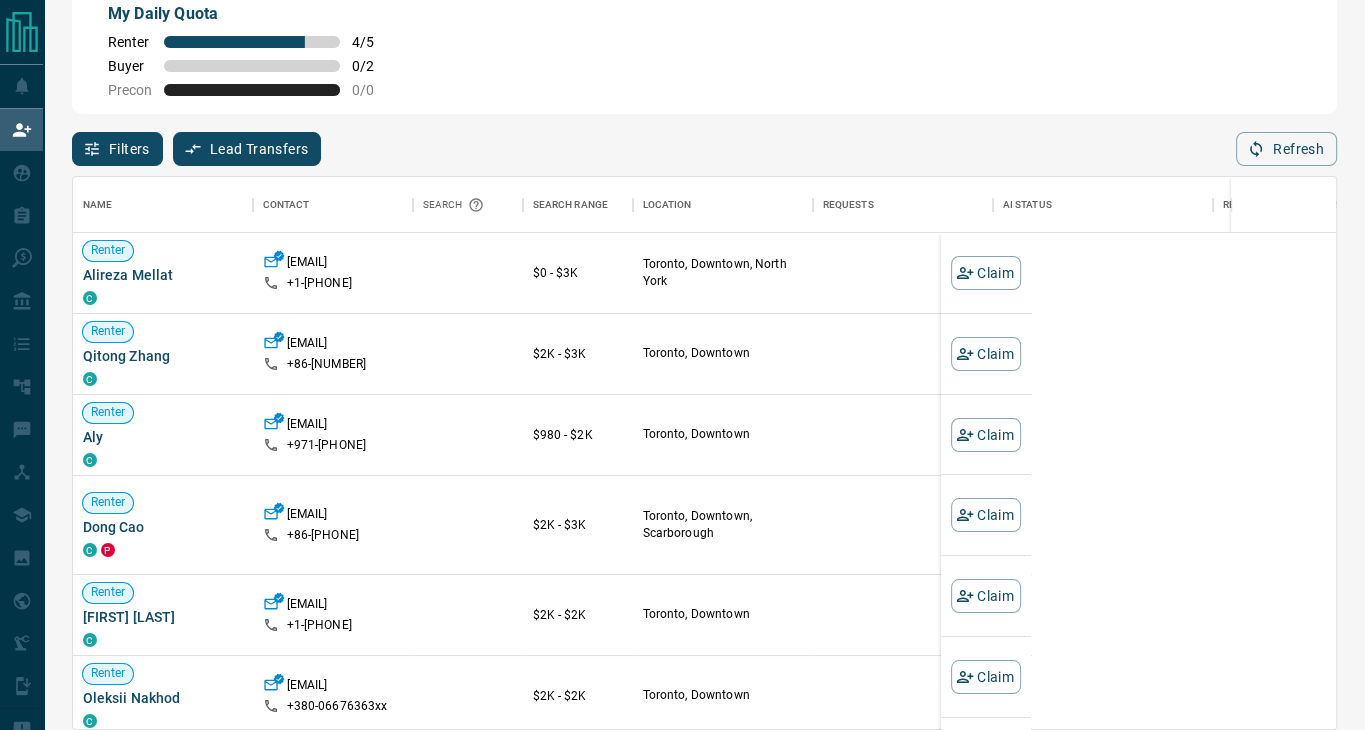 scroll, scrollTop: 16, scrollLeft: 16, axis: both 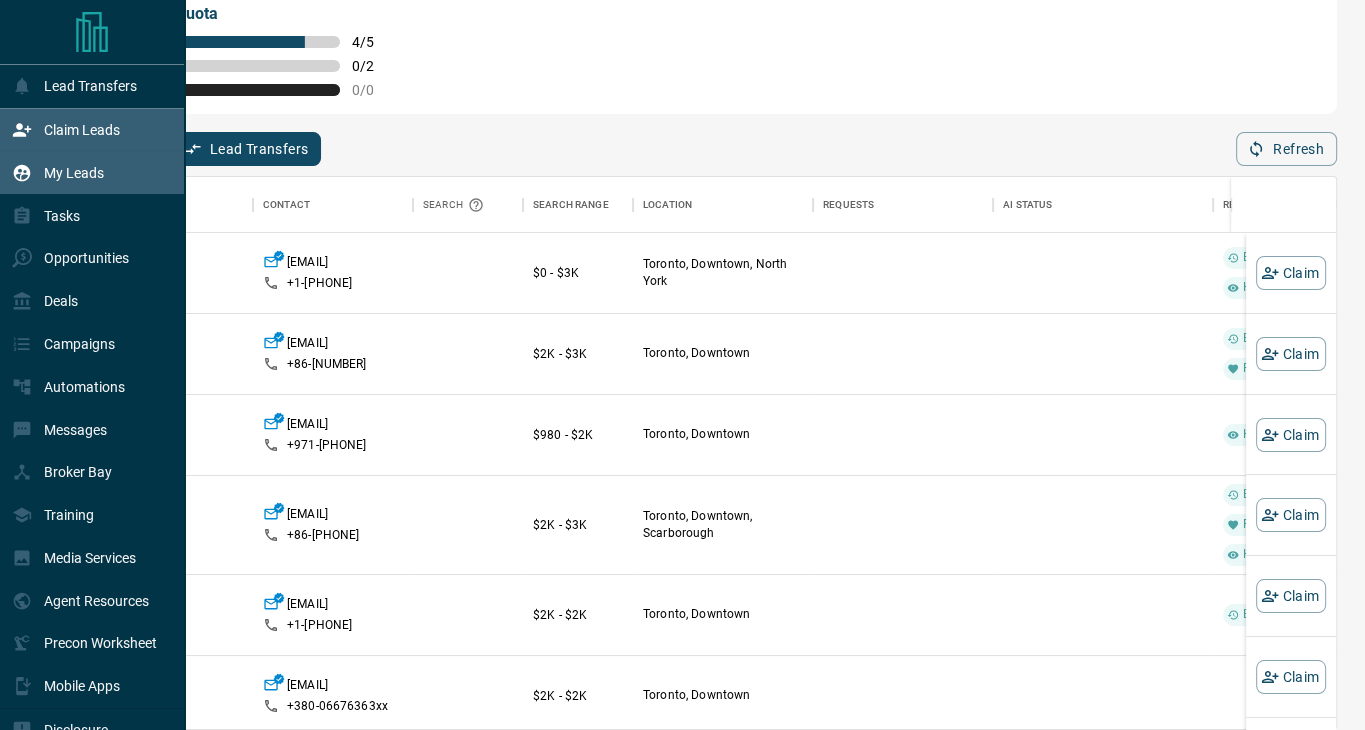 click on "My Leads" at bounding box center [58, 172] 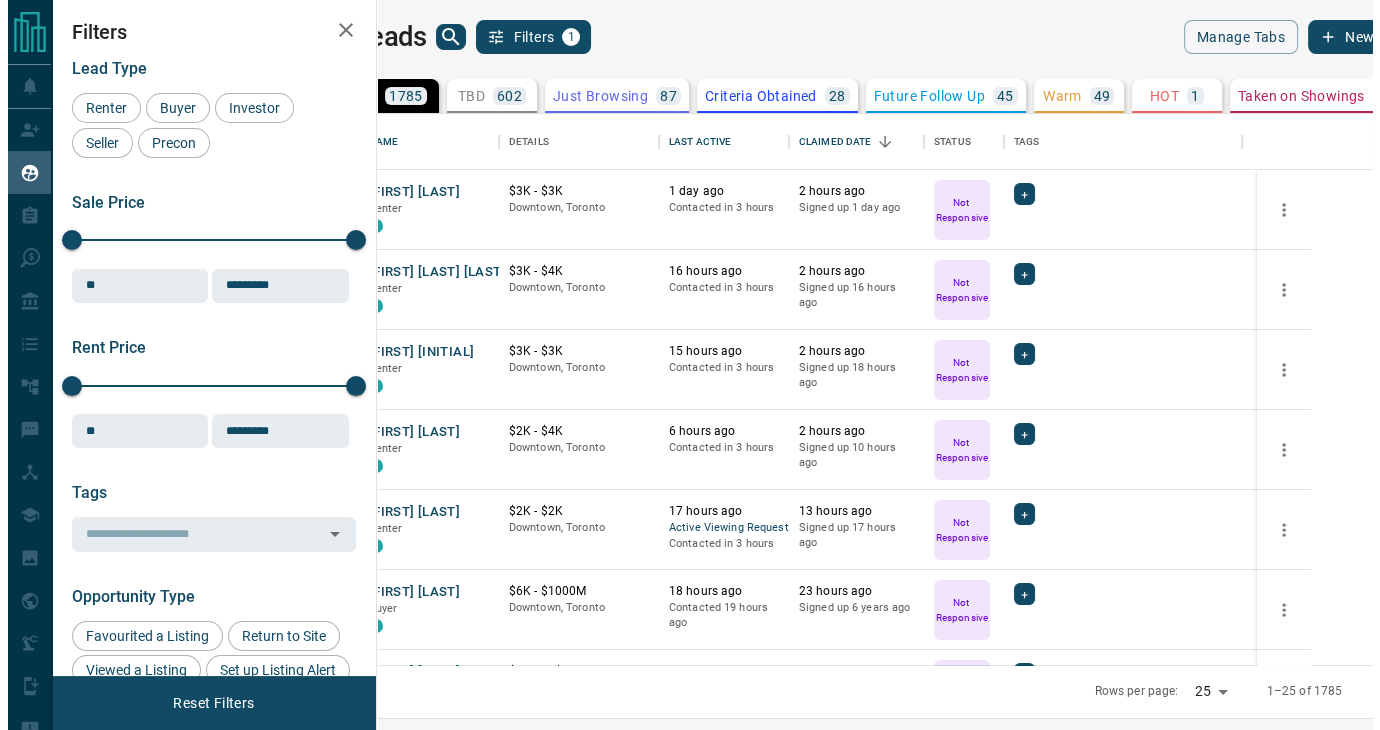 scroll, scrollTop: 0, scrollLeft: 0, axis: both 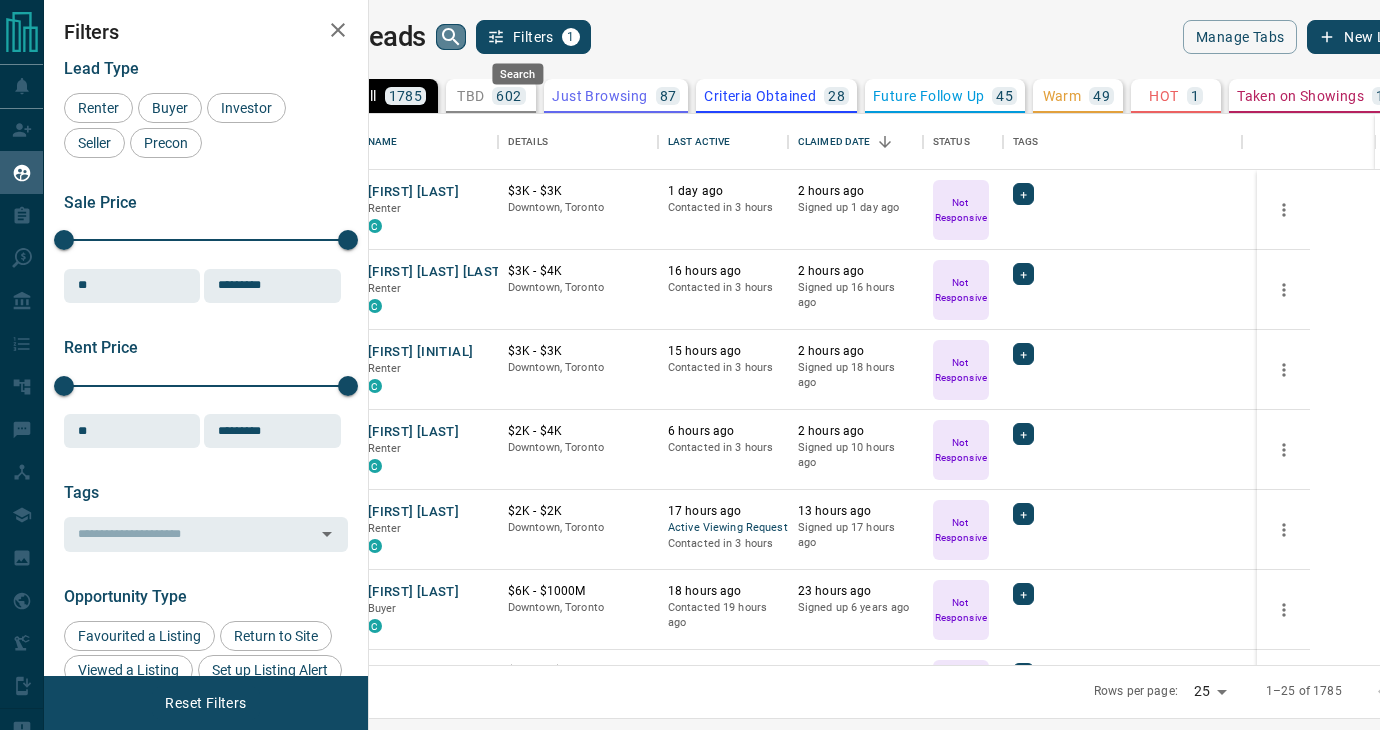 click 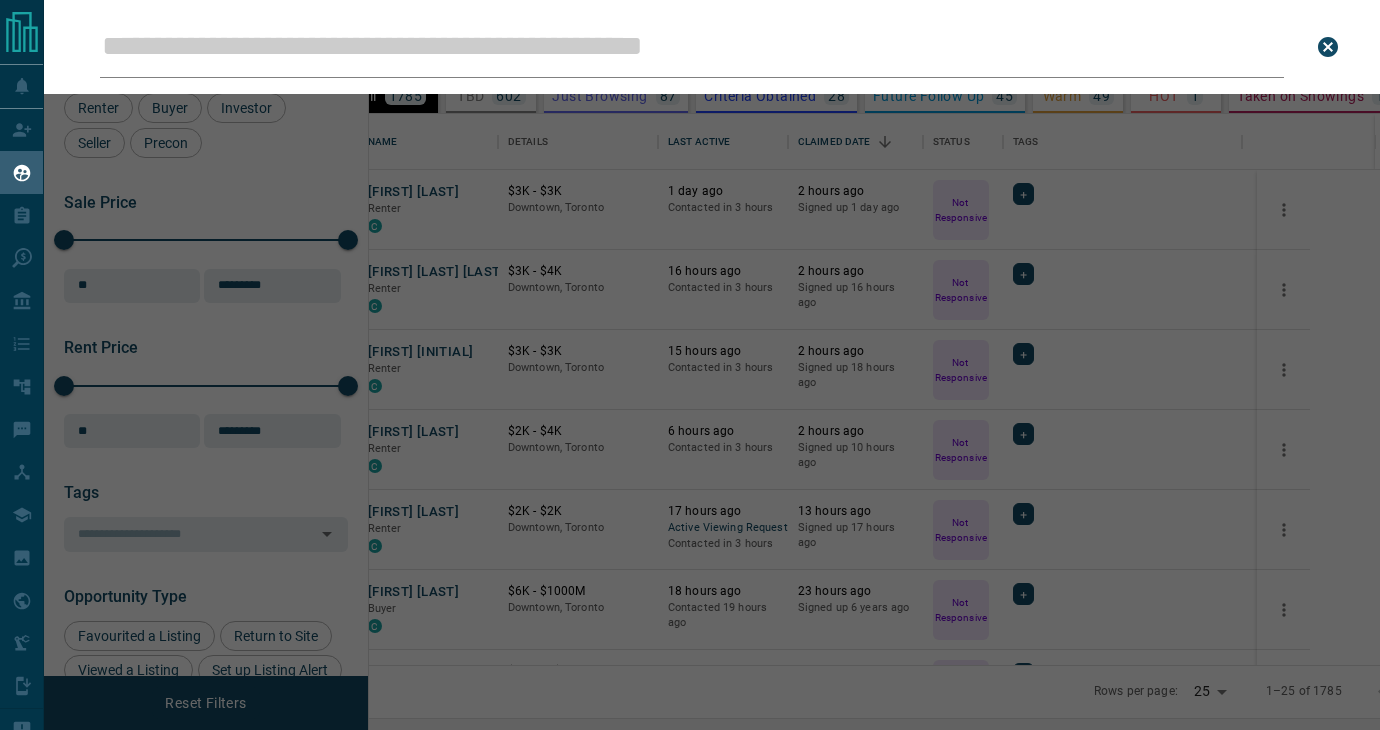click on "Leads Search Bar" at bounding box center [692, 47] 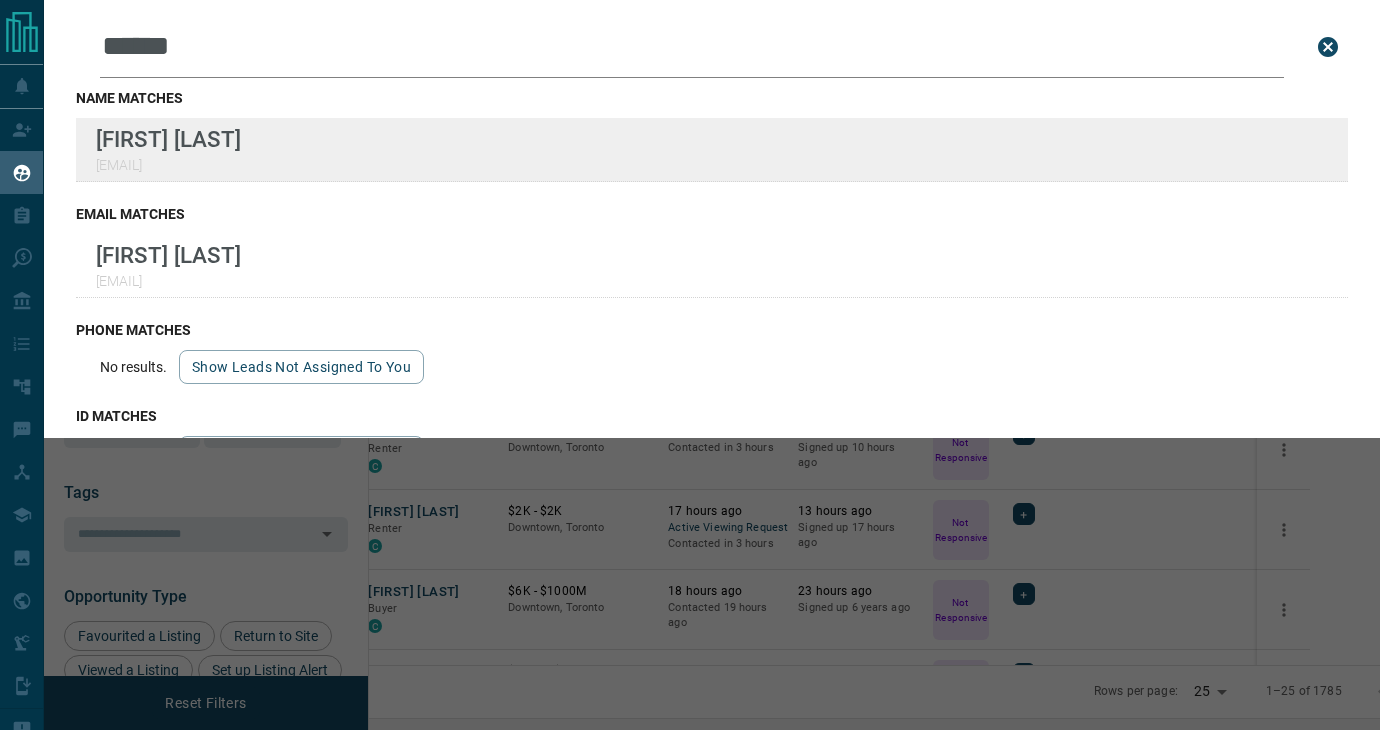type on "******" 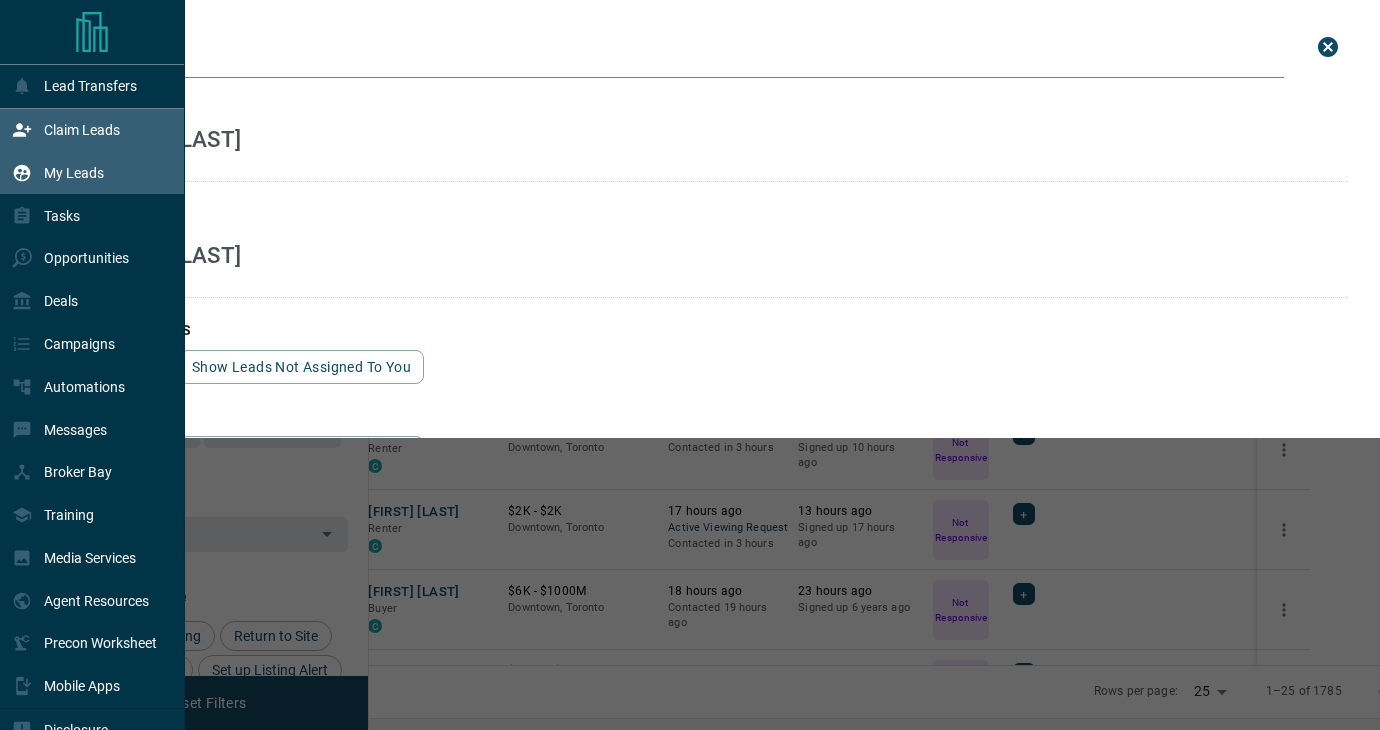 click on "Claim Leads" at bounding box center [82, 130] 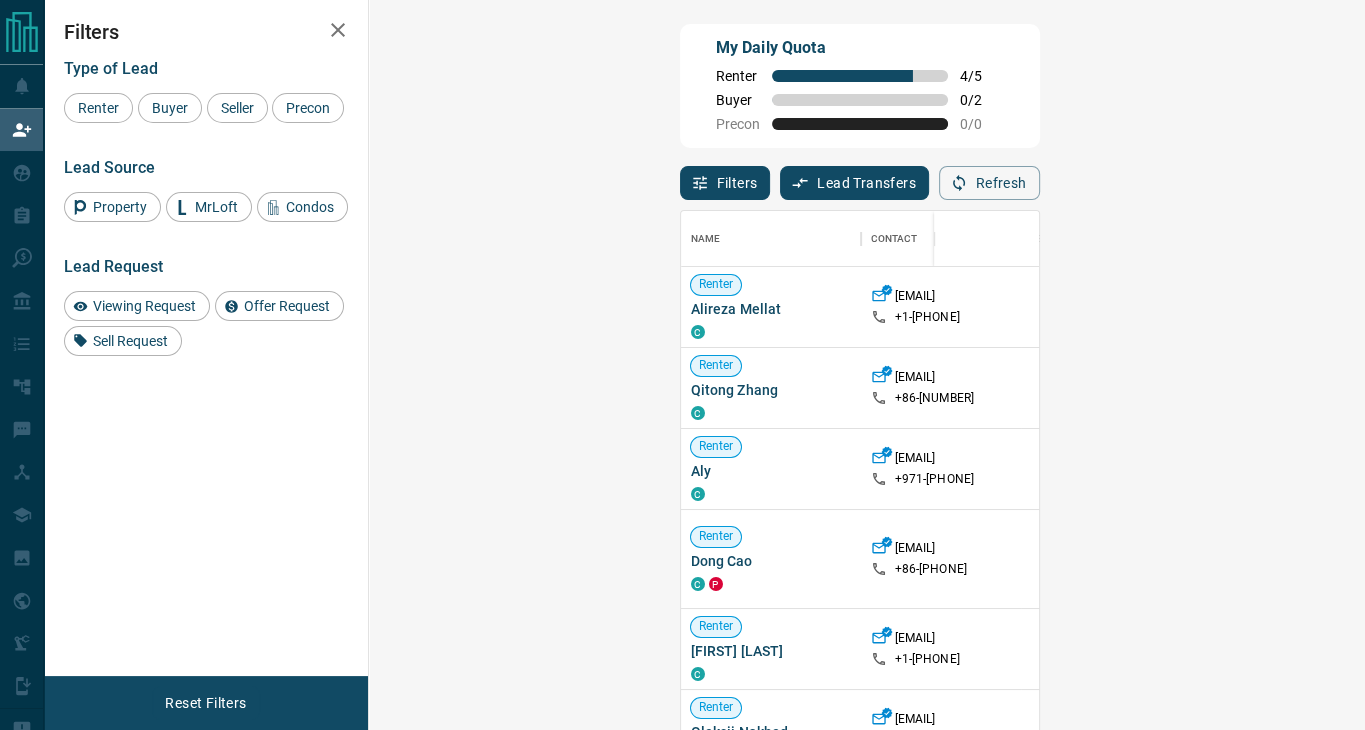 scroll, scrollTop: 16, scrollLeft: 16, axis: both 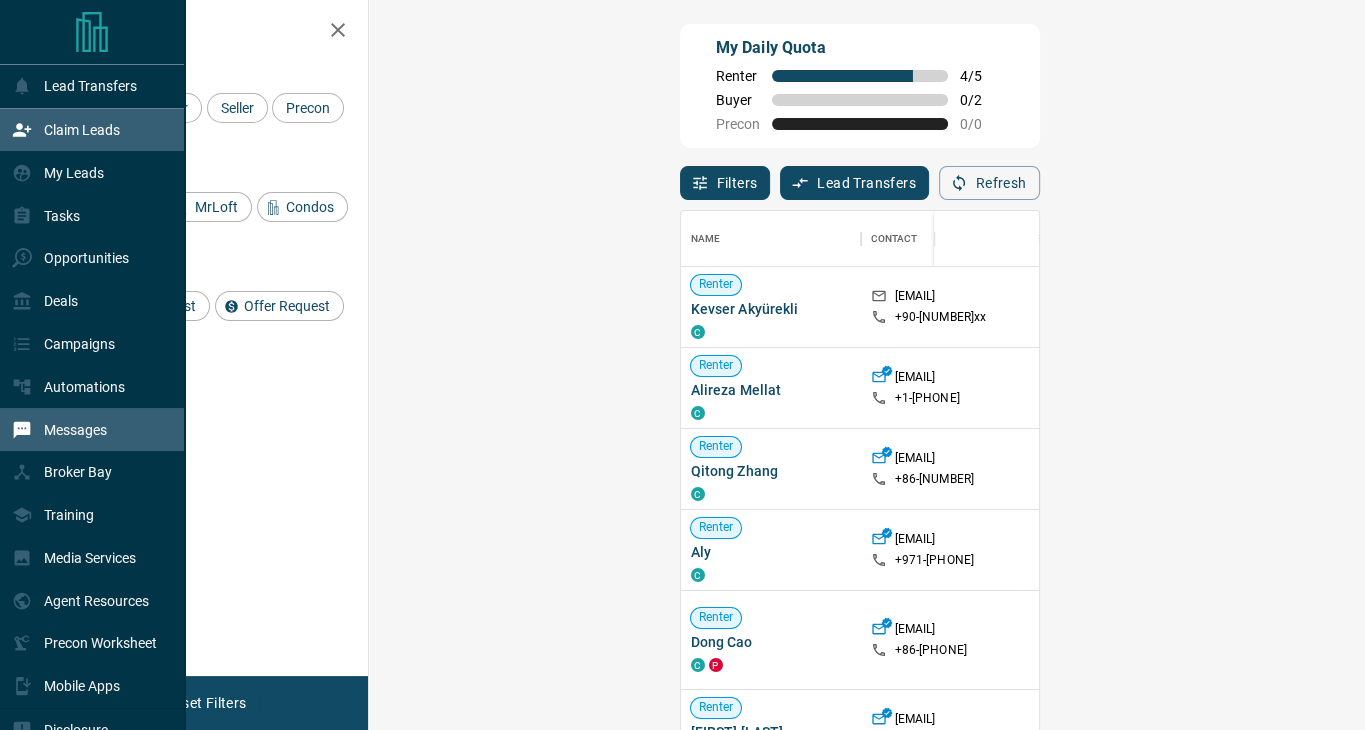 click on "Messages" at bounding box center (75, 430) 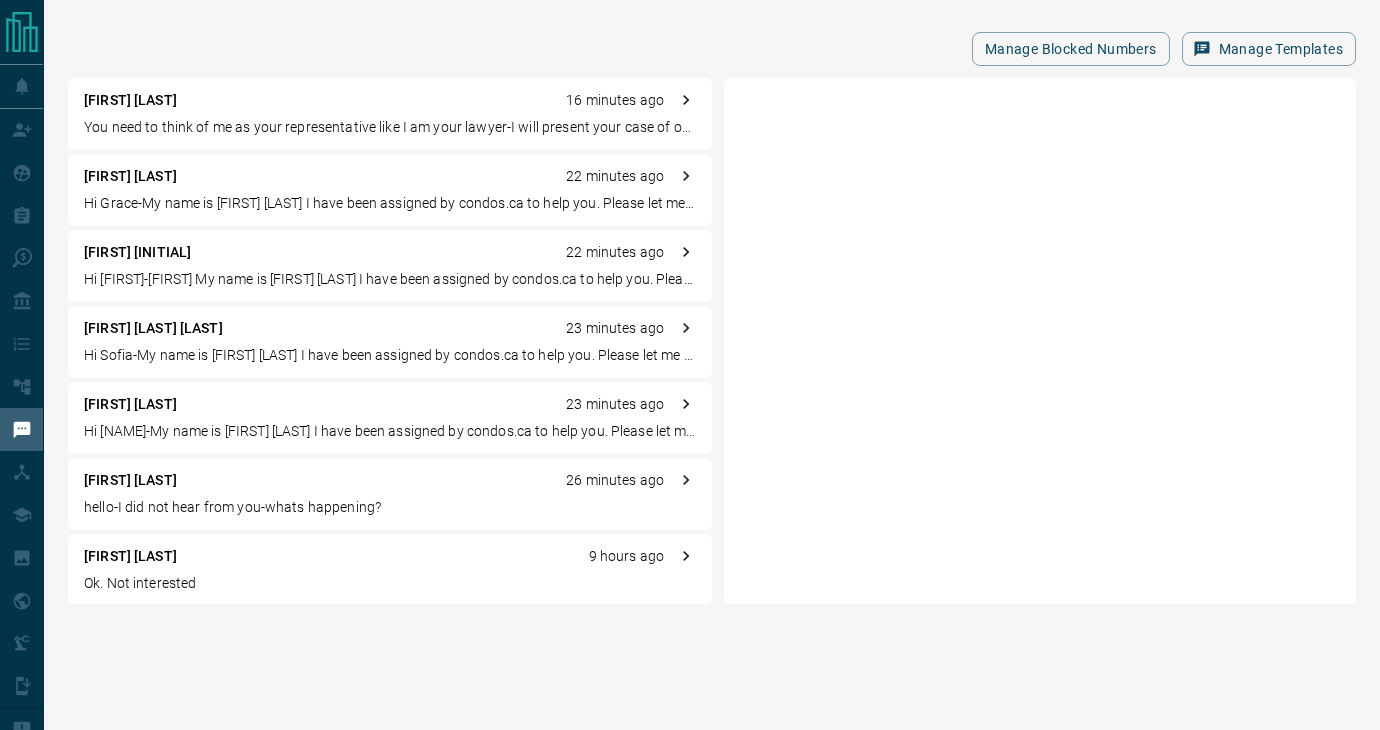 click on "Gladys [LAST] [MINUTES] ago You need to think of me as your representative like I am your lawyer-I will present your case of orffer to the owner-you profile looks very good so he should accept it. When he accepts and signs- then it is a legal contract and he has to rent it to you-but it is not that way until he signs first-hope you understand this" at bounding box center [390, 114] 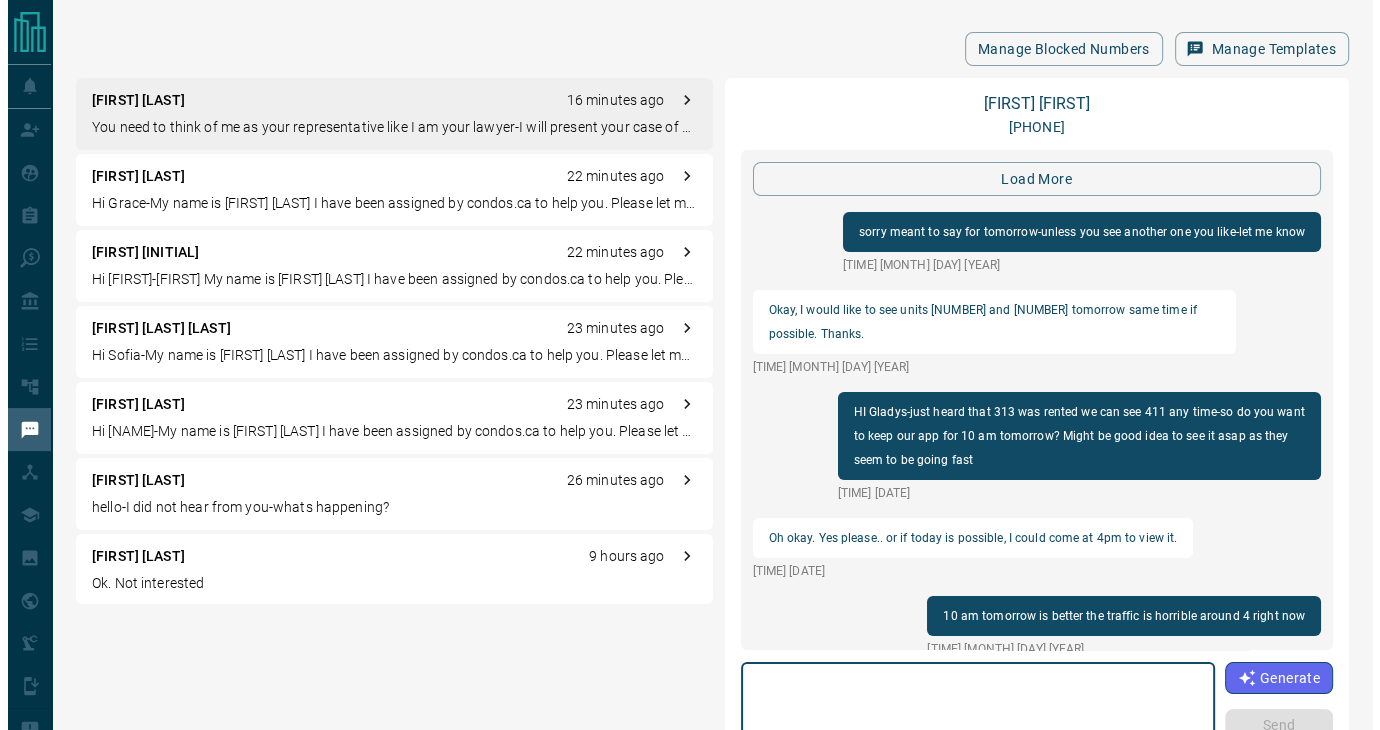 scroll, scrollTop: 2521, scrollLeft: 0, axis: vertical 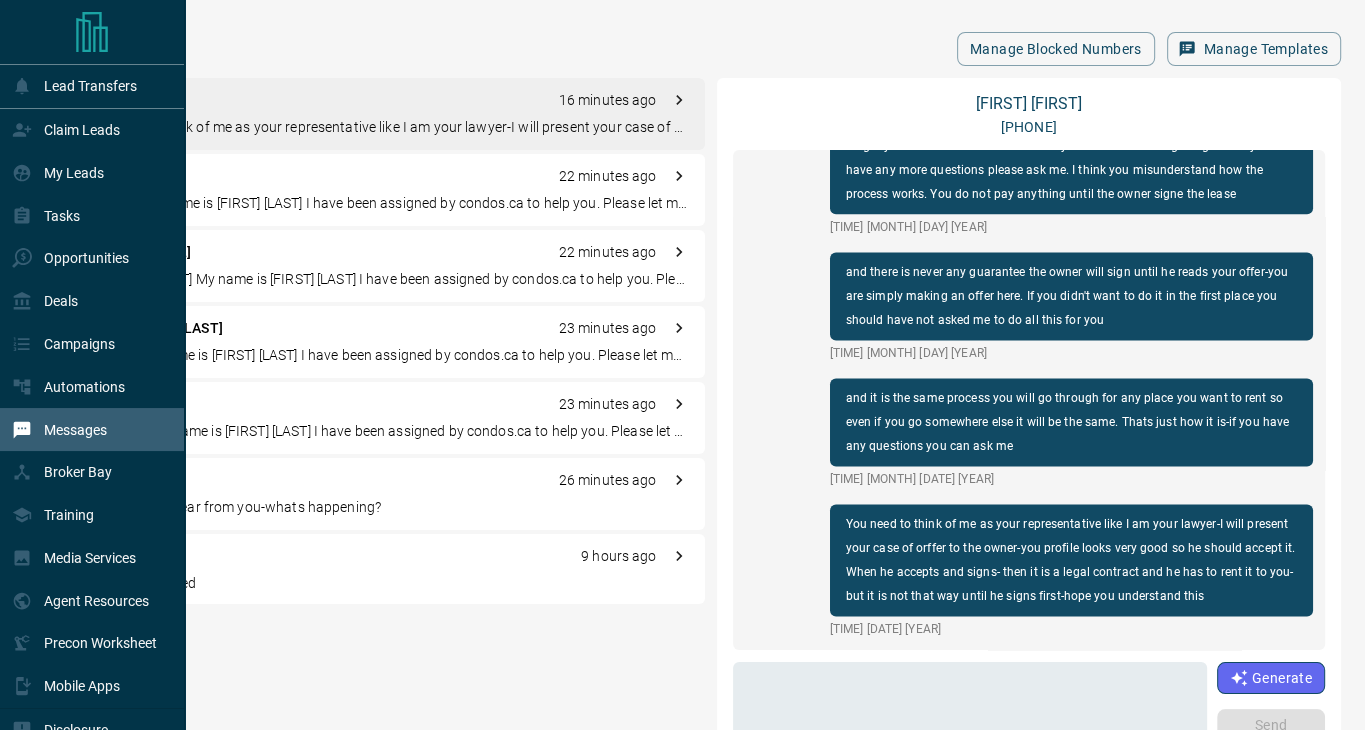 click on "Messages" at bounding box center [75, 430] 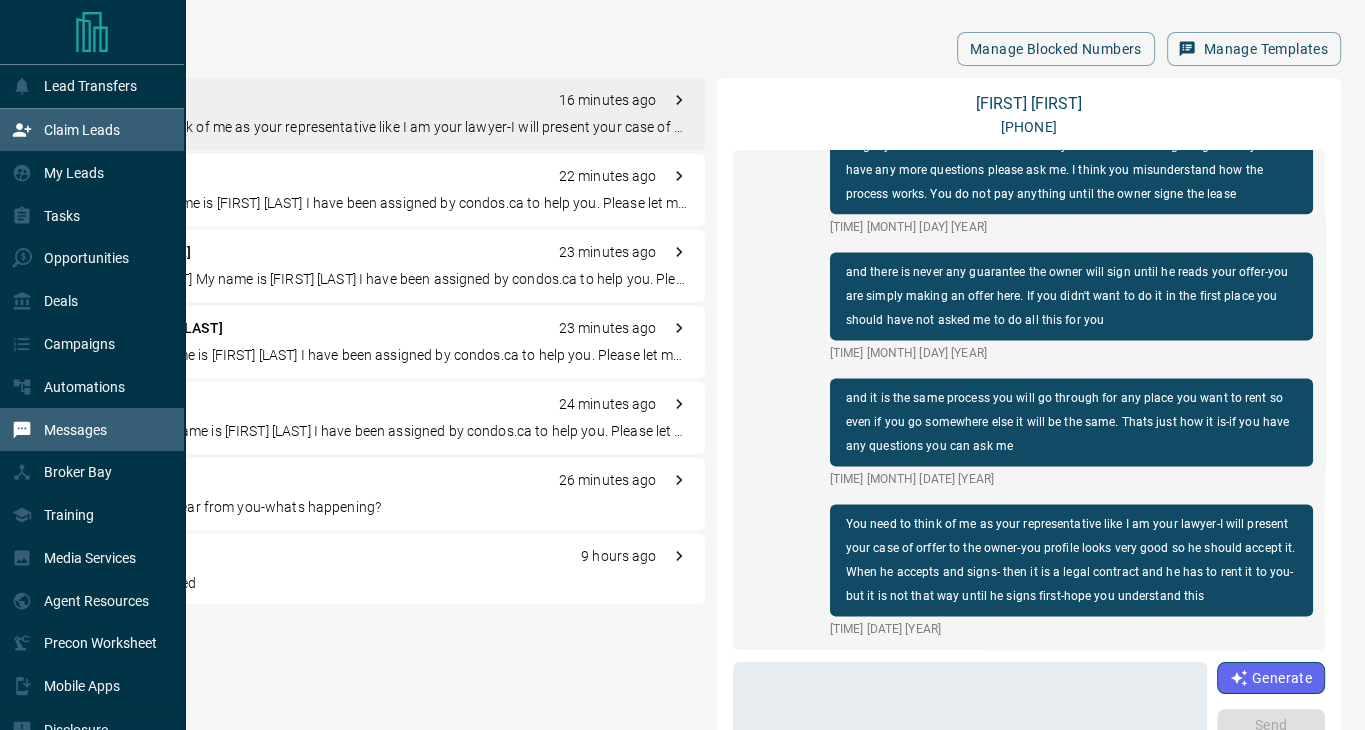 click on "Claim Leads" at bounding box center (82, 130) 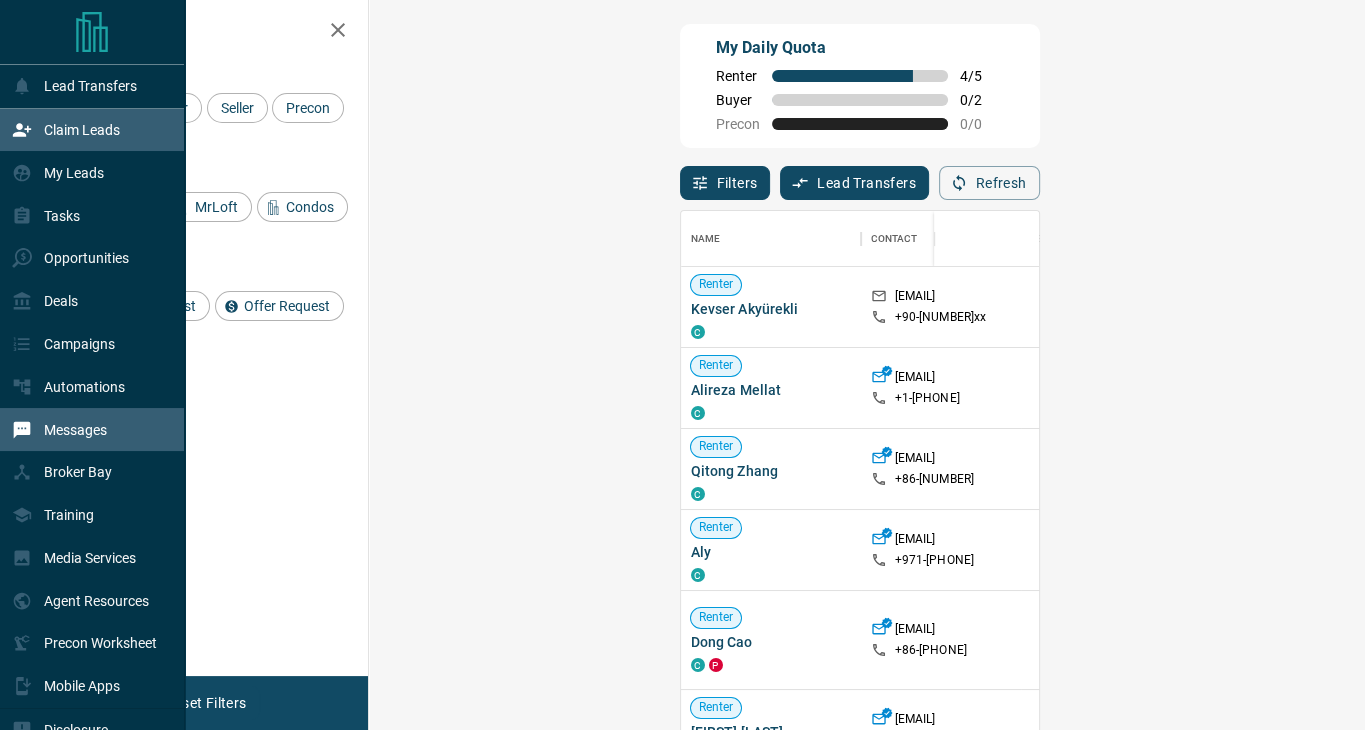 click on "Messages" at bounding box center [75, 430] 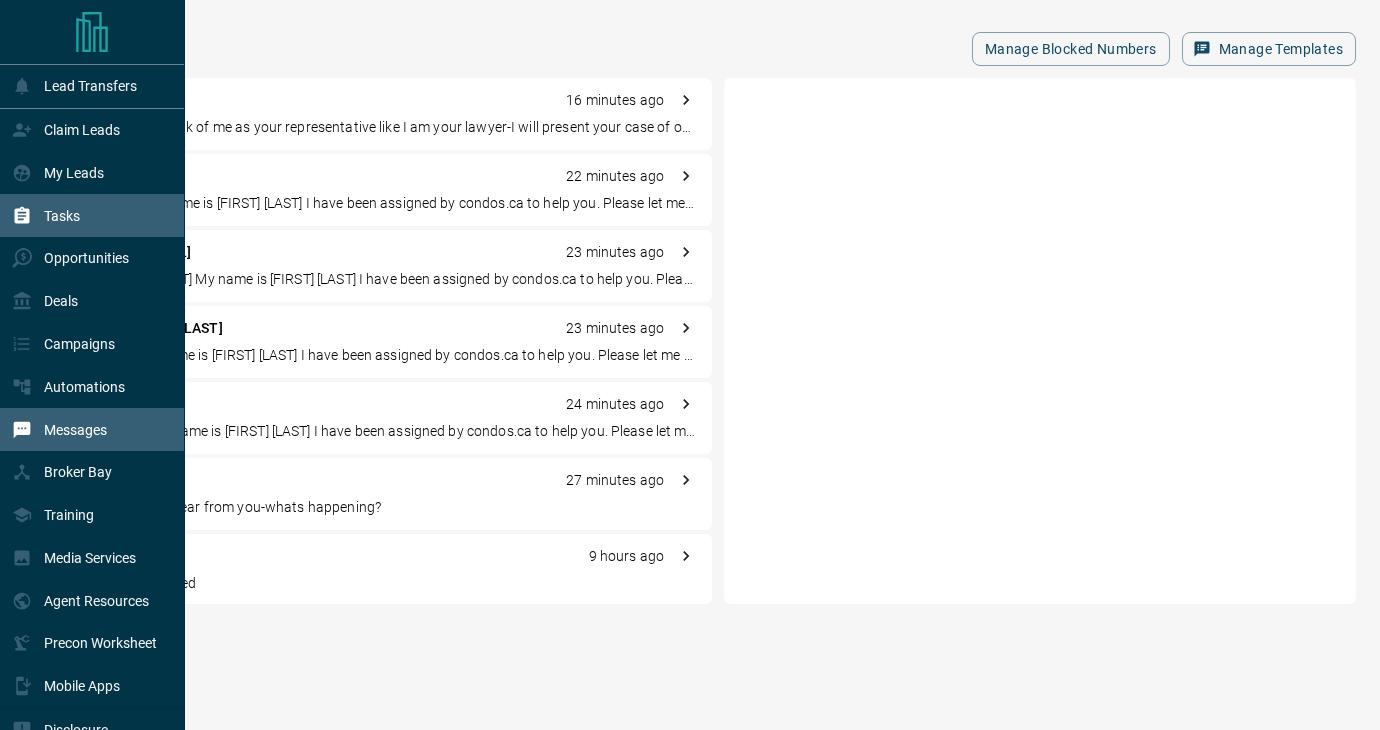 click on "Tasks" at bounding box center (92, 215) 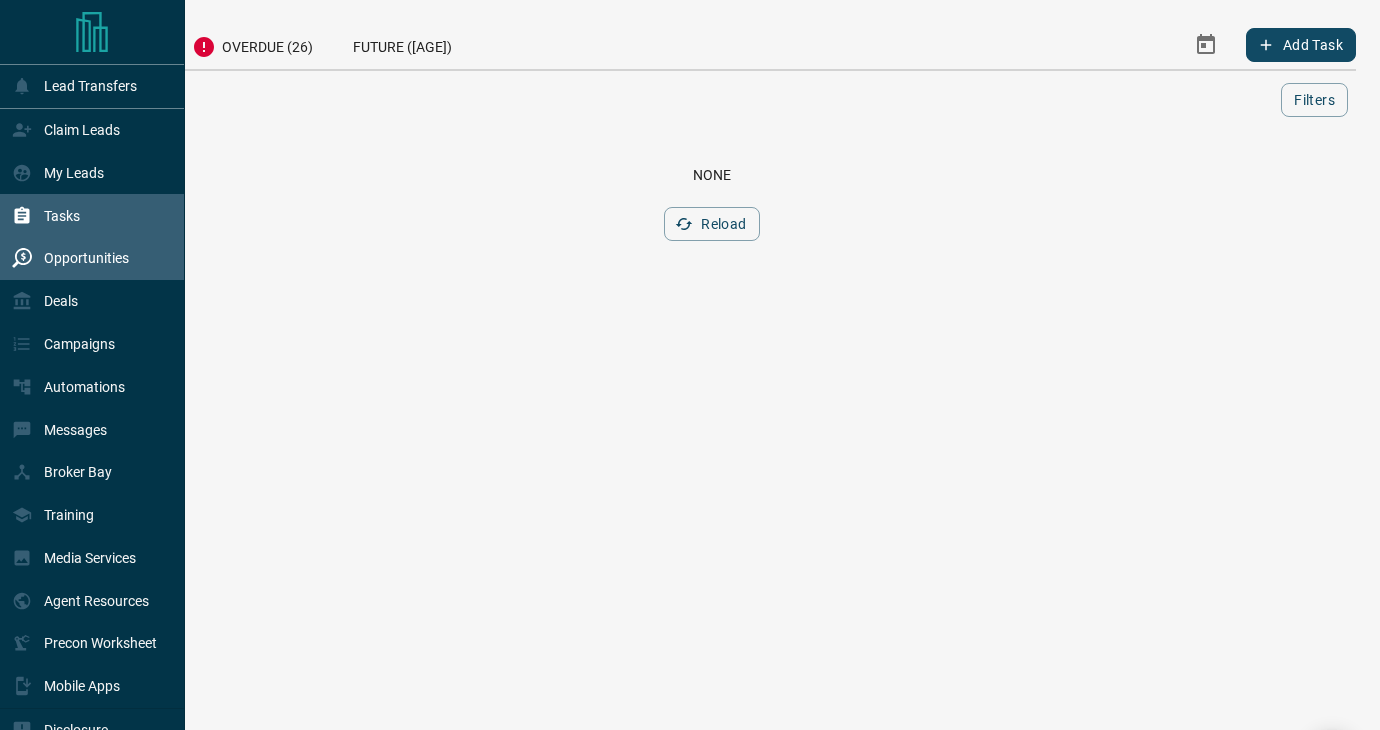 click on "Opportunities" at bounding box center (86, 258) 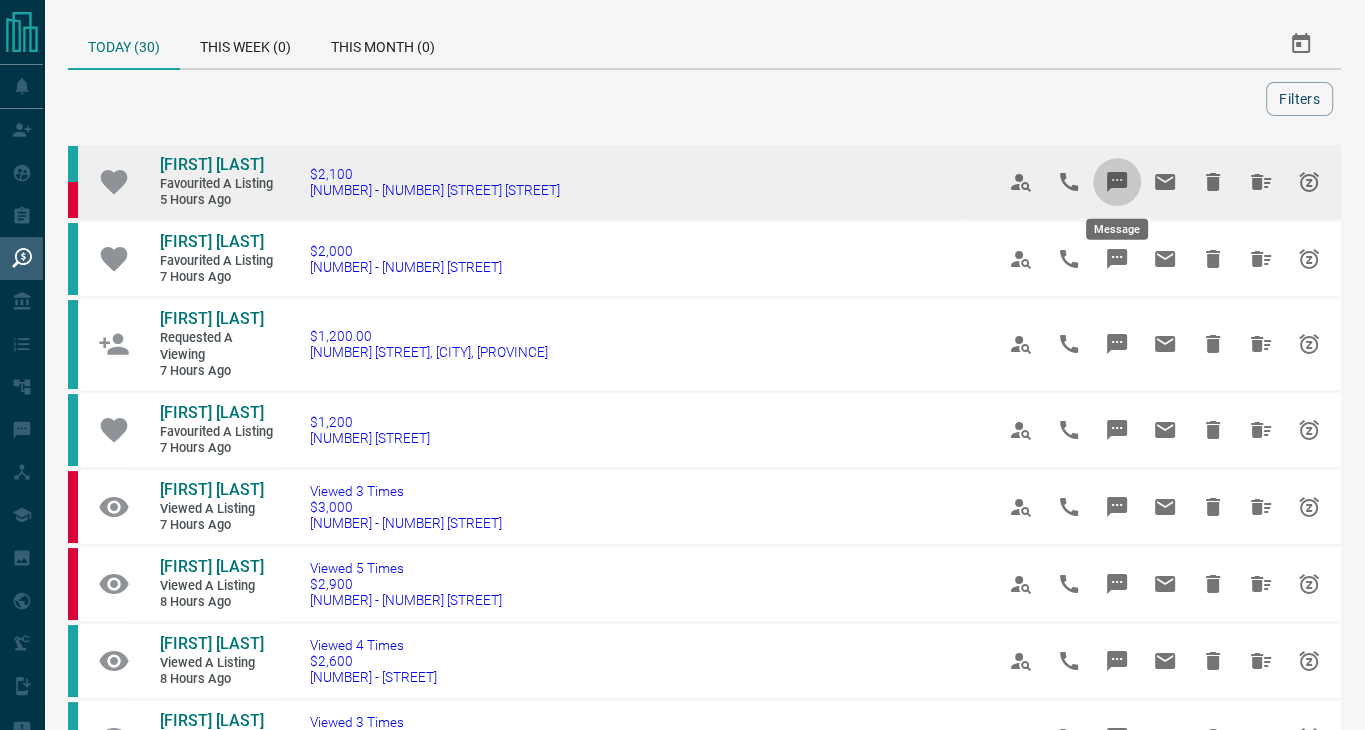 click 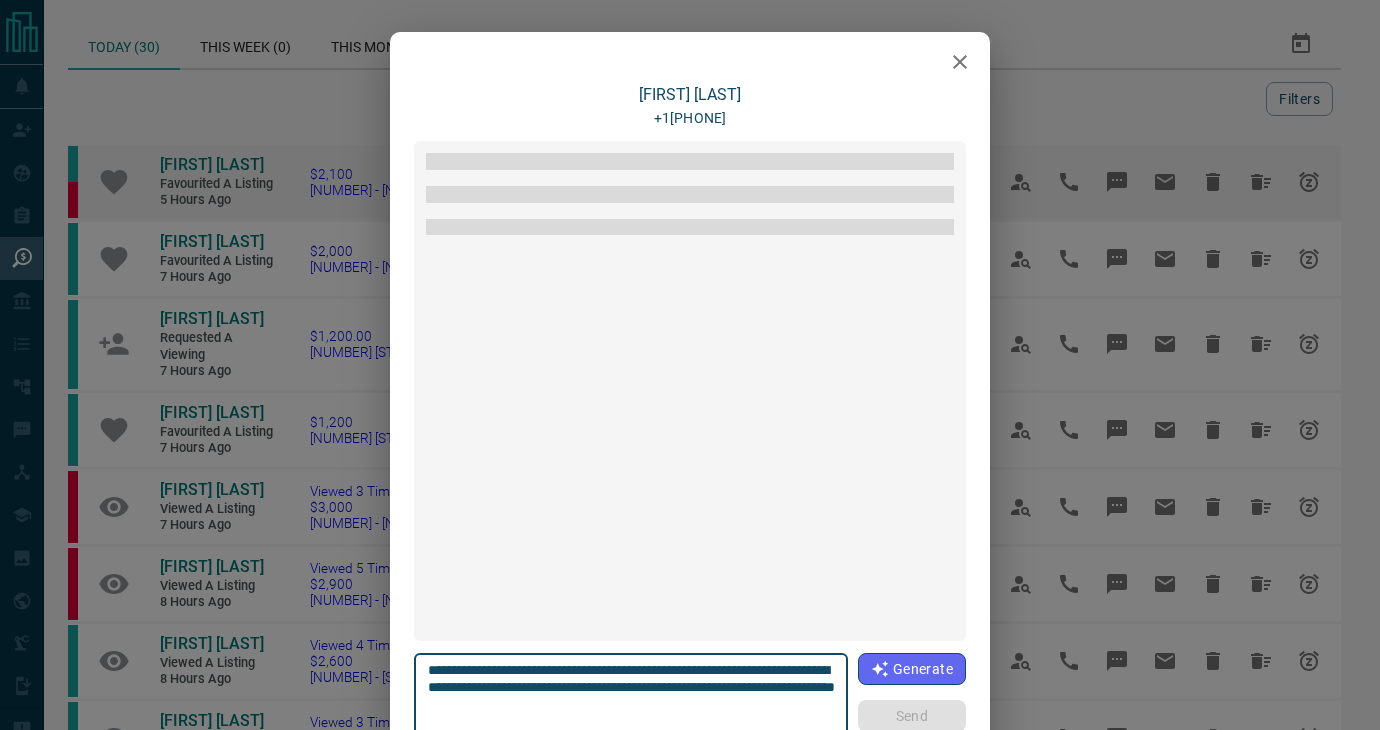 scroll, scrollTop: 330, scrollLeft: 0, axis: vertical 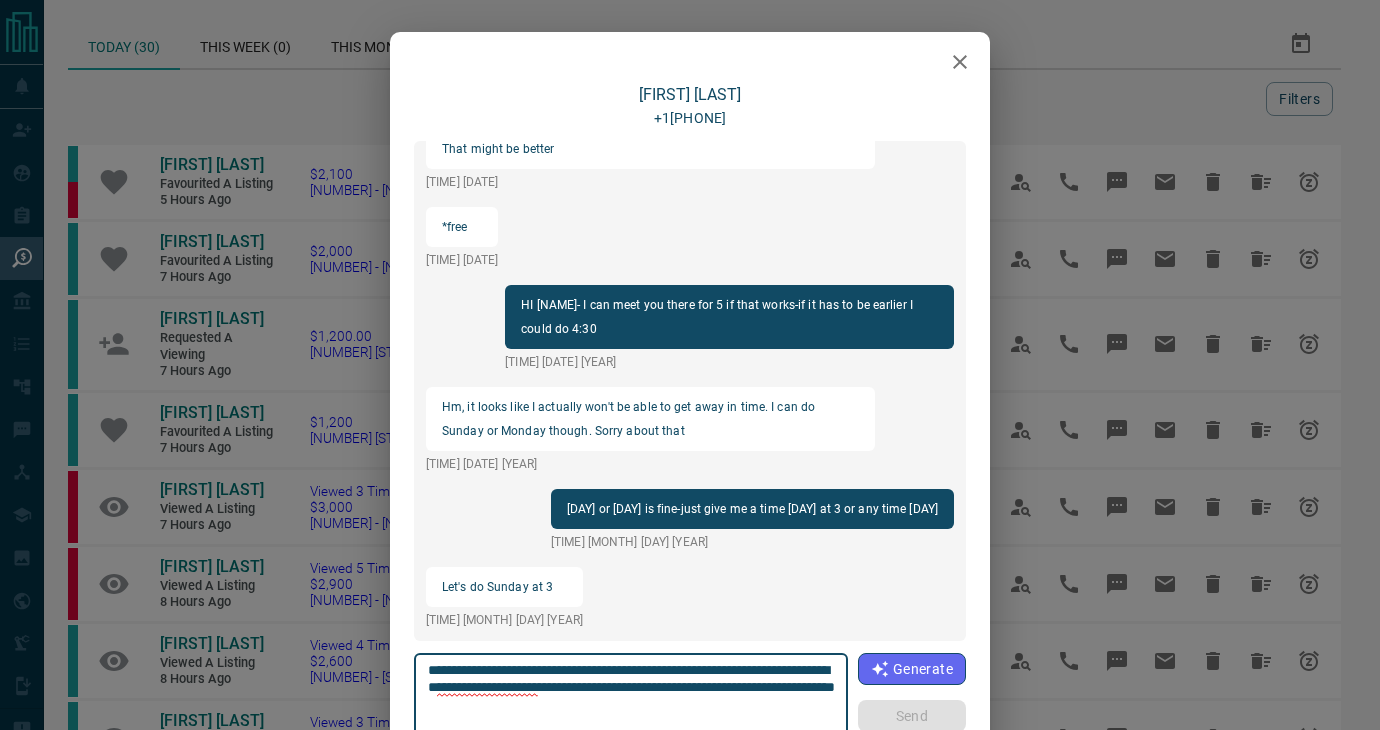 drag, startPoint x: 719, startPoint y: 695, endPoint x: 264, endPoint y: 583, distance: 468.5819 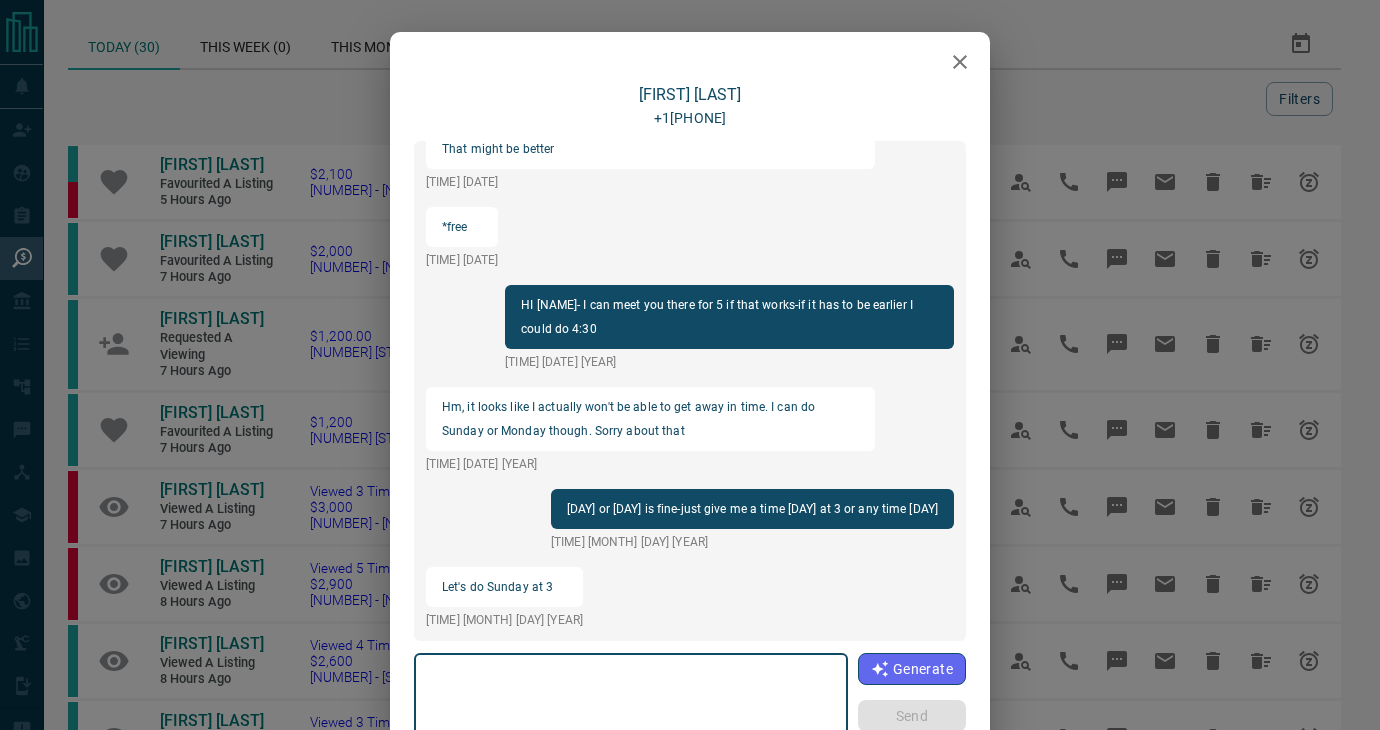 click at bounding box center (631, 704) 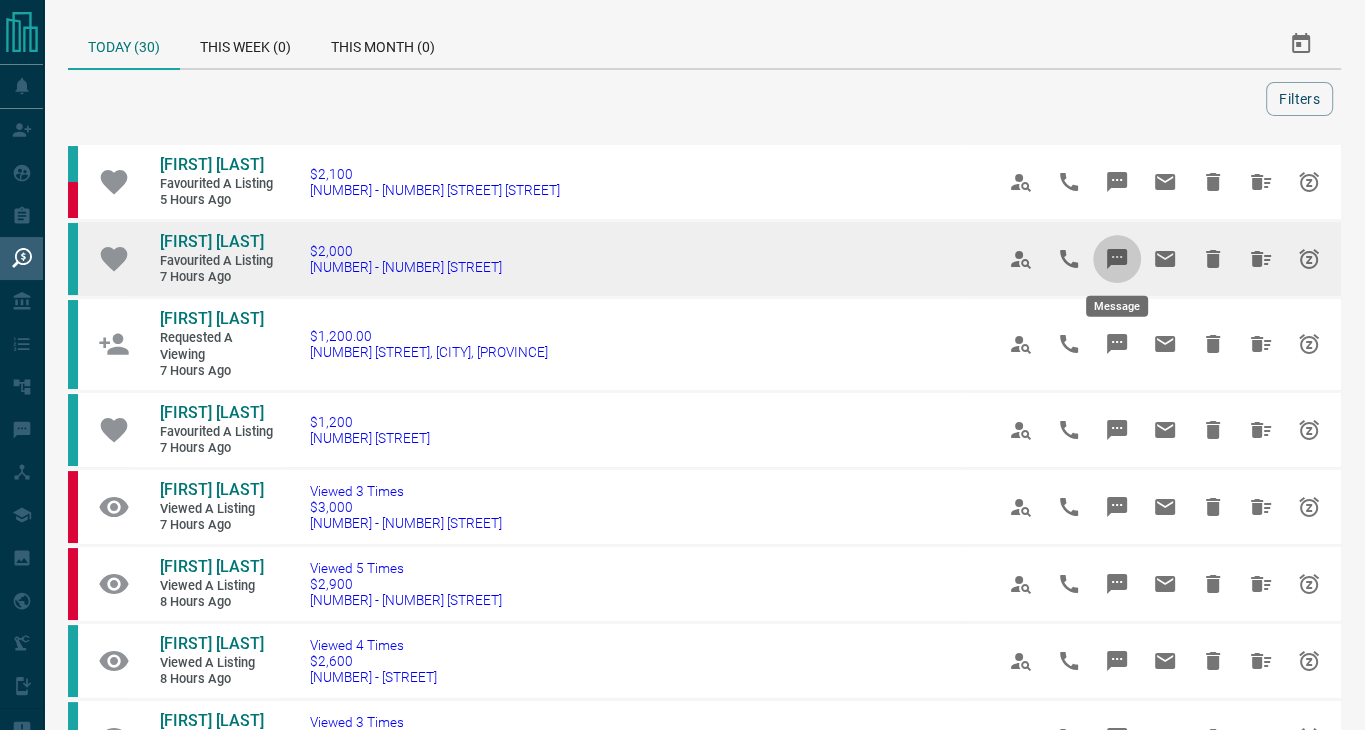 click 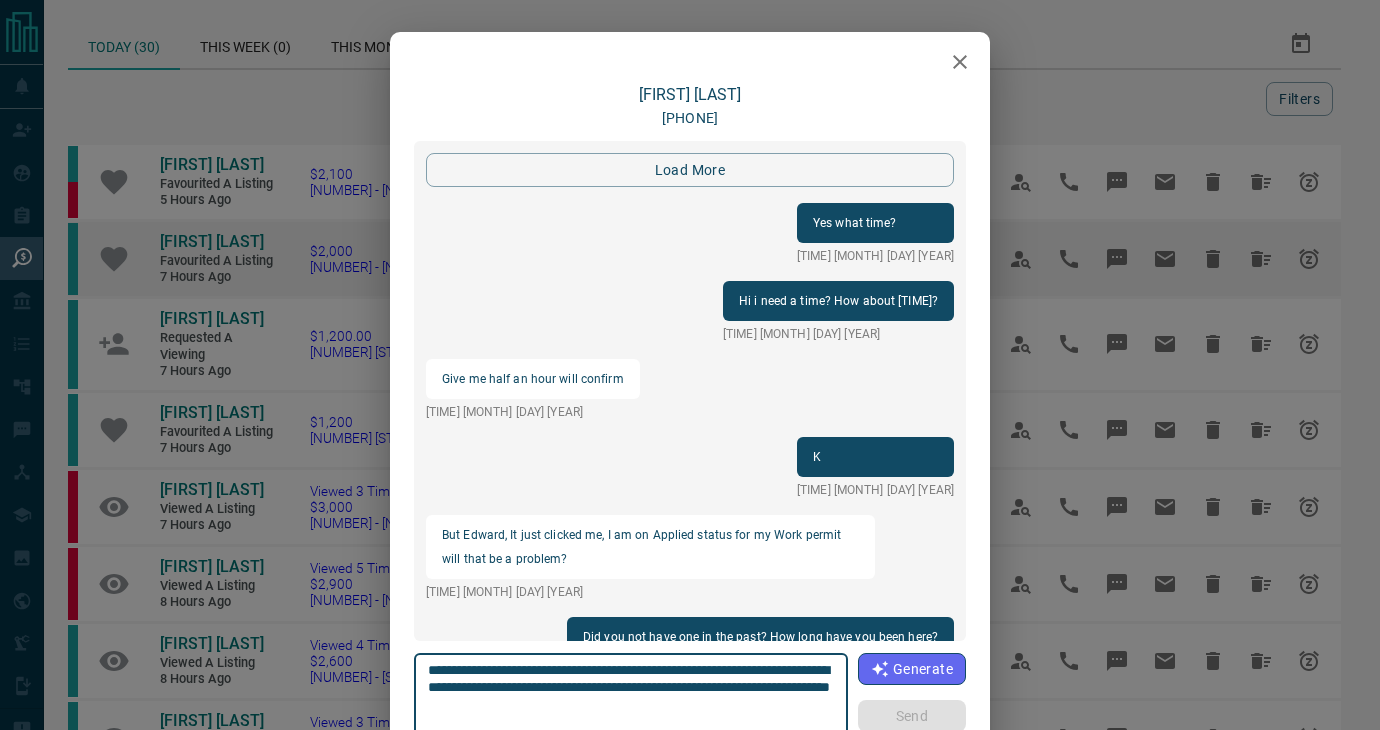 scroll, scrollTop: 2041, scrollLeft: 0, axis: vertical 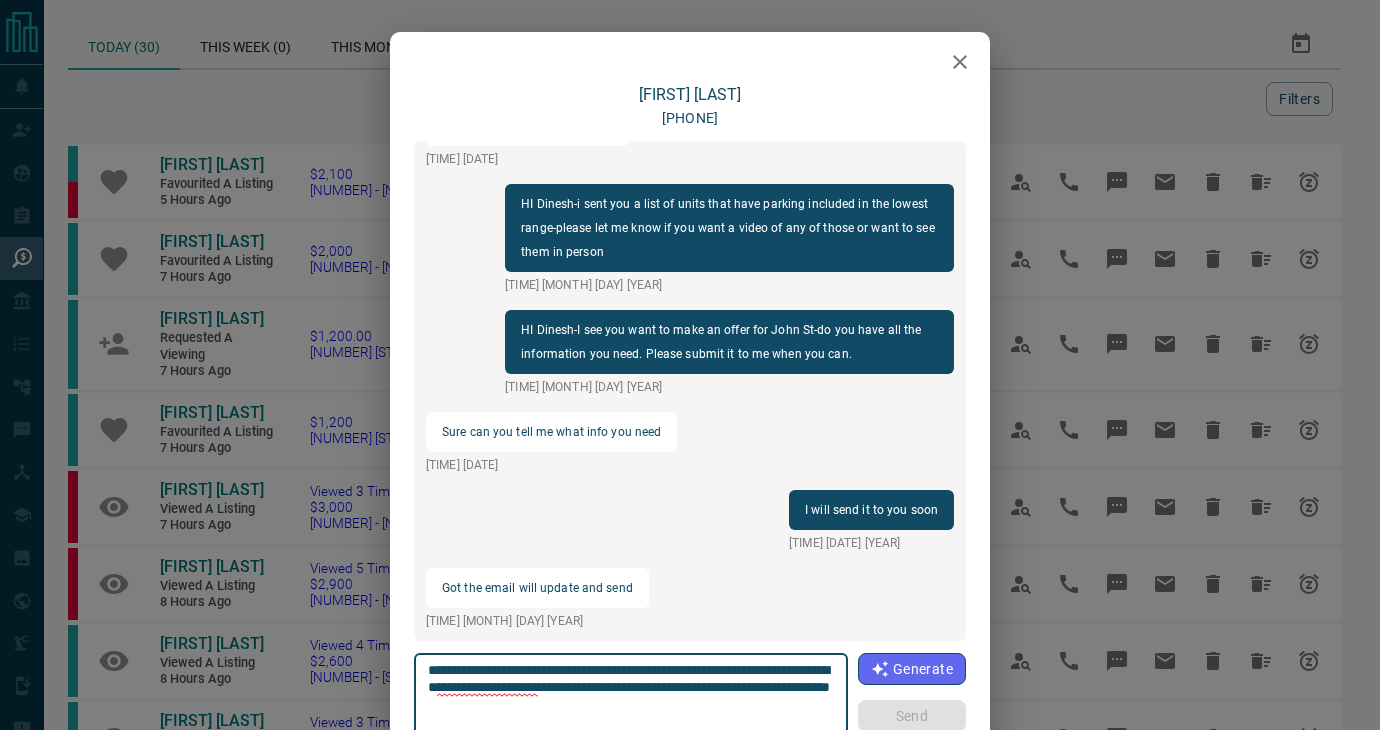 click on "**********" at bounding box center (631, 704) 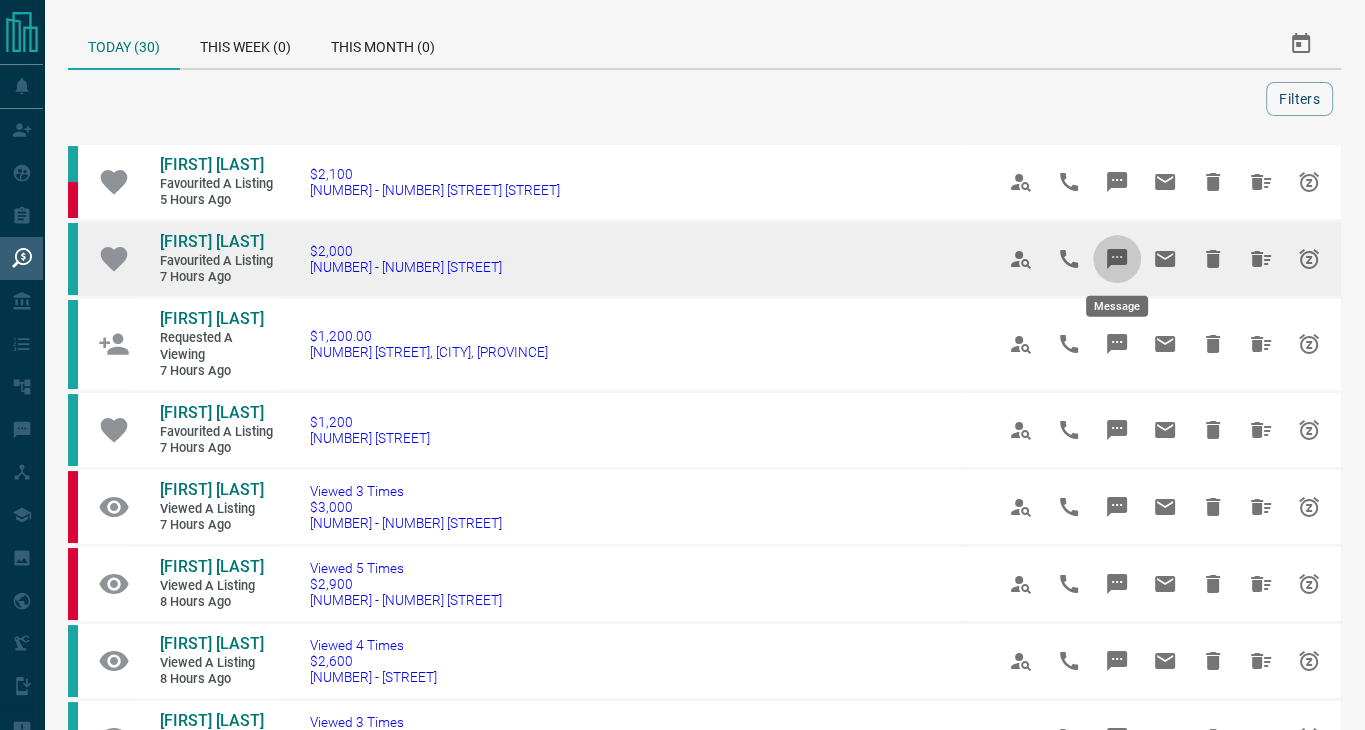 click 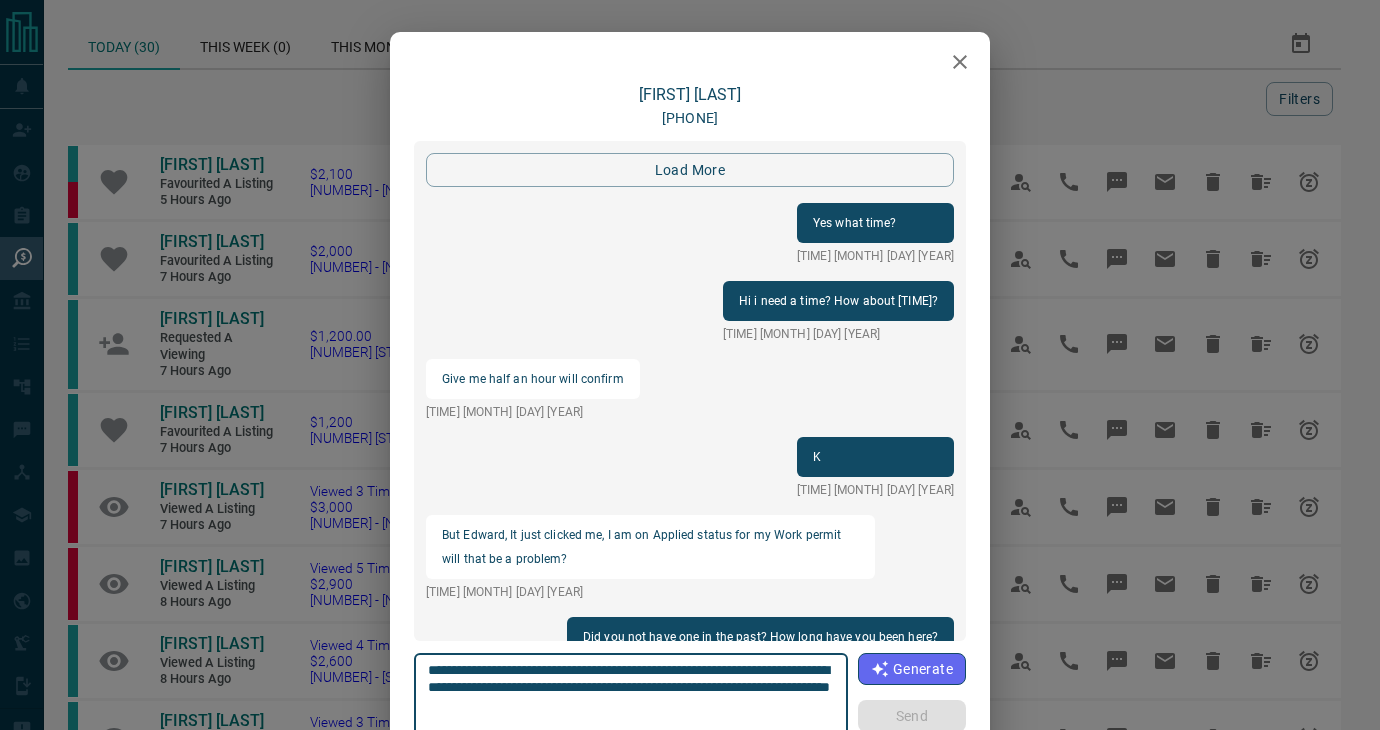 scroll, scrollTop: 2041, scrollLeft: 0, axis: vertical 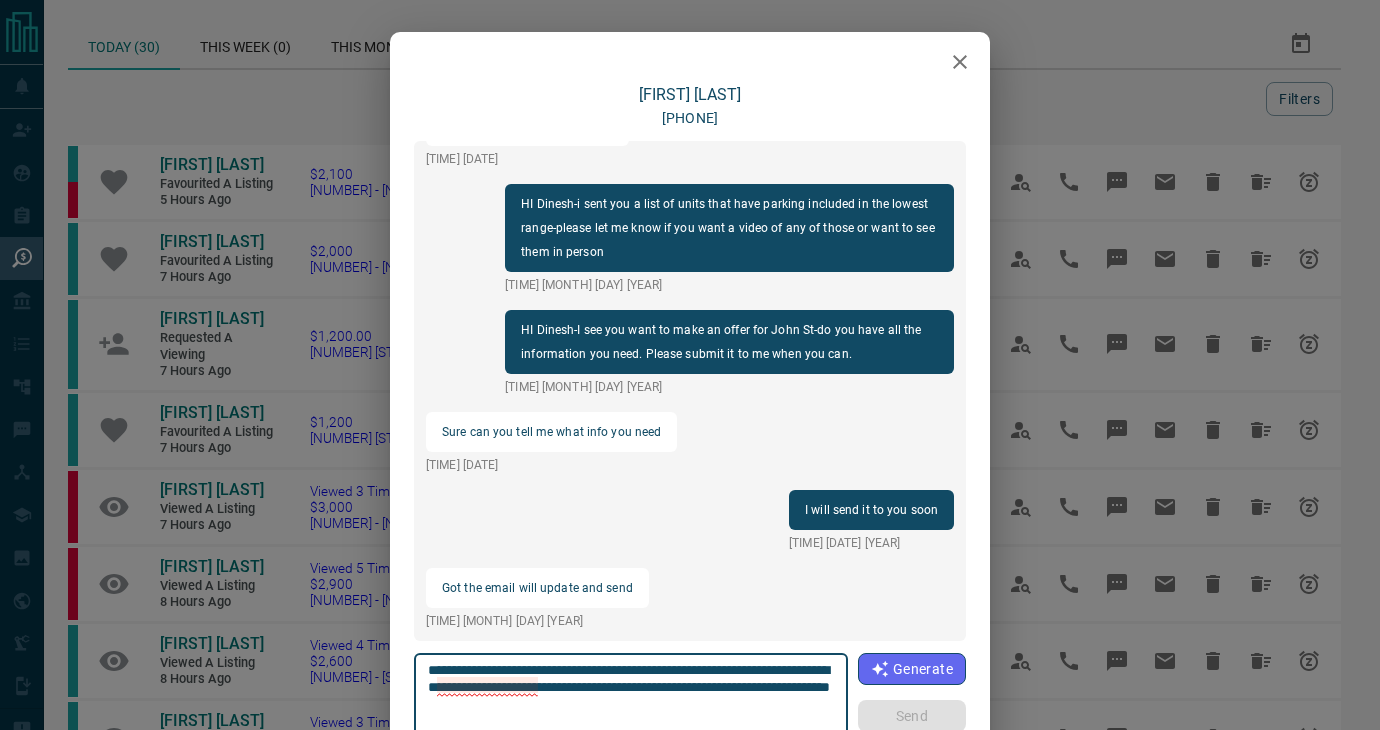 click on "**********" at bounding box center [631, 704] 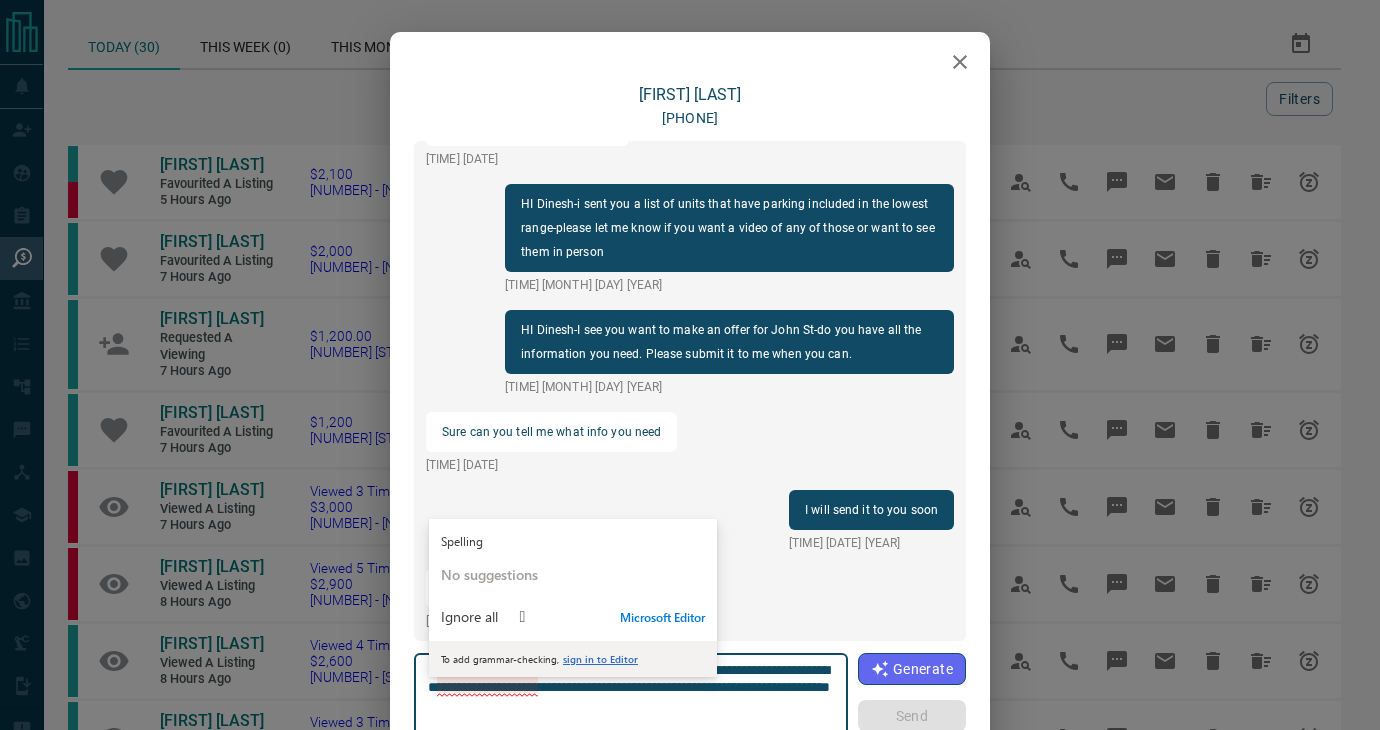 click on "**********" at bounding box center [631, 704] 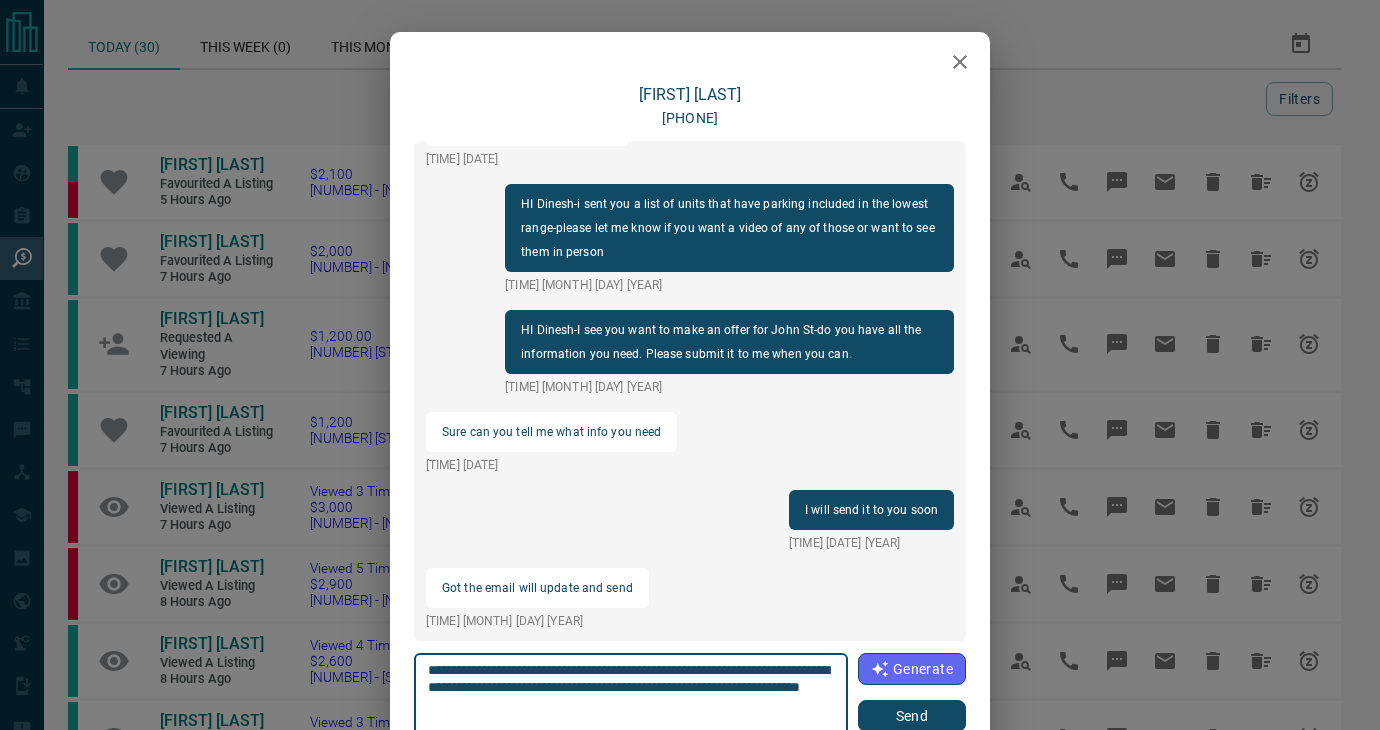 type on "**********" 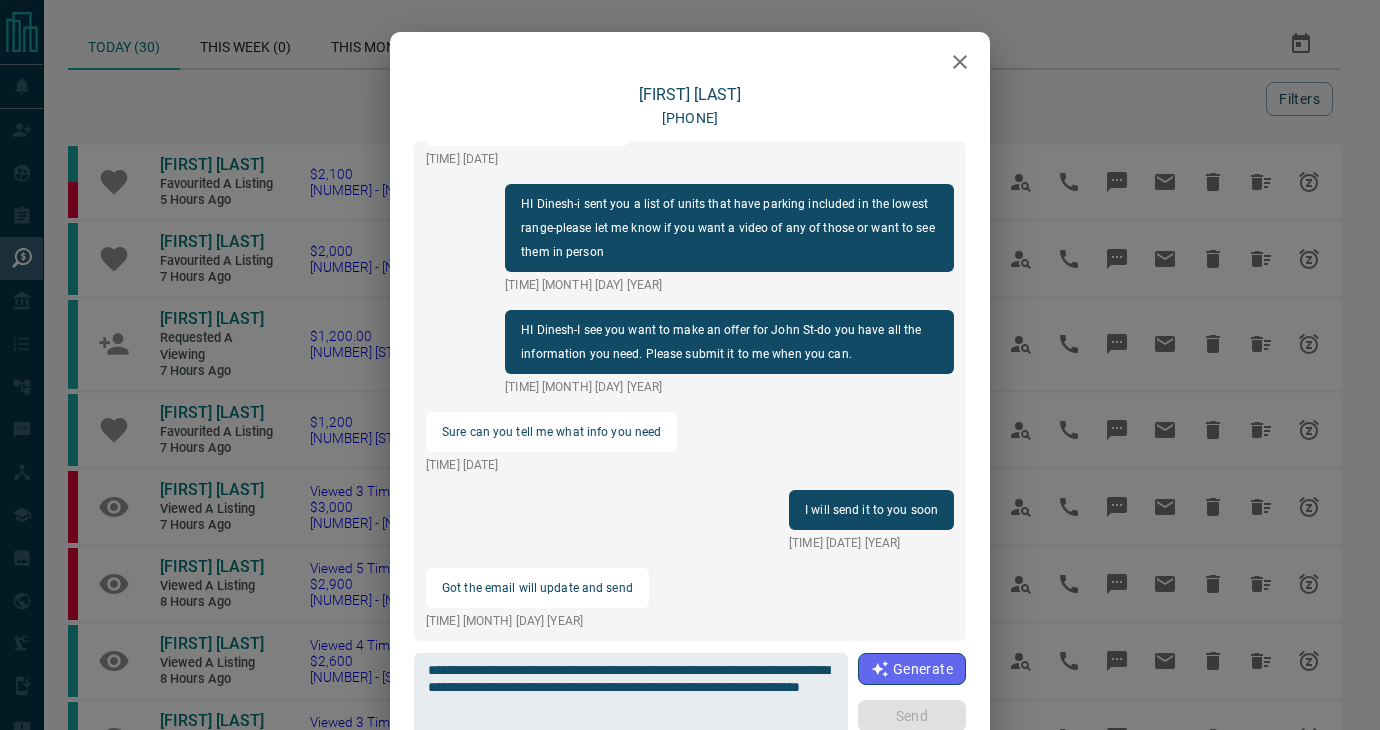 type 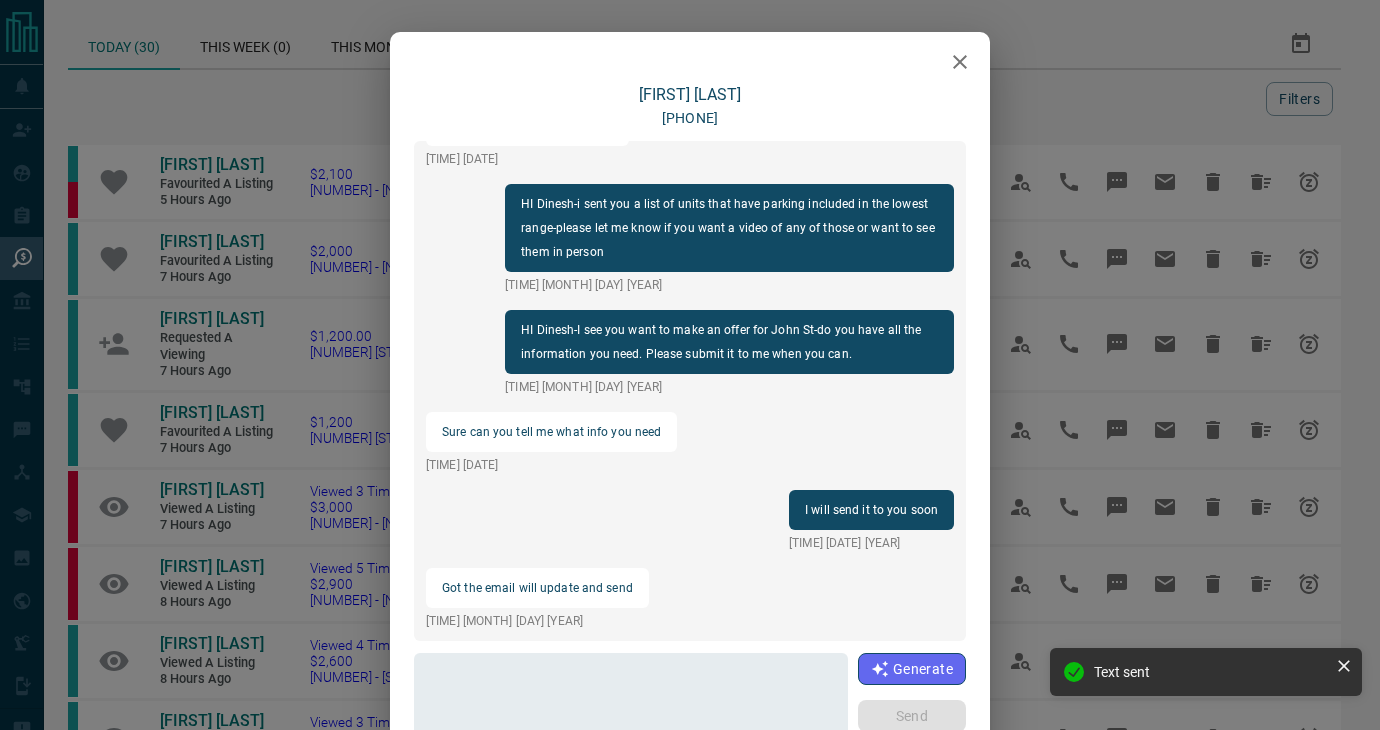 scroll, scrollTop: 2089, scrollLeft: 0, axis: vertical 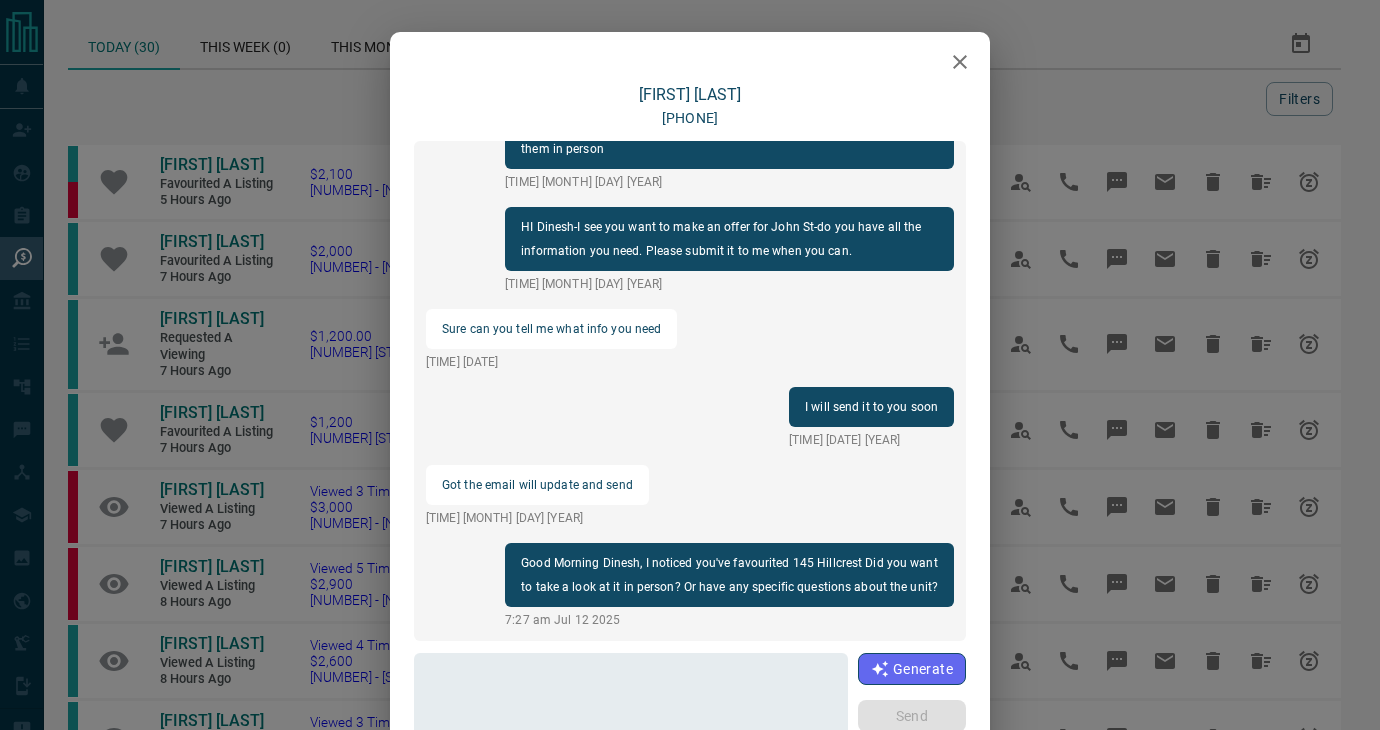 click 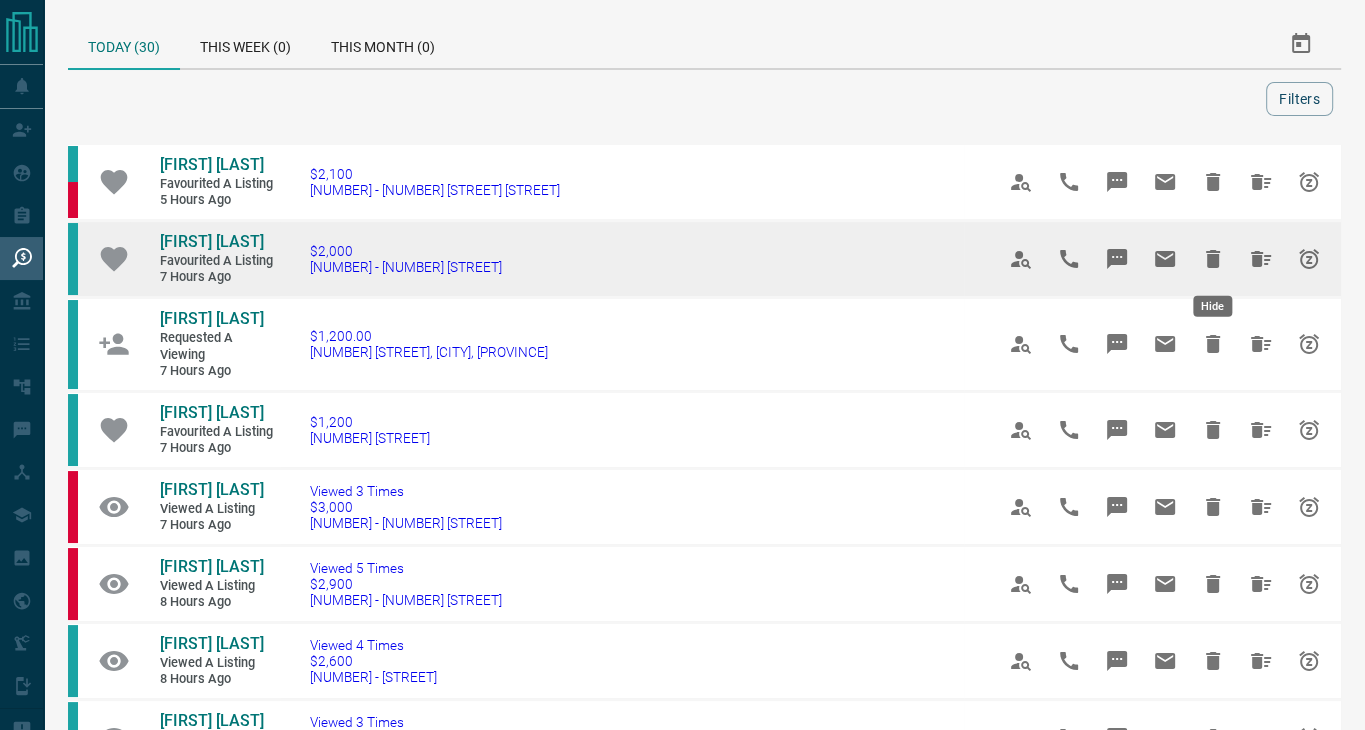 click 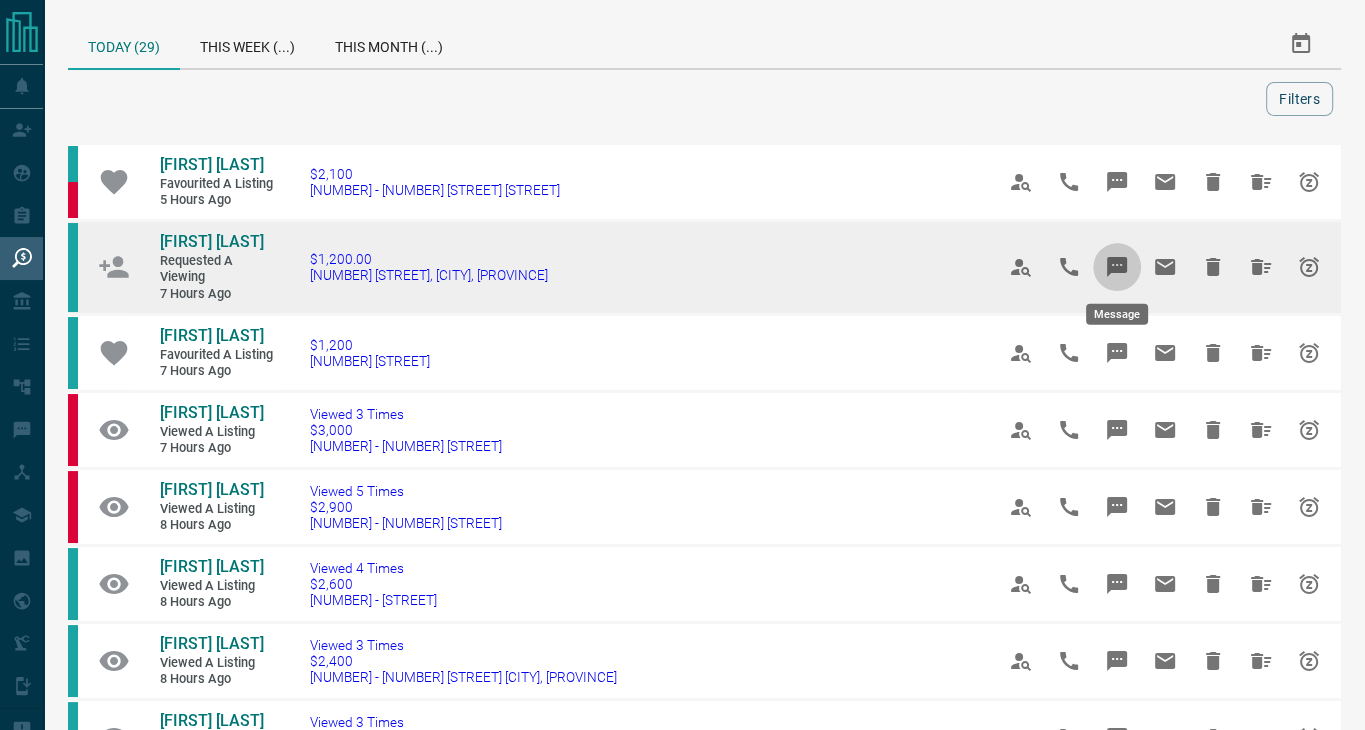 click 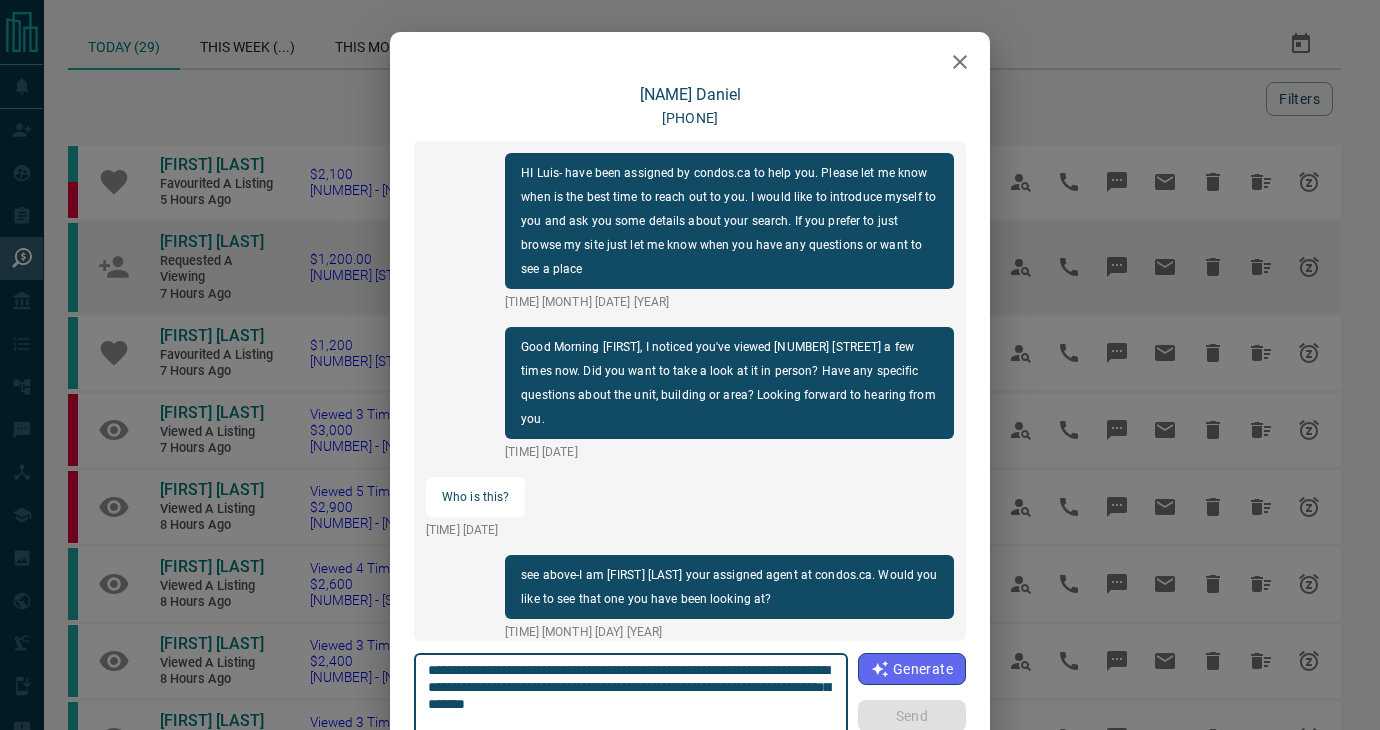 scroll, scrollTop: 324, scrollLeft: 0, axis: vertical 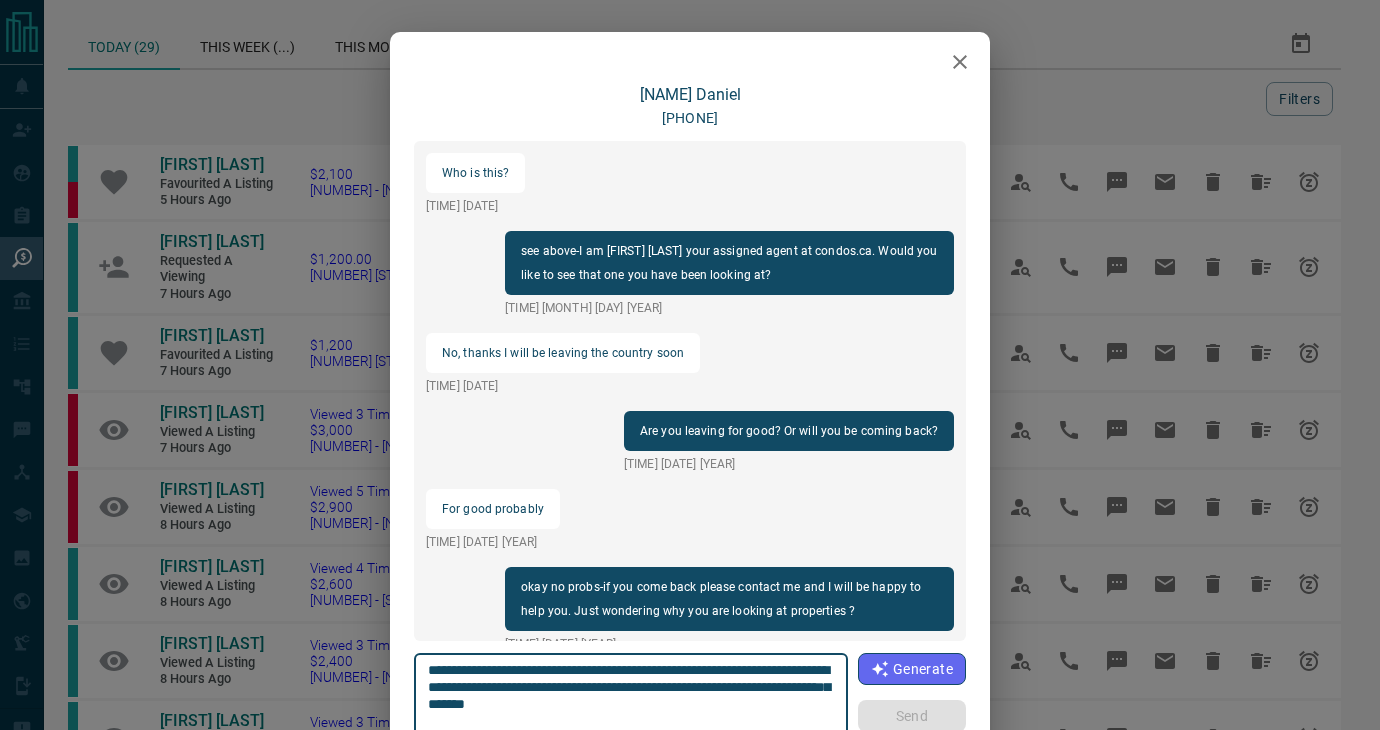 click 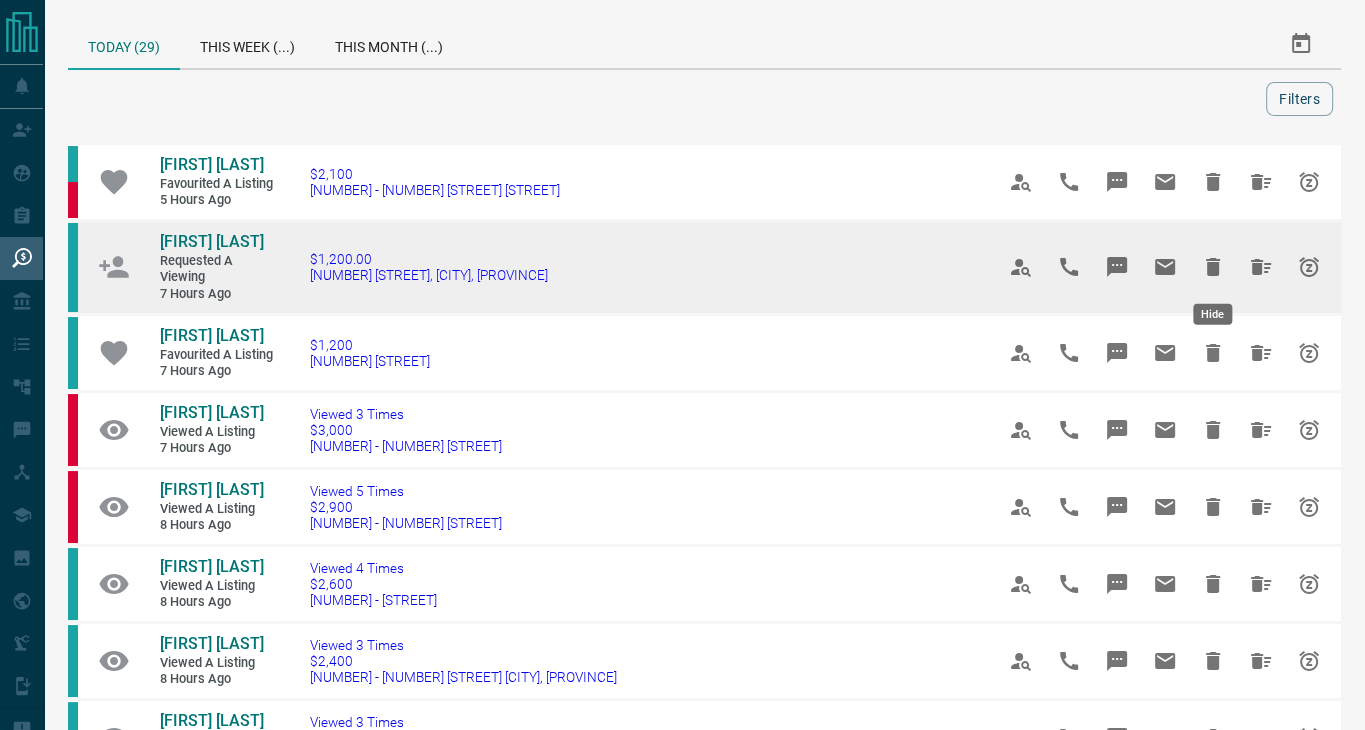 click 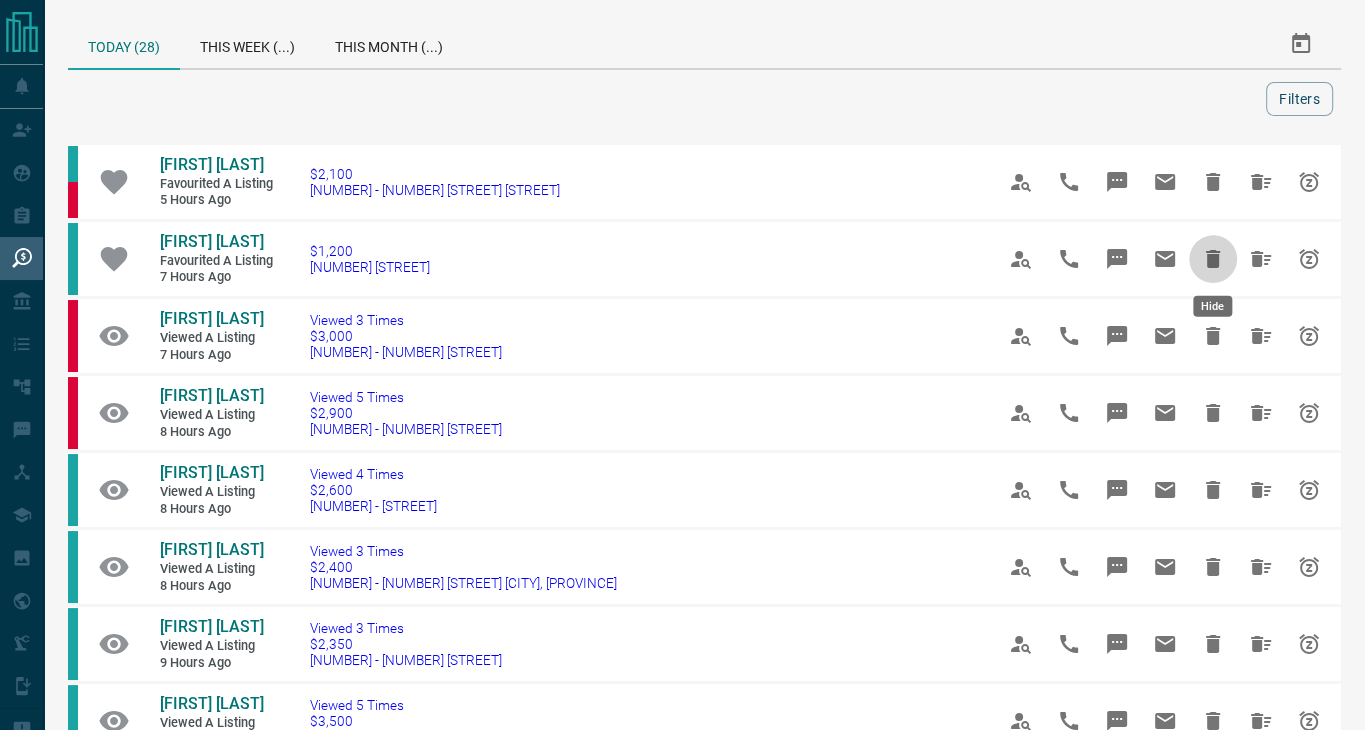 click 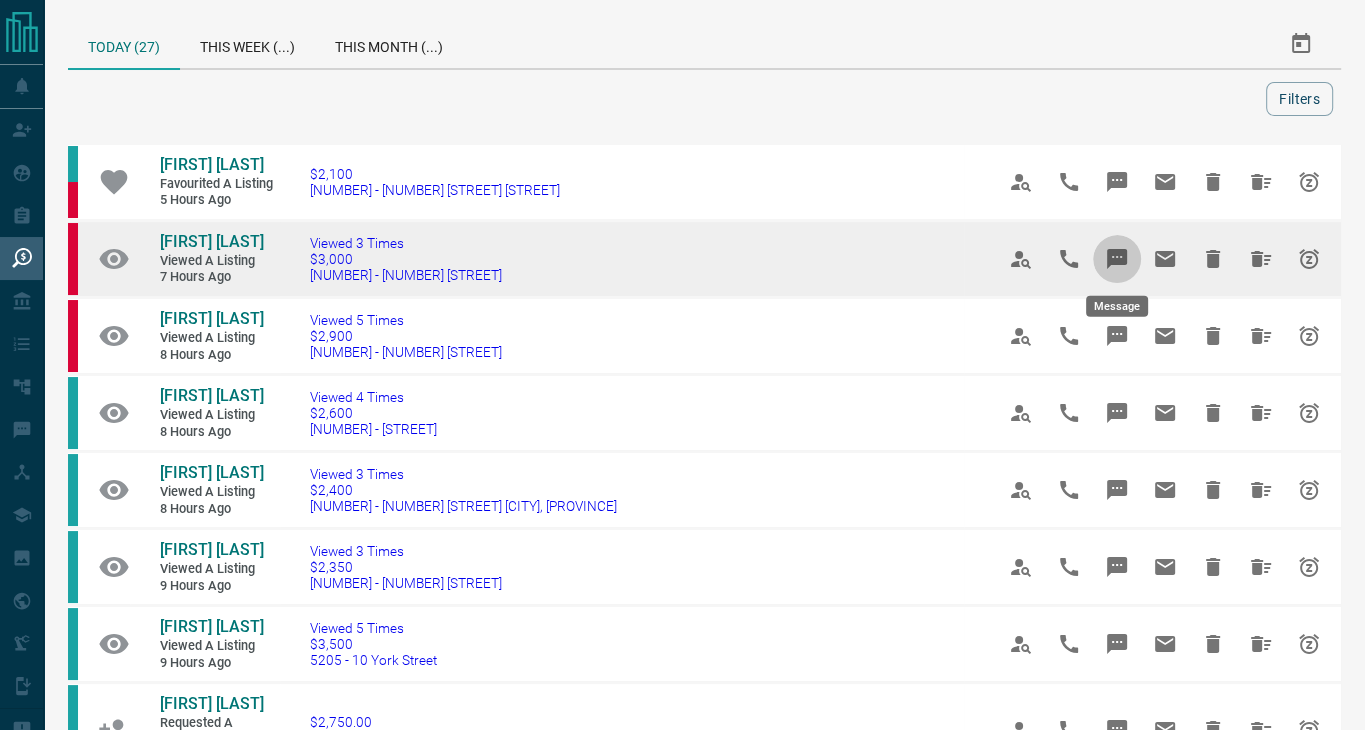 click 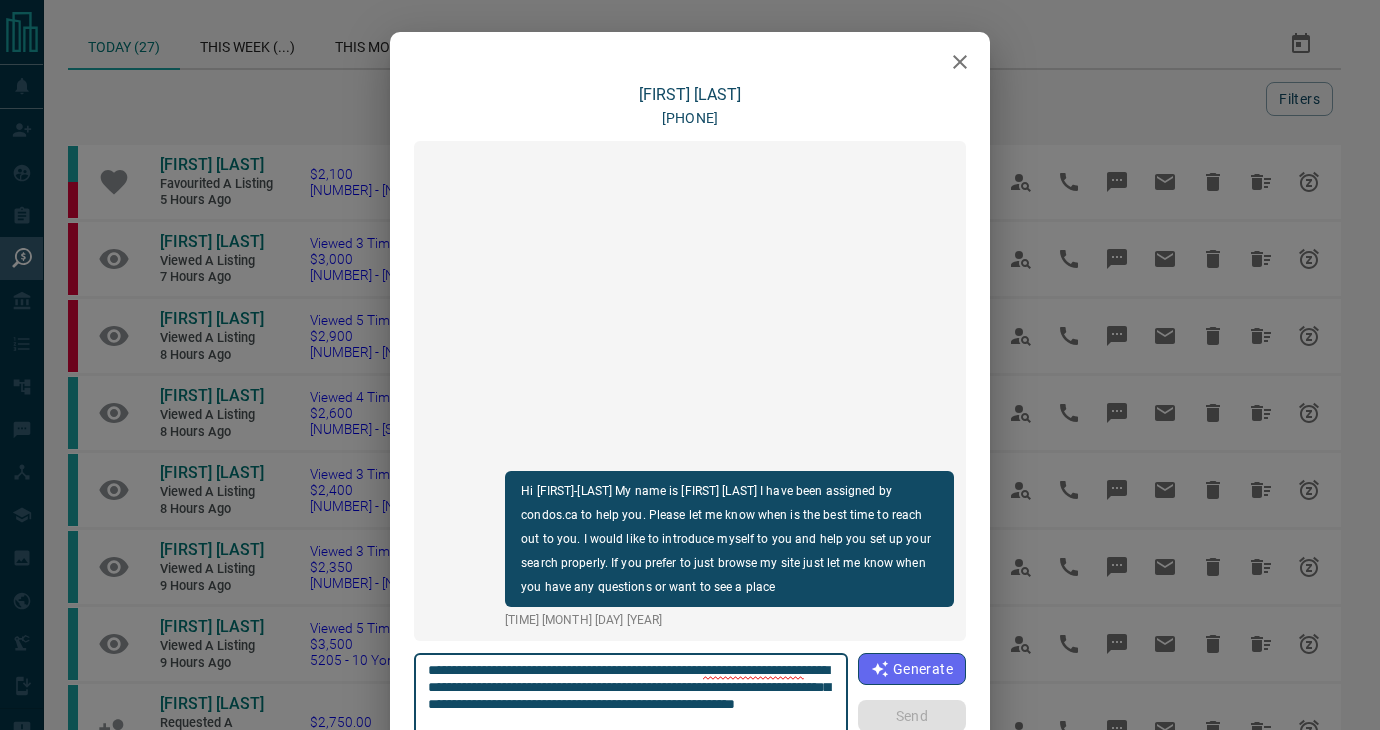 click on "**********" at bounding box center (631, 704) 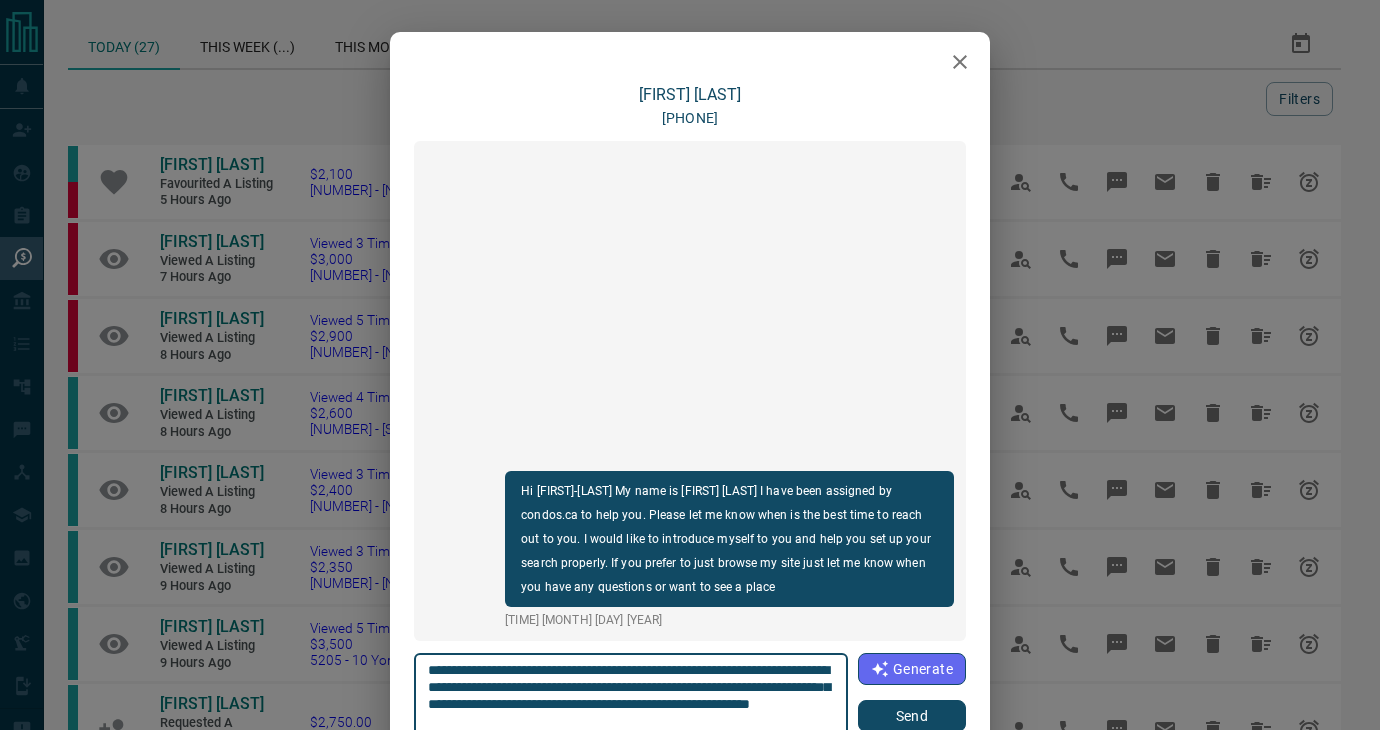 click on "**********" at bounding box center [631, 704] 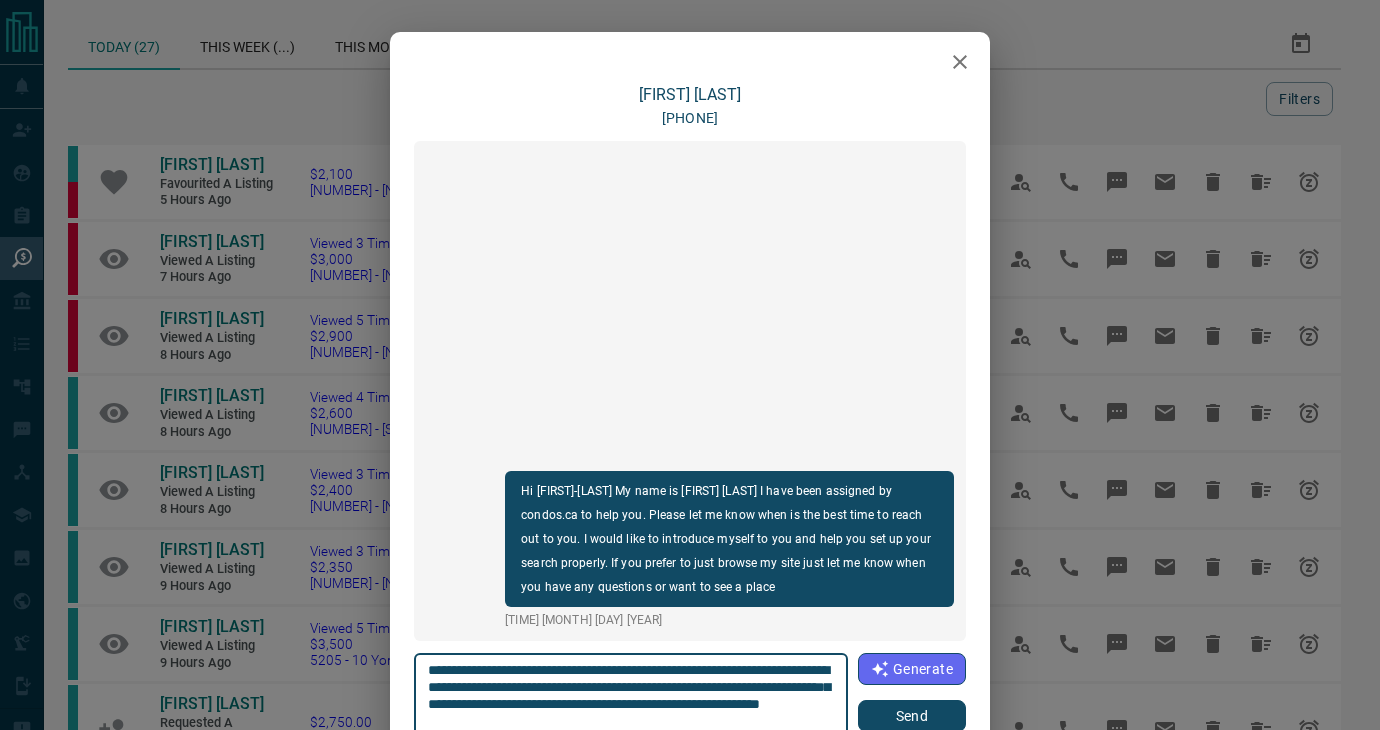 type on "**********" 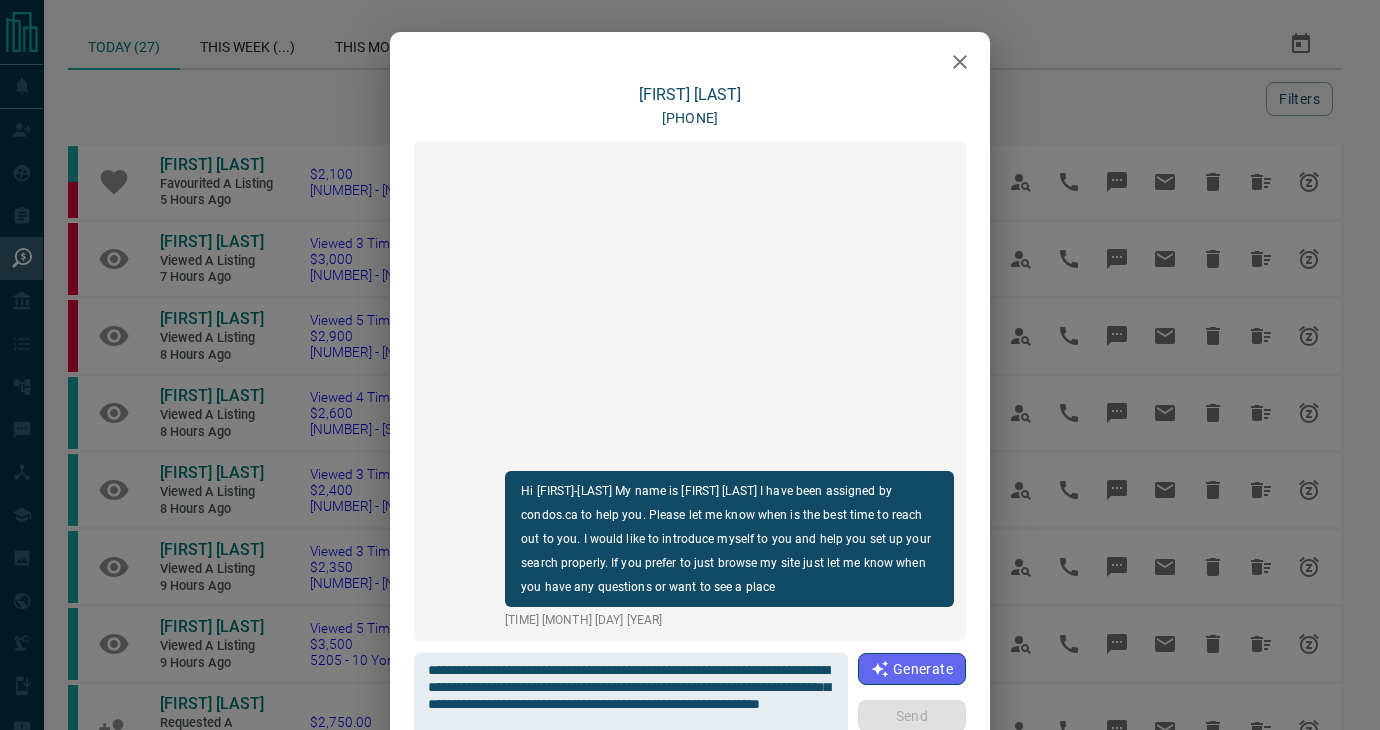 type 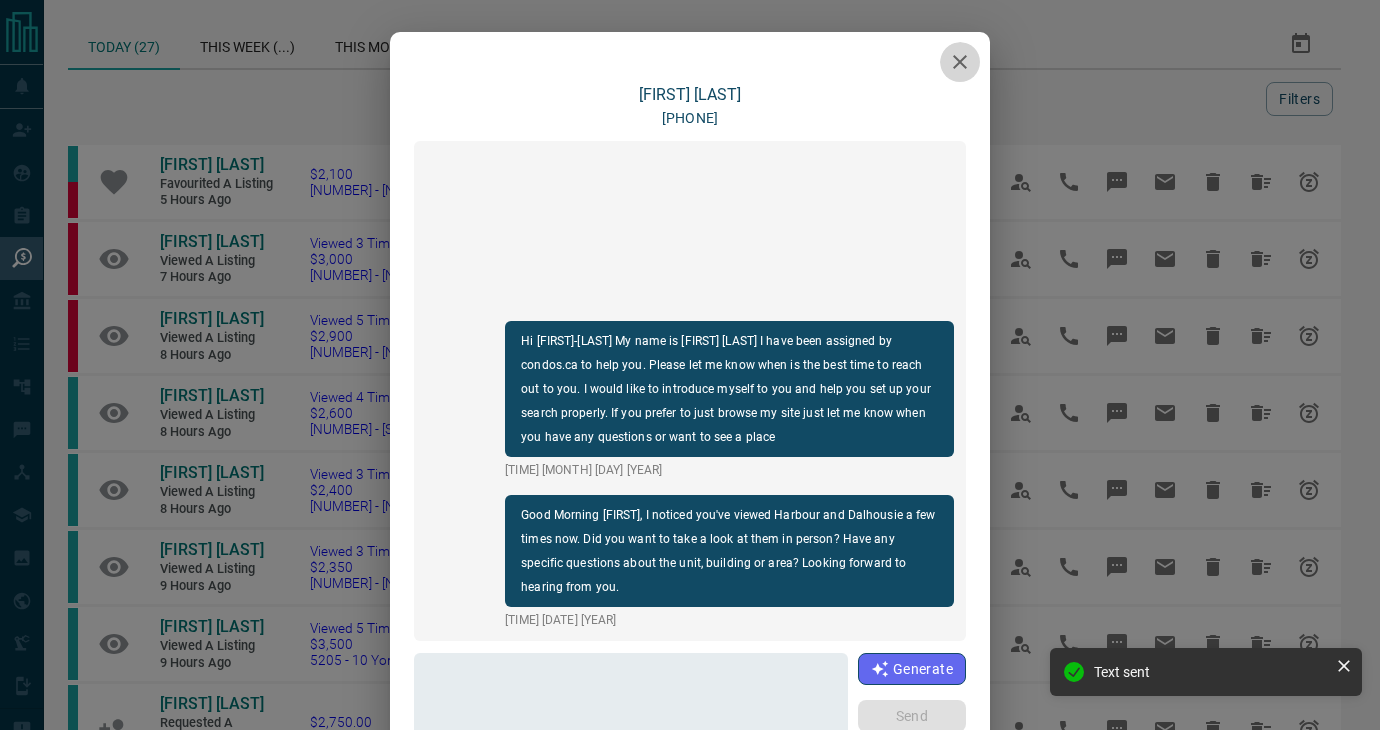 click 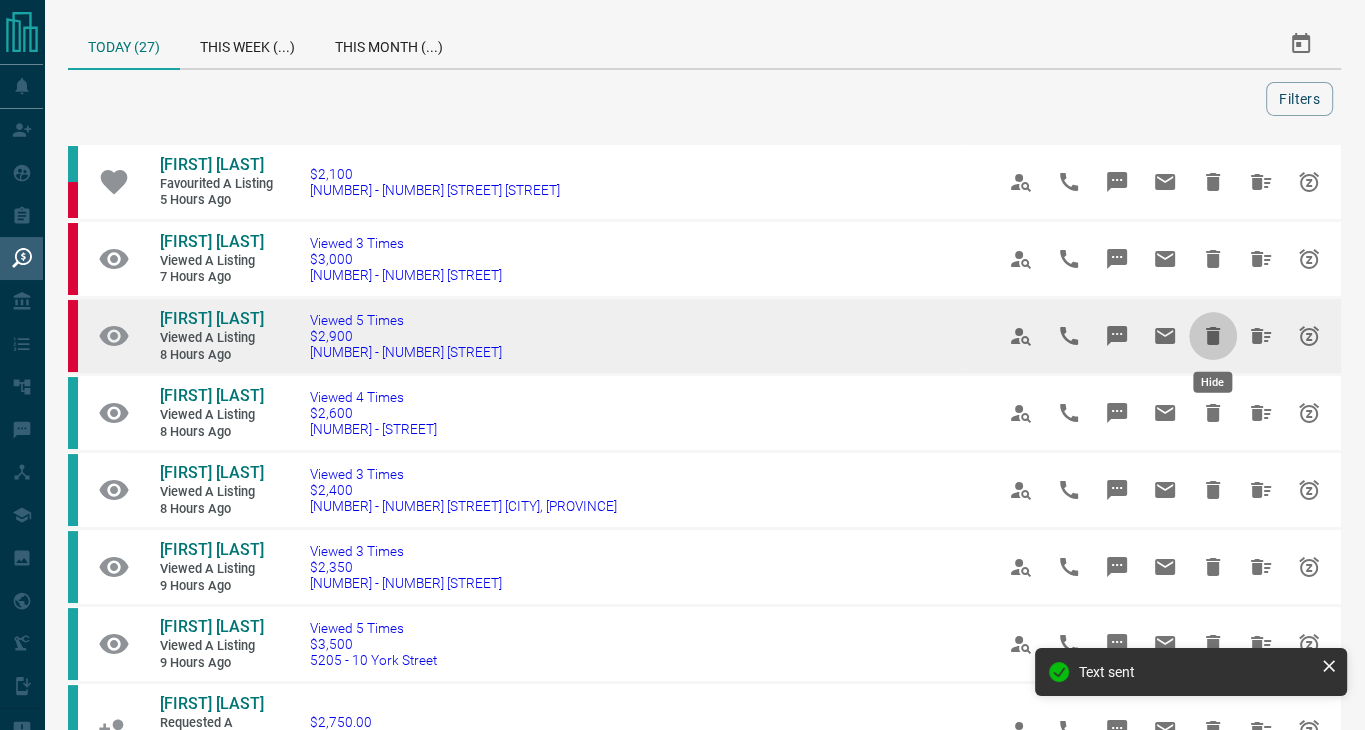 click 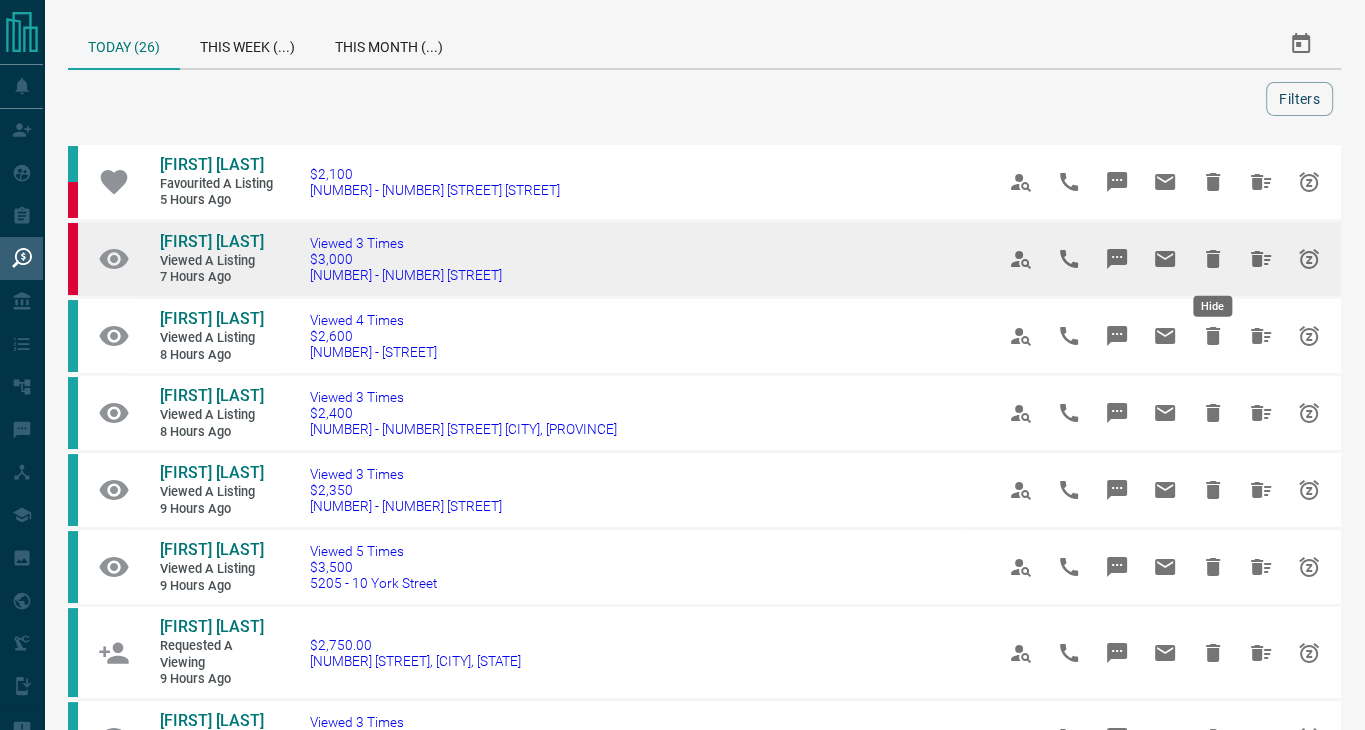 click 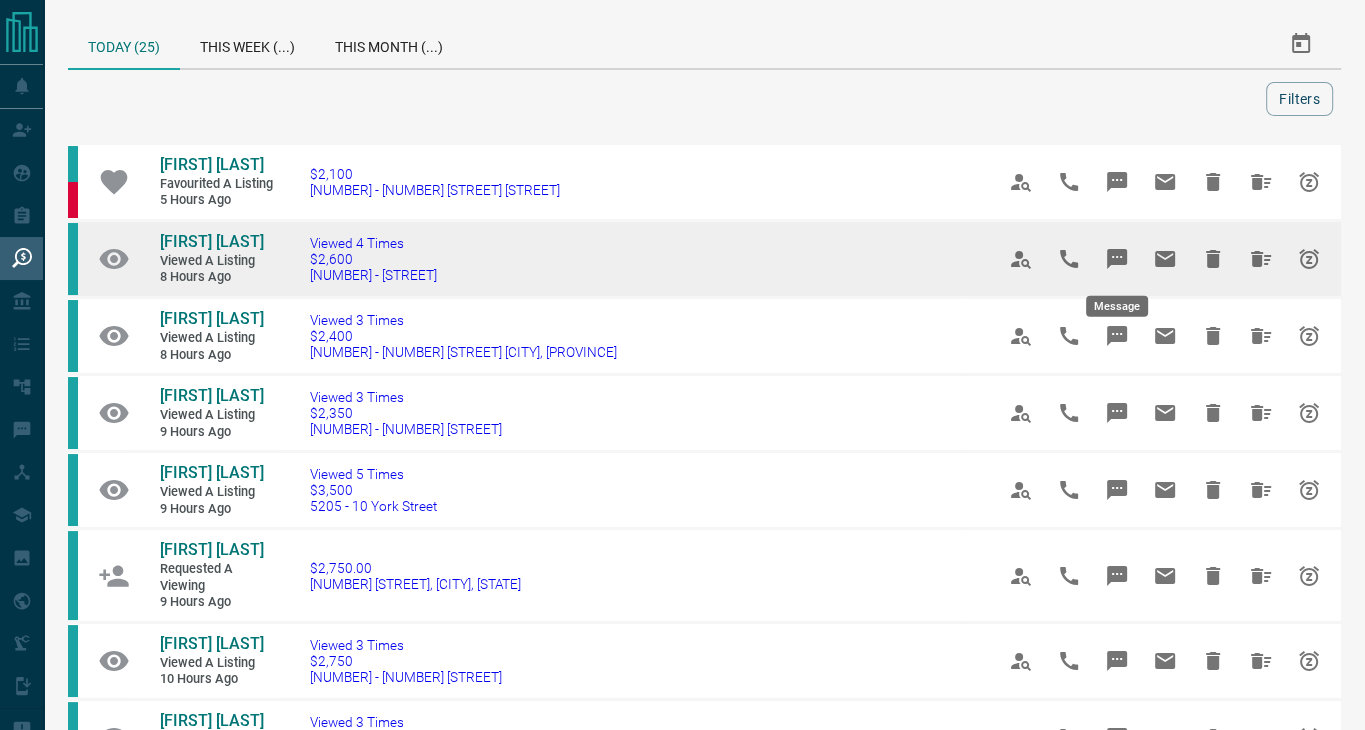 click 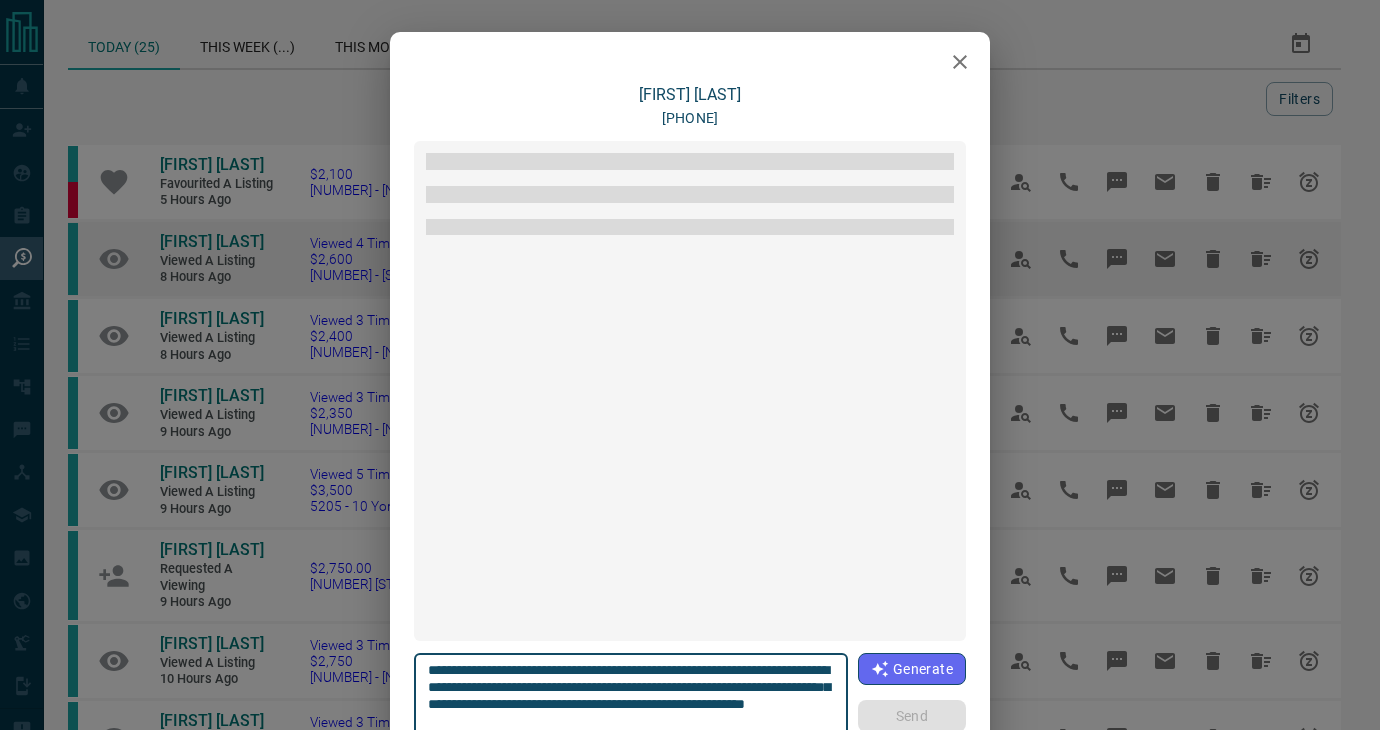 scroll, scrollTop: 2137, scrollLeft: 0, axis: vertical 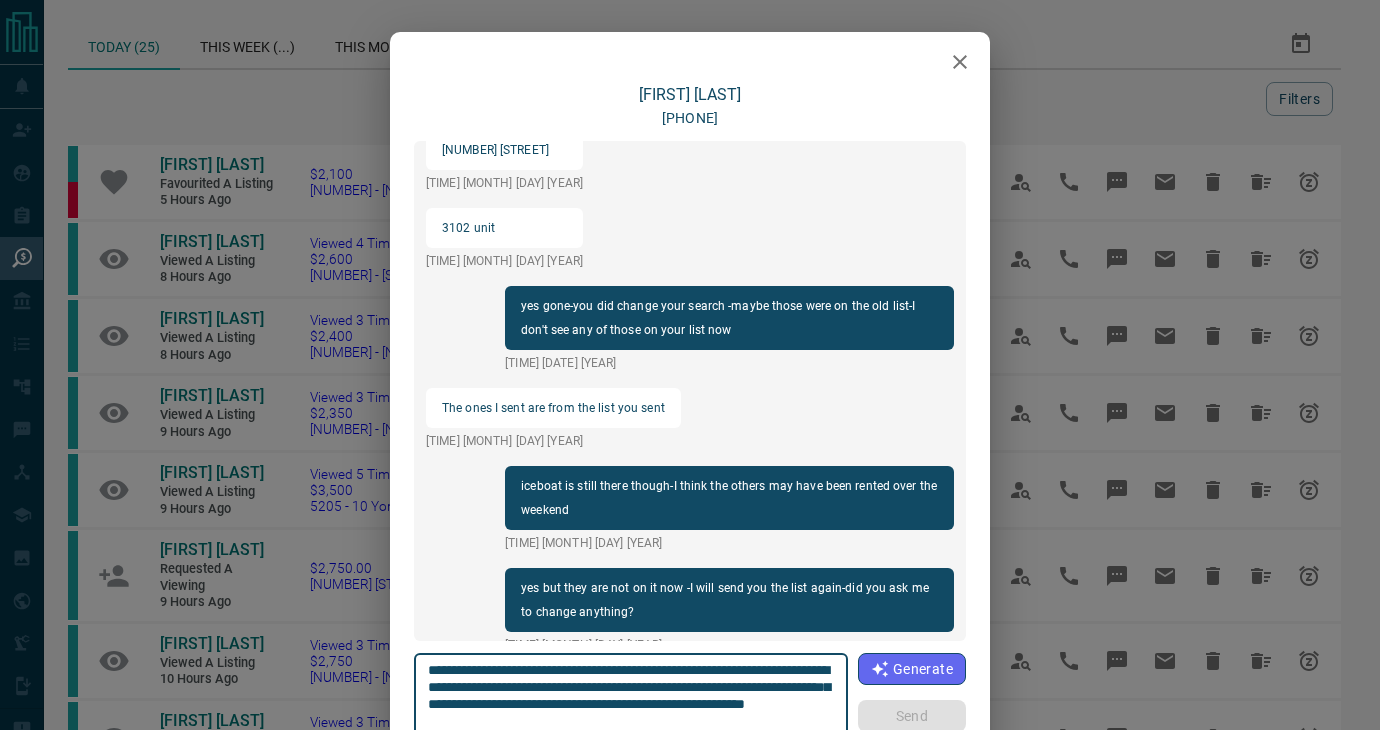 click on "**********" at bounding box center (631, 704) 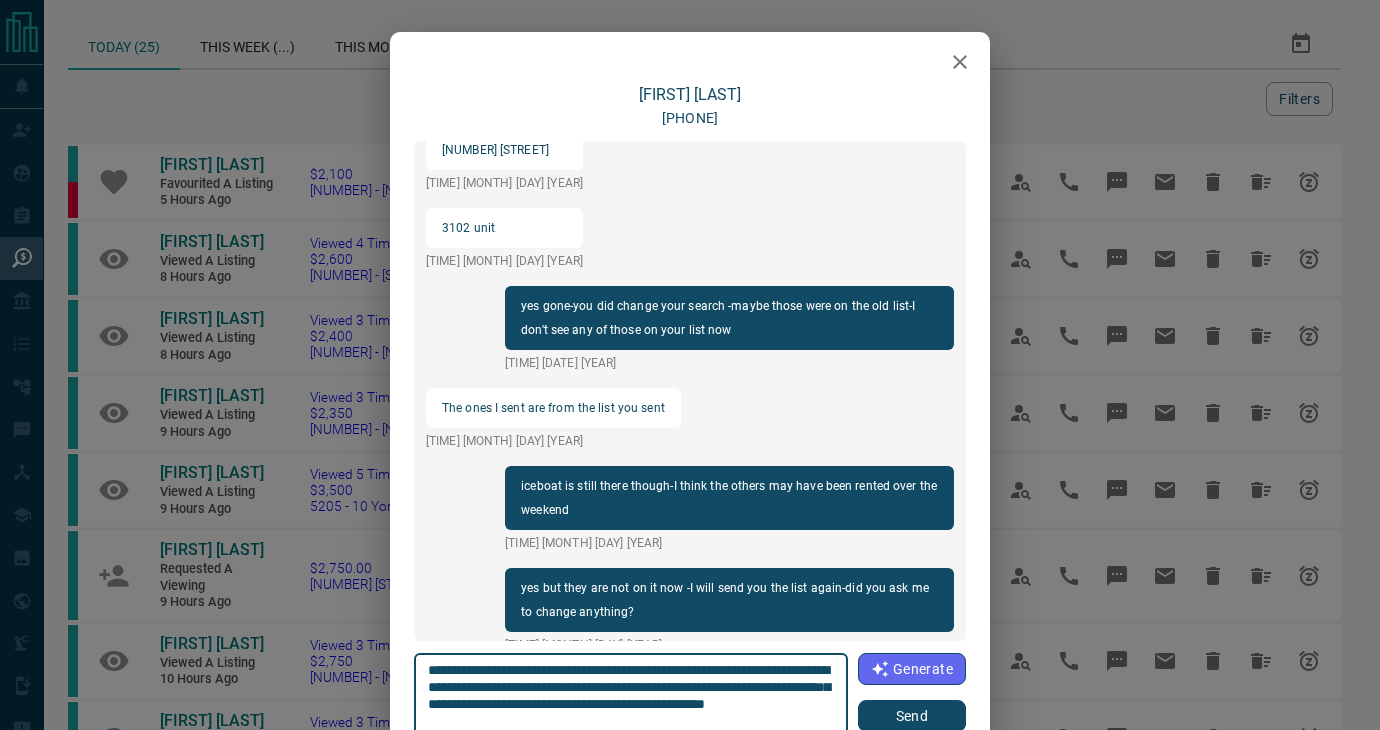 type on "**********" 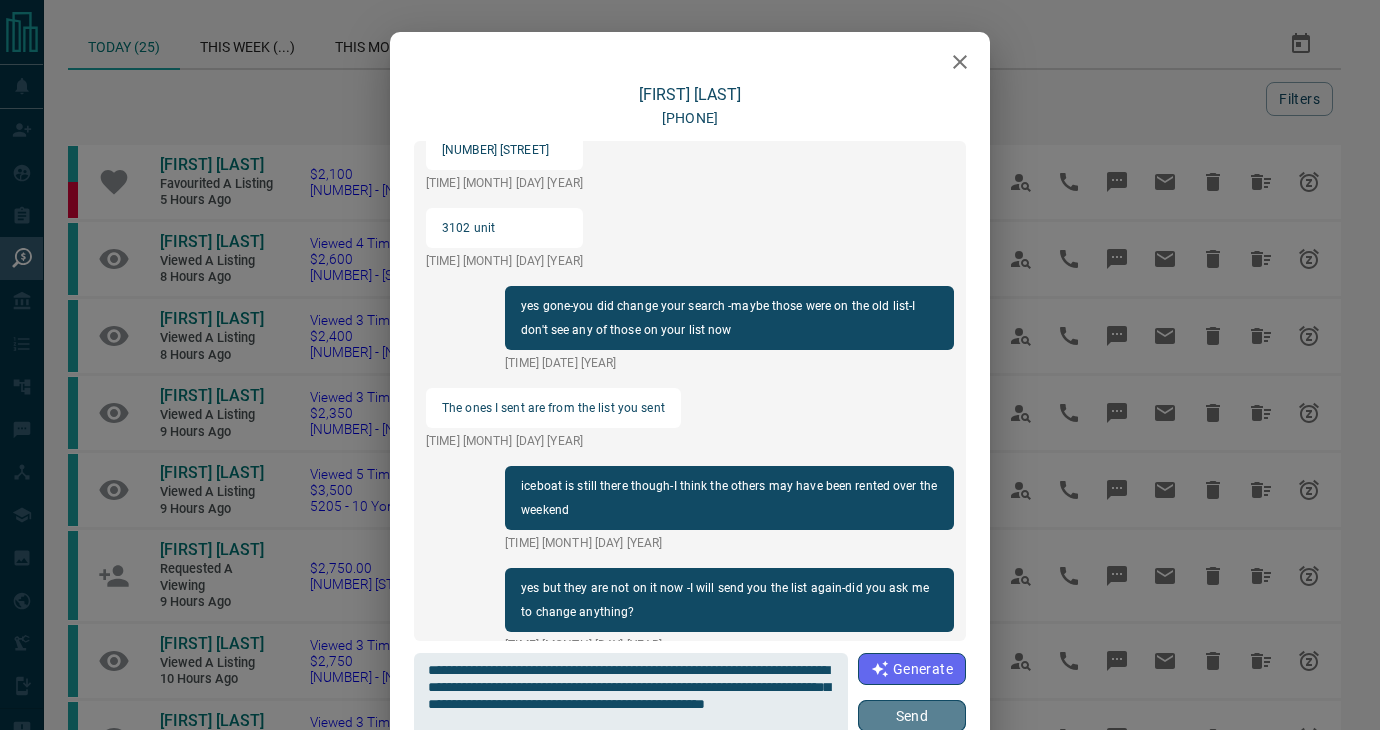 click on "Send" at bounding box center (912, 716) 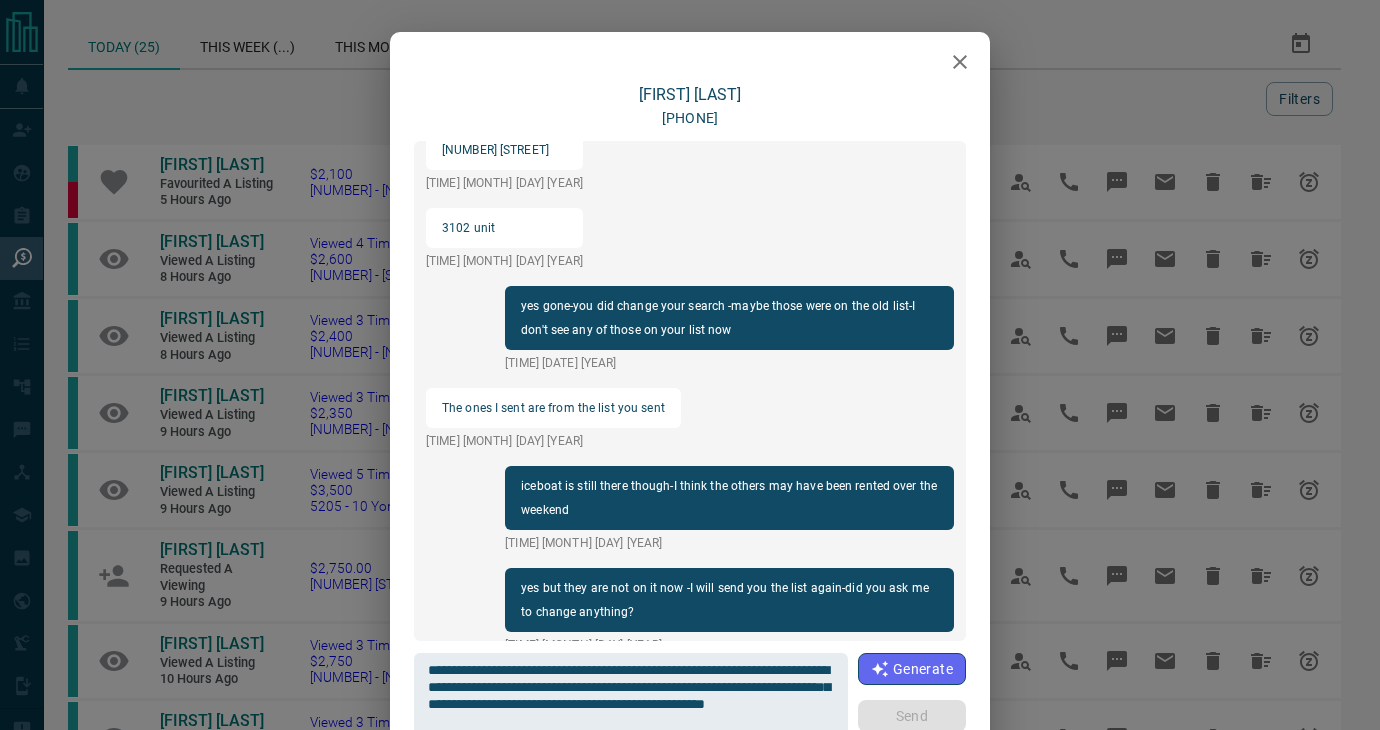 type 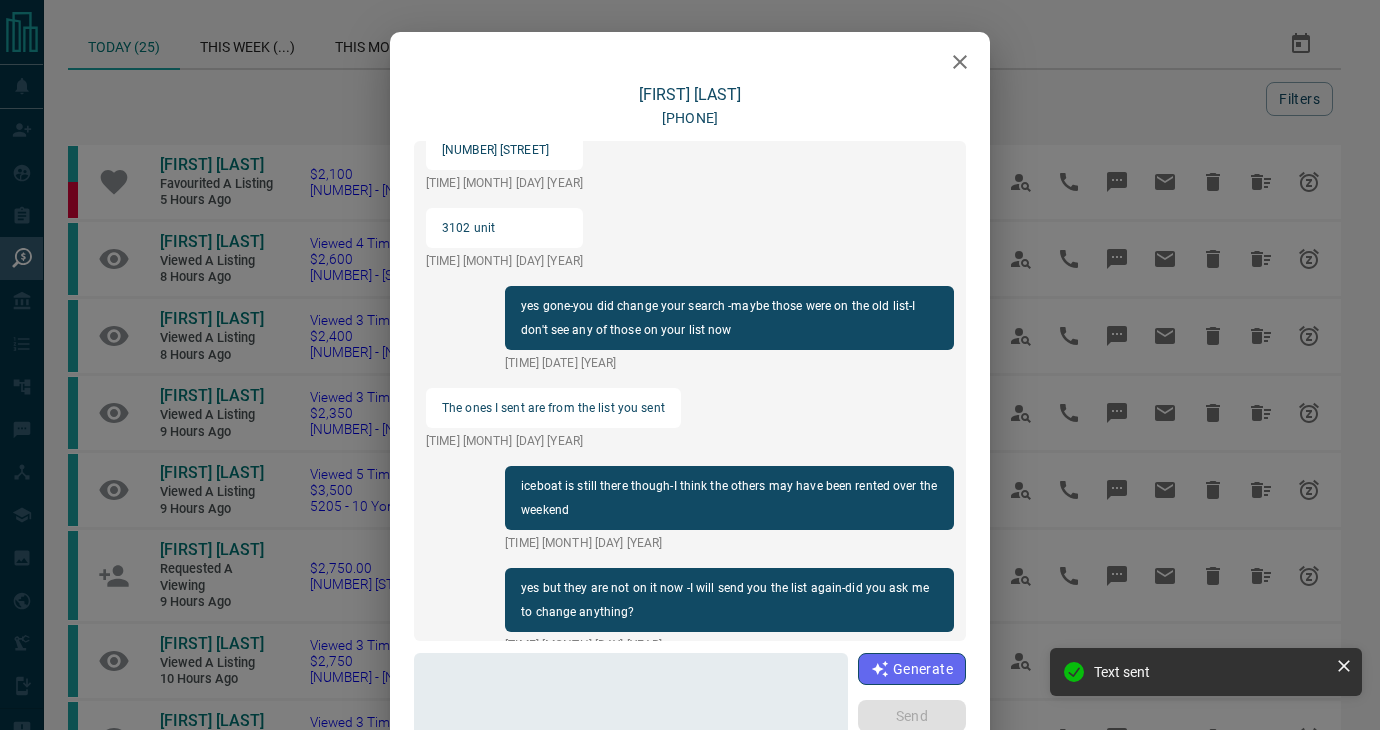 scroll, scrollTop: 2161, scrollLeft: 0, axis: vertical 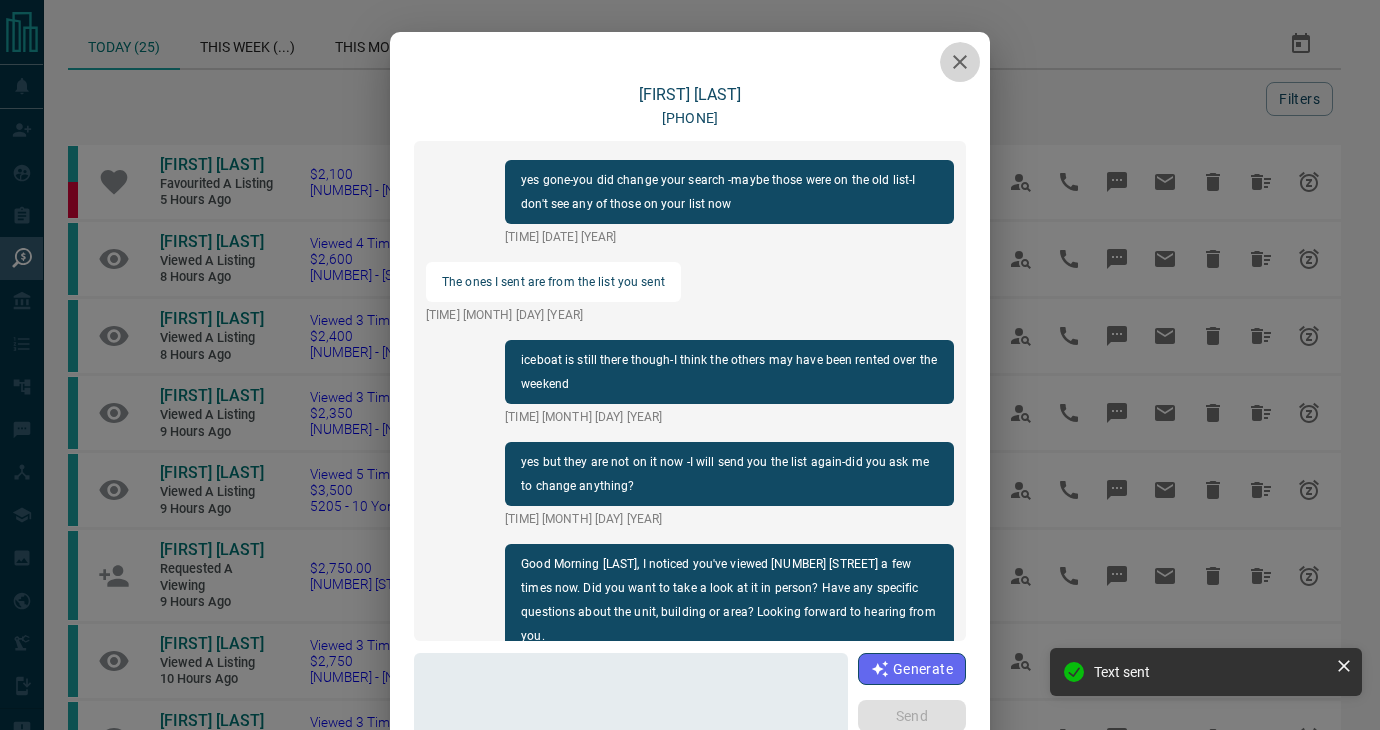 click 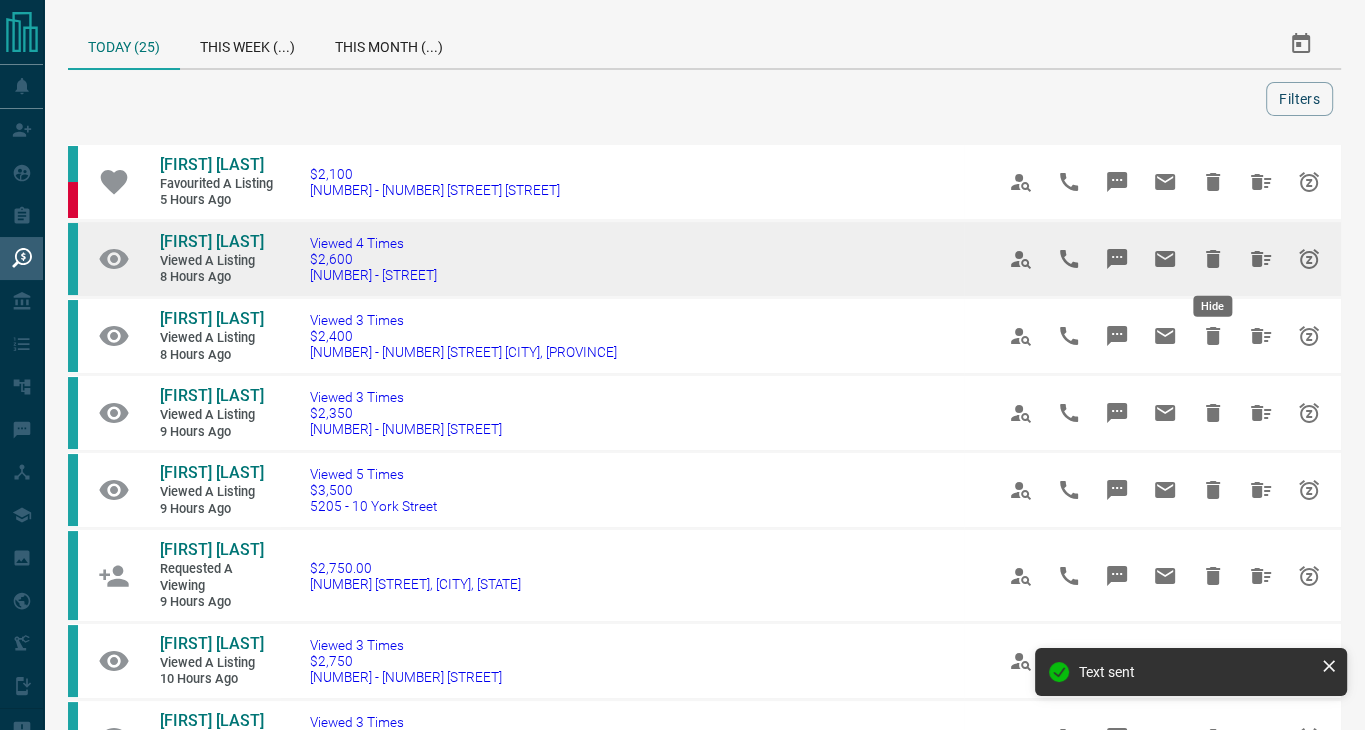click 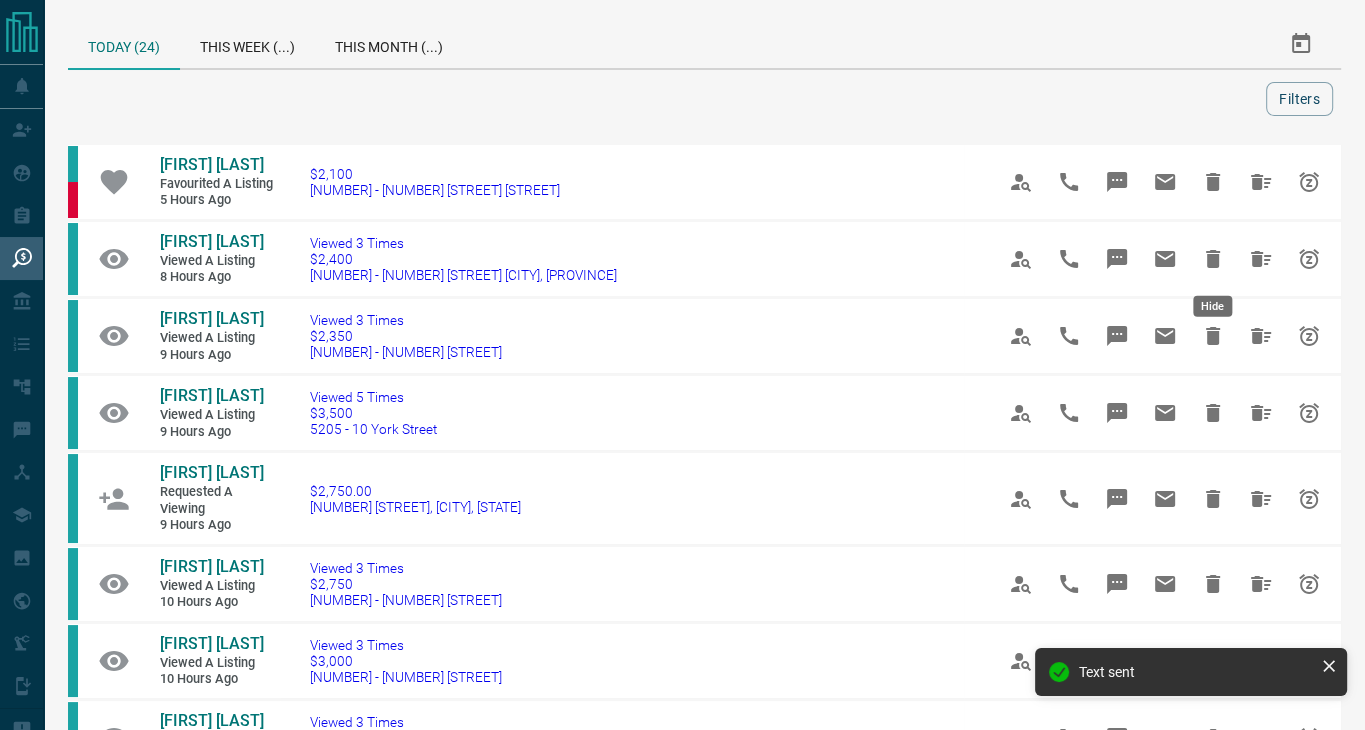 click 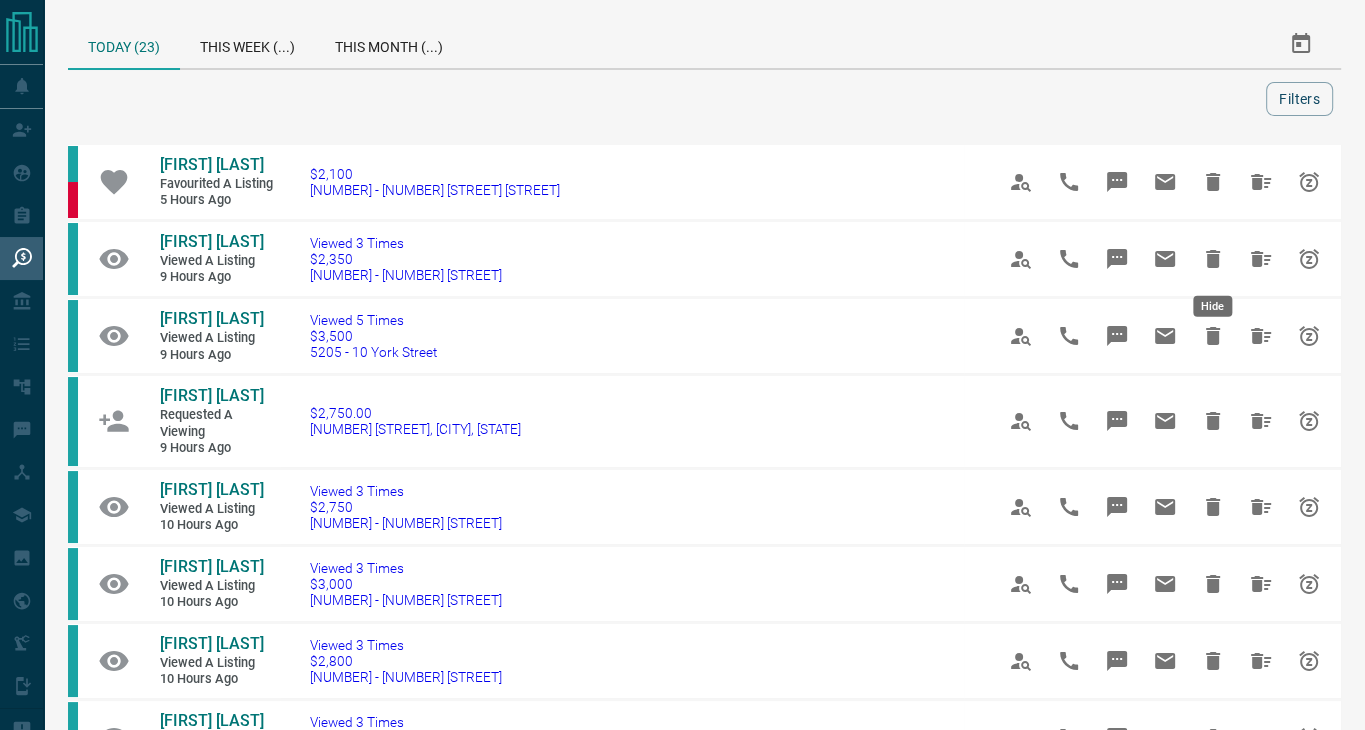 click 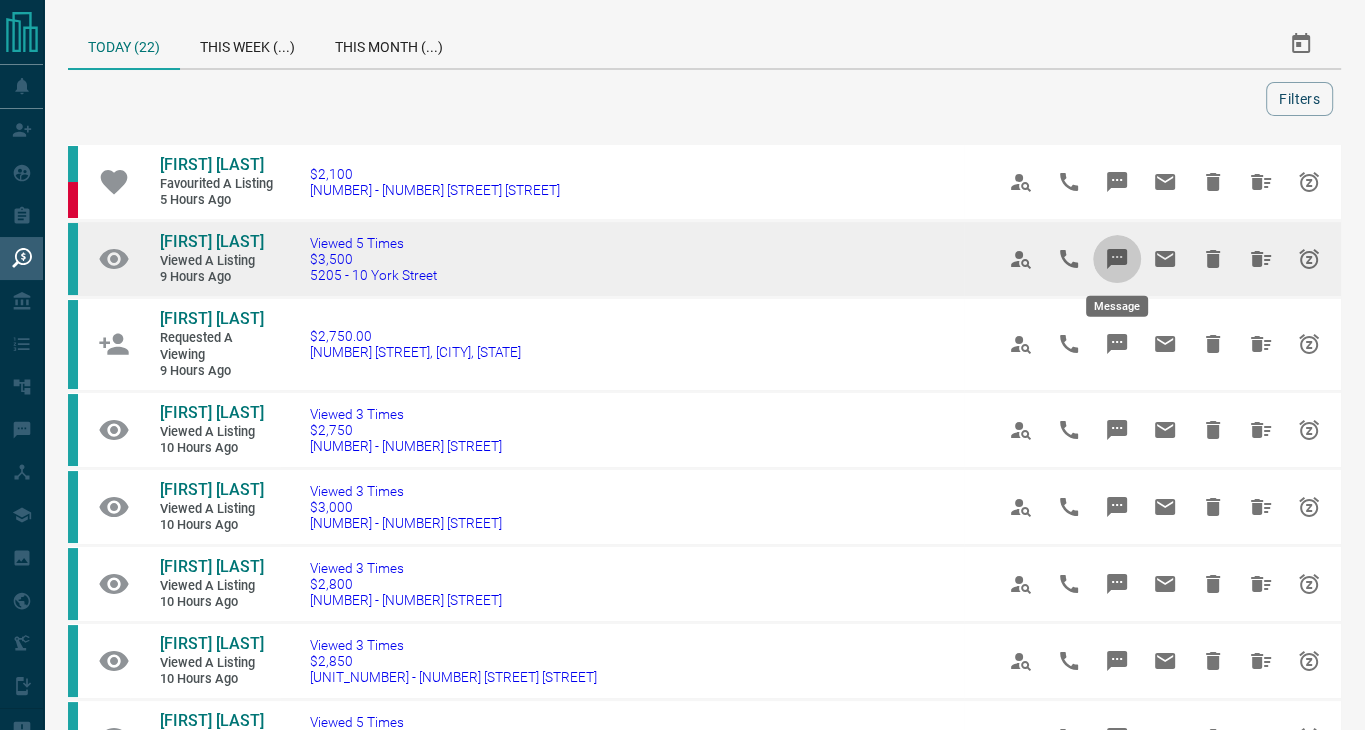 click 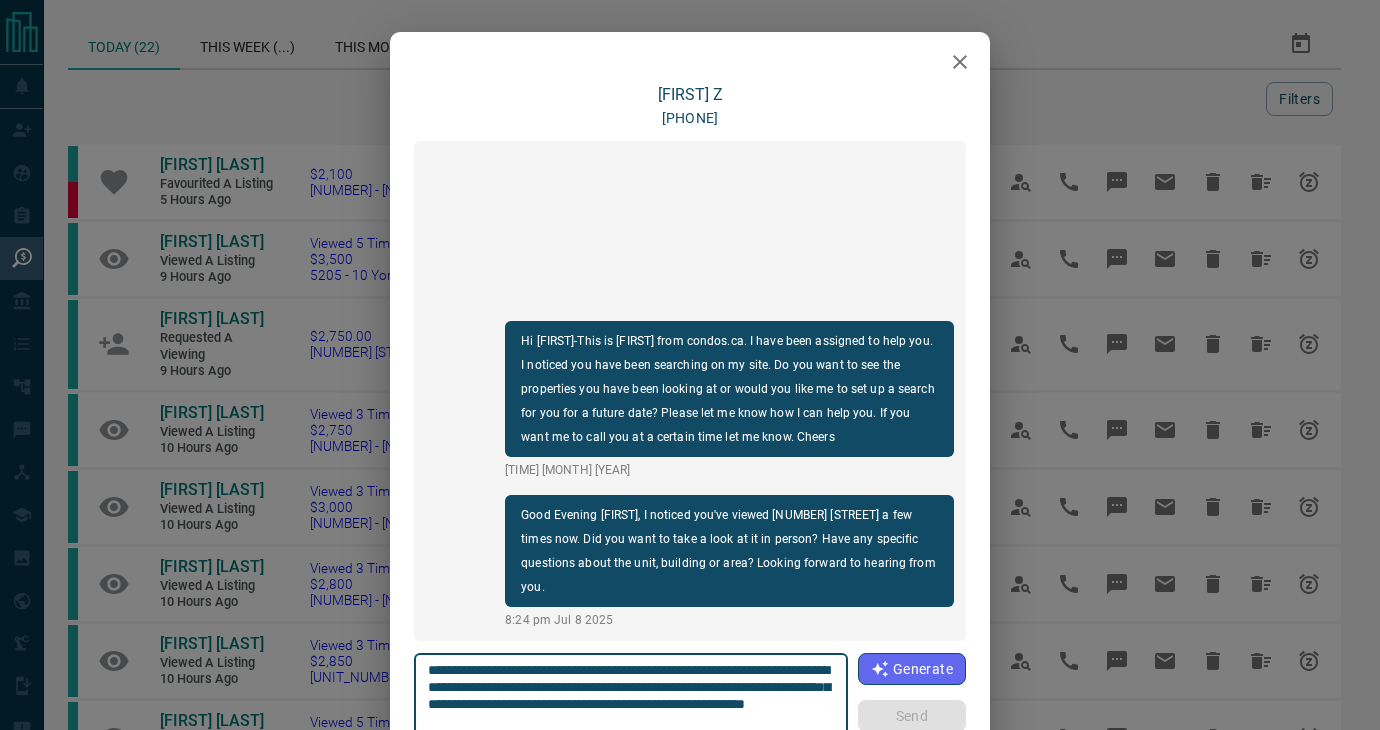 click 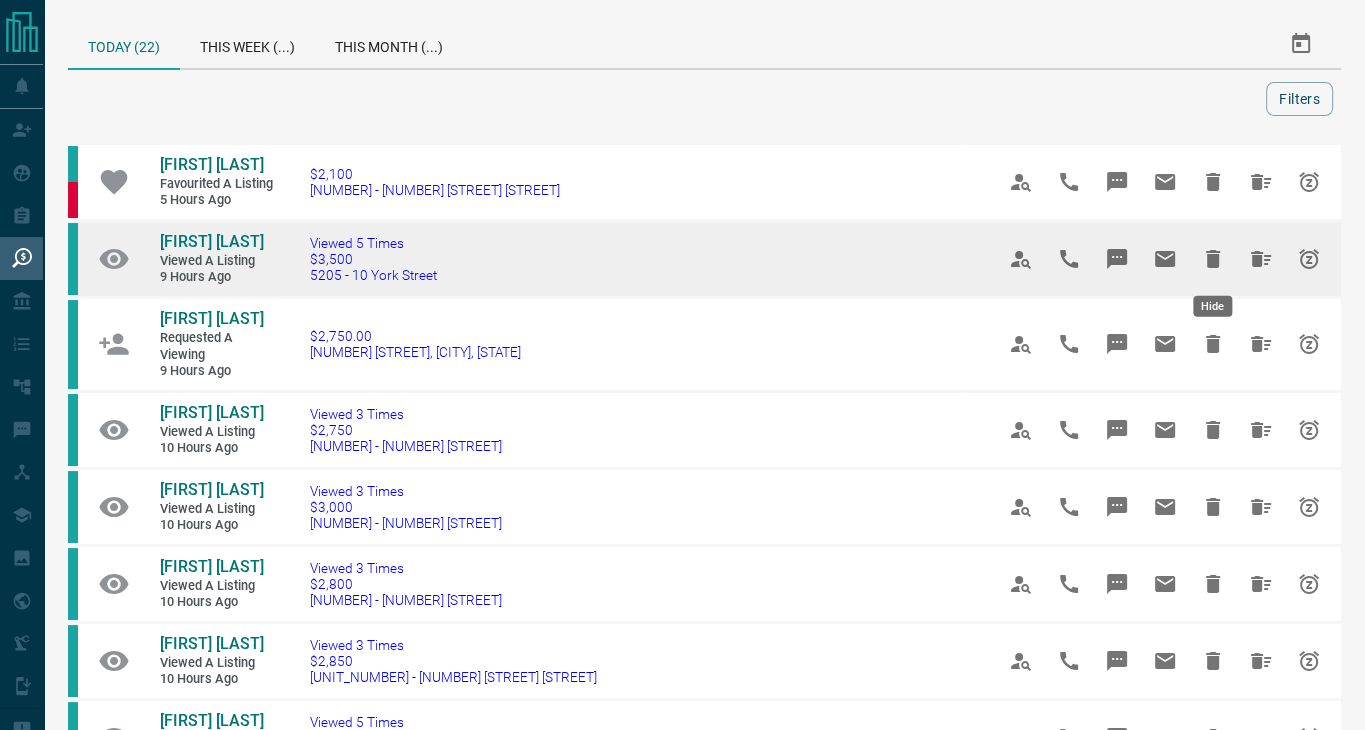 click 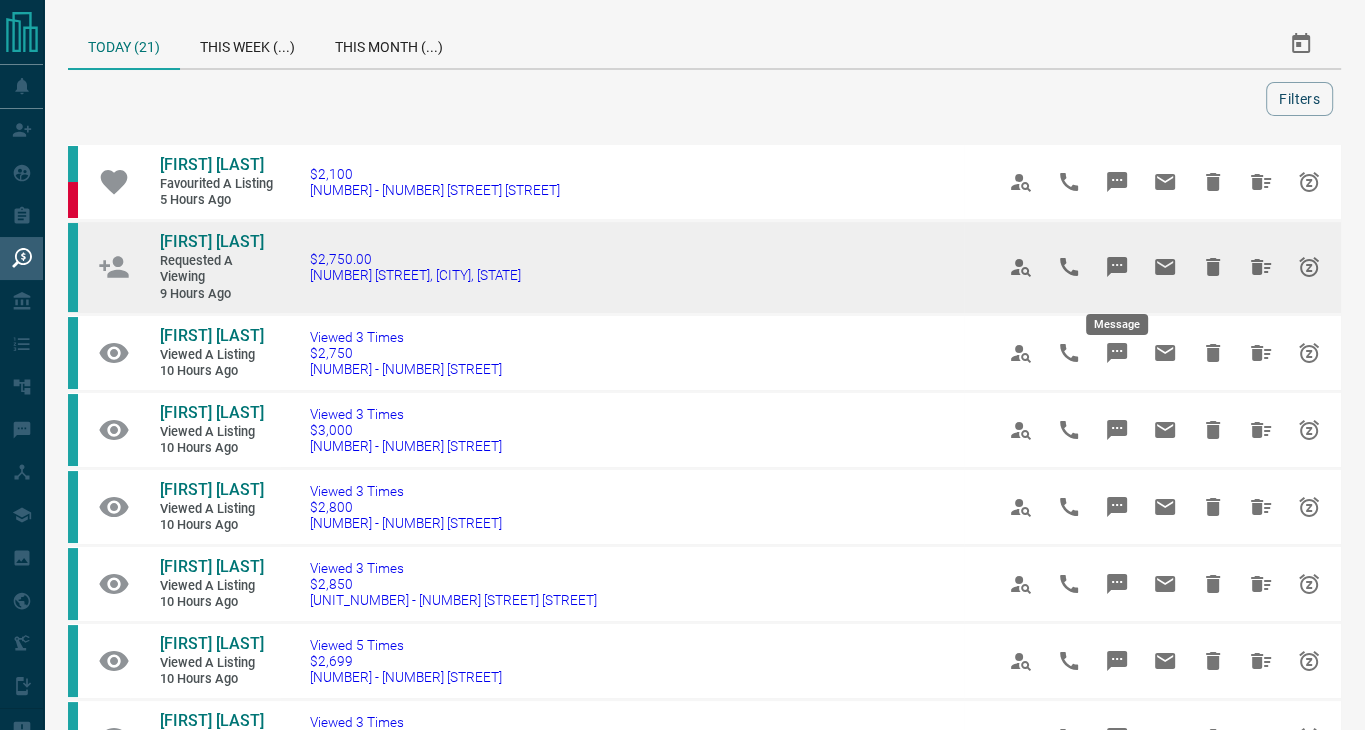 click 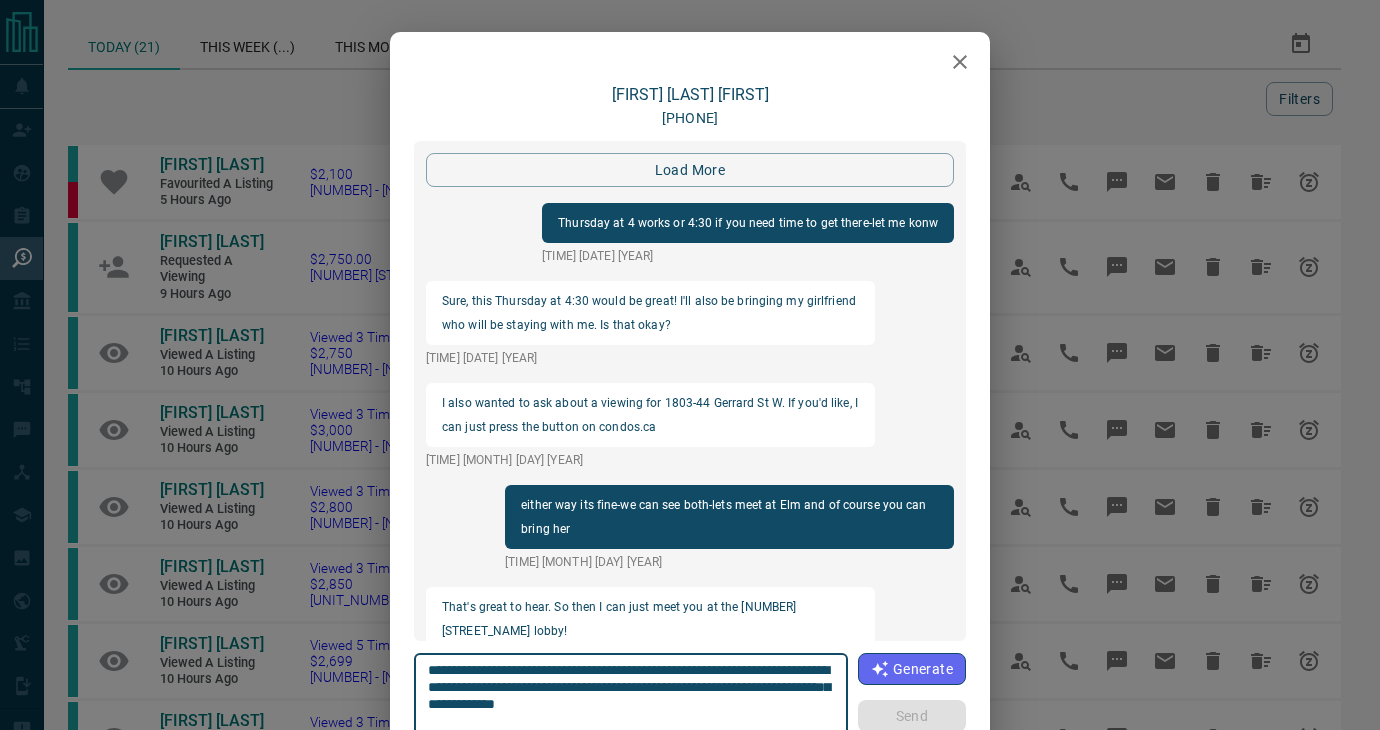 scroll, scrollTop: 2113, scrollLeft: 0, axis: vertical 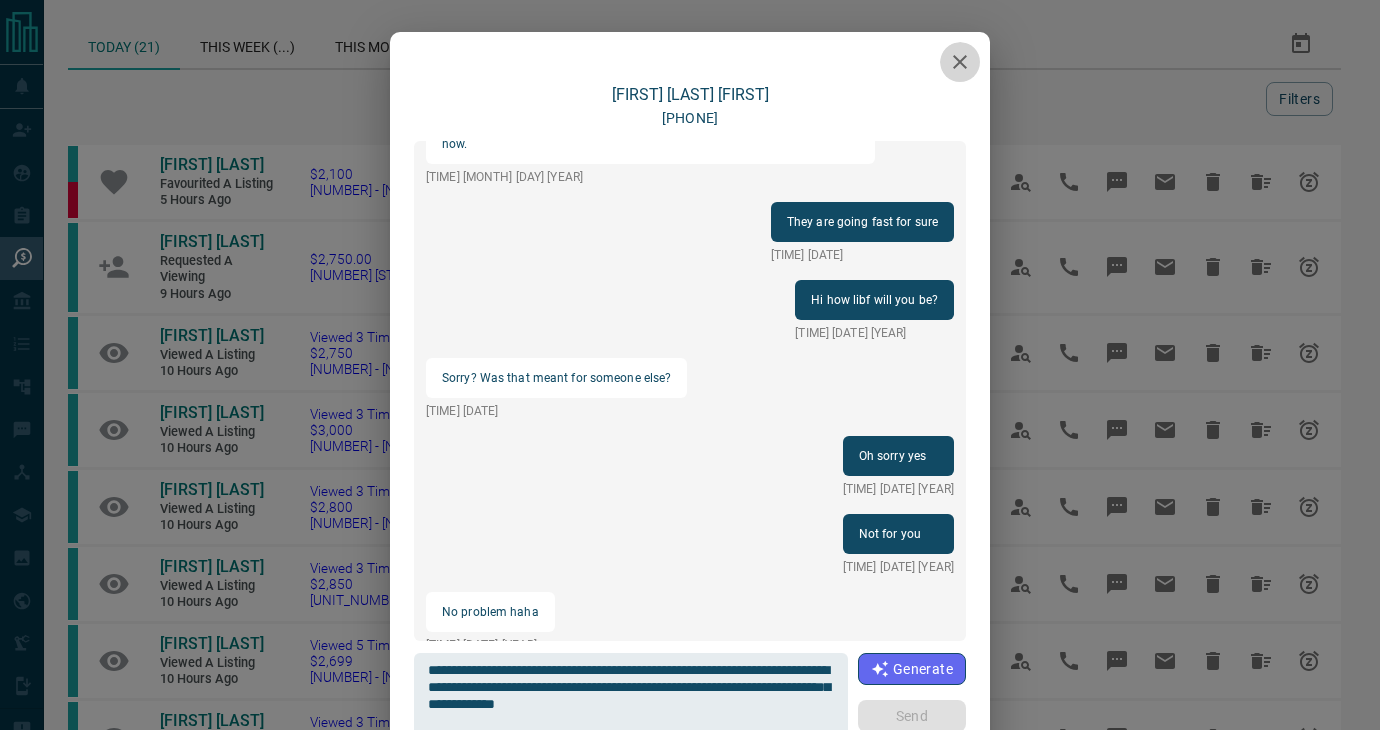 click 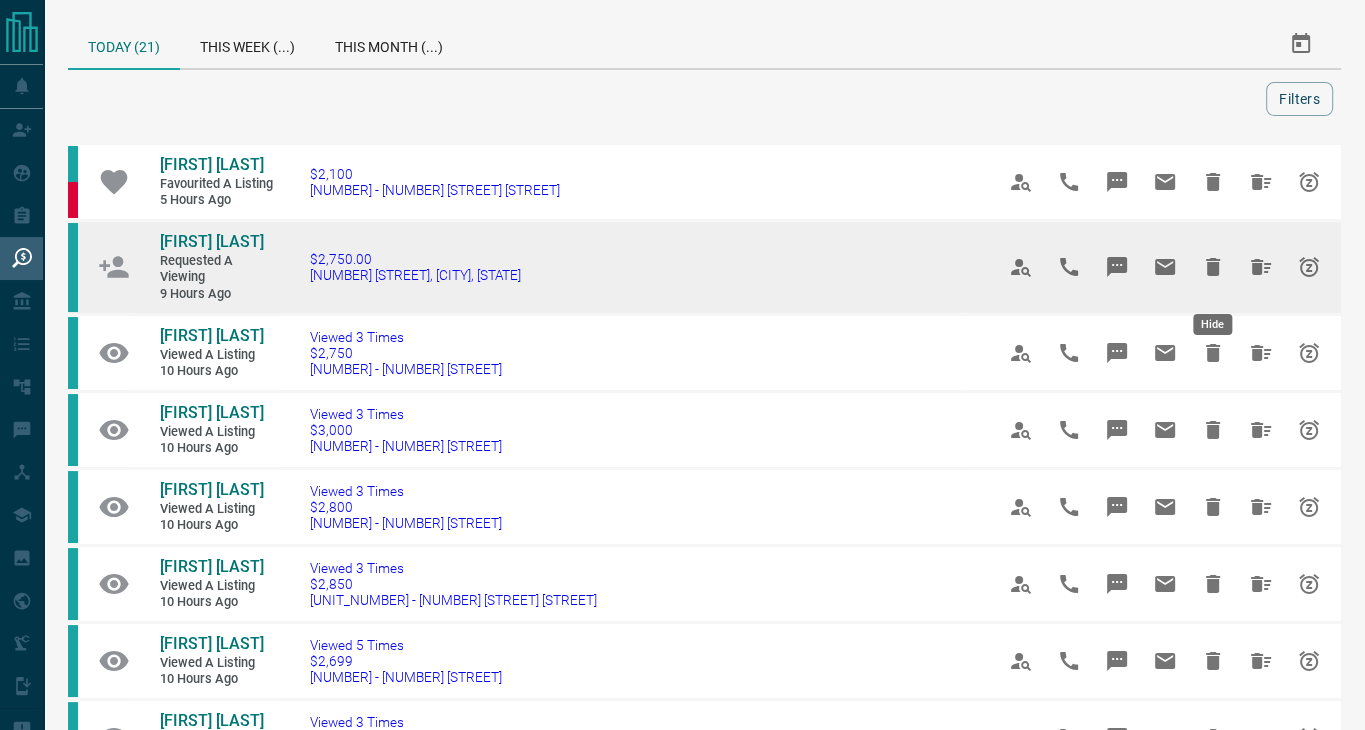 click 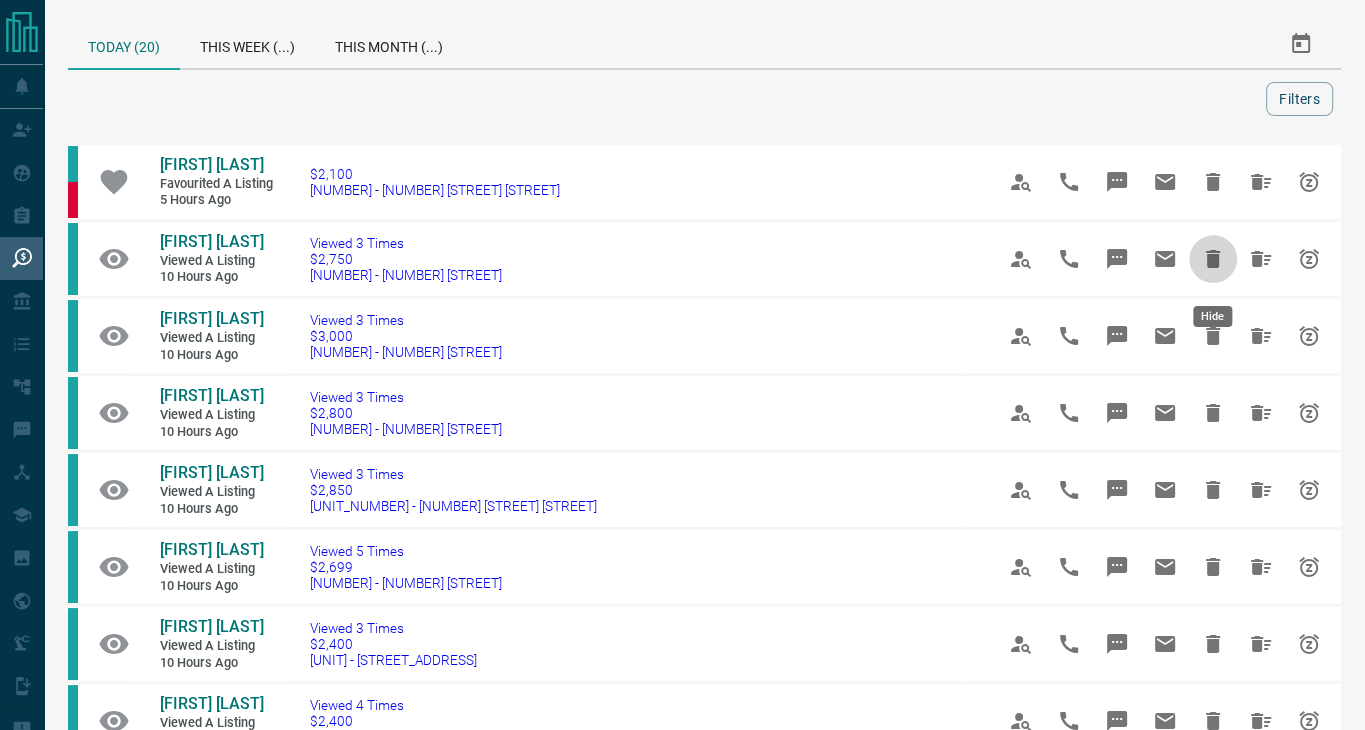 click 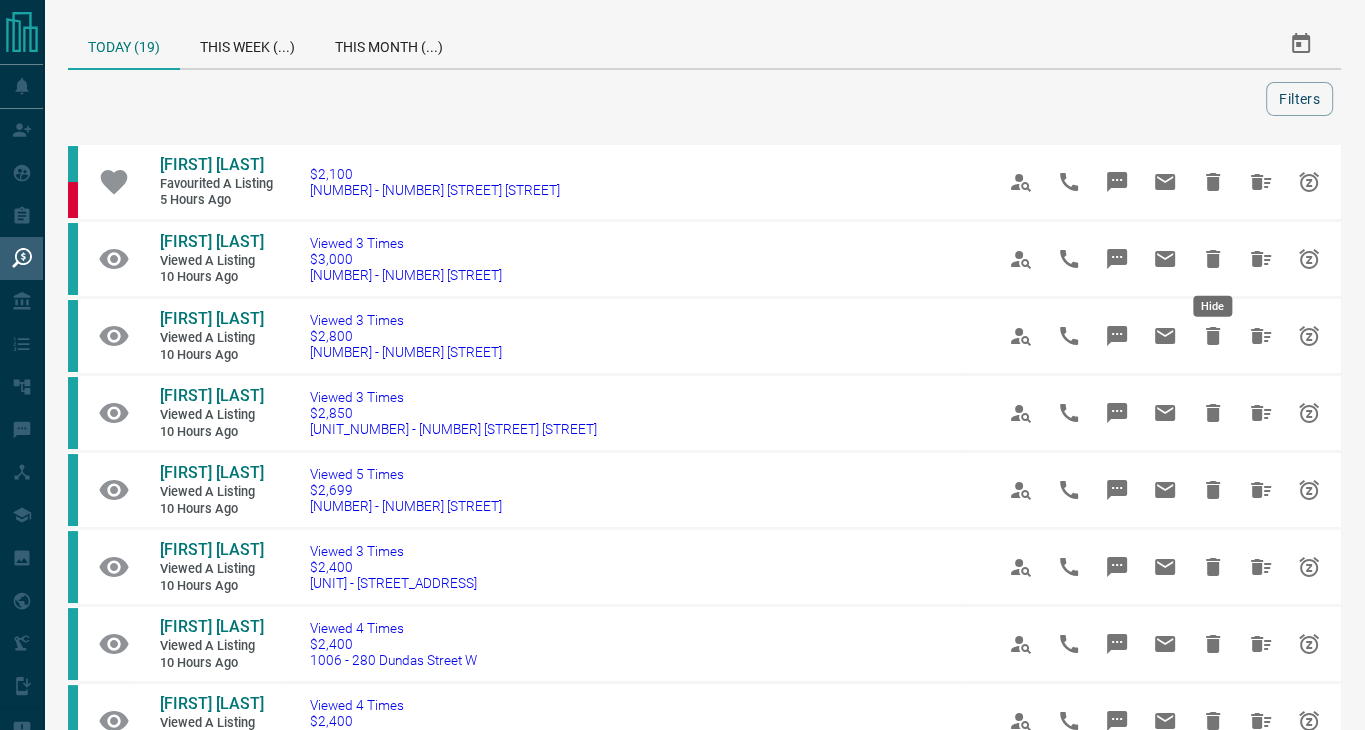 click at bounding box center (1213, 259) 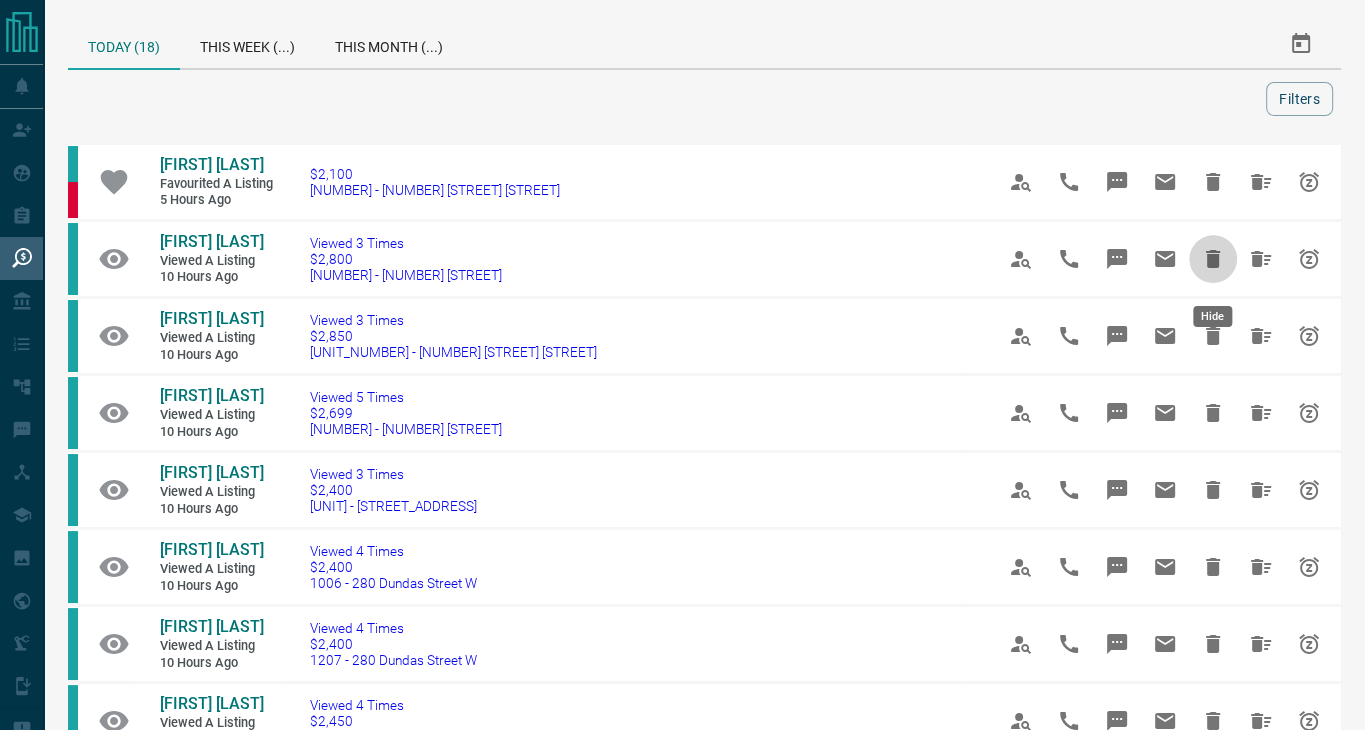 click 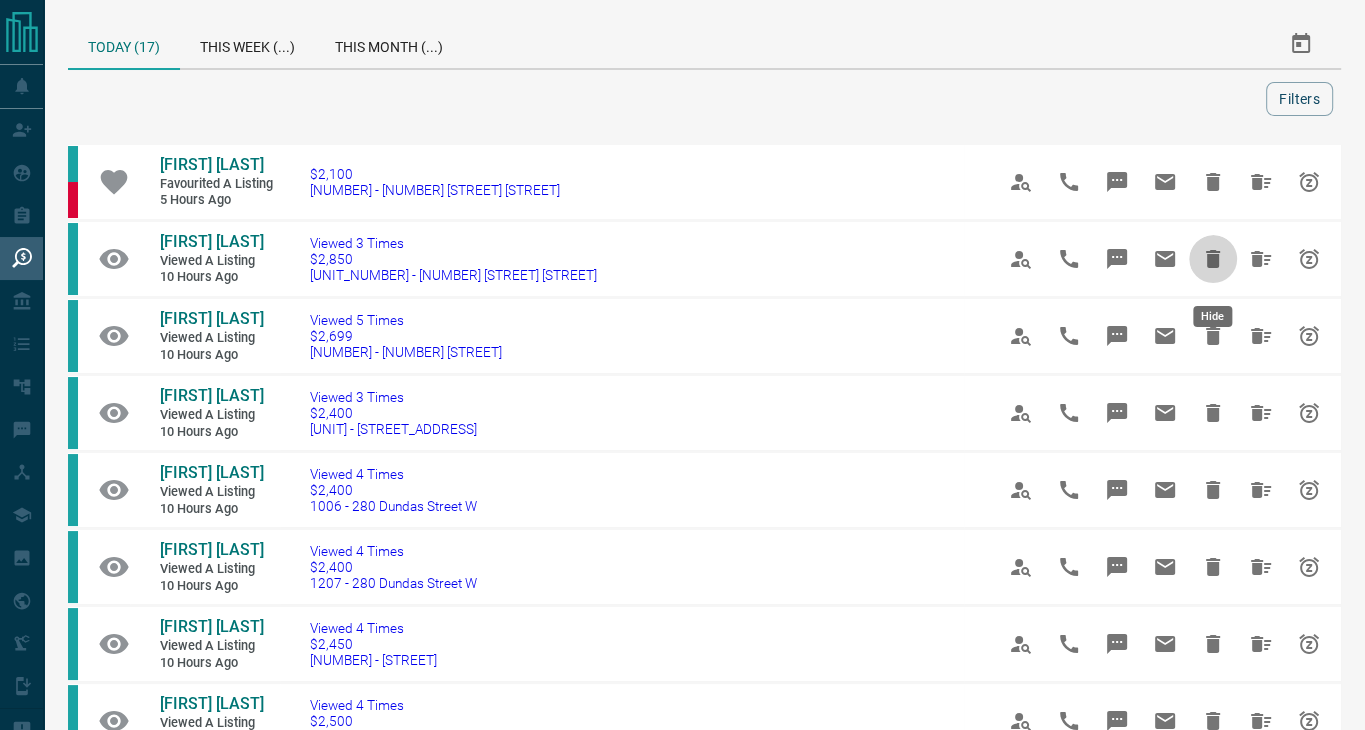 click 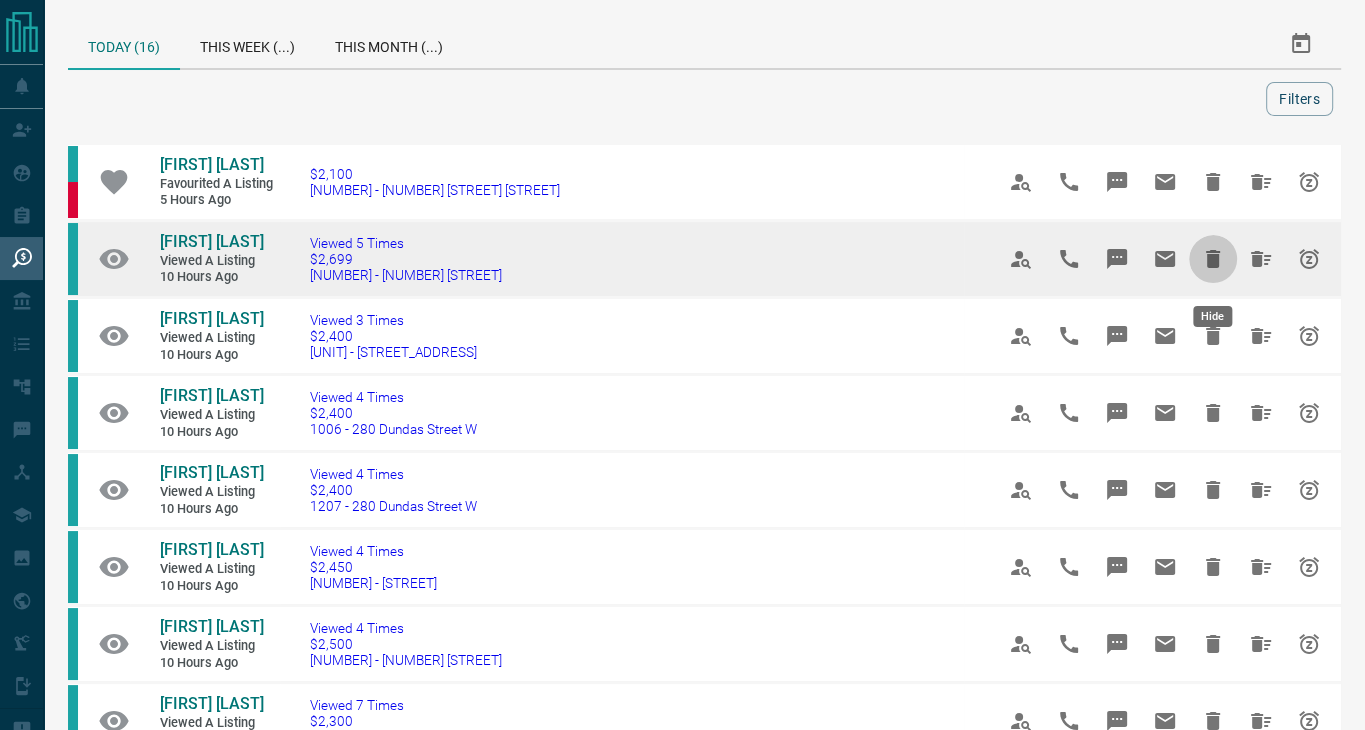 click 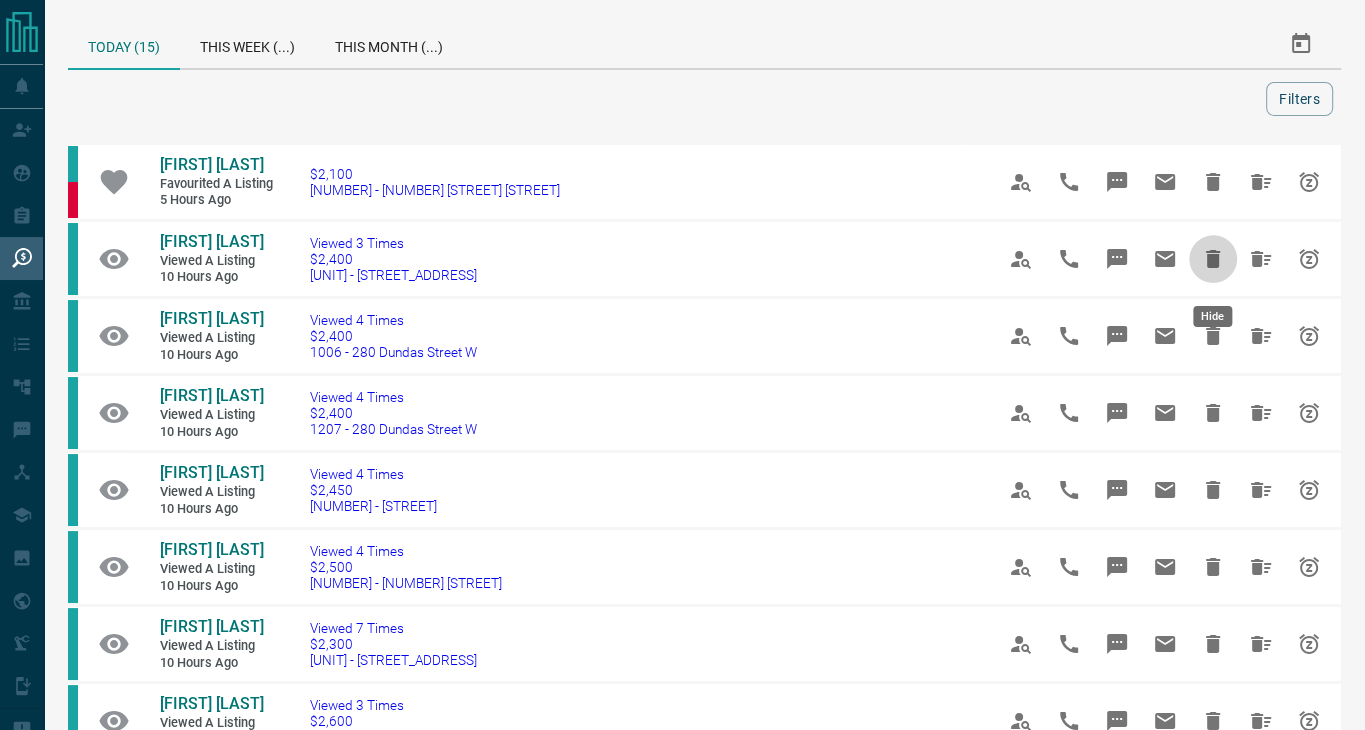 click 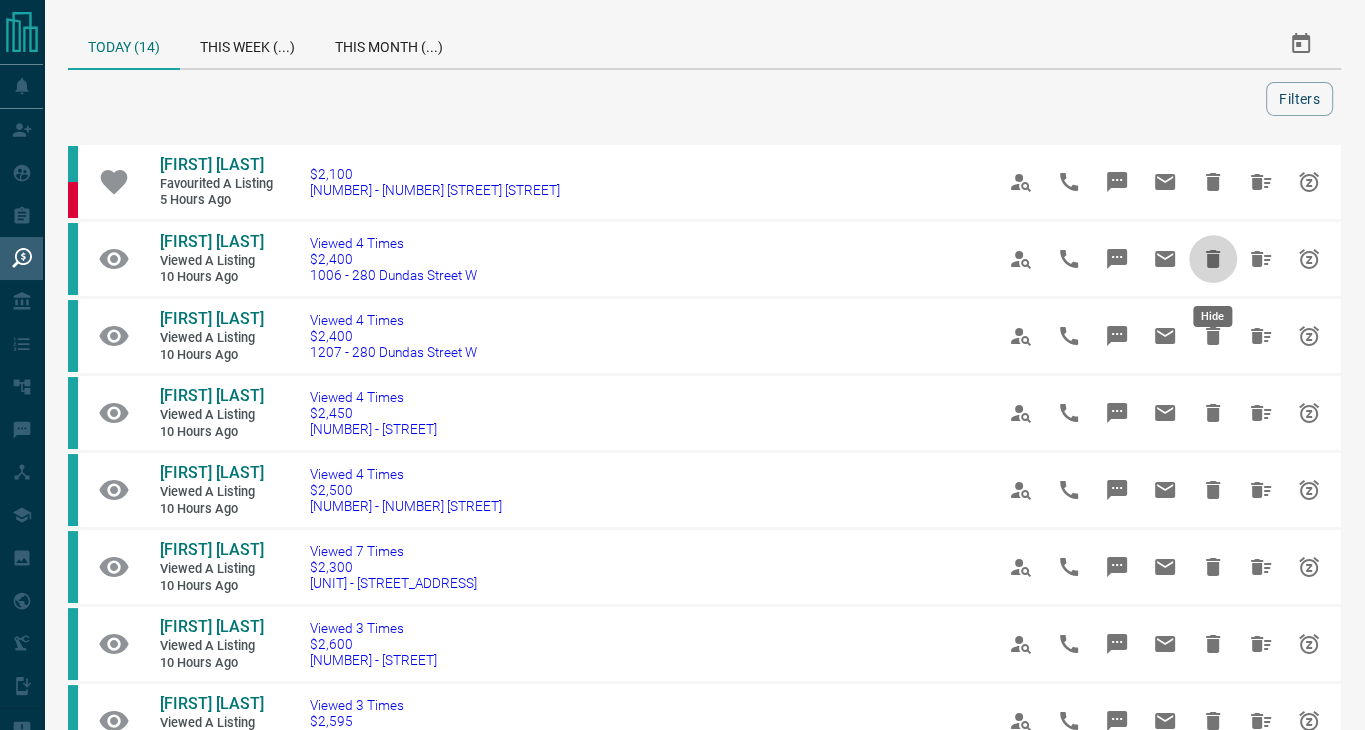 click 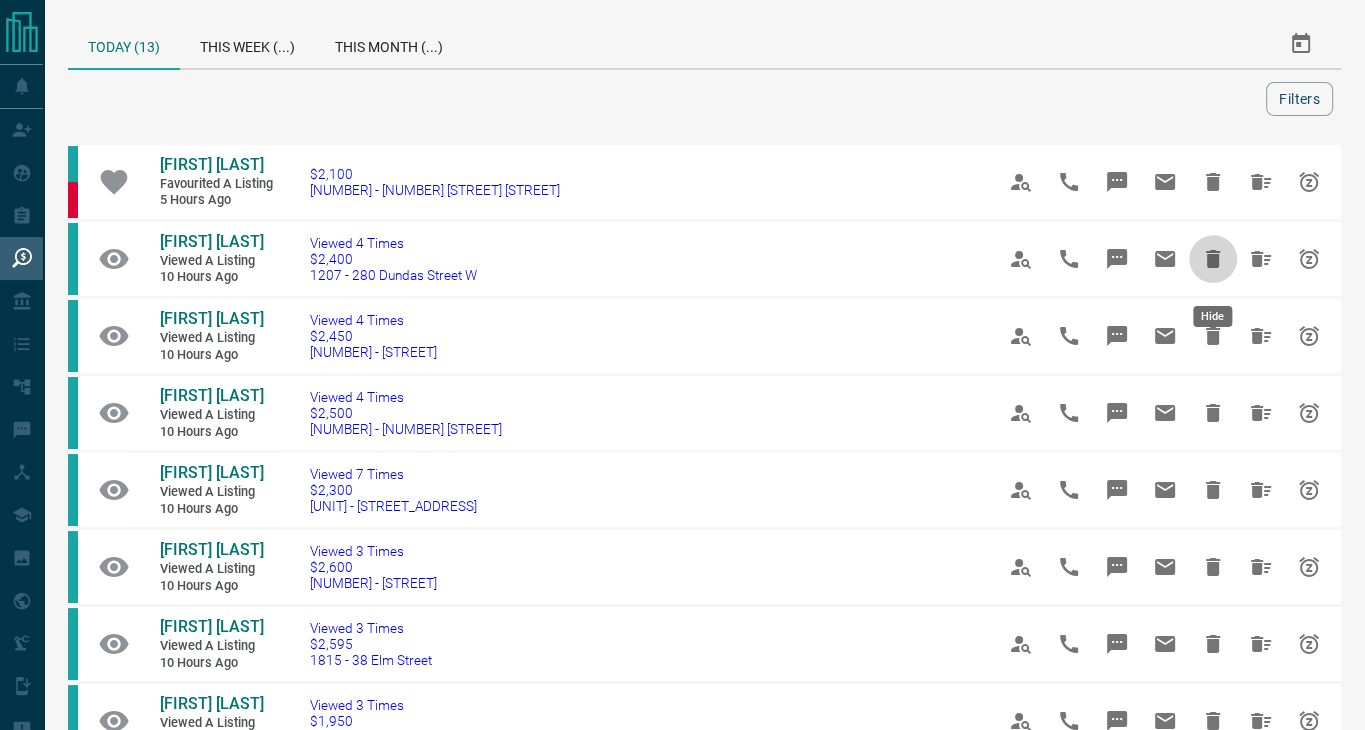 click 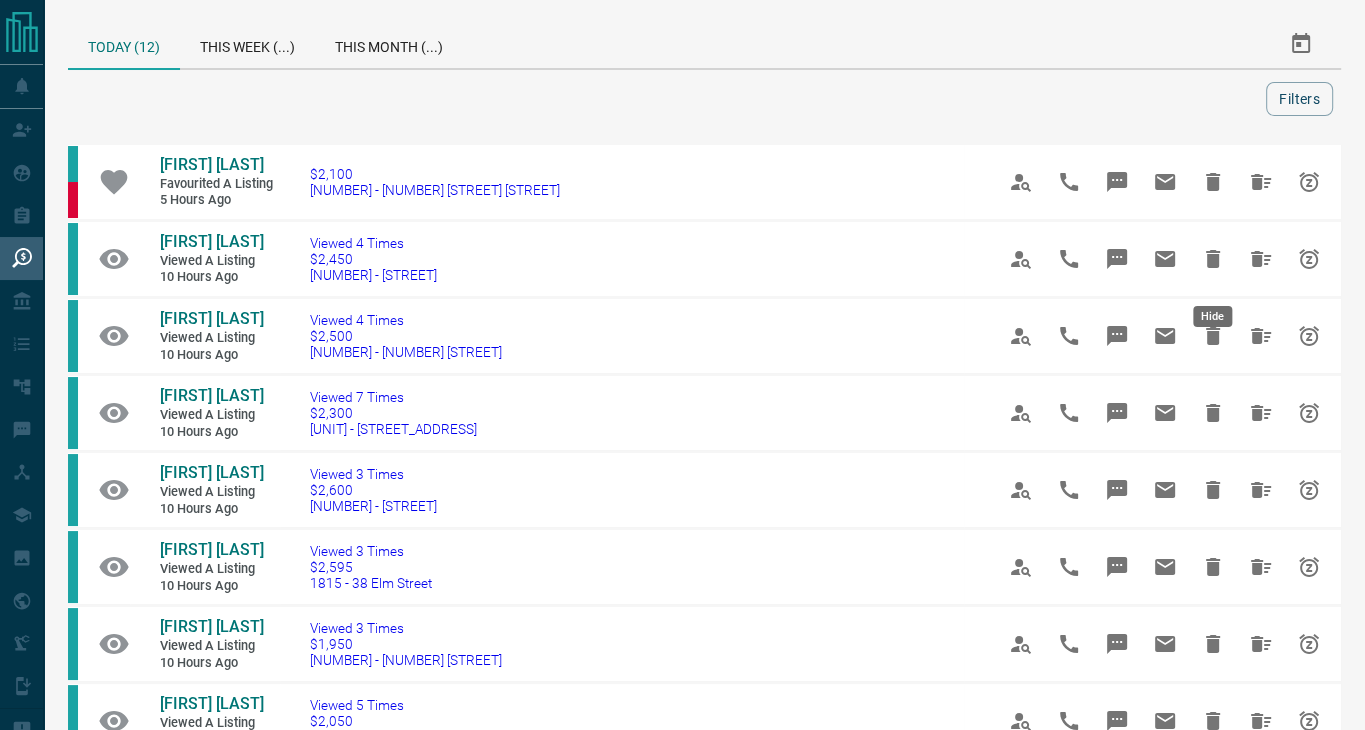 click 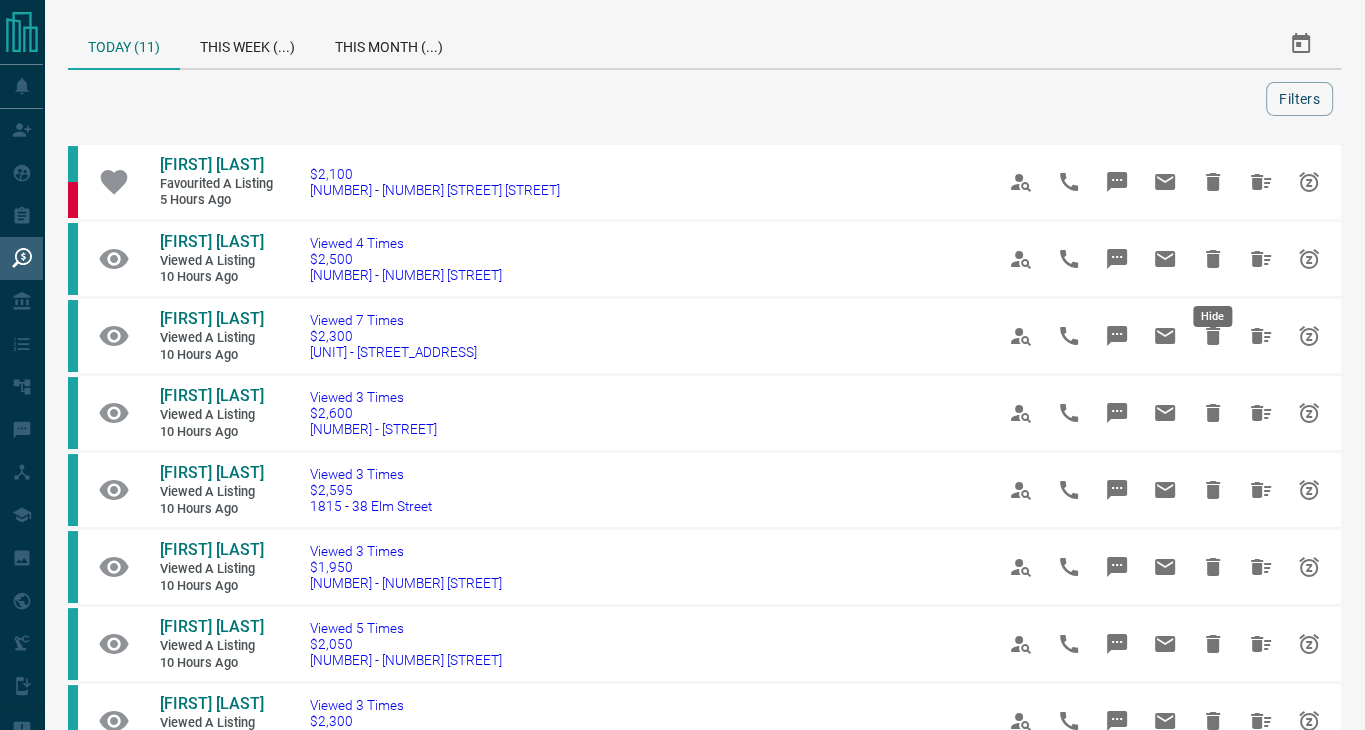 click 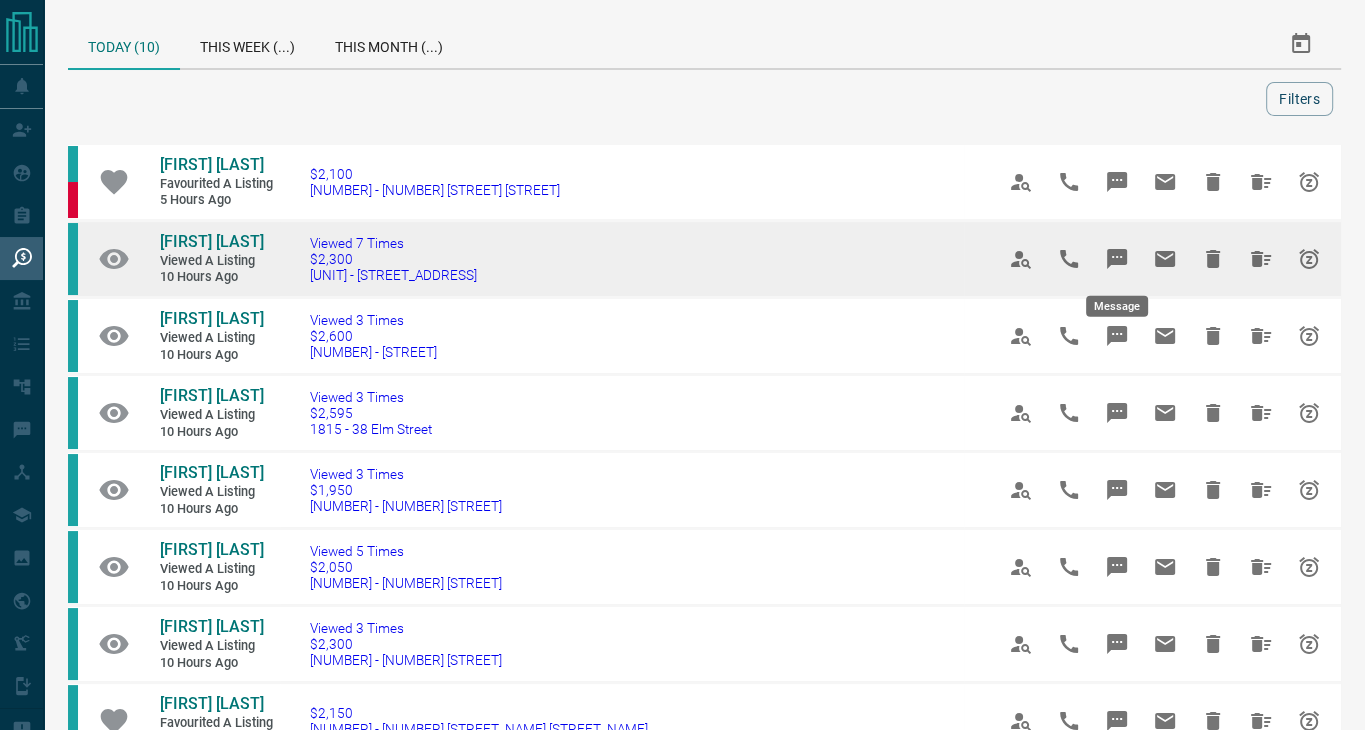 click 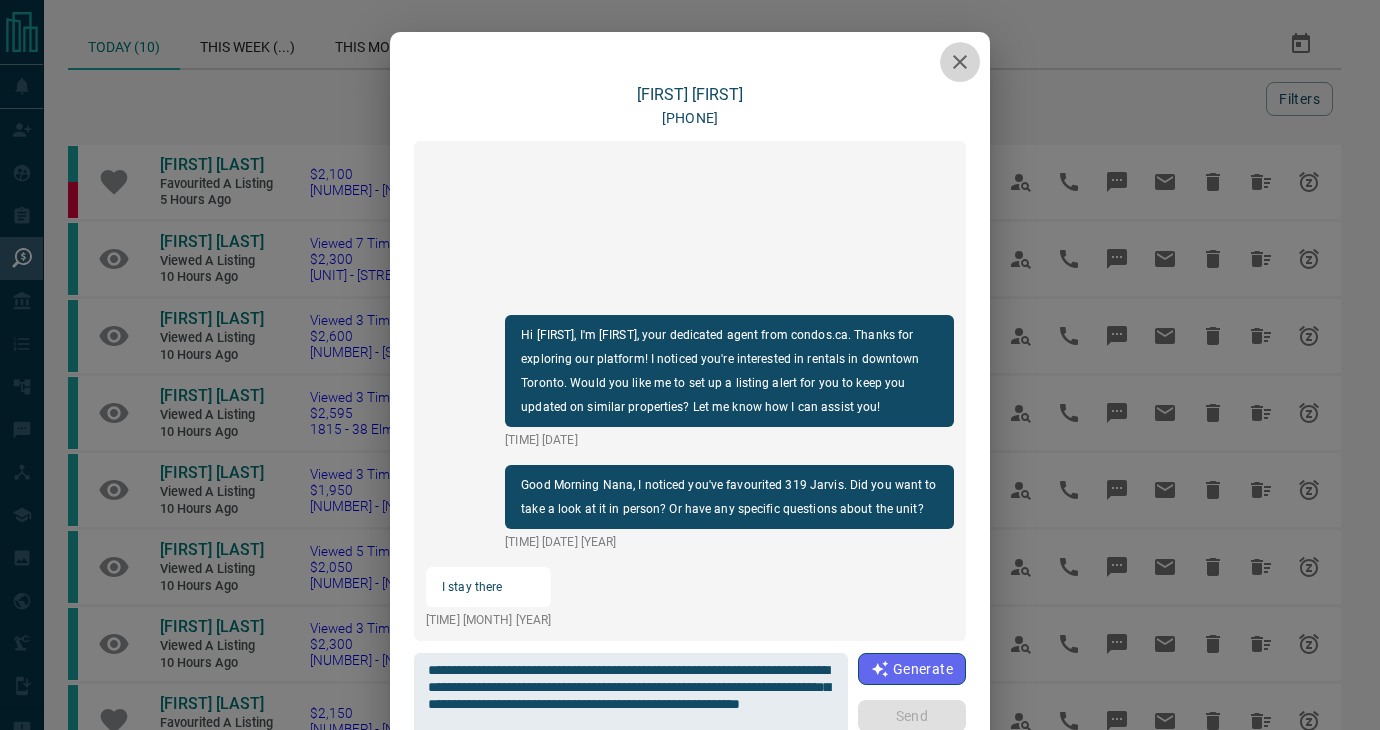 click 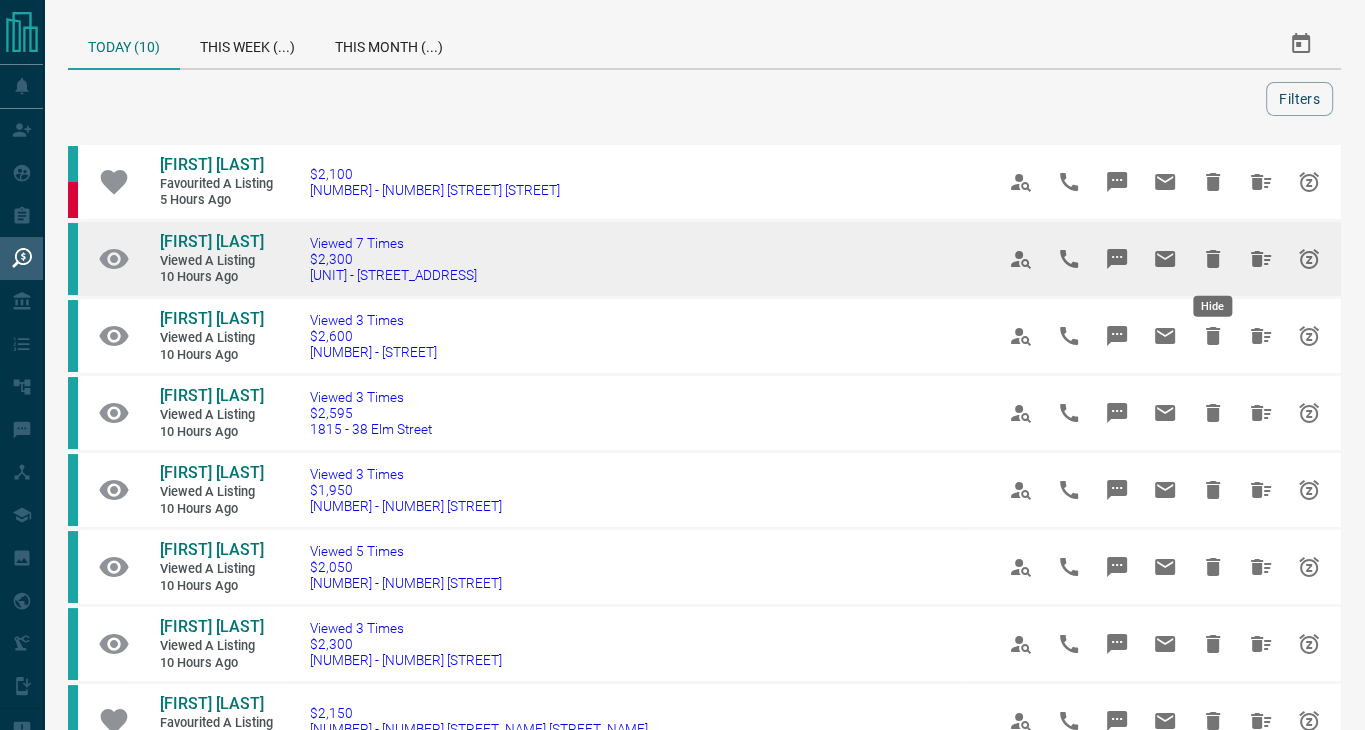 click 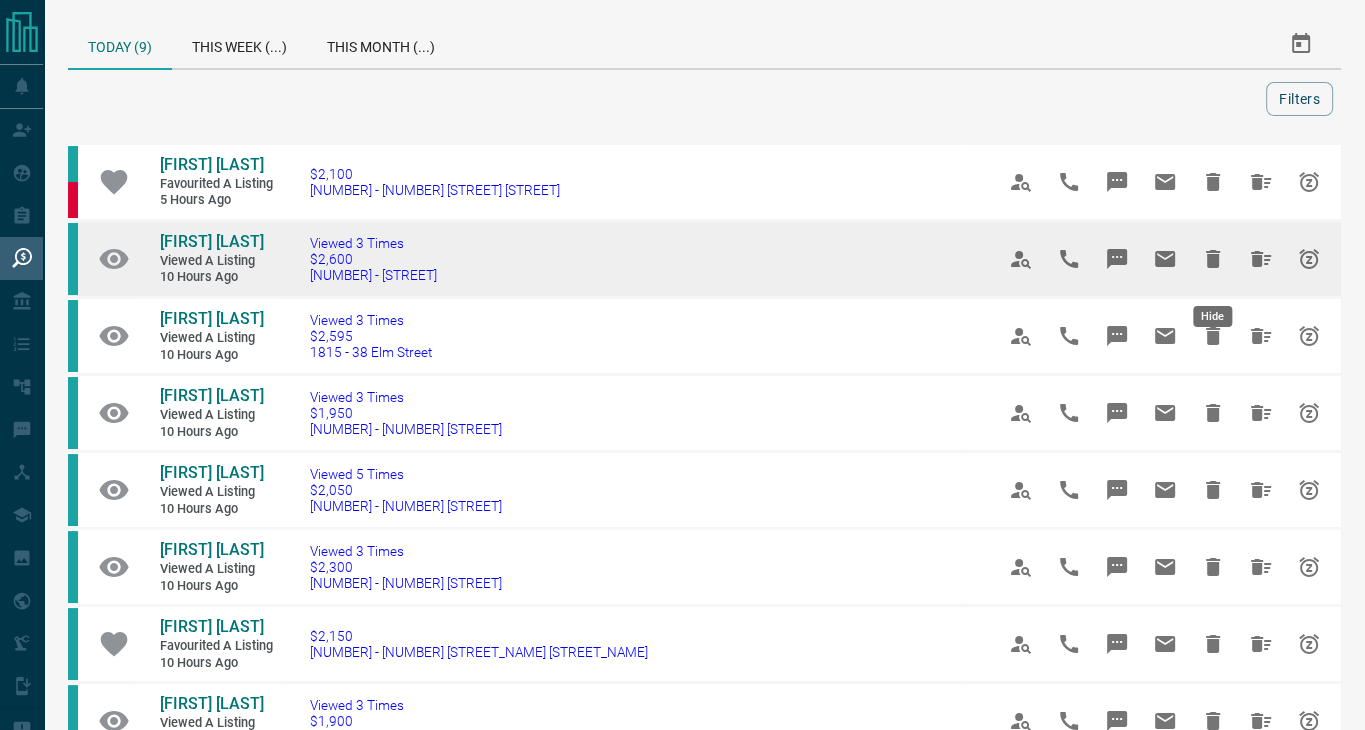click at bounding box center (1213, 259) 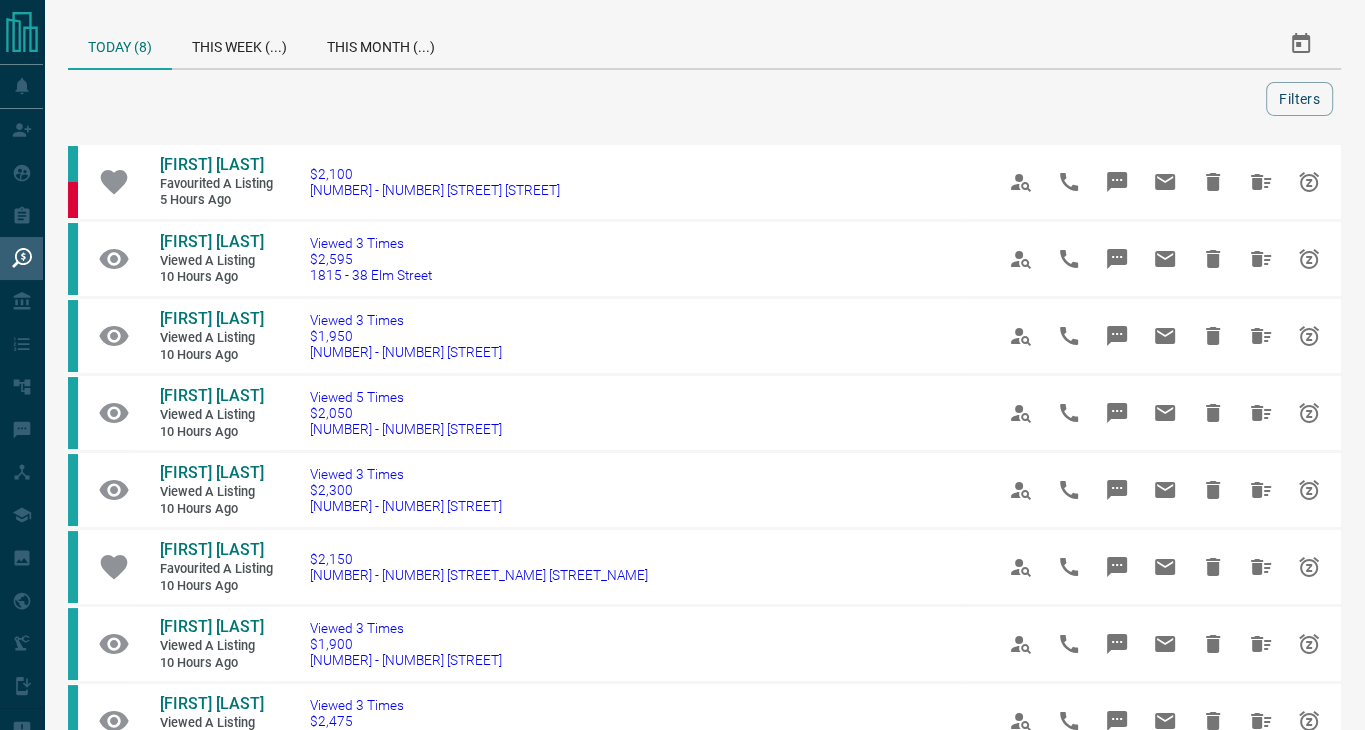 click at bounding box center [1165, 259] 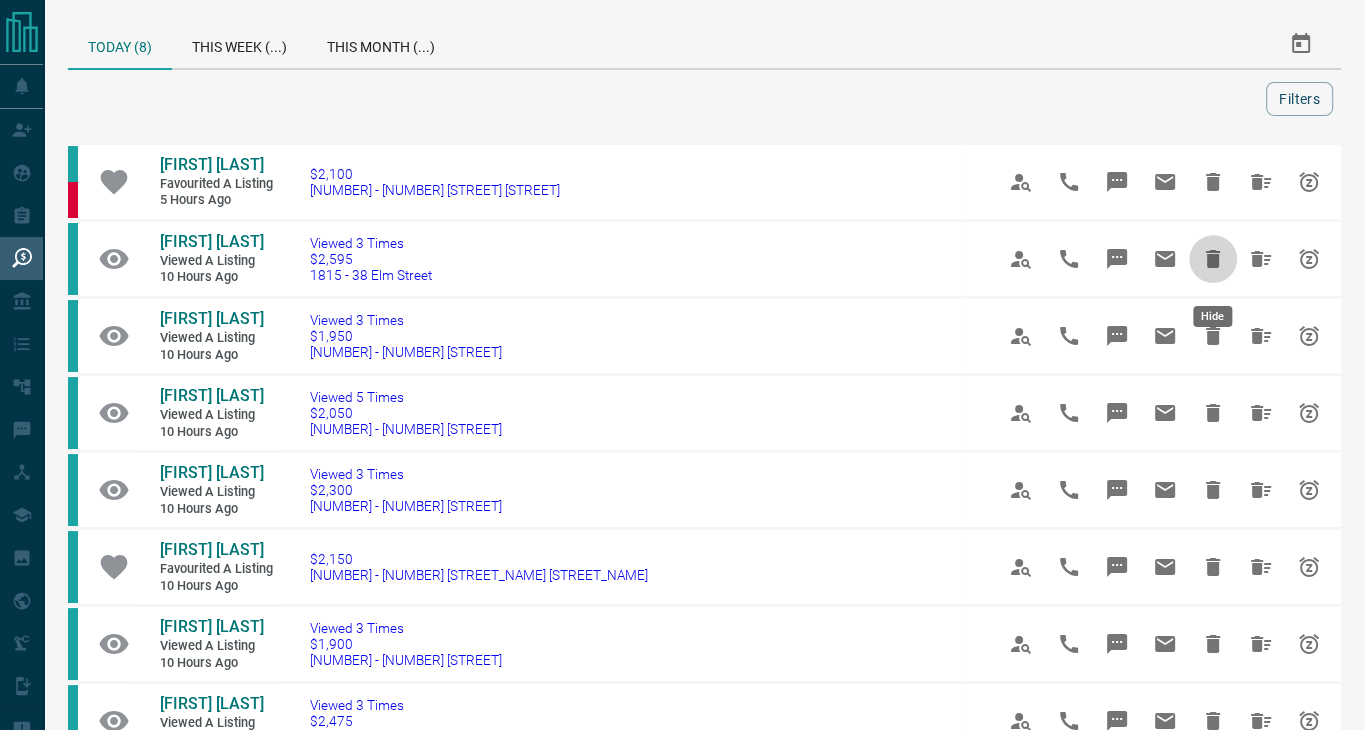 drag, startPoint x: 1222, startPoint y: 257, endPoint x: 1203, endPoint y: 255, distance: 19.104973 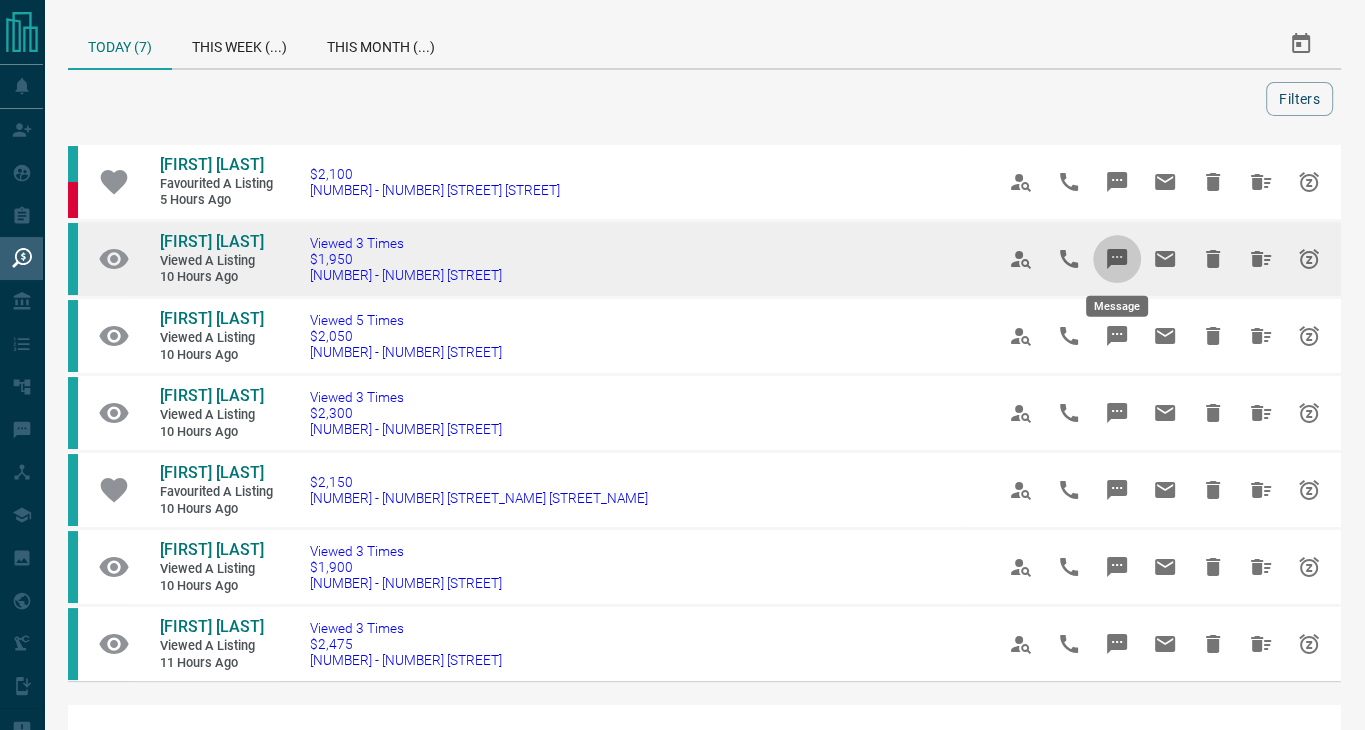 click 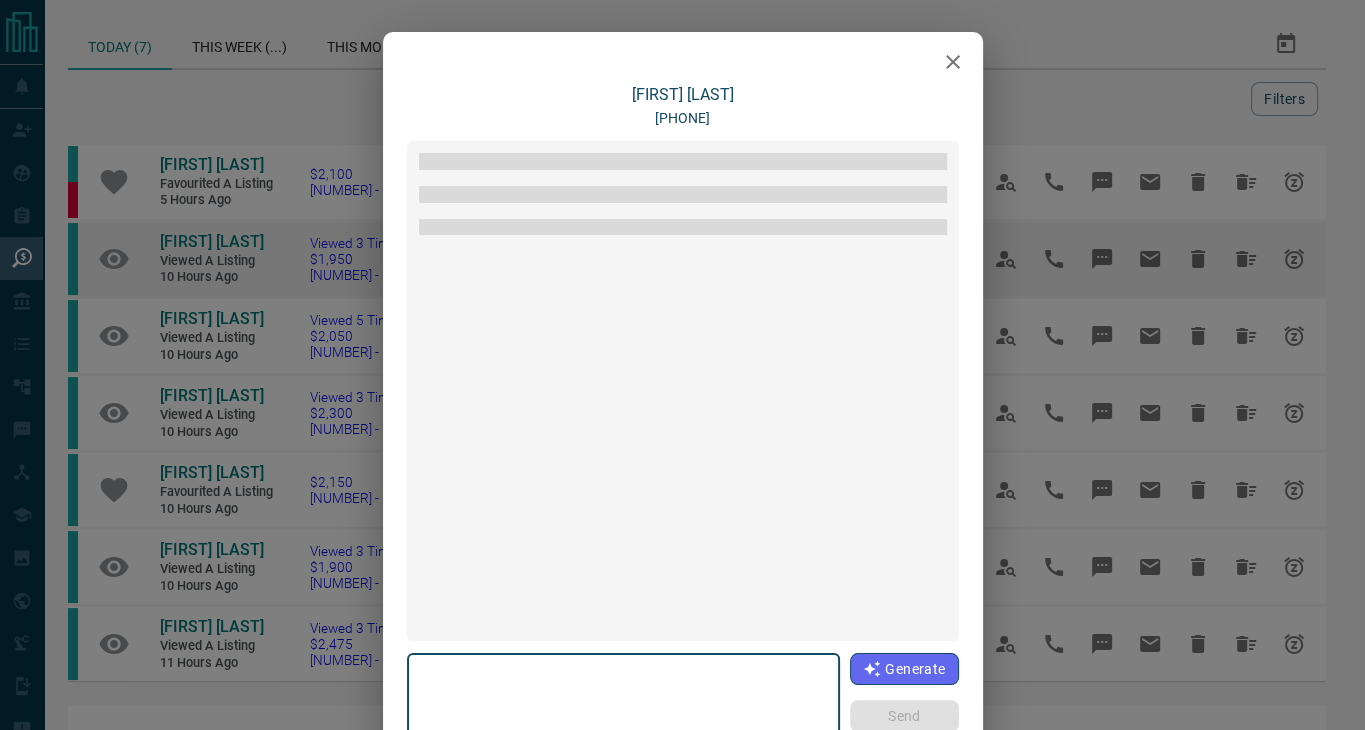type on "**********" 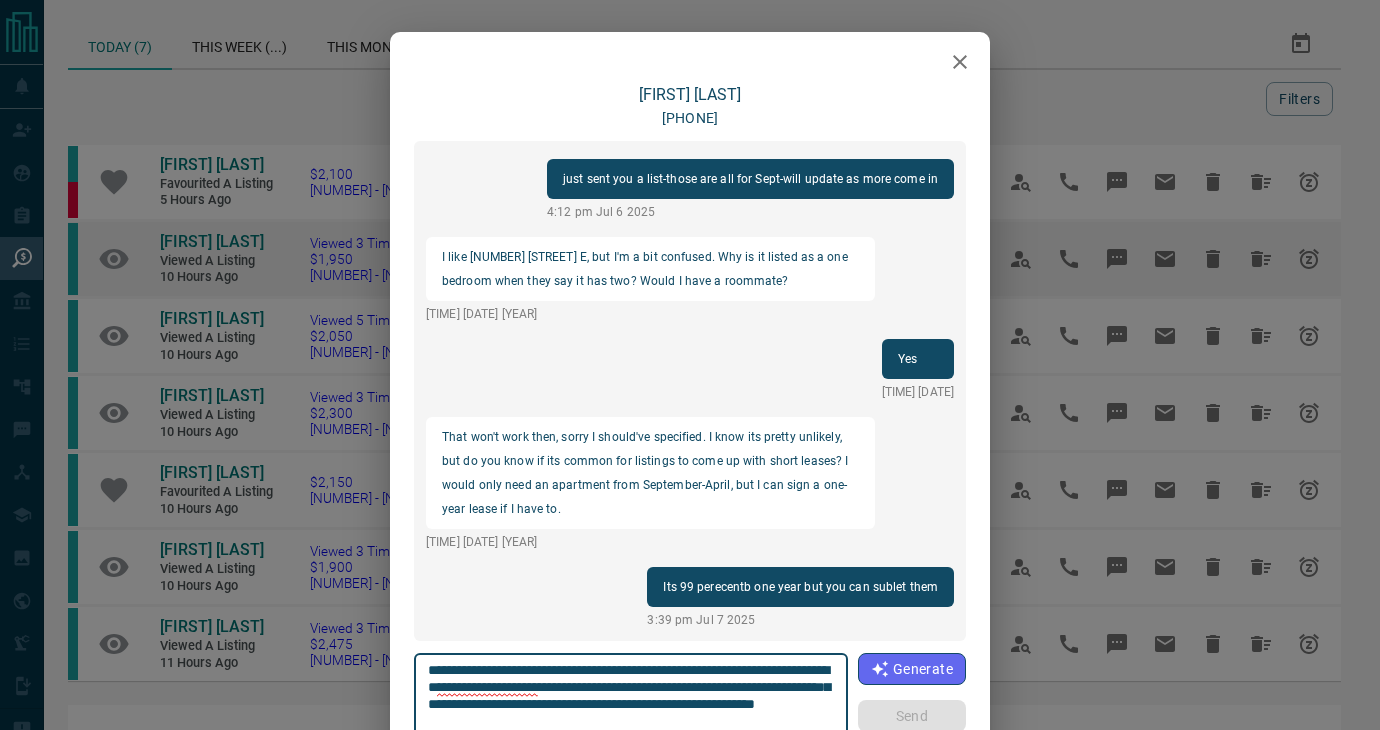 scroll, scrollTop: 2160, scrollLeft: 0, axis: vertical 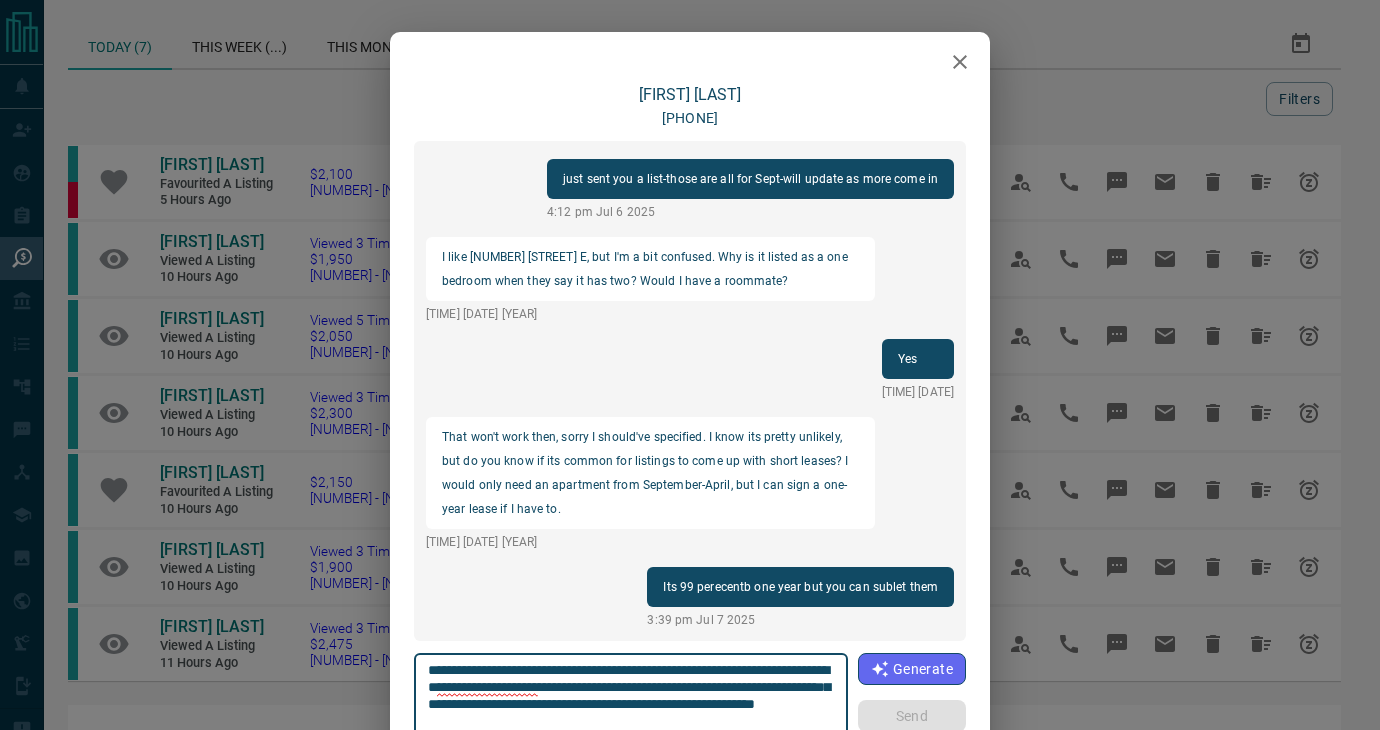 click on "**********" at bounding box center (631, 704) 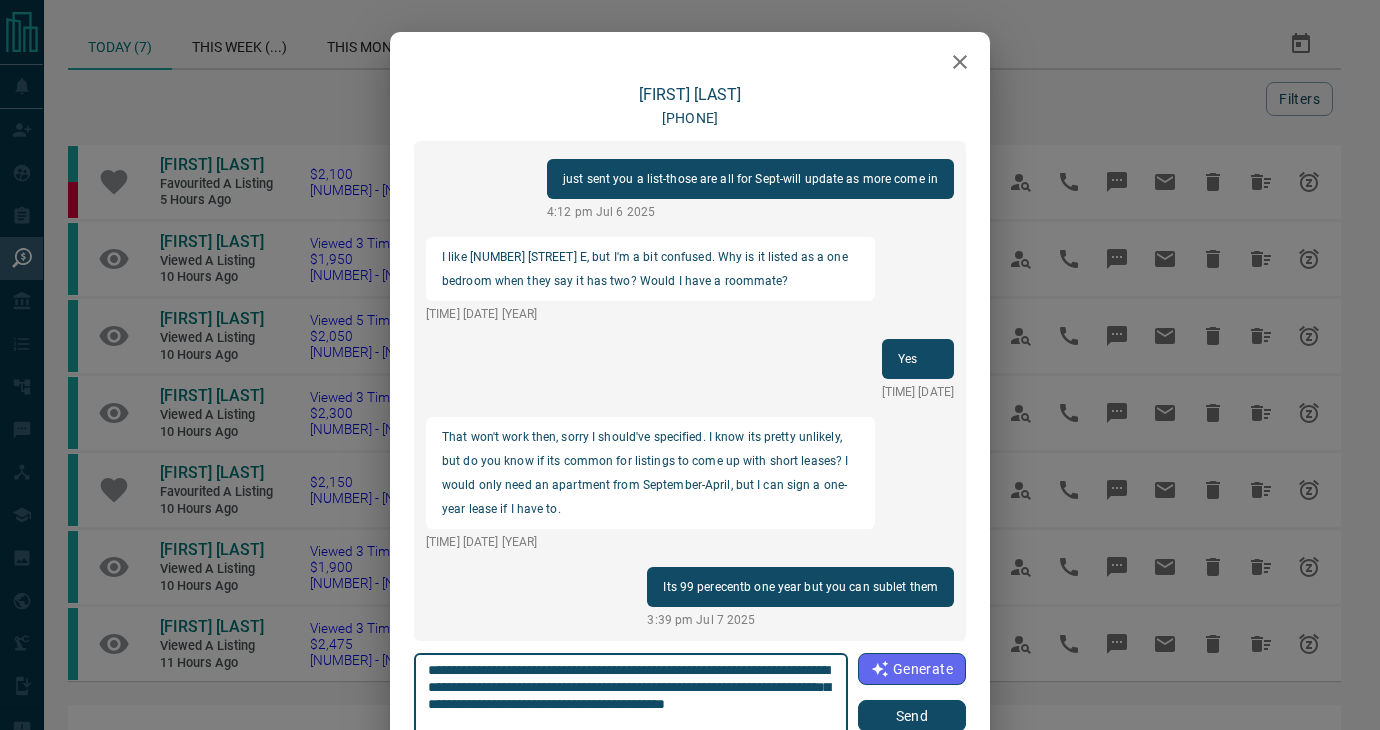click on "**********" at bounding box center (631, 704) 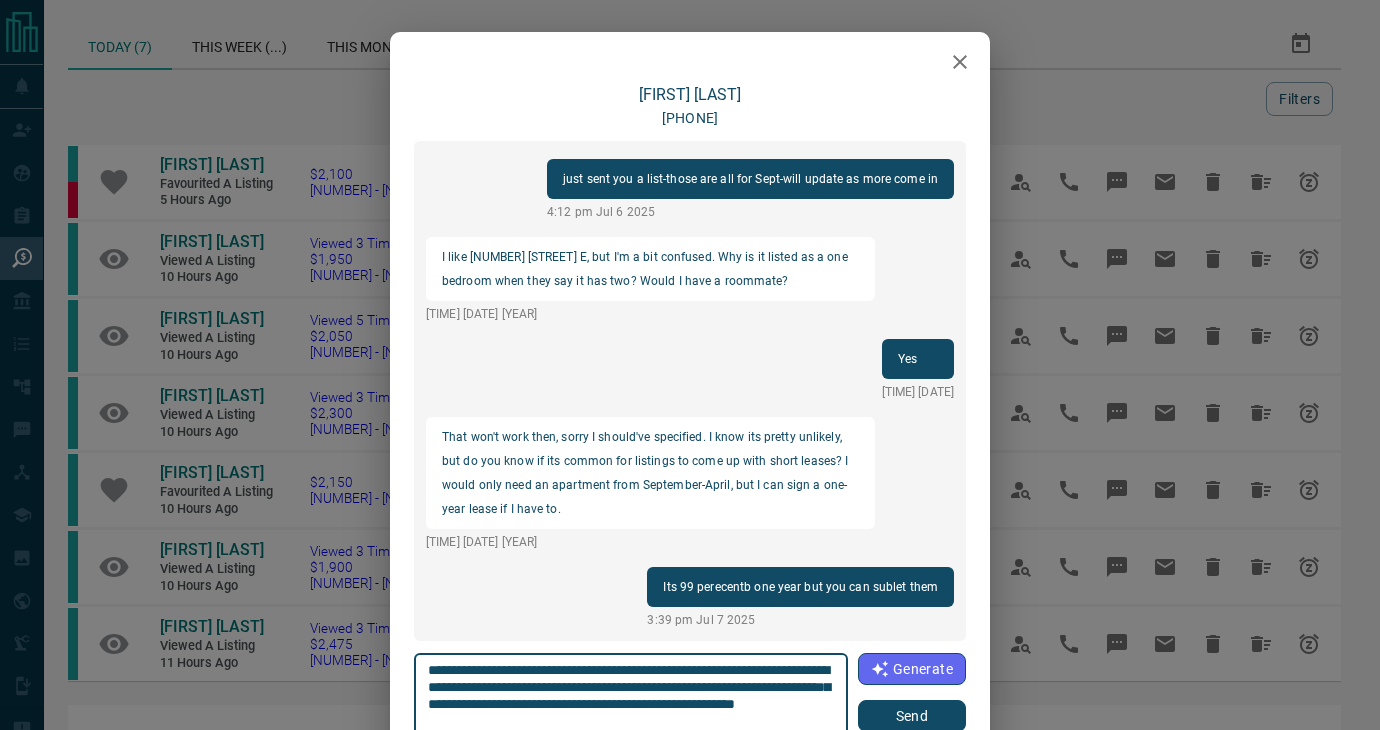 type on "**********" 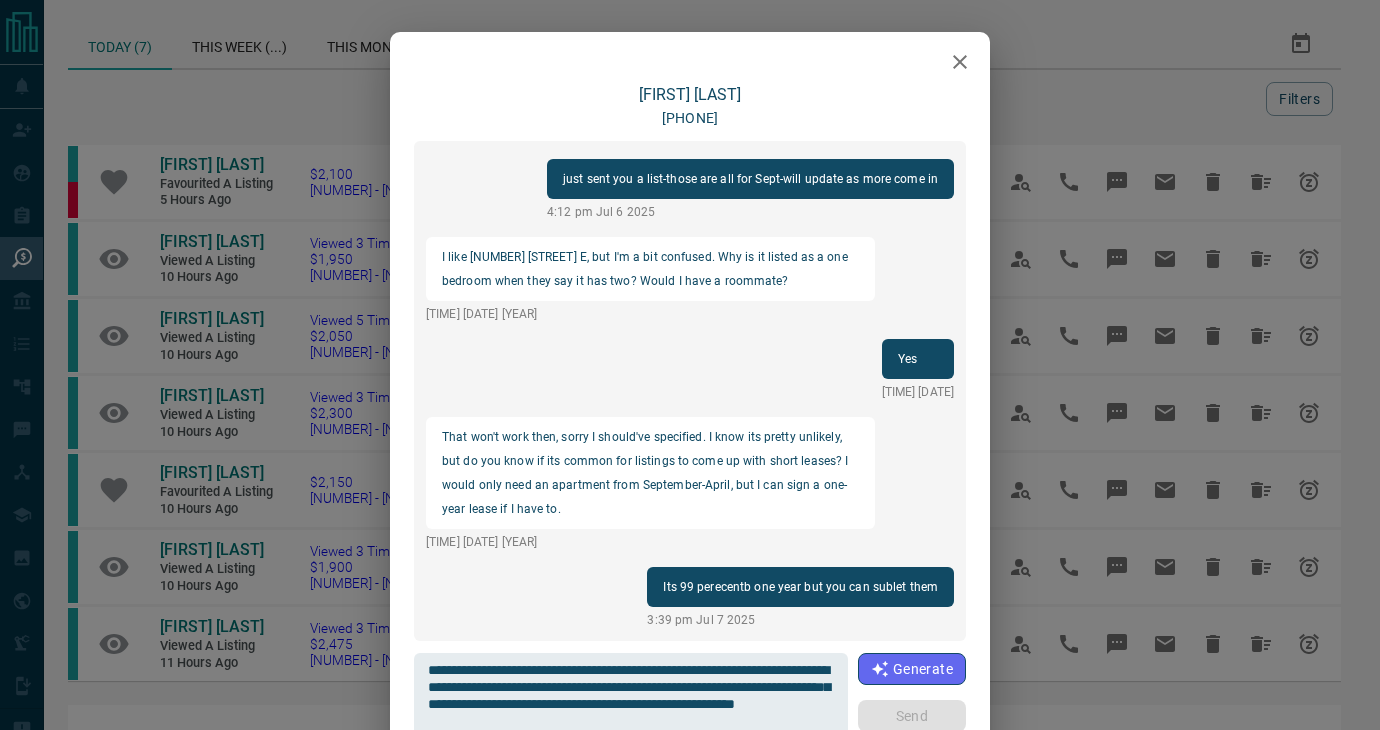 type 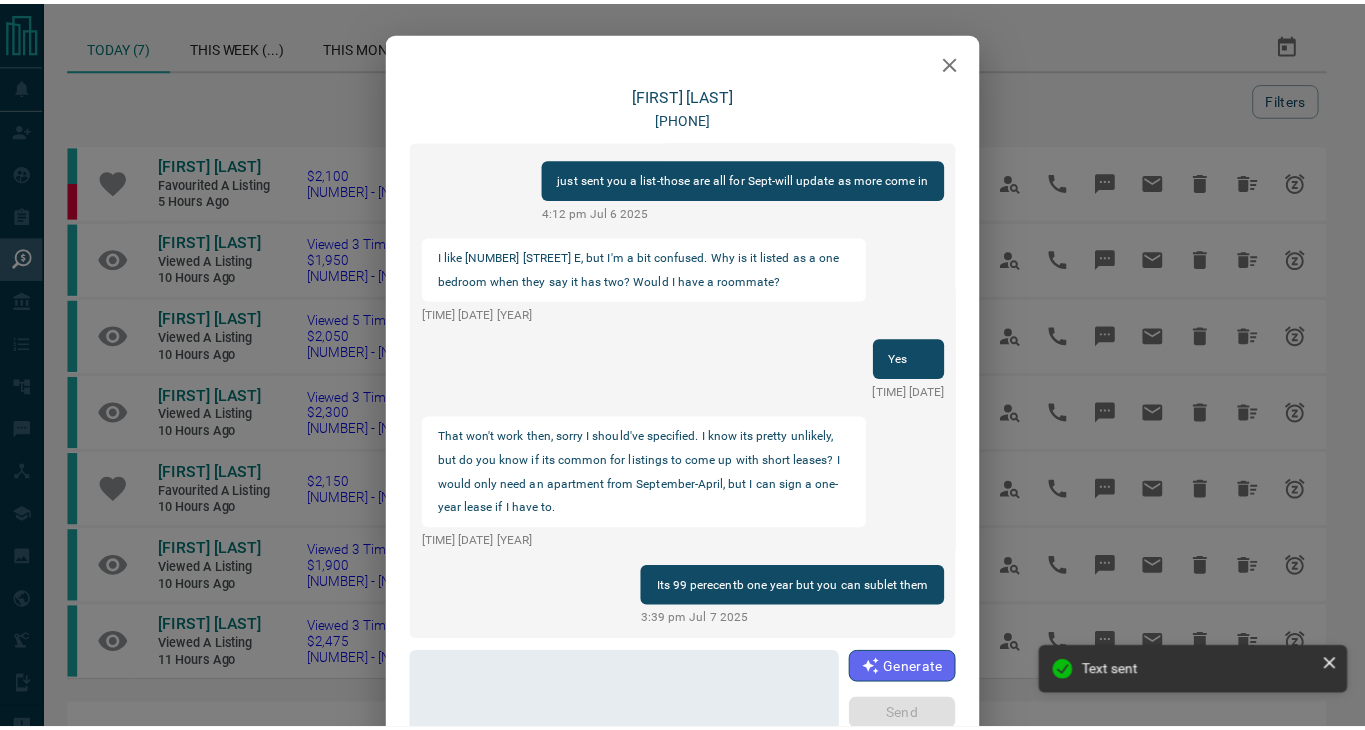 scroll, scrollTop: 2310, scrollLeft: 0, axis: vertical 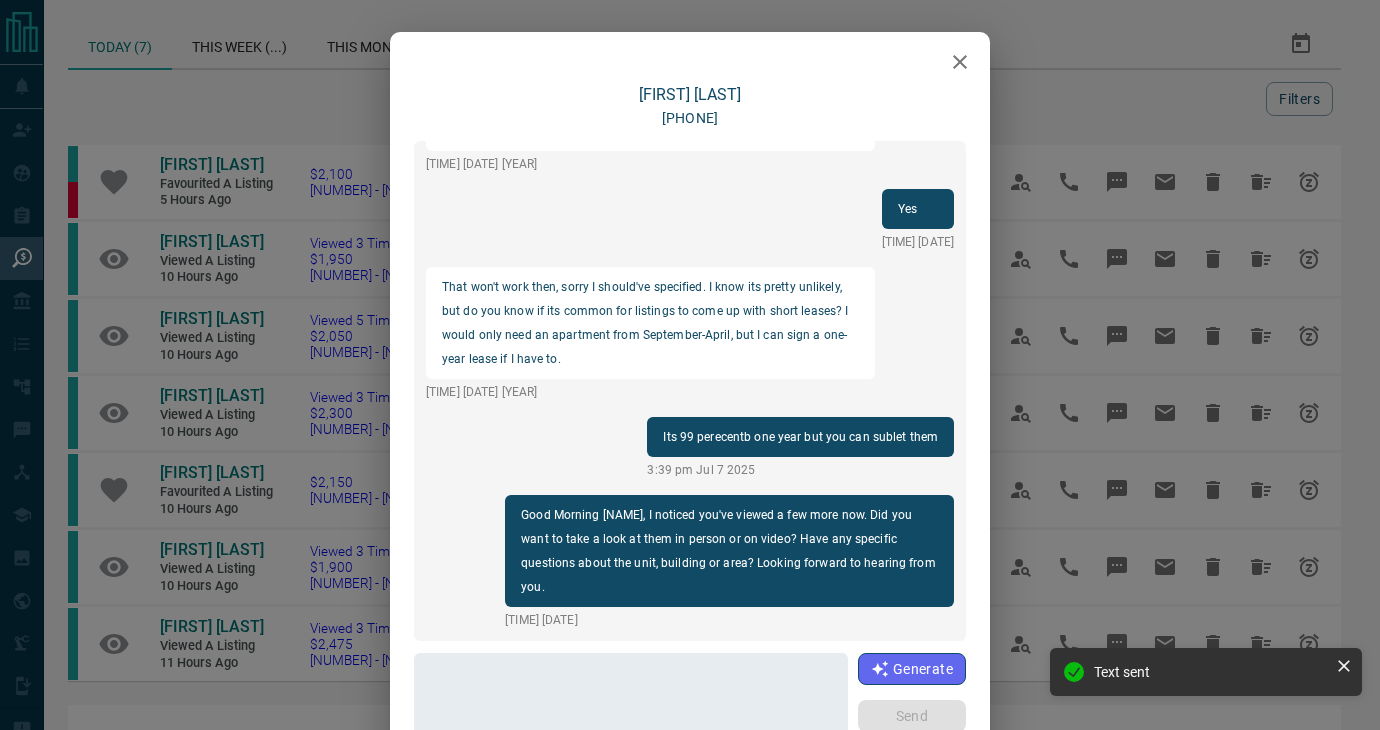 click 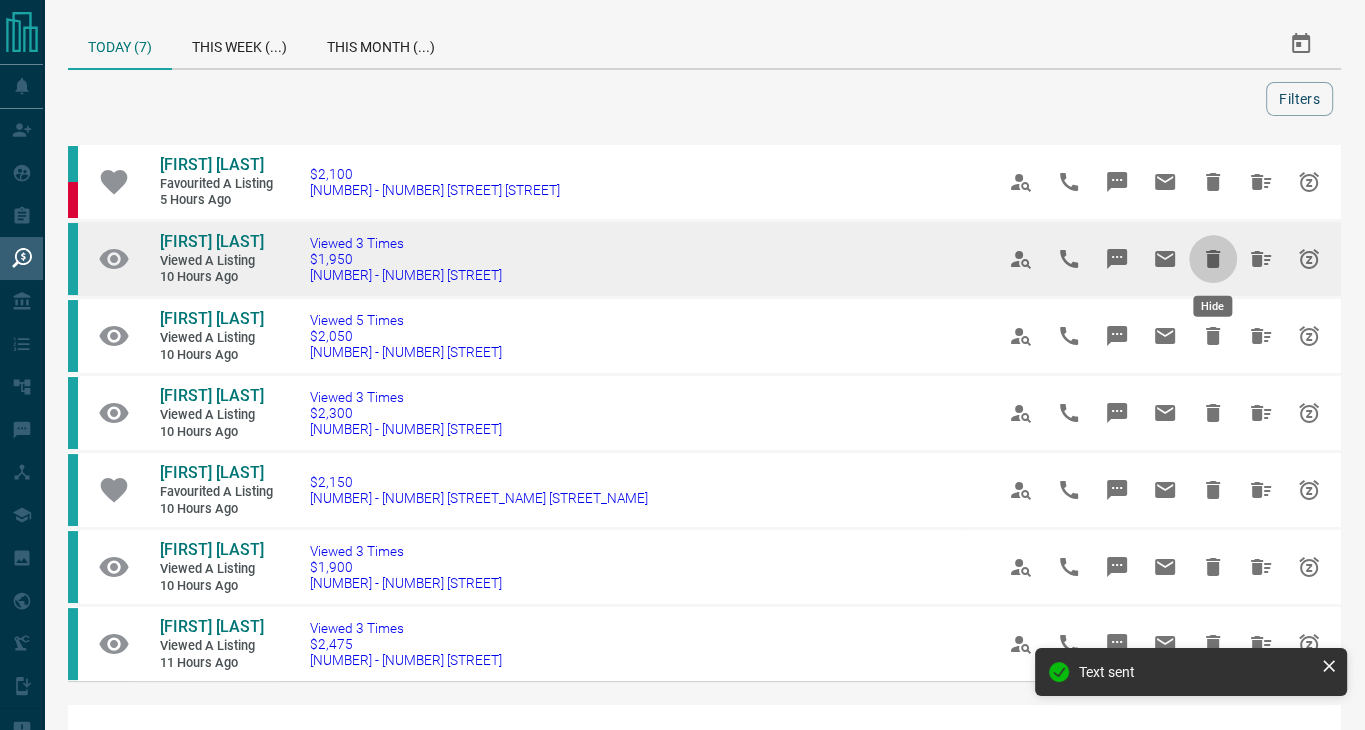 click 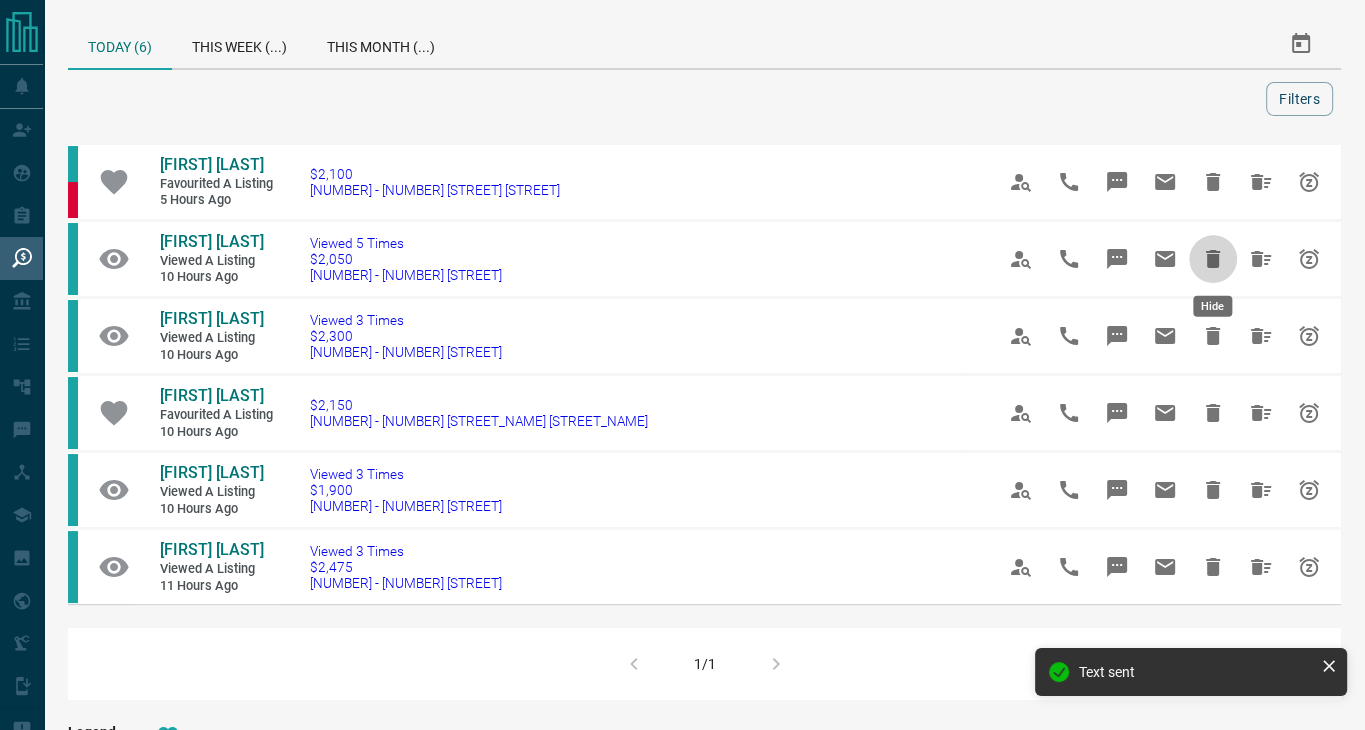 click 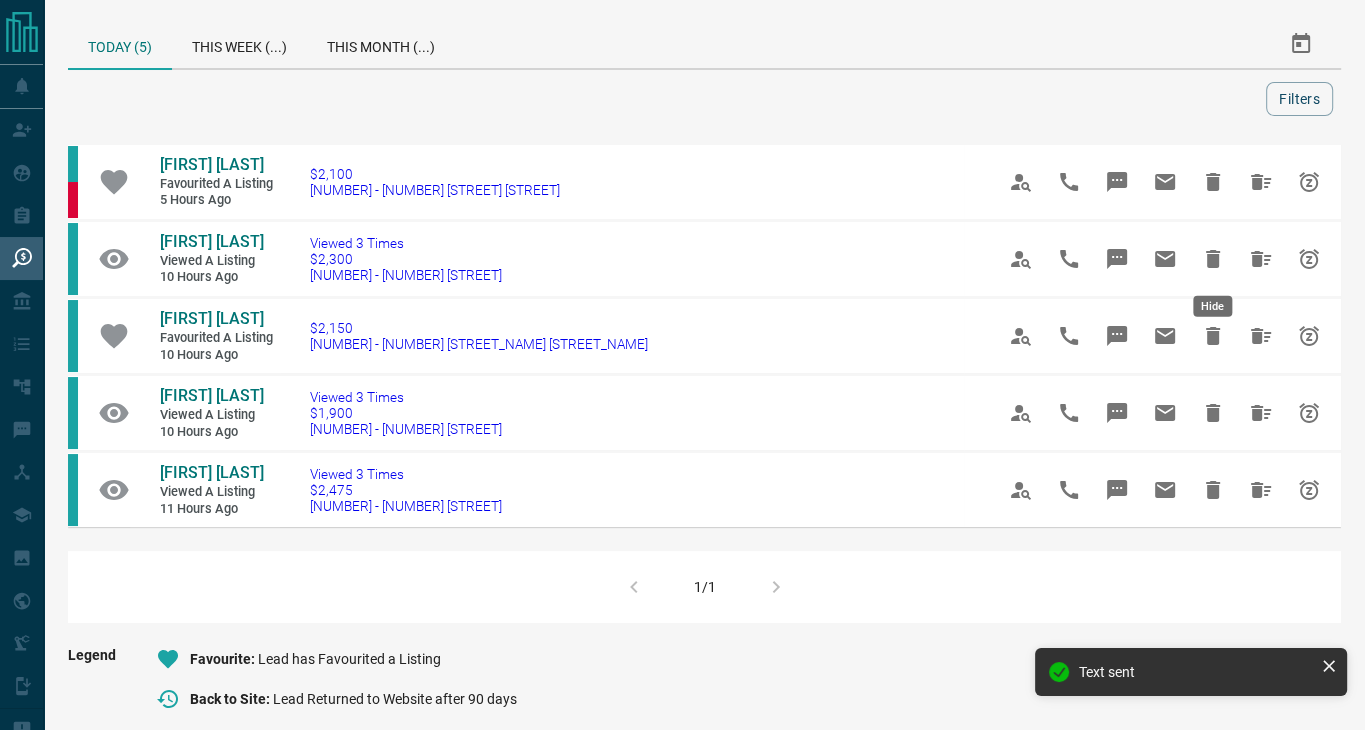 click 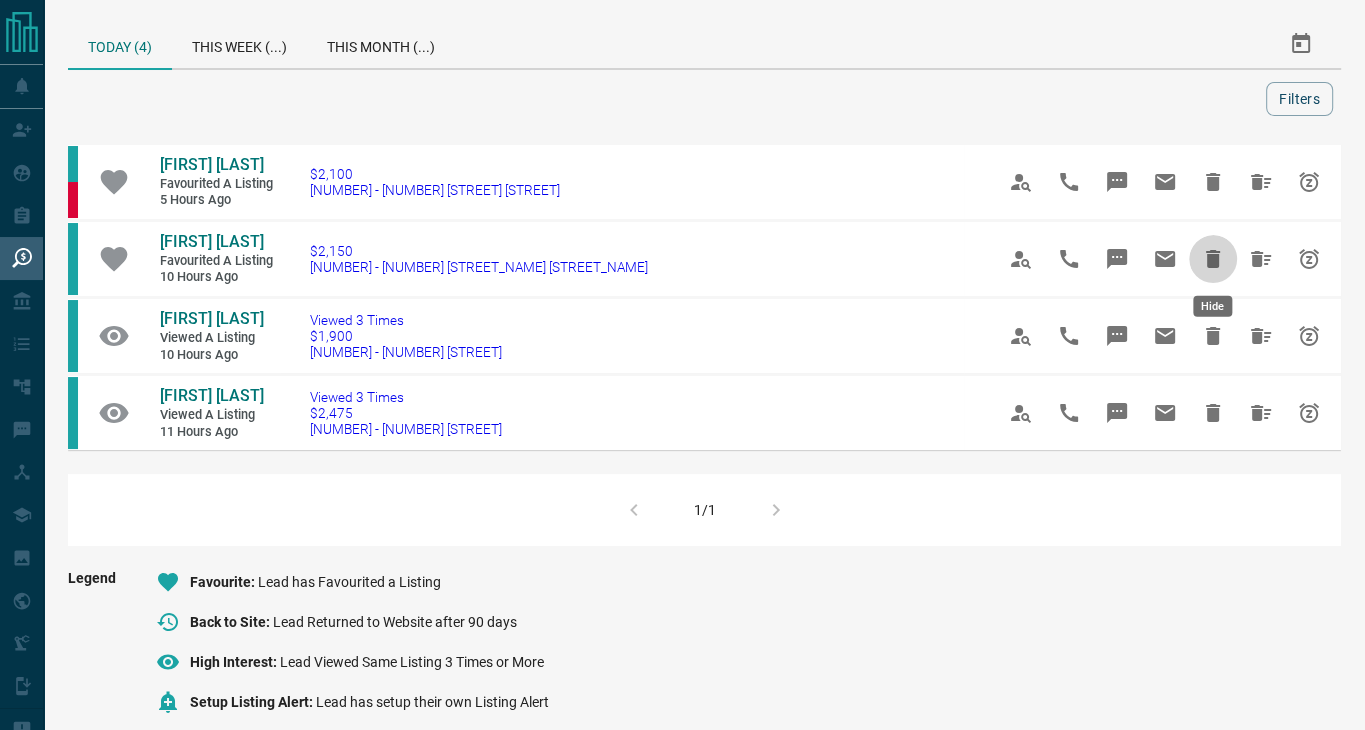 click 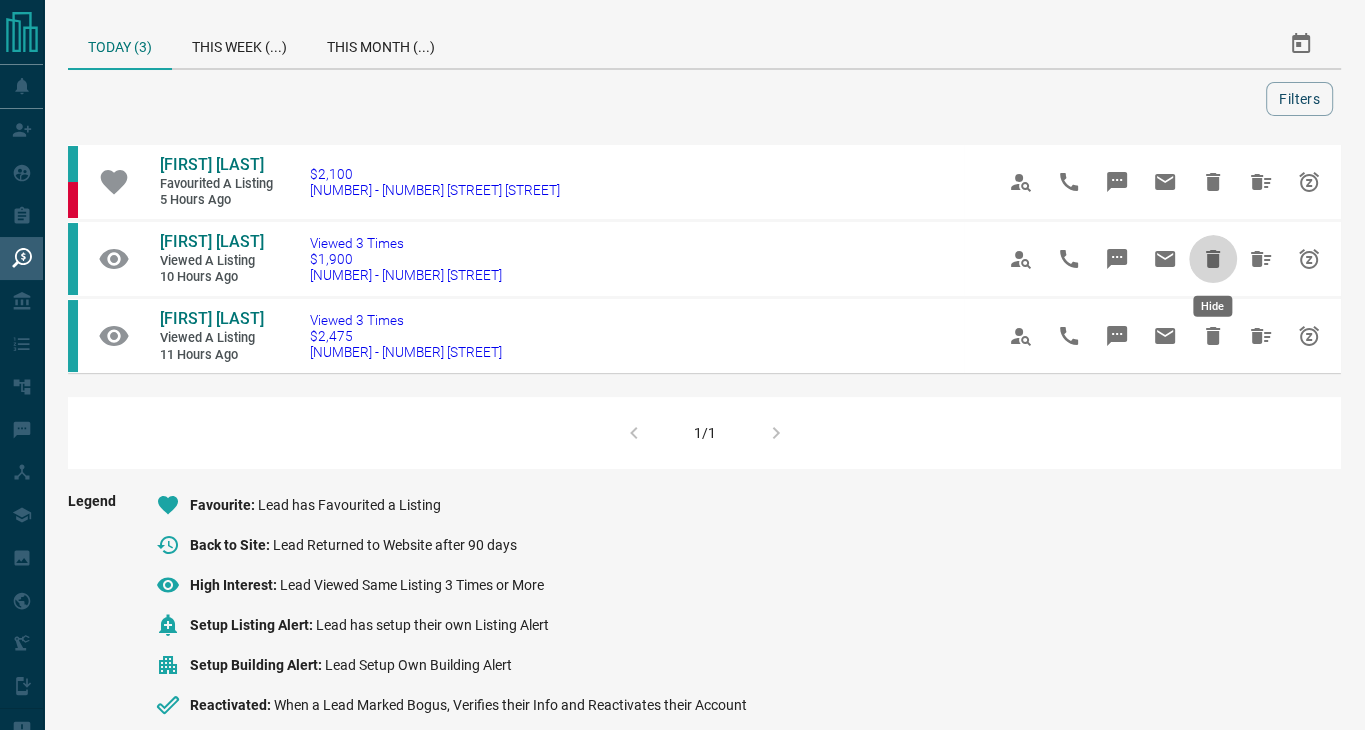 click 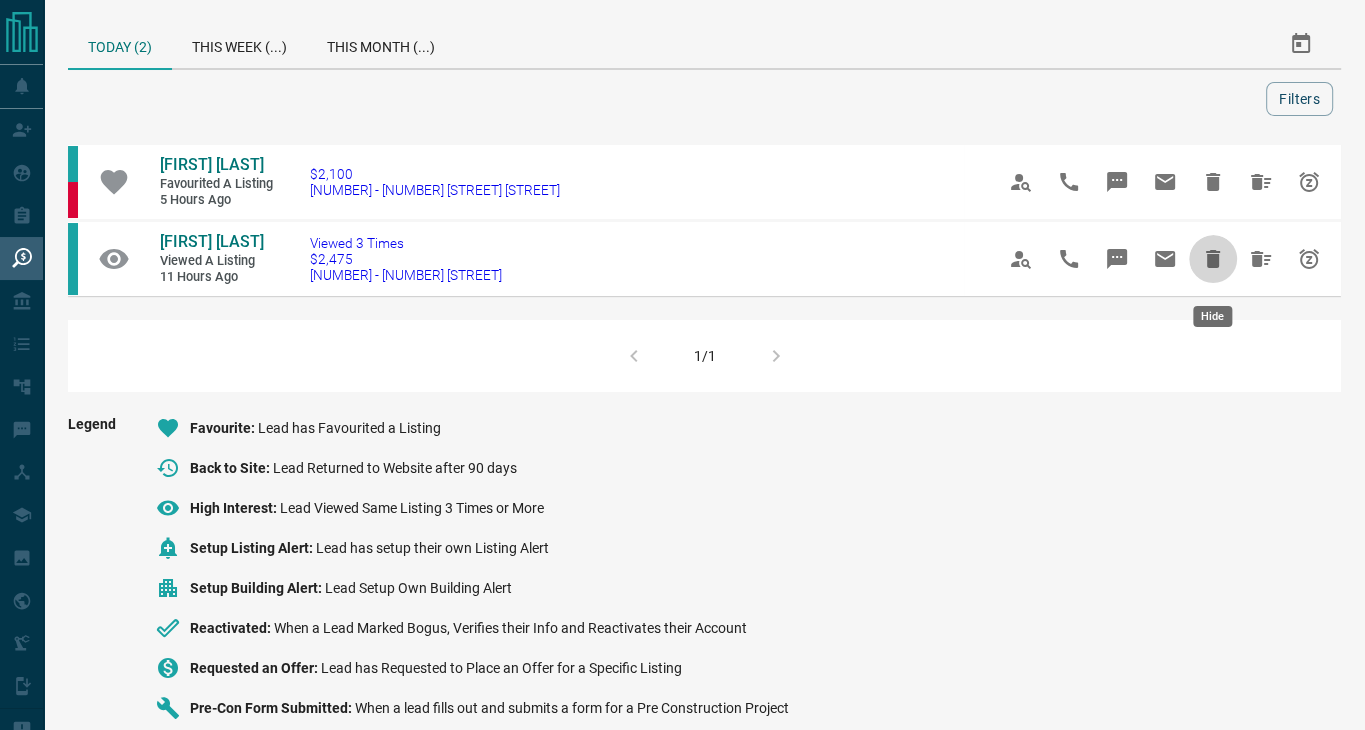 click at bounding box center (1213, 259) 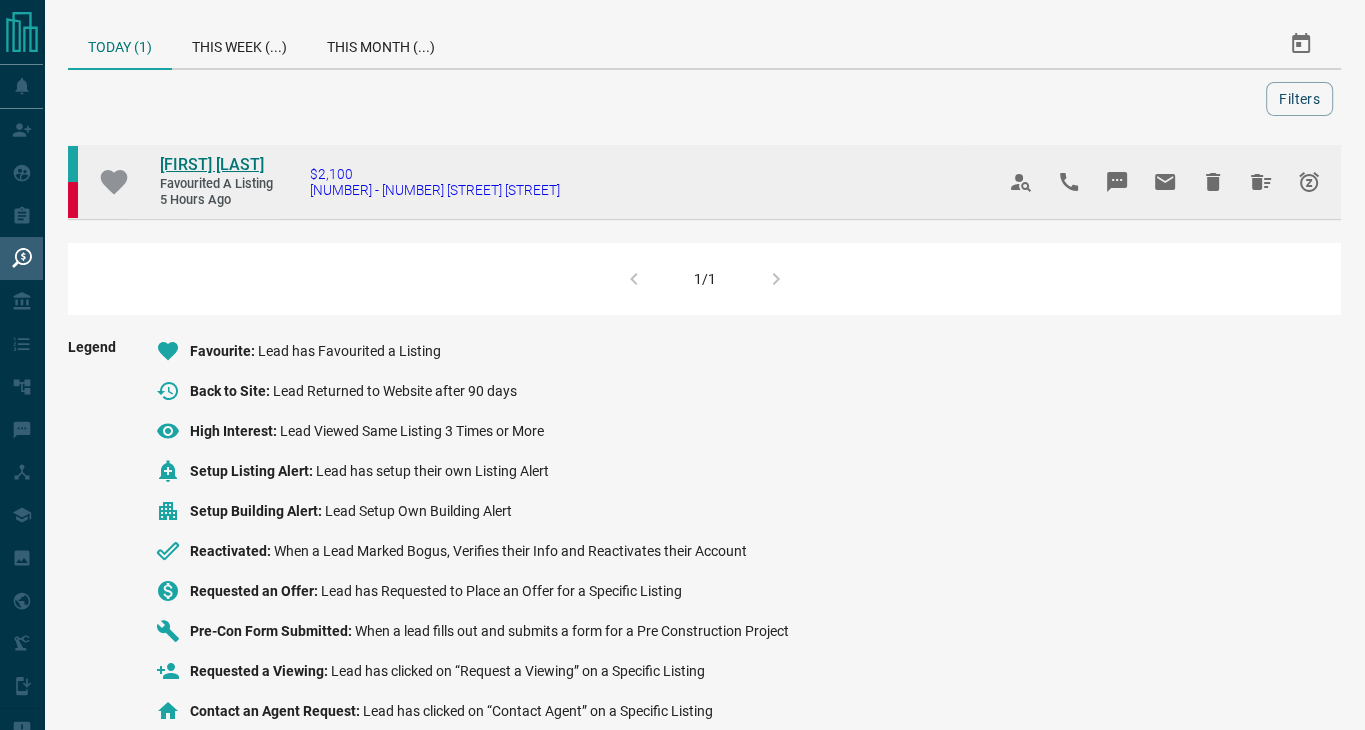 click on "[FIRST] [LAST]" at bounding box center [212, 164] 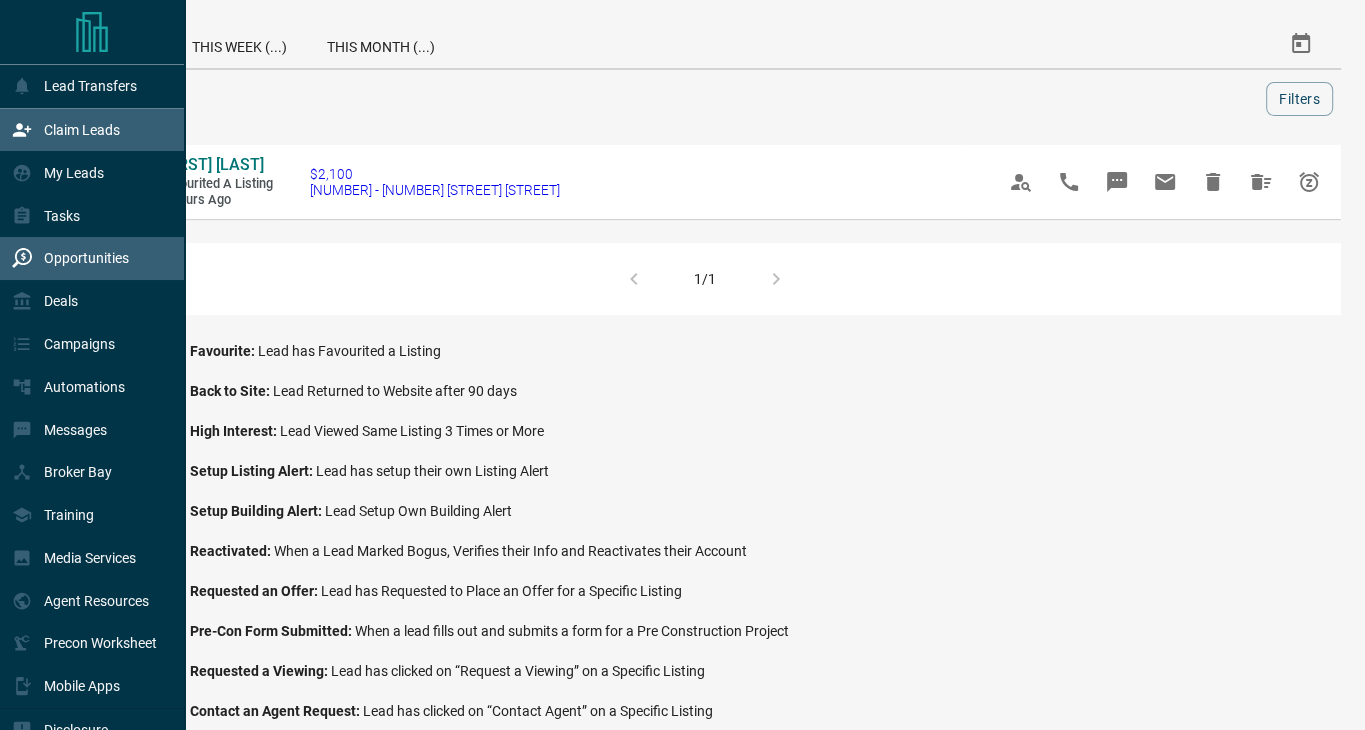click on "Claim Leads" at bounding box center (82, 130) 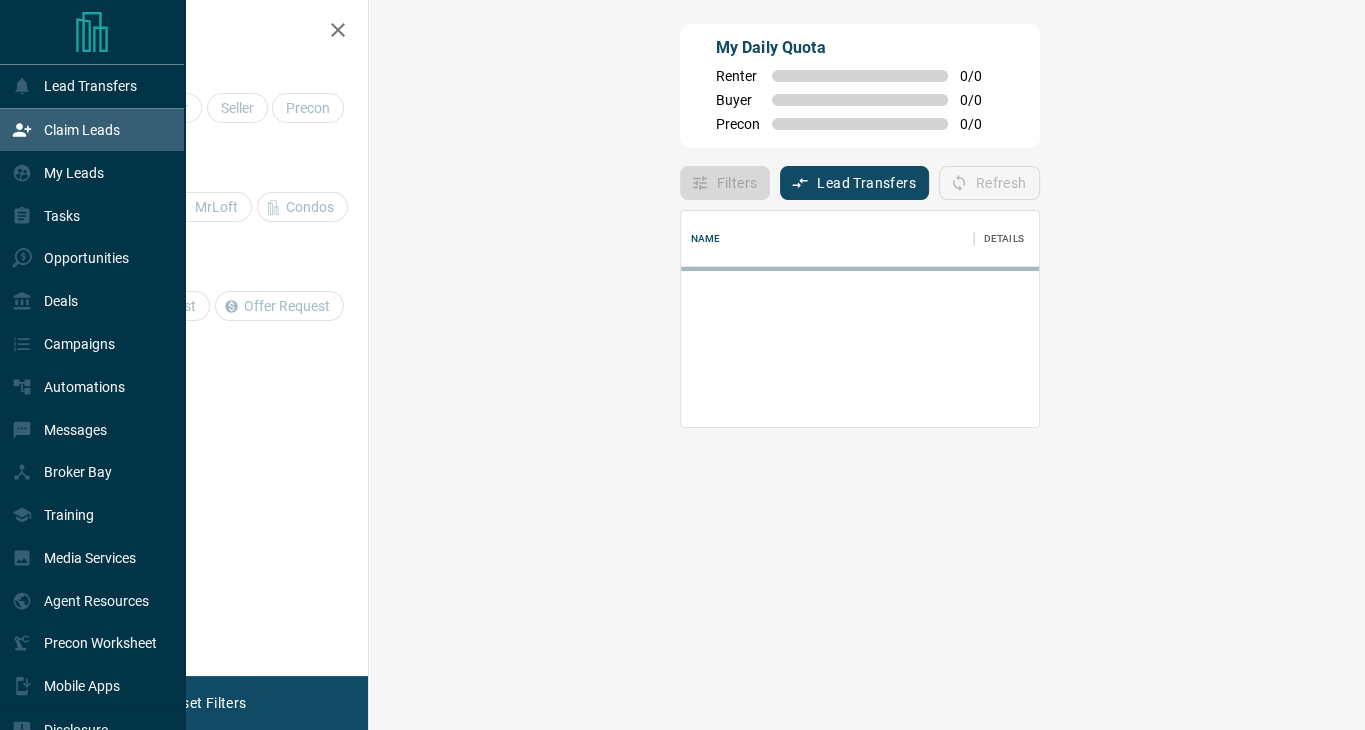 scroll, scrollTop: 16, scrollLeft: 16, axis: both 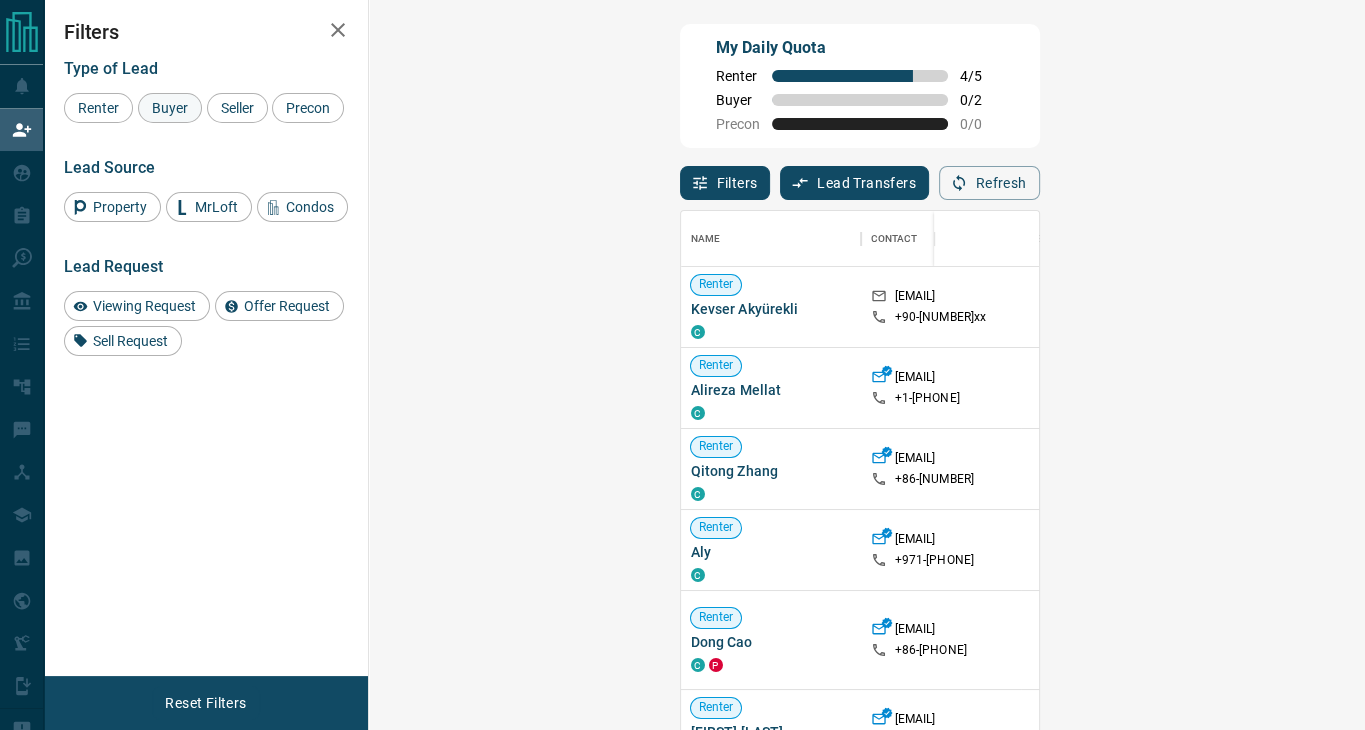 click on "Buyer" at bounding box center (170, 108) 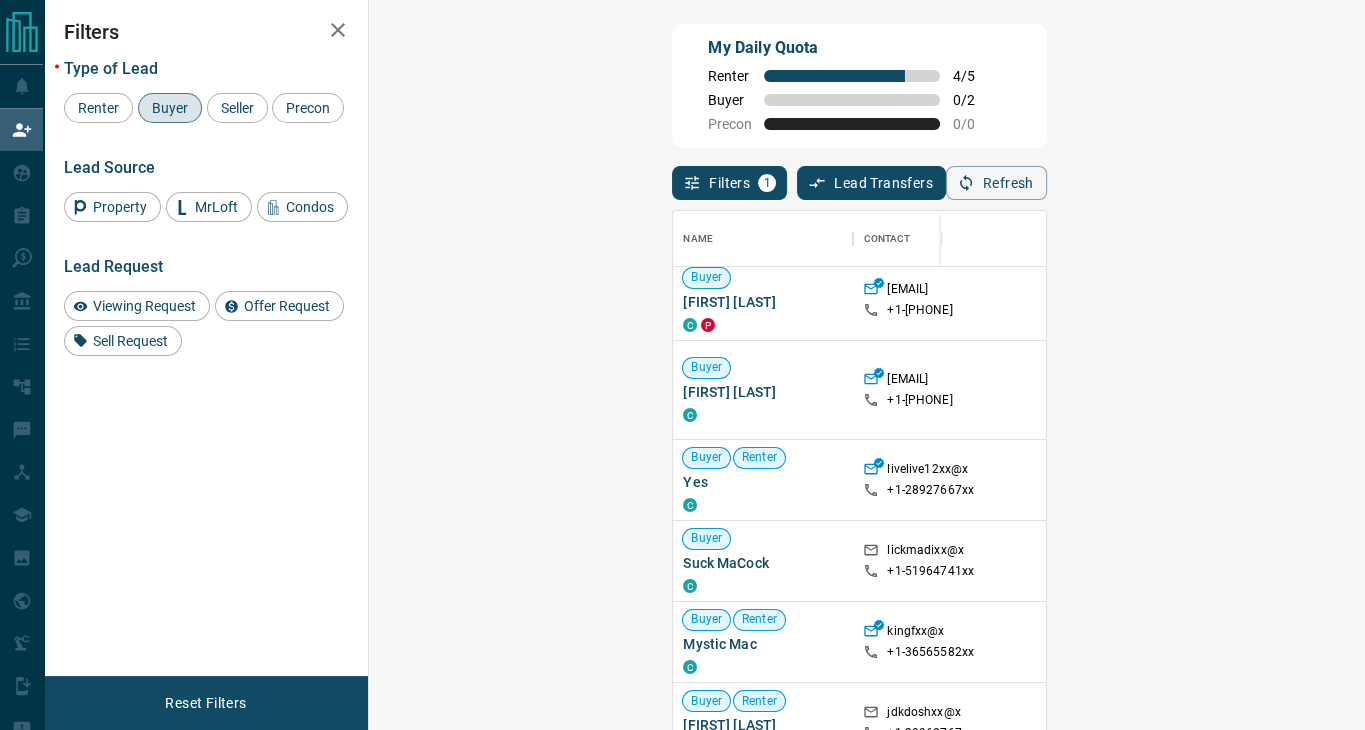scroll, scrollTop: 99, scrollLeft: 0, axis: vertical 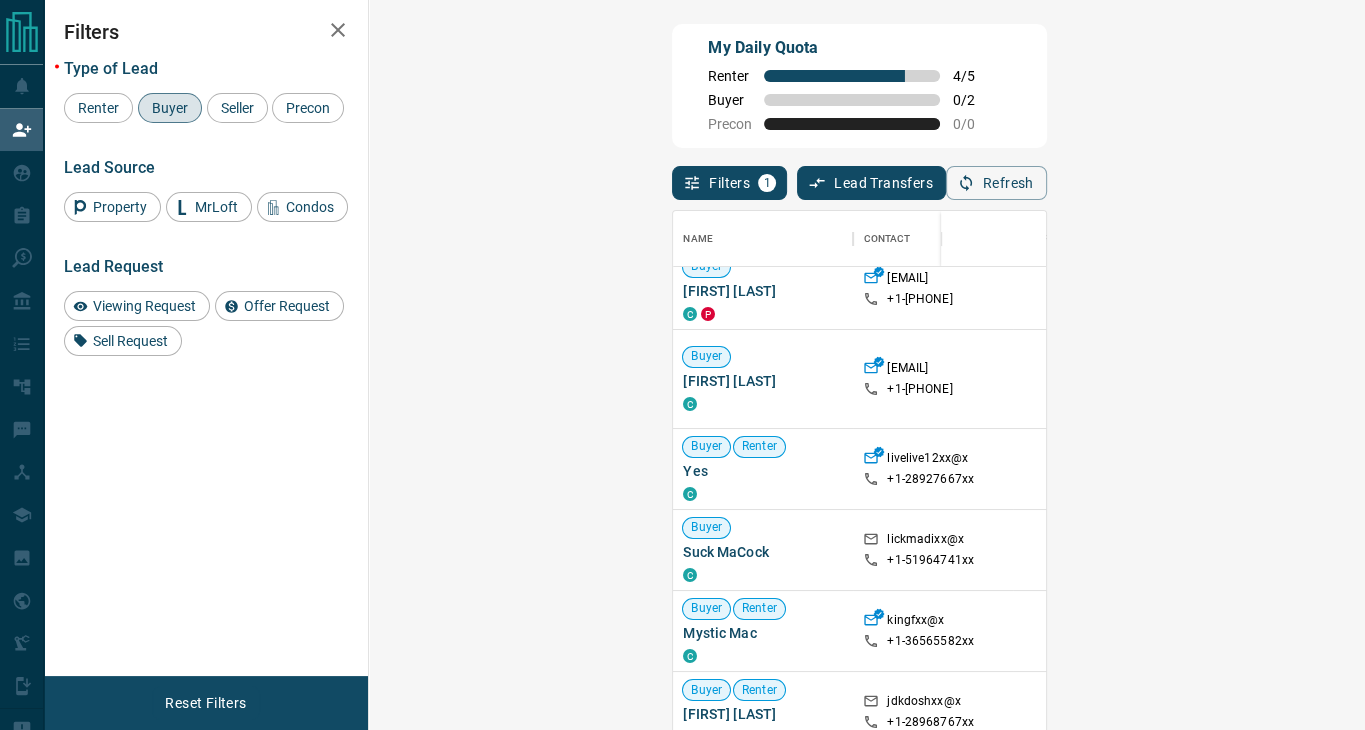 click on "Claim" at bounding box center (1581, 379) 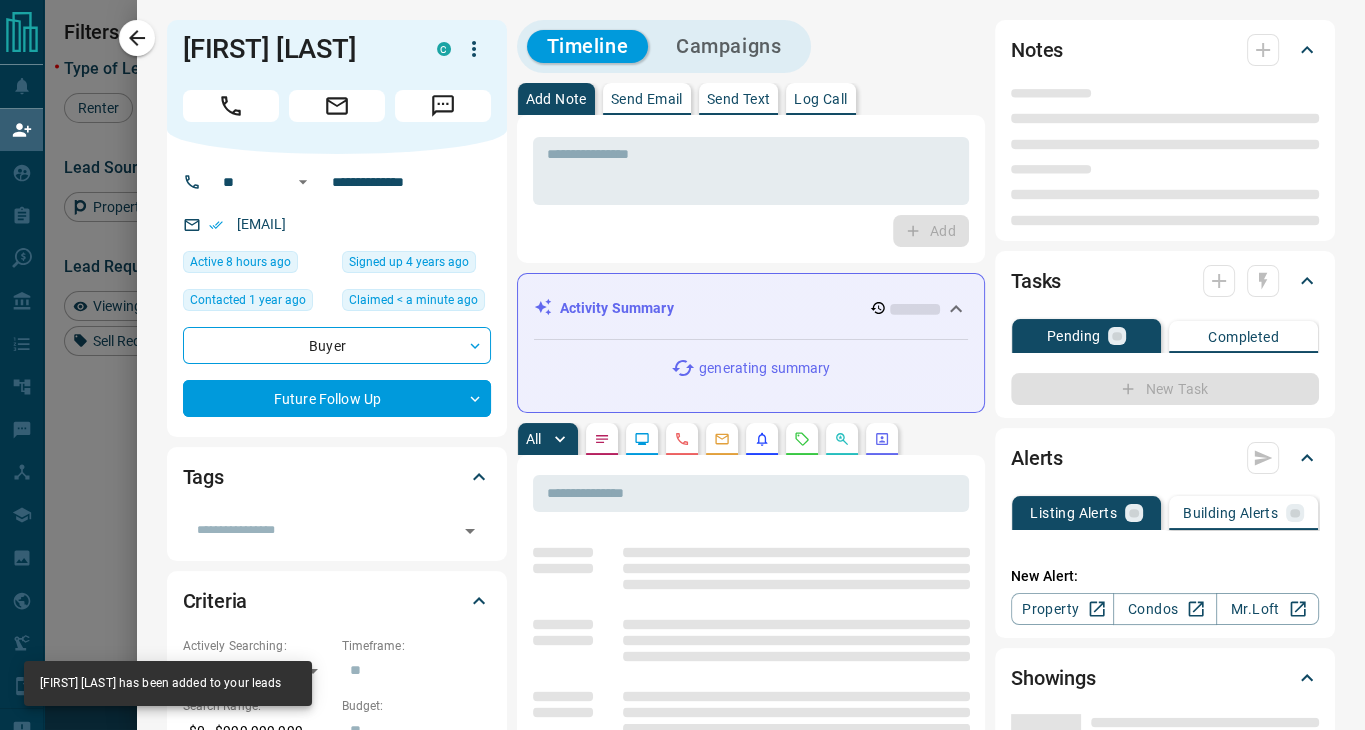type on "**" 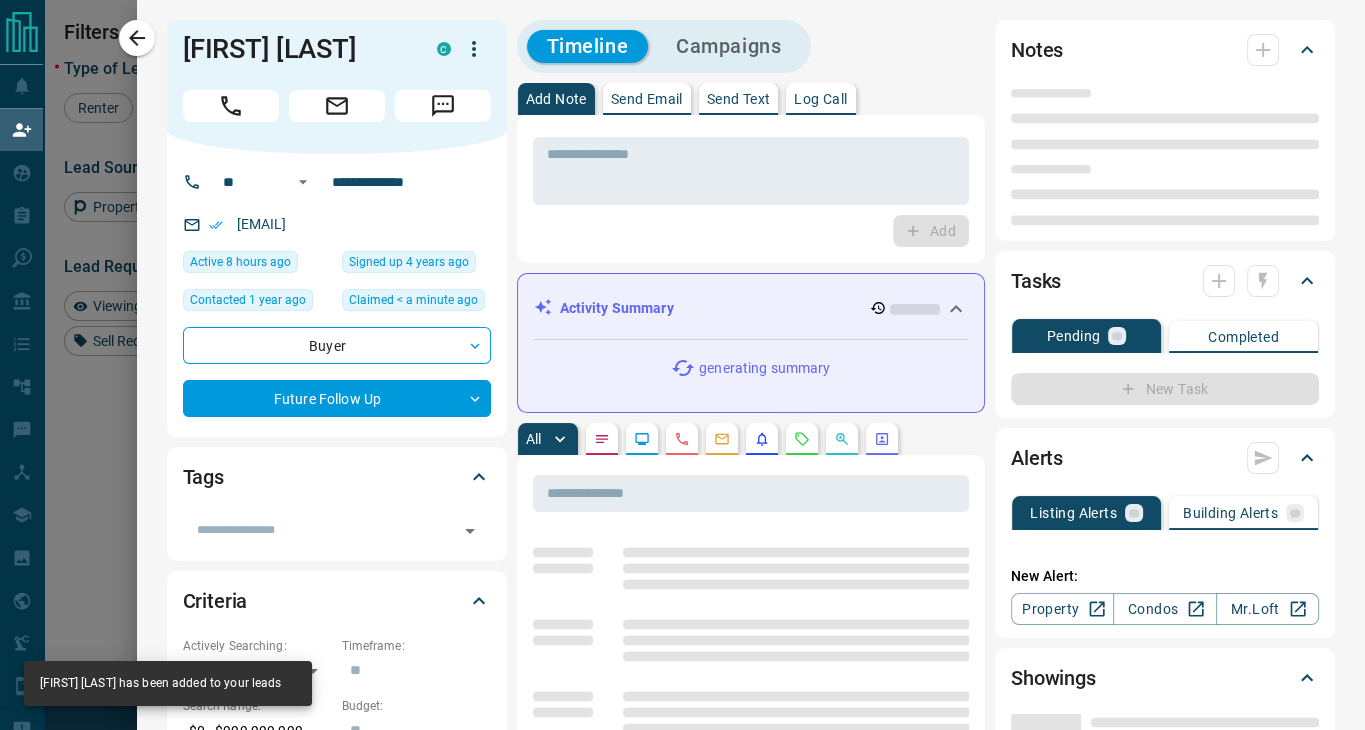 type on "**********" 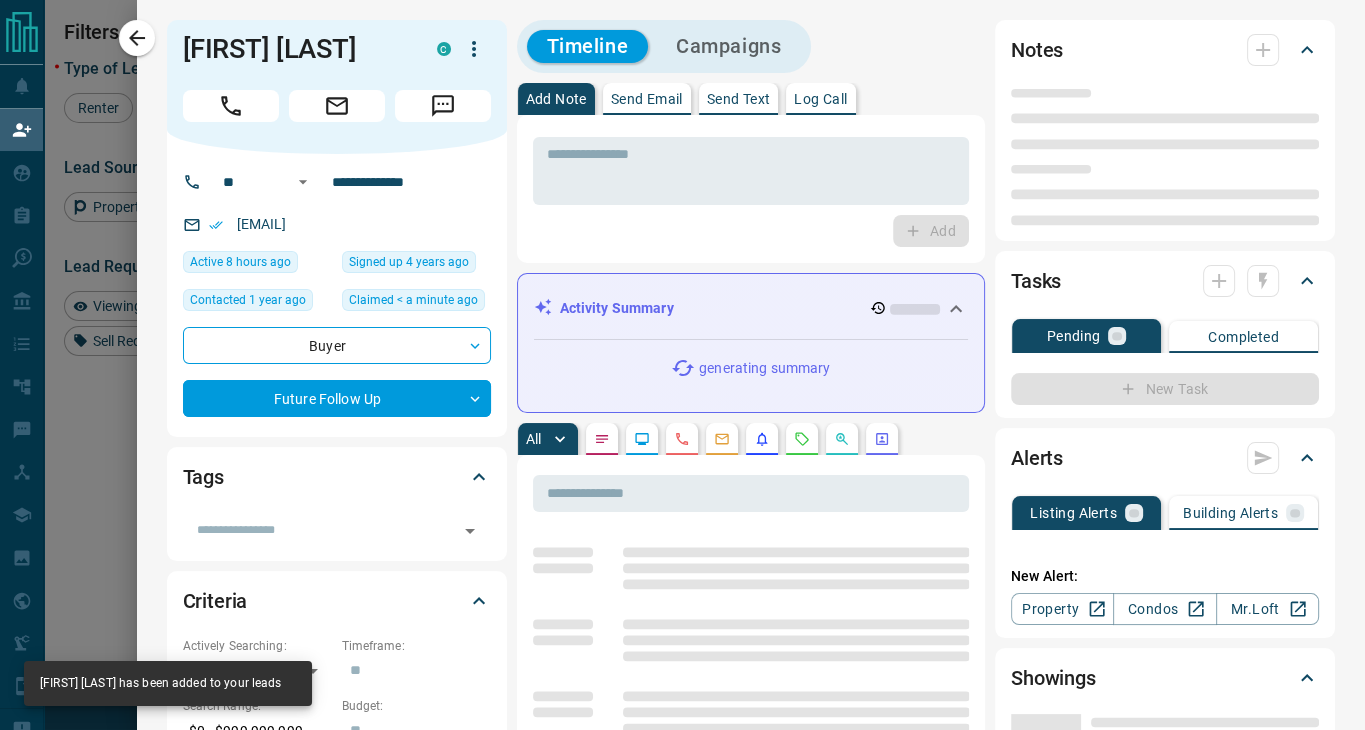 type on "**********" 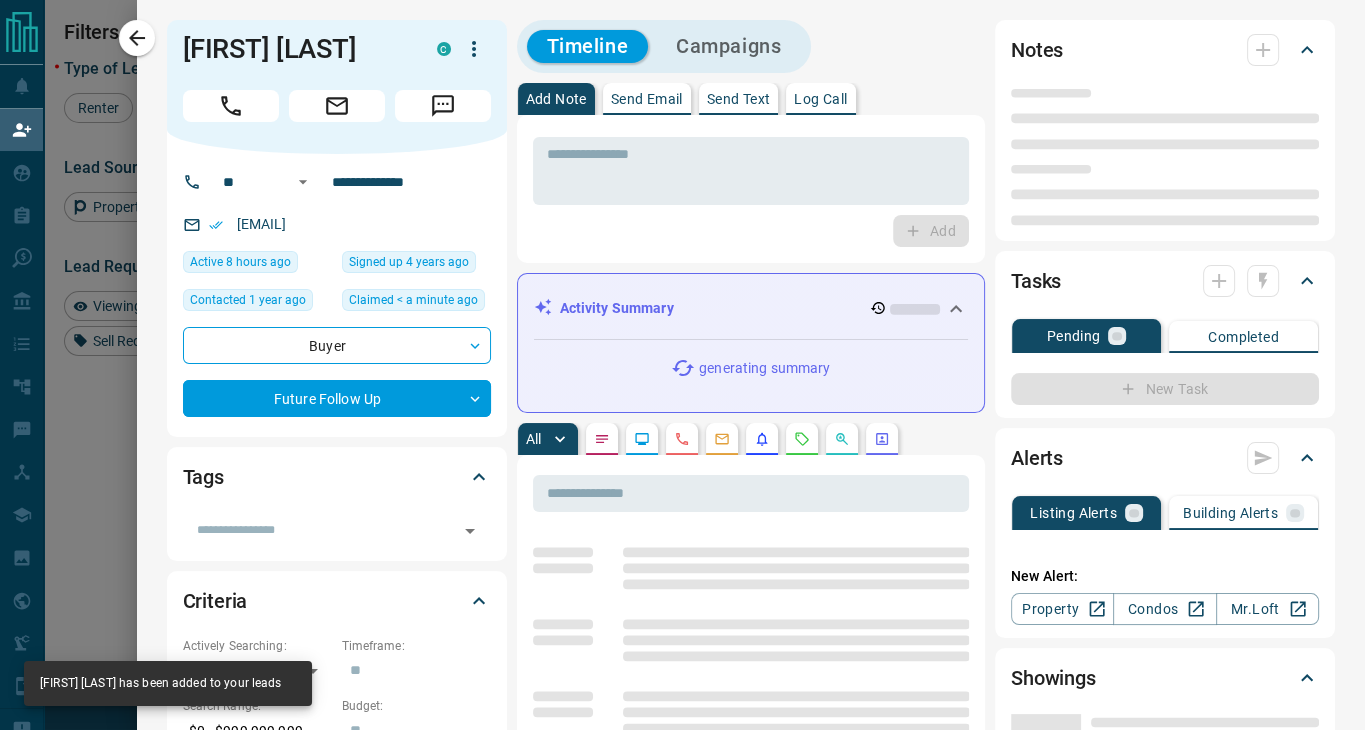 type on "*" 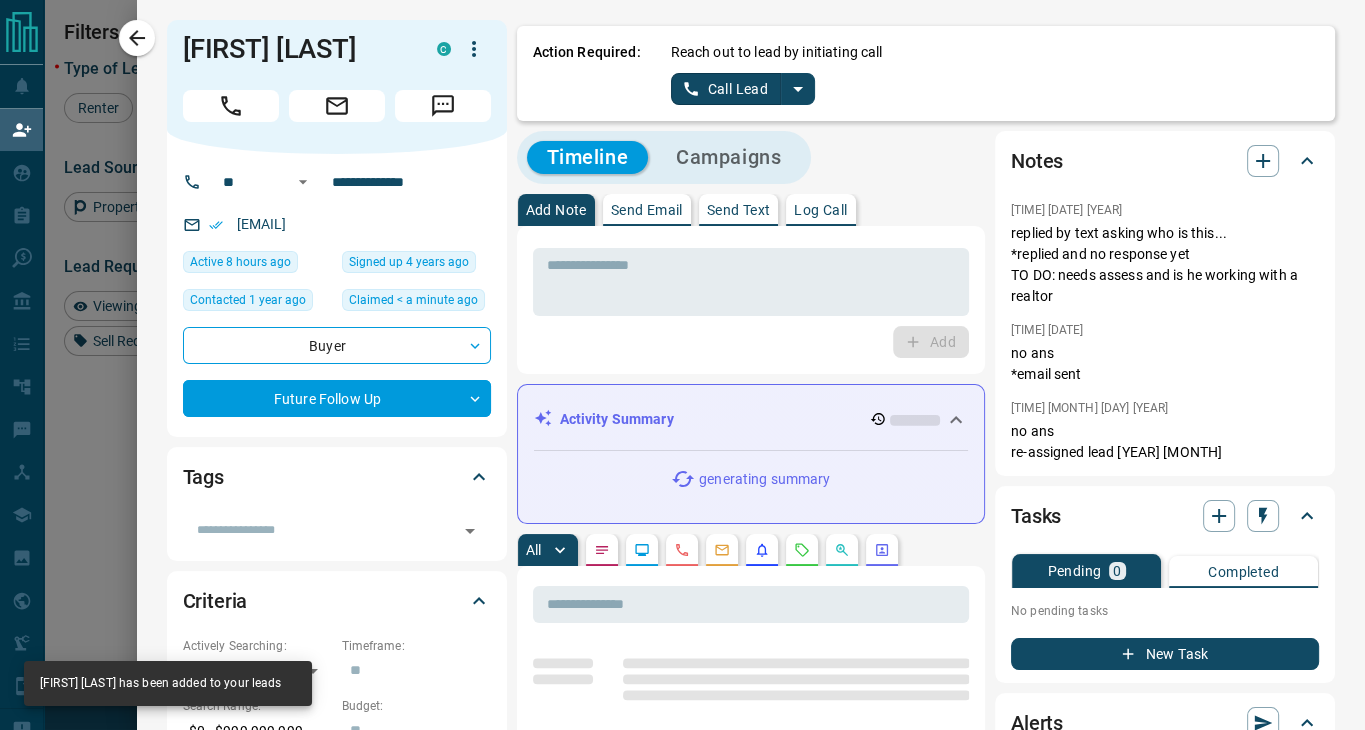 click 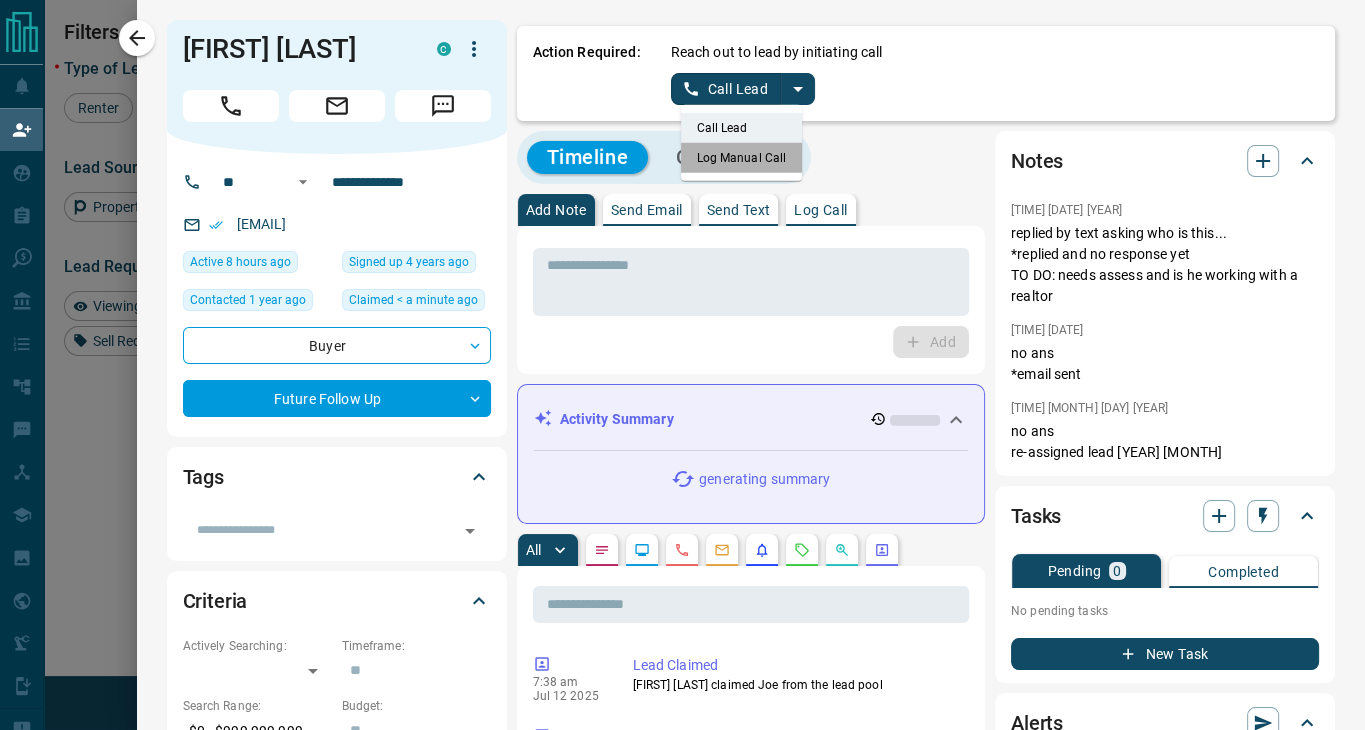 click on "Log Manual Call" at bounding box center [742, 158] 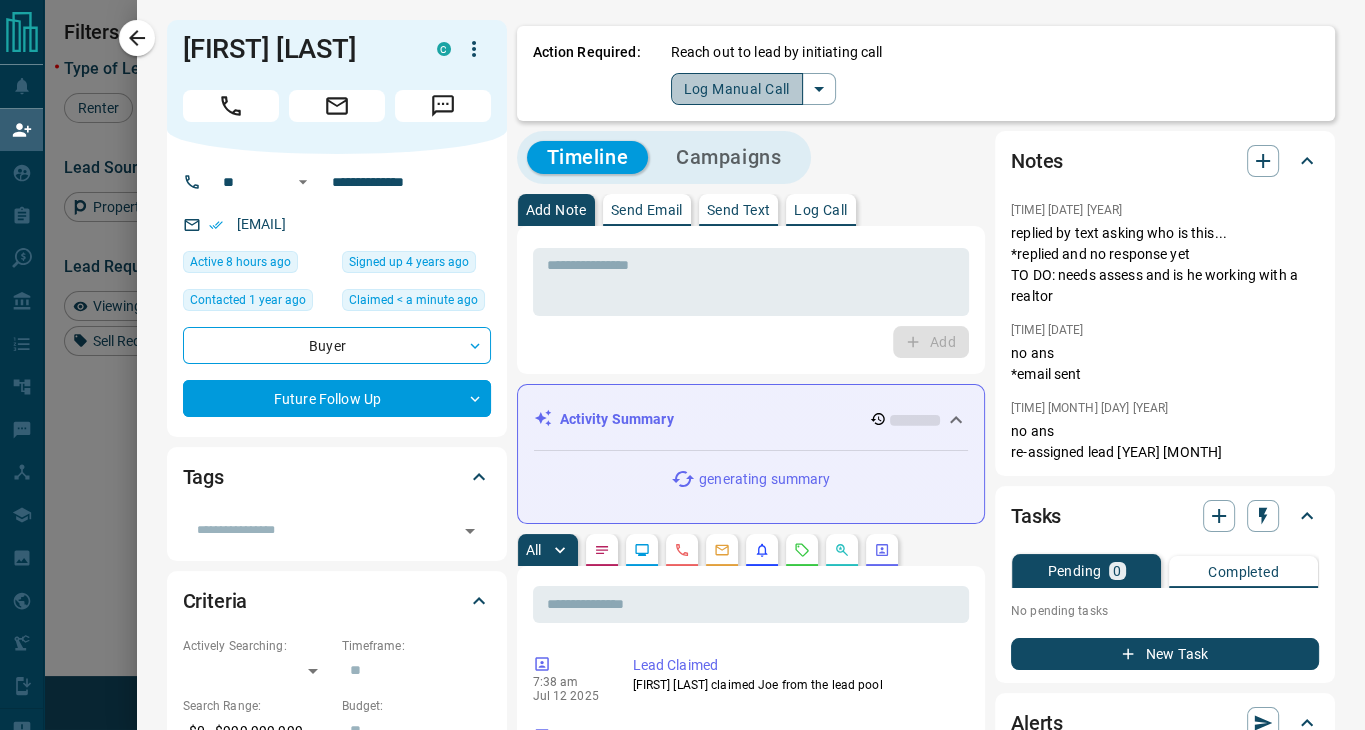 click on "Log Manual Call" at bounding box center [737, 89] 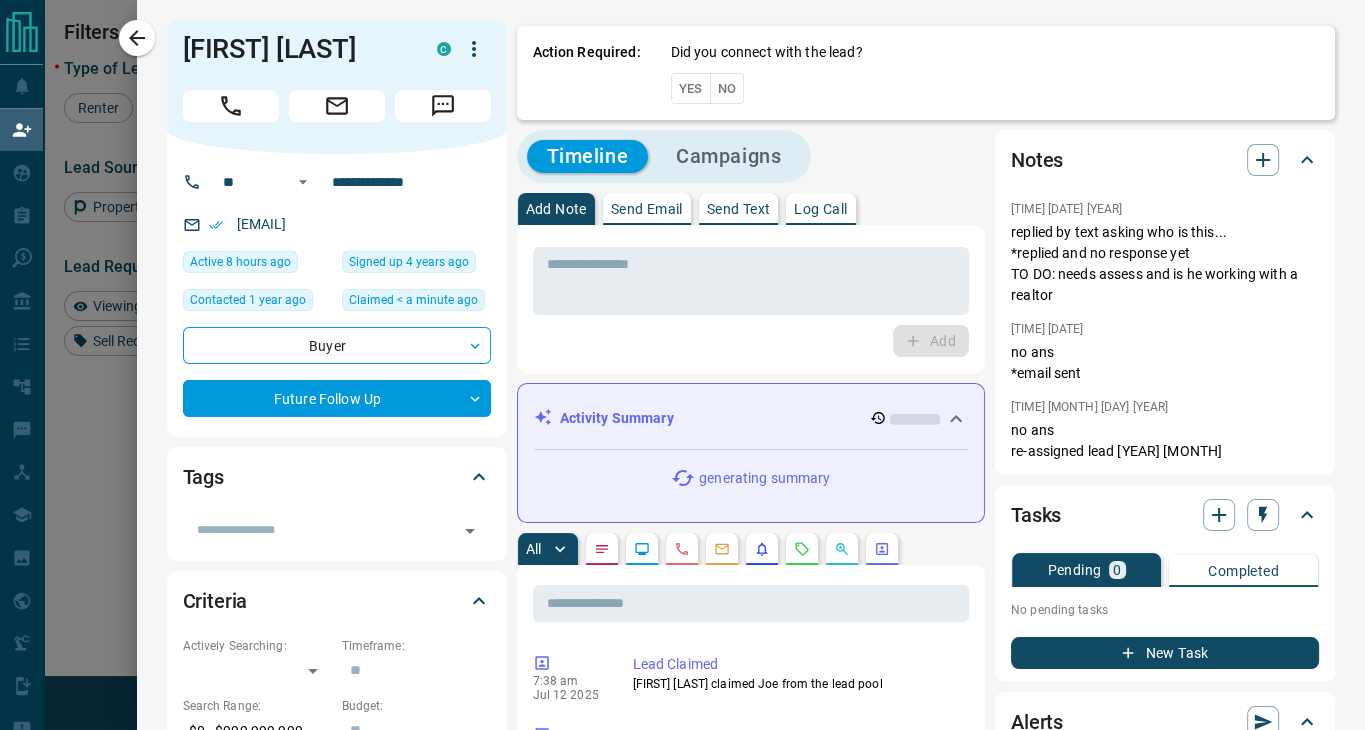 click on "No" at bounding box center (727, 88) 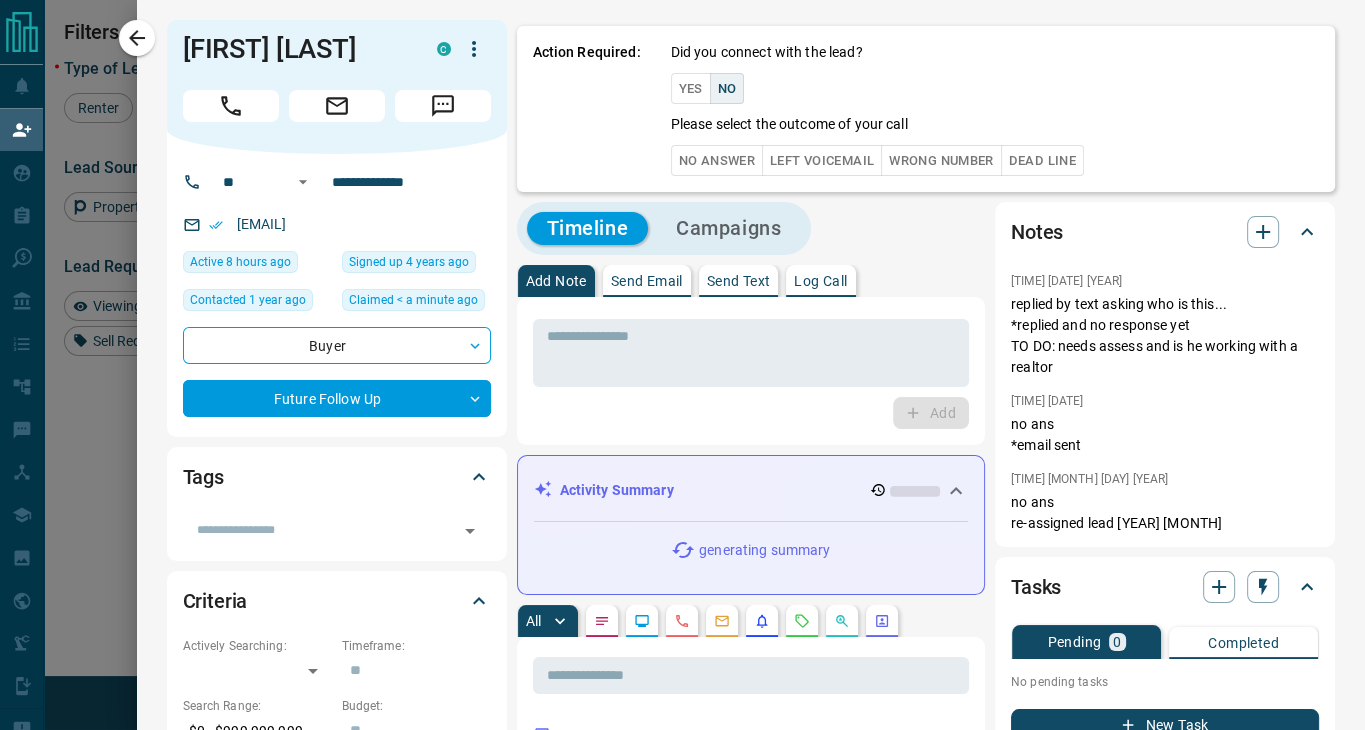 click on "No Answer" at bounding box center (717, 160) 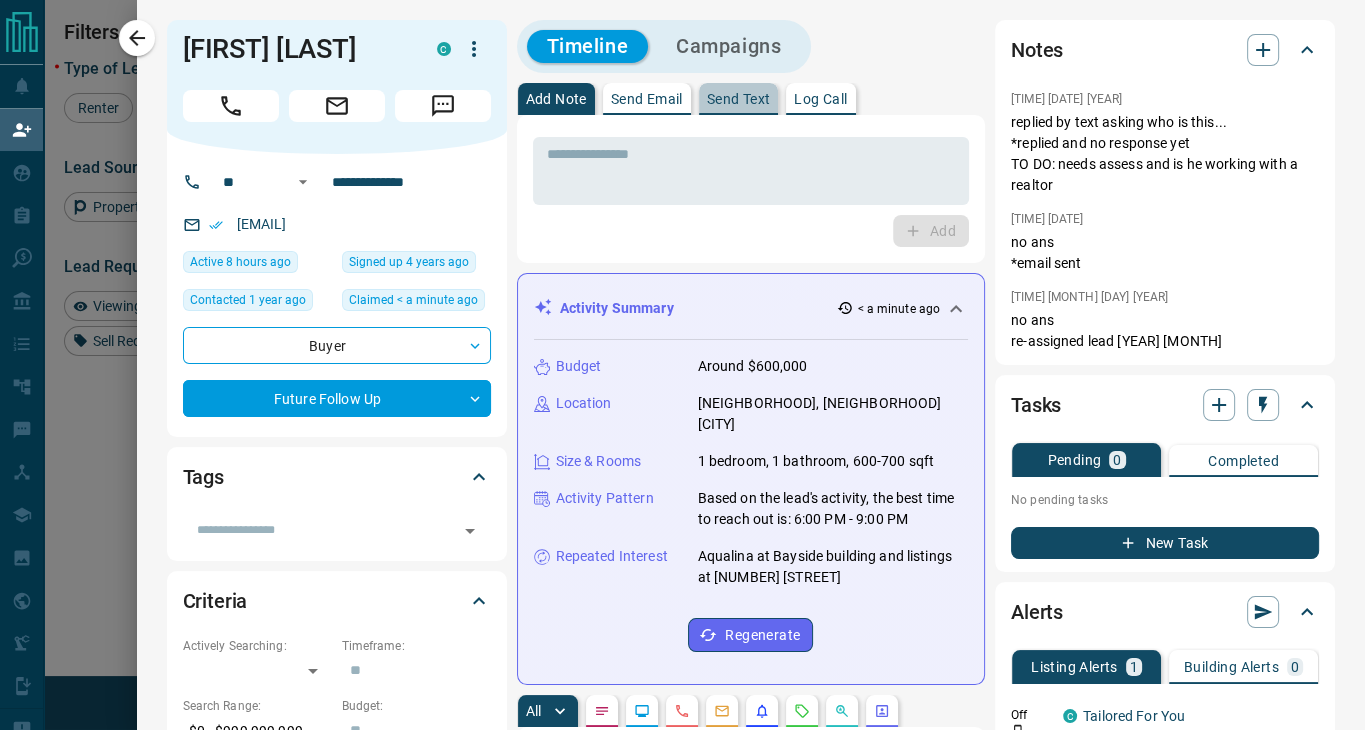 click on "Send Text" at bounding box center (739, 99) 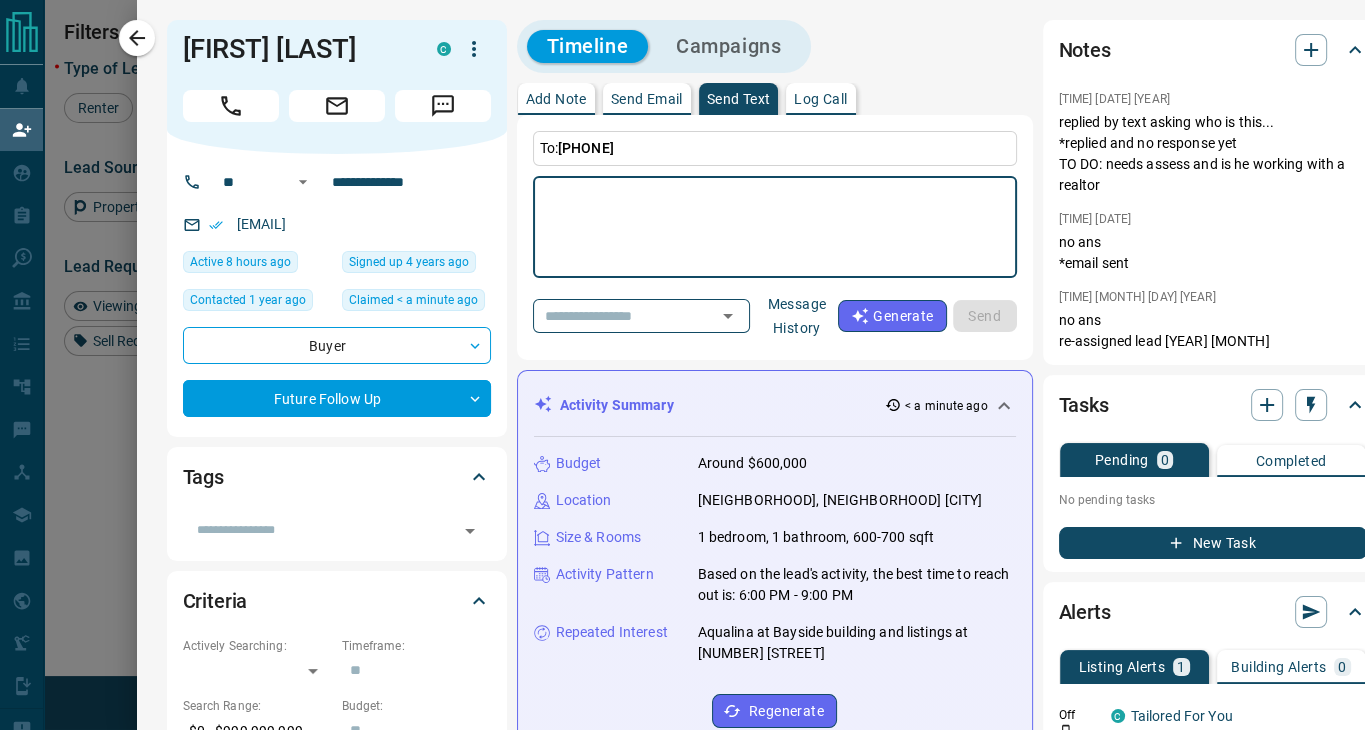 click at bounding box center [775, 227] 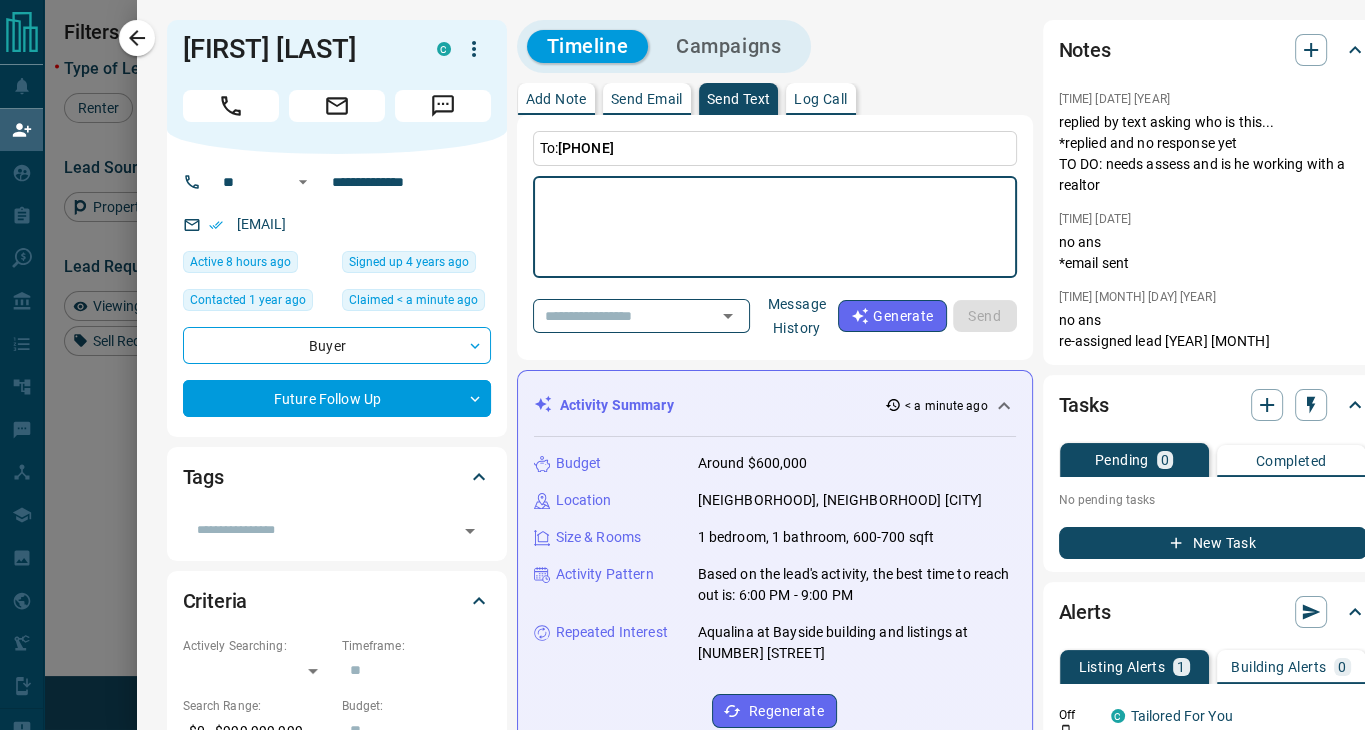 type on "**********" 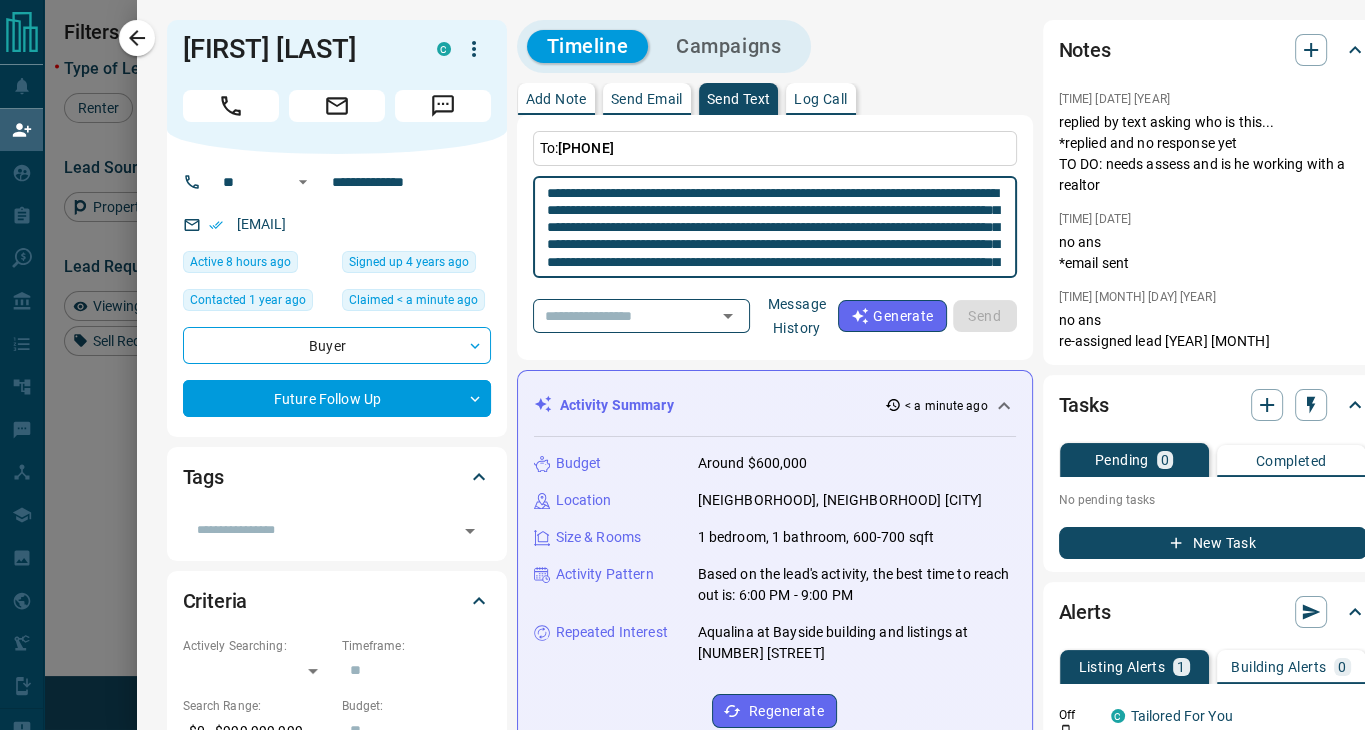 scroll, scrollTop: 87, scrollLeft: 0, axis: vertical 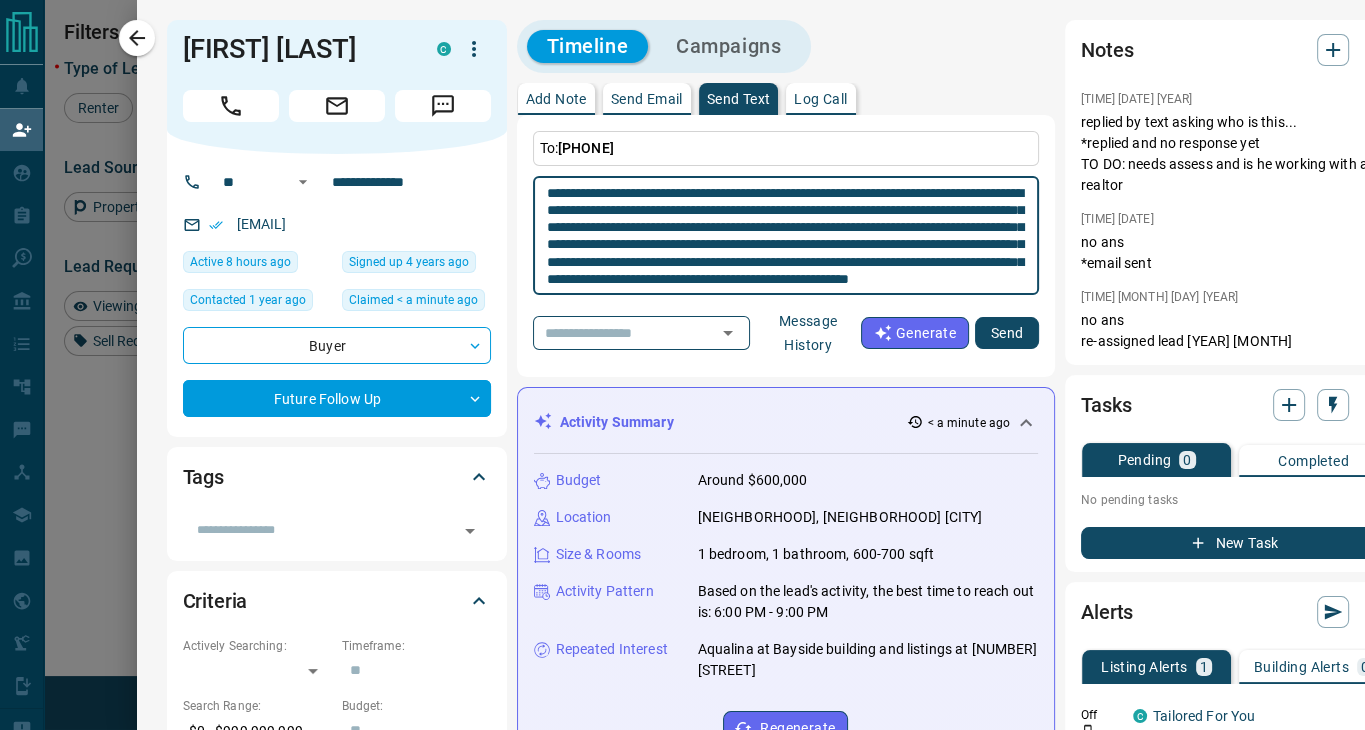 drag, startPoint x: 599, startPoint y: 279, endPoint x: 516, endPoint y: 160, distance: 145.08618 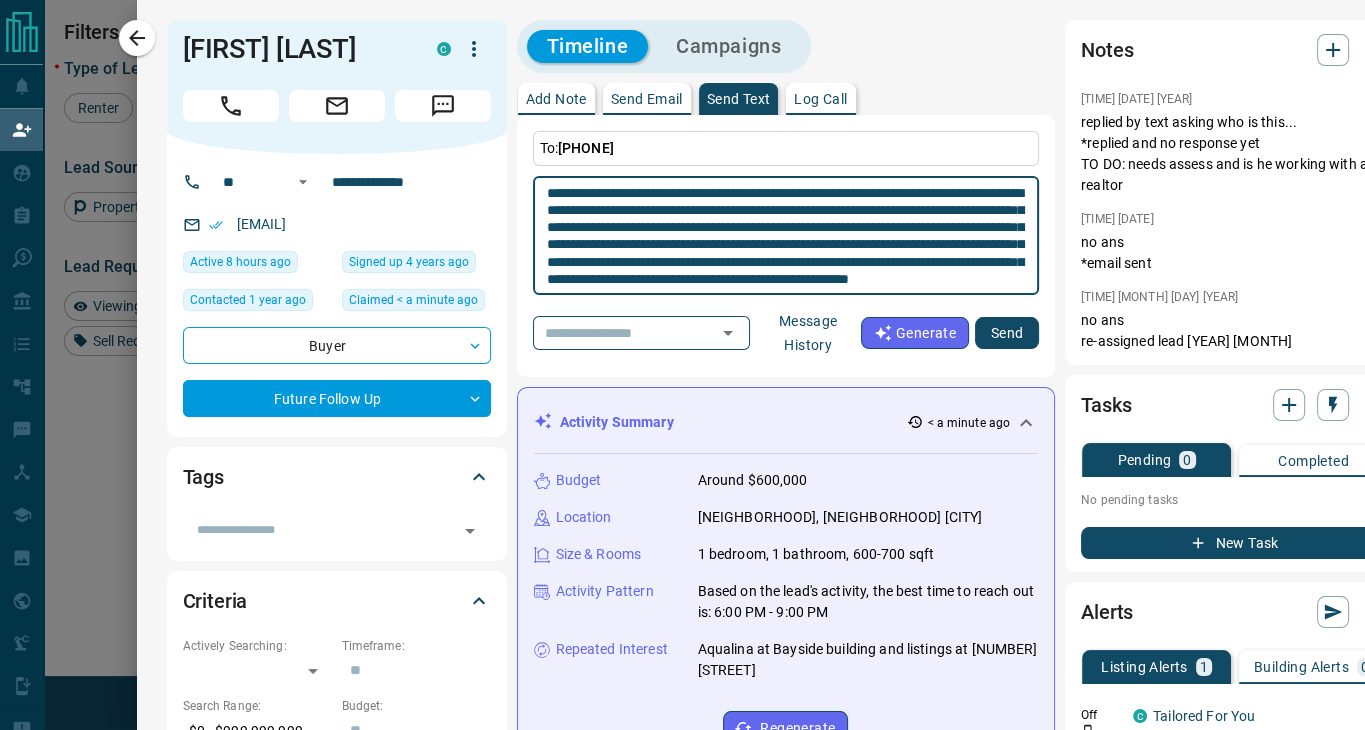 type 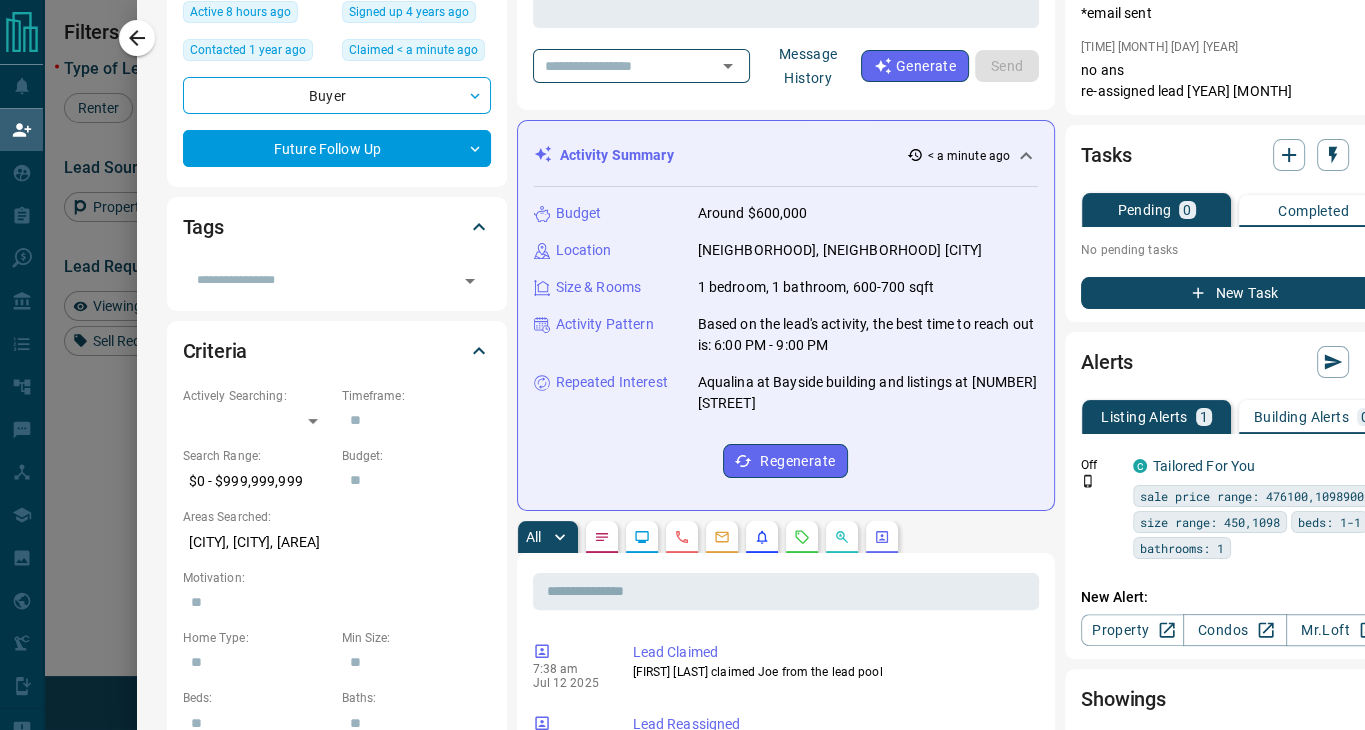 scroll, scrollTop: 232, scrollLeft: 0, axis: vertical 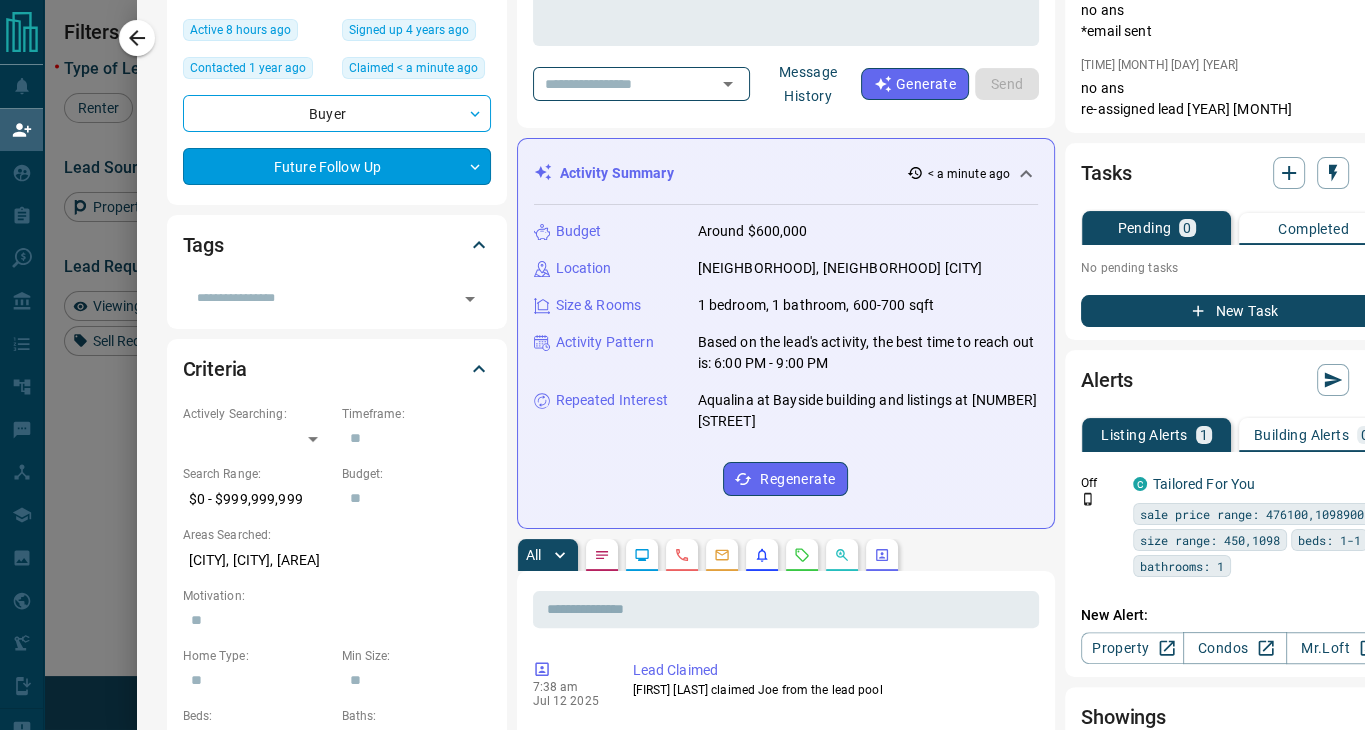 click on "Lead Transfers Claim Leads My Leads Tasks Opportunities Deals Campaigns Automations Messages Broker Bay Training Media Services Agent Resources Precon Worksheet Mobile Apps Disclosure Logout My Daily Quota Renter 4 / 5 Buyer 1 / 2 Precon 0 / 0 Filters 1 Lead Transfers 0 Refresh Name Contact Search Search Range Location Requests AI Status Recent Opportunities (30d) Buyer [FIRST] [LAST] C [EMAIL] [PHONE] $610K - $23M Toronto, Downtown High Interest Buyer [FIRST] [LAST] C [EMAIL] [PHONE] $1K - $1K Oshawa, Downtown Back to Site Buyer [FIRST] [LAST] C [EMAIL] [PHONE] $0 - $1000M Toronto, Downtown High Interest Back to Site Requested a Viewing Buyer Renter Yes C [EMAIL] [PHONE] Toronto, Downtown Setup Listing Alert Favourite Buyer [FIRST] [LAST] C [EMAIL] [PHONE] $3K - $3K Toronto, Downtown, East End Buyer Renter [FIRST] [LAST] C [EMAIL] [PHONE] Toronto, Downtown Buyer Renter [FIRST] [LAST] C [EMAIL] [PHONE] Toronto, Downtown Buyer Renter [NAME] C [PHONE] Buyer" at bounding box center [682, 312] 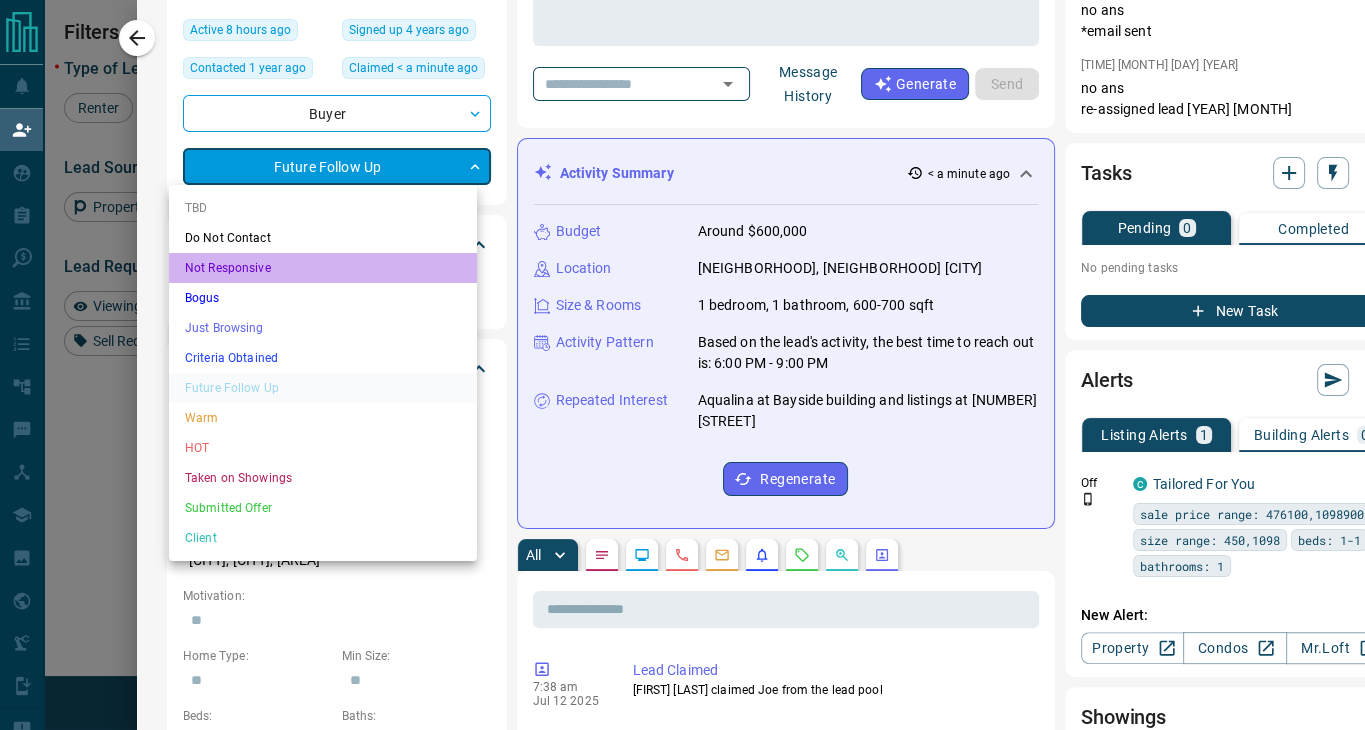 click on "Not Responsive" at bounding box center (323, 268) 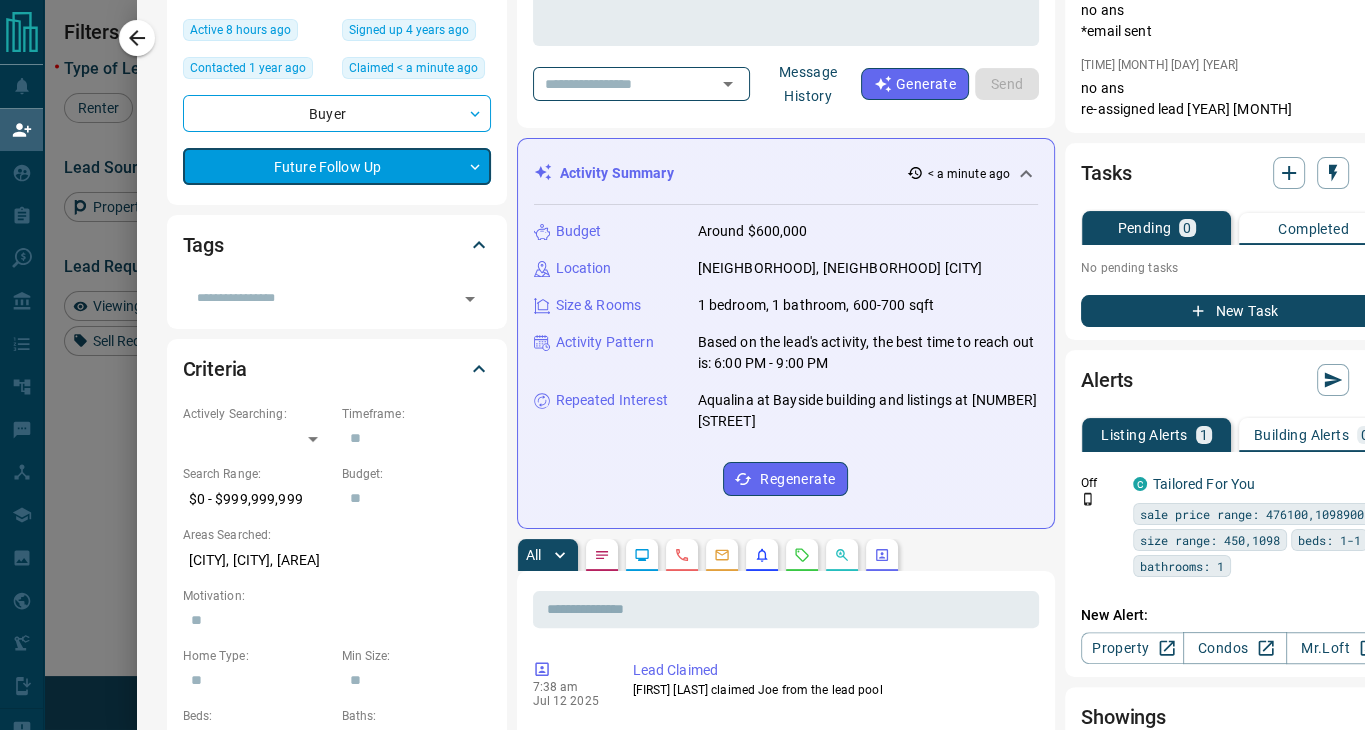 type on "*" 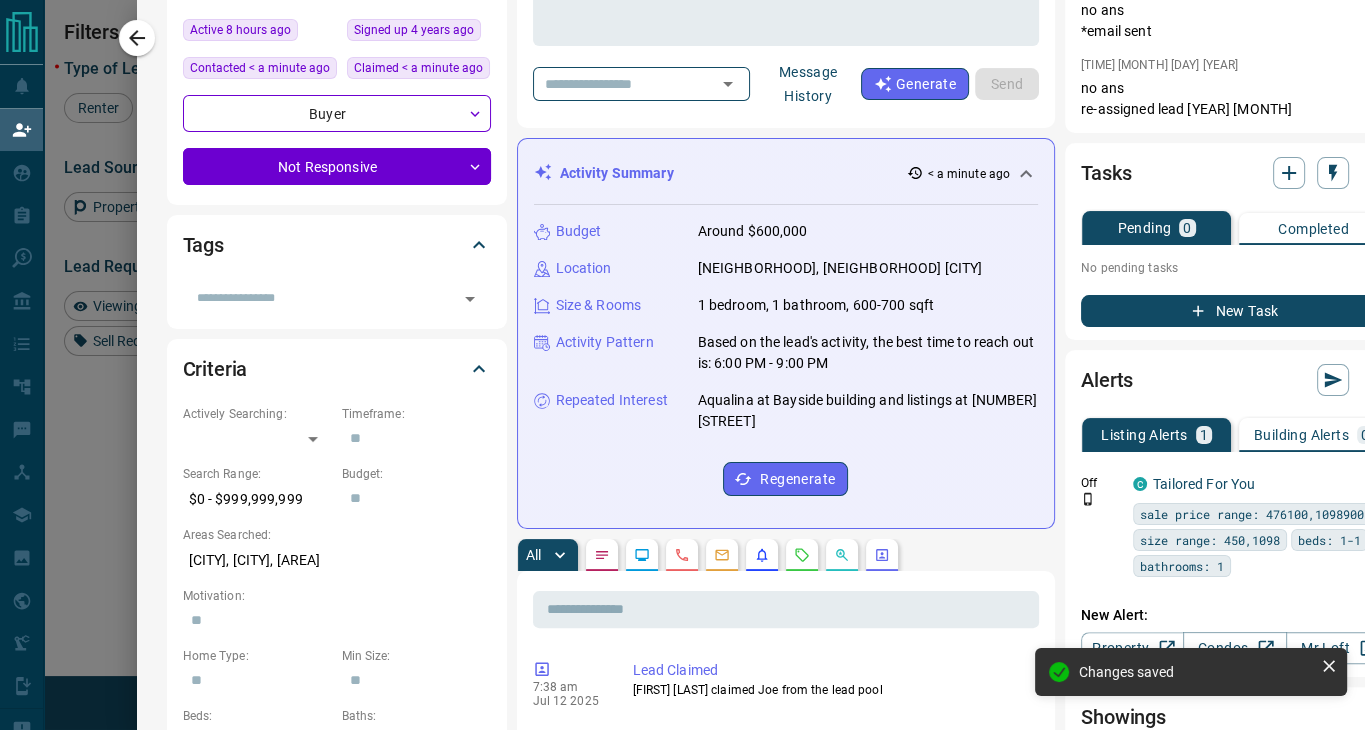 scroll, scrollTop: 0, scrollLeft: 0, axis: both 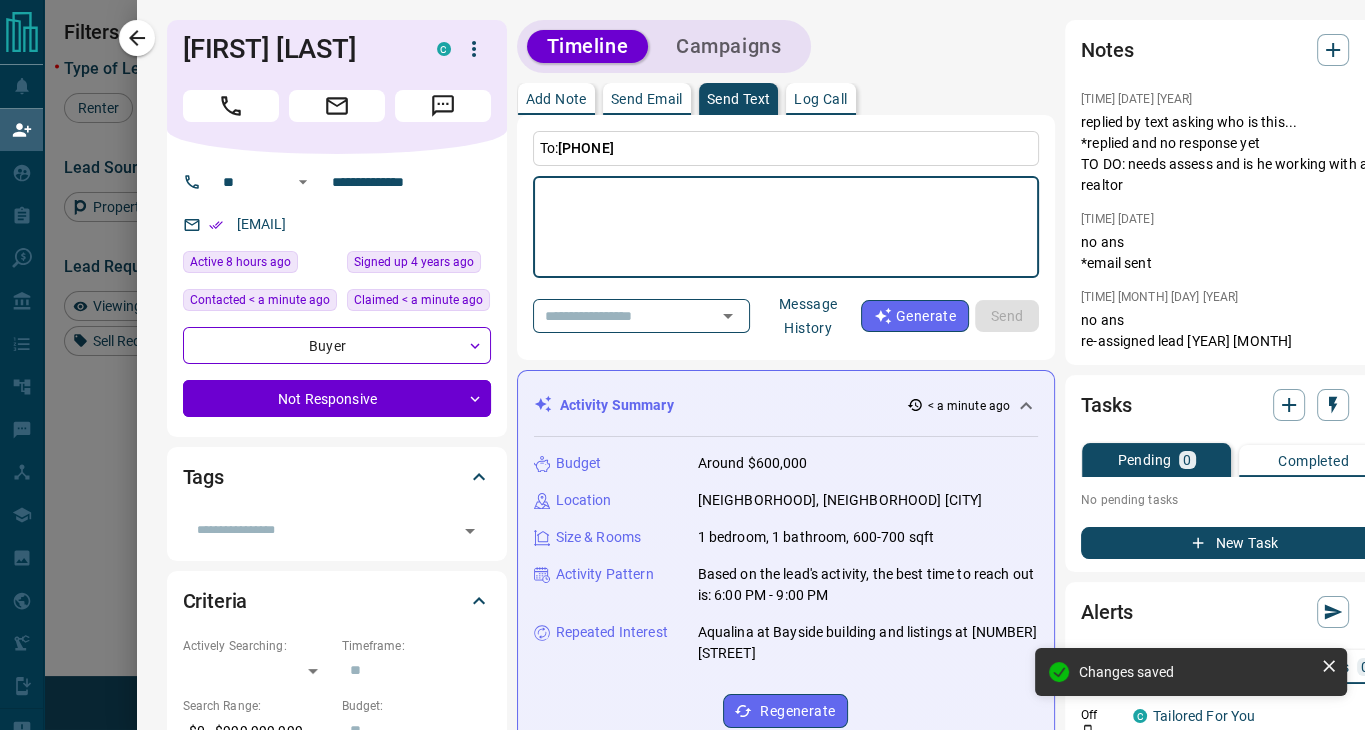 click at bounding box center (786, 227) 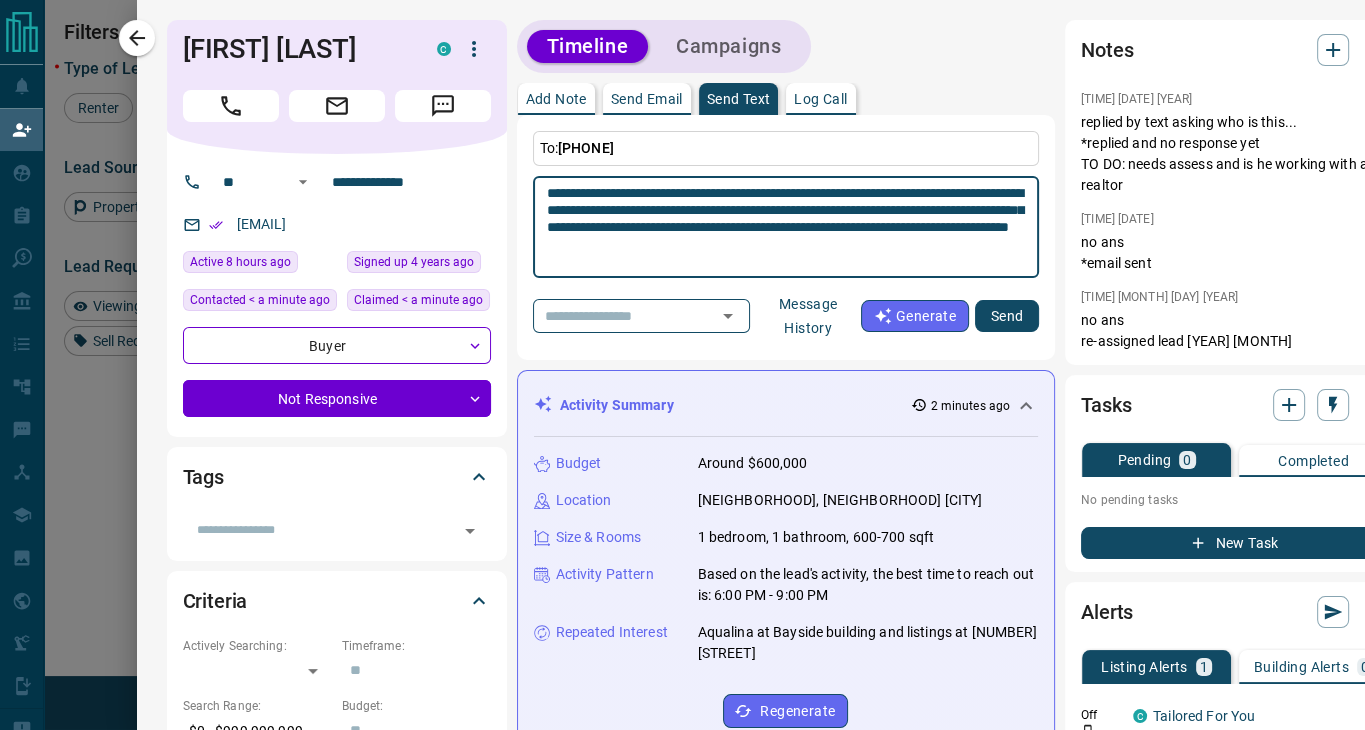 type on "**********" 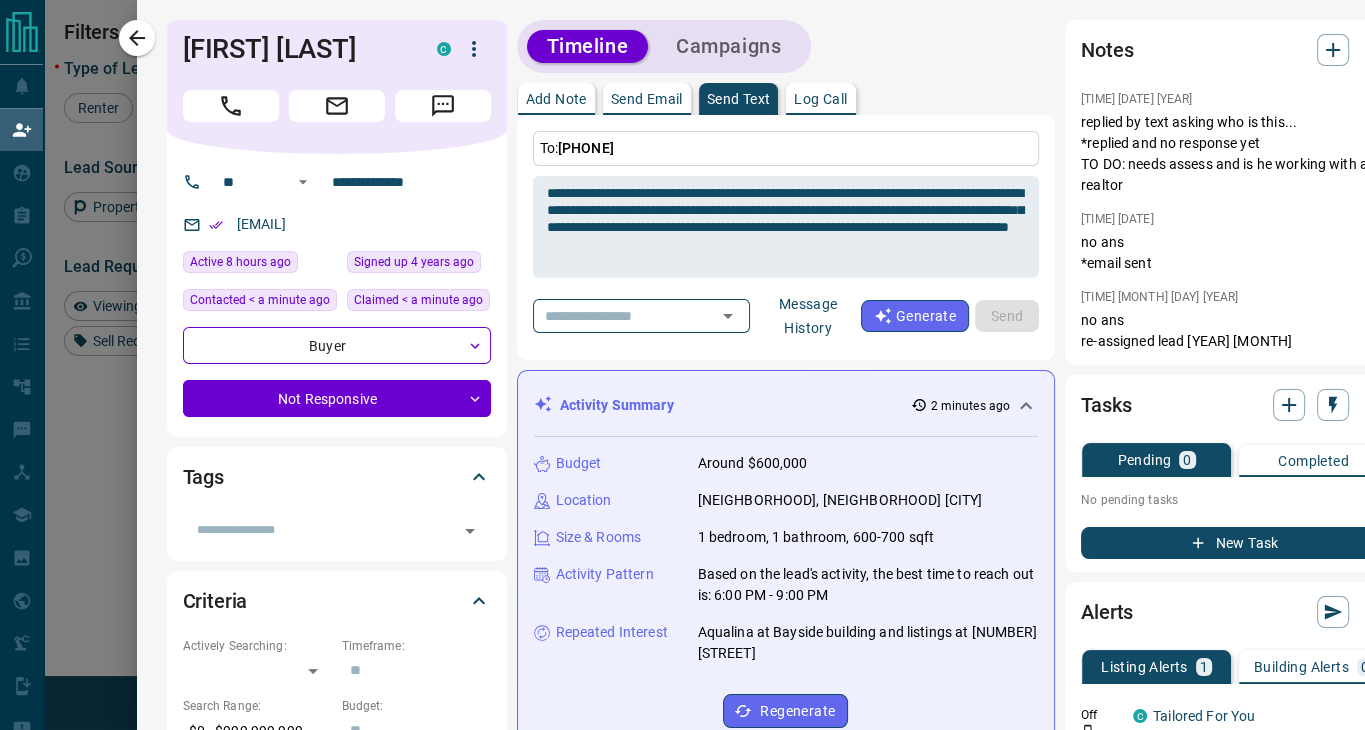 type 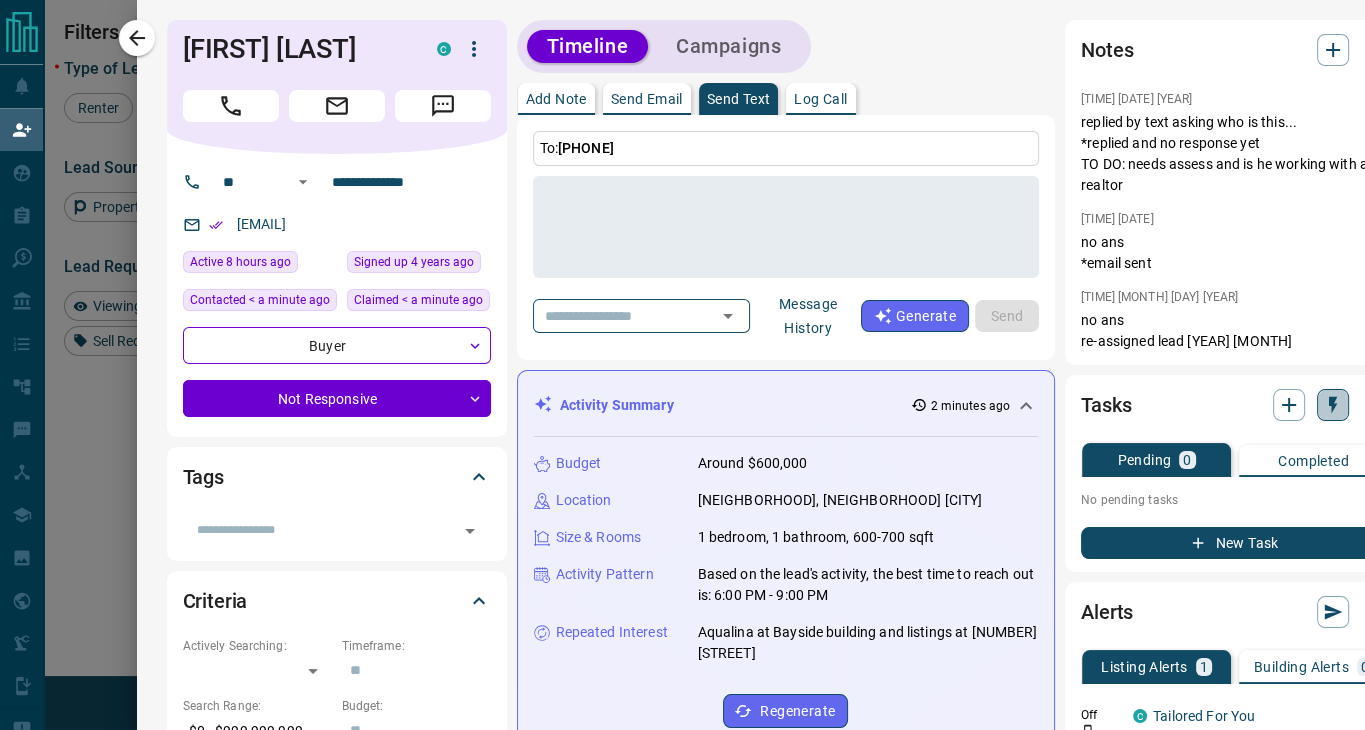 click 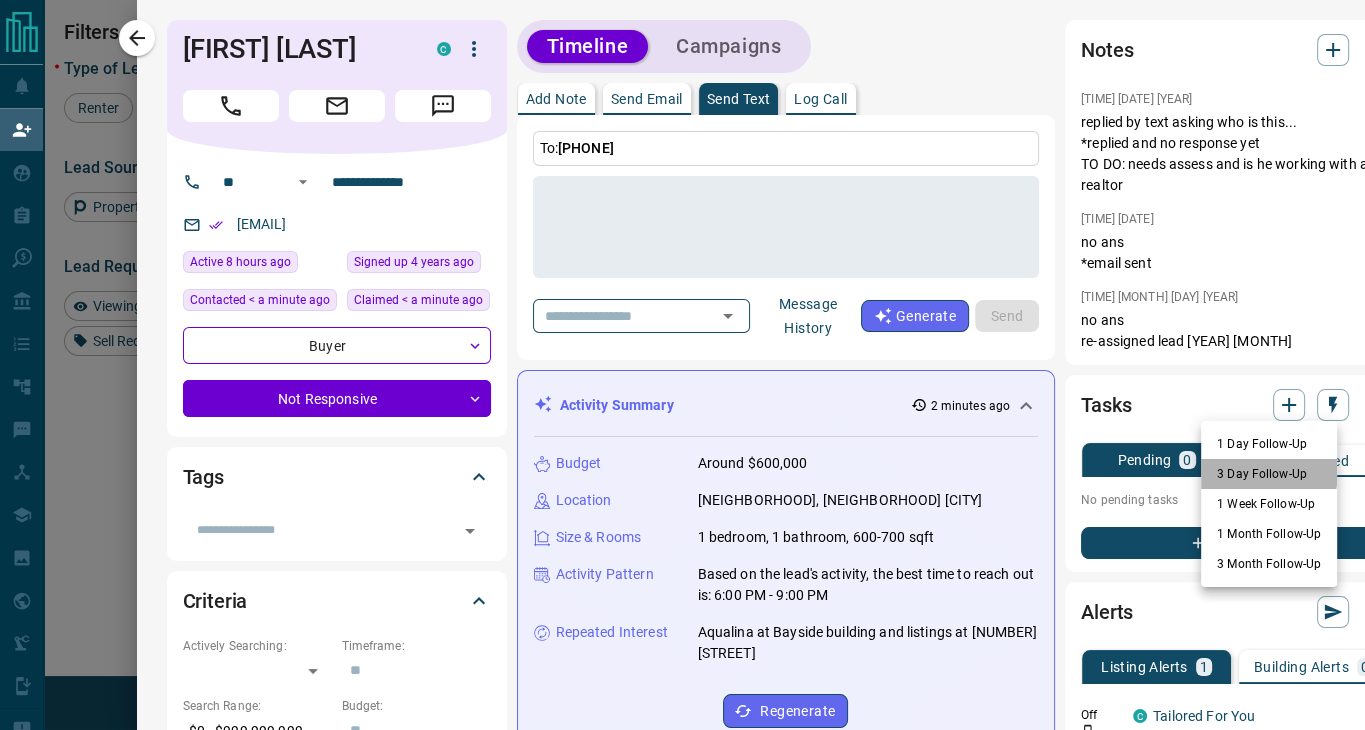 drag, startPoint x: 1249, startPoint y: 471, endPoint x: 1253, endPoint y: 438, distance: 33.24154 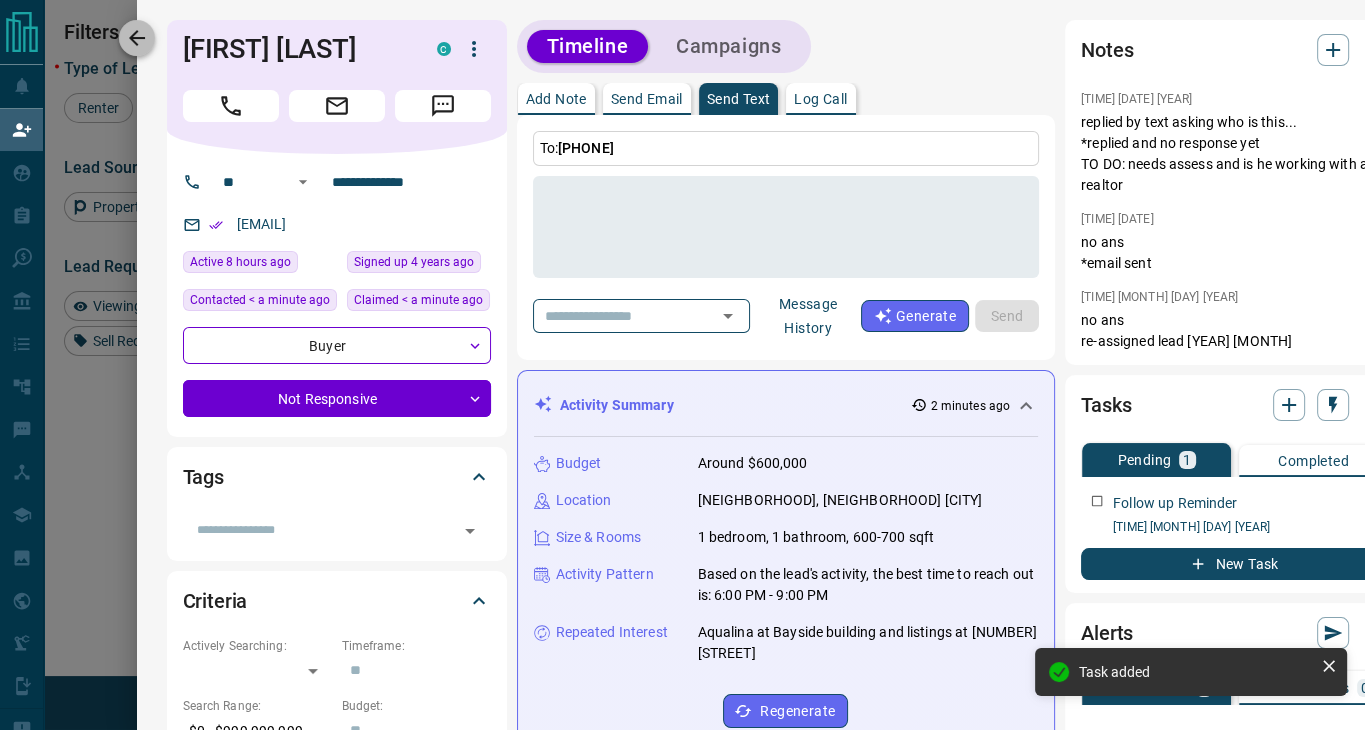 click 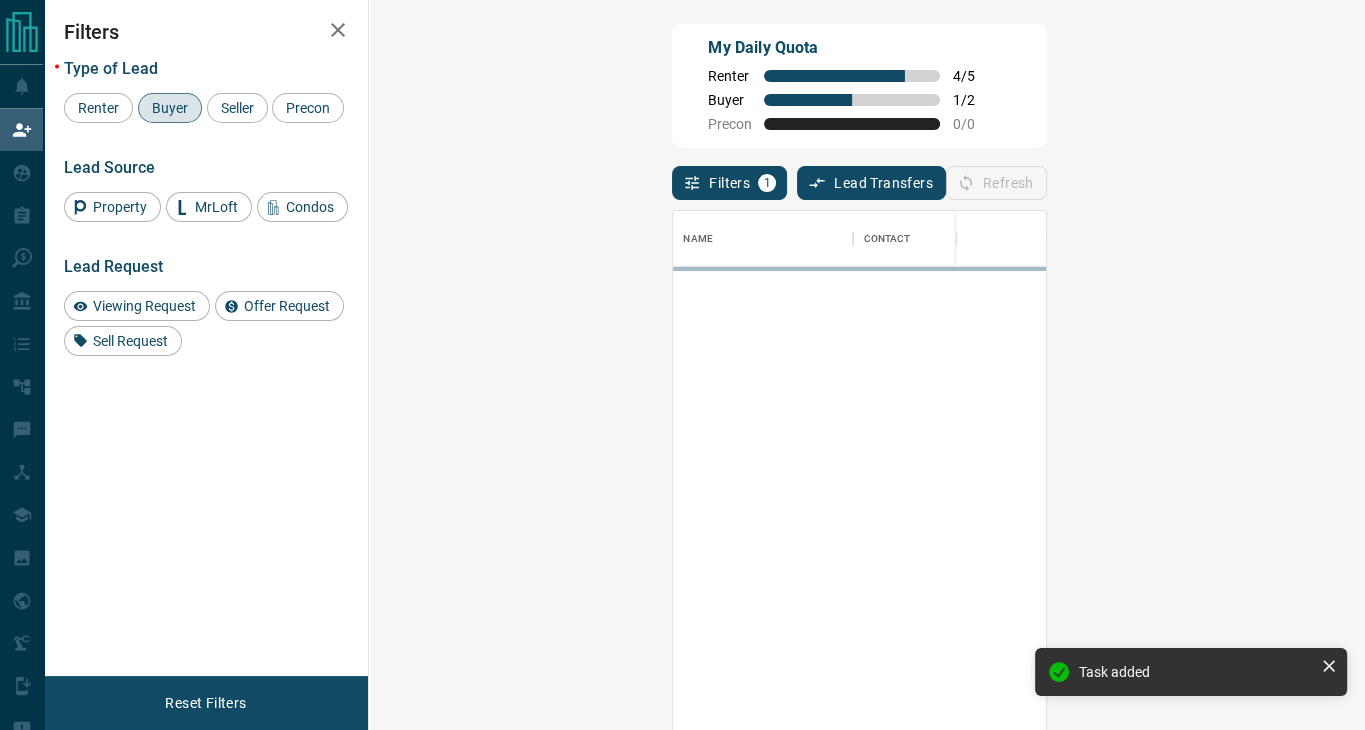 scroll, scrollTop: 16, scrollLeft: 16, axis: both 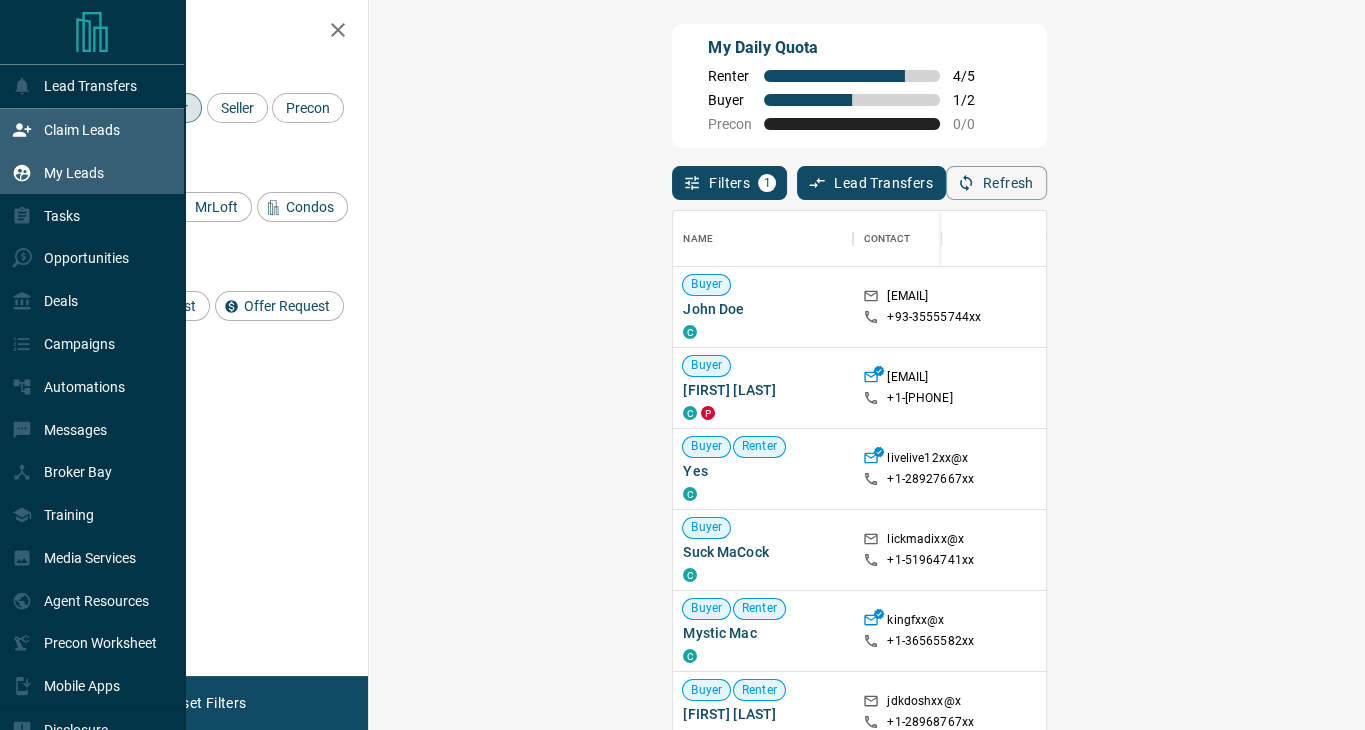 click on "My Leads" at bounding box center [74, 173] 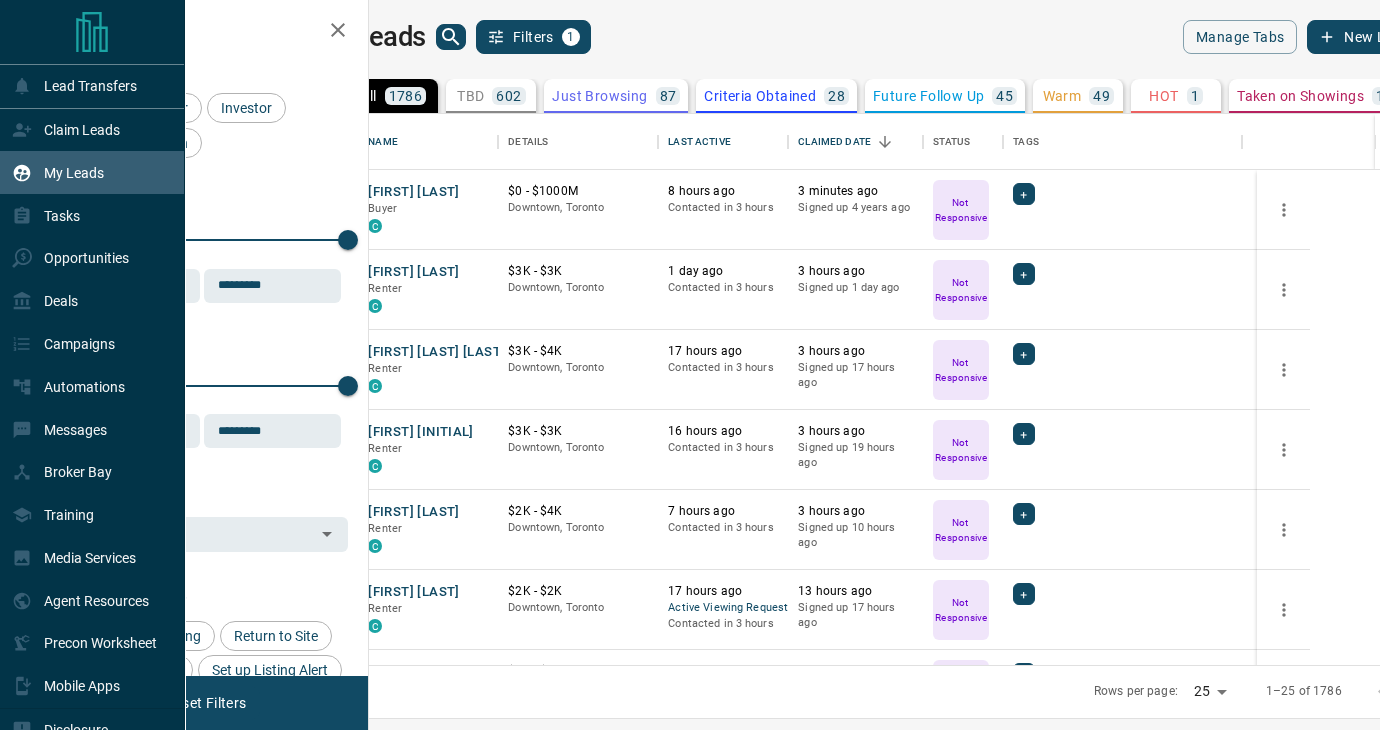 scroll, scrollTop: 16, scrollLeft: 16, axis: both 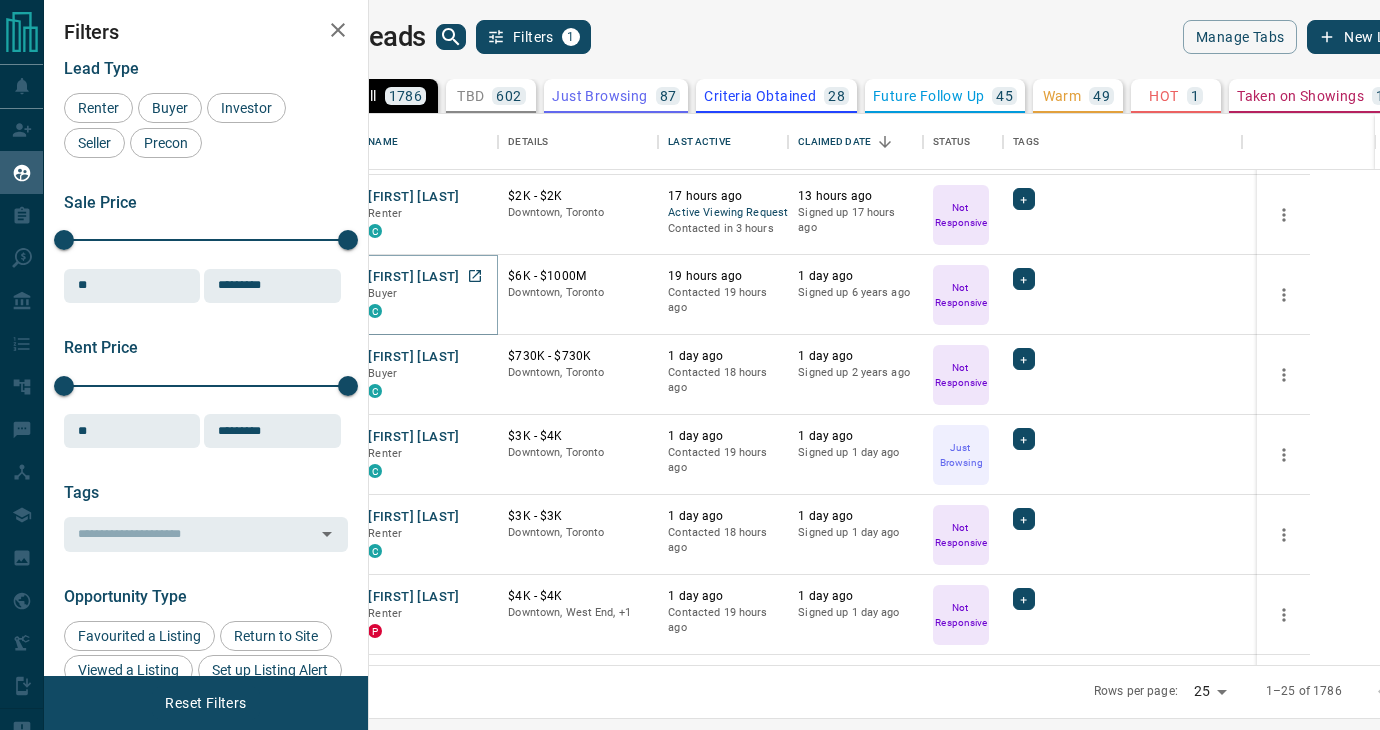 click on "[FIRST] [LAST]" at bounding box center [413, 277] 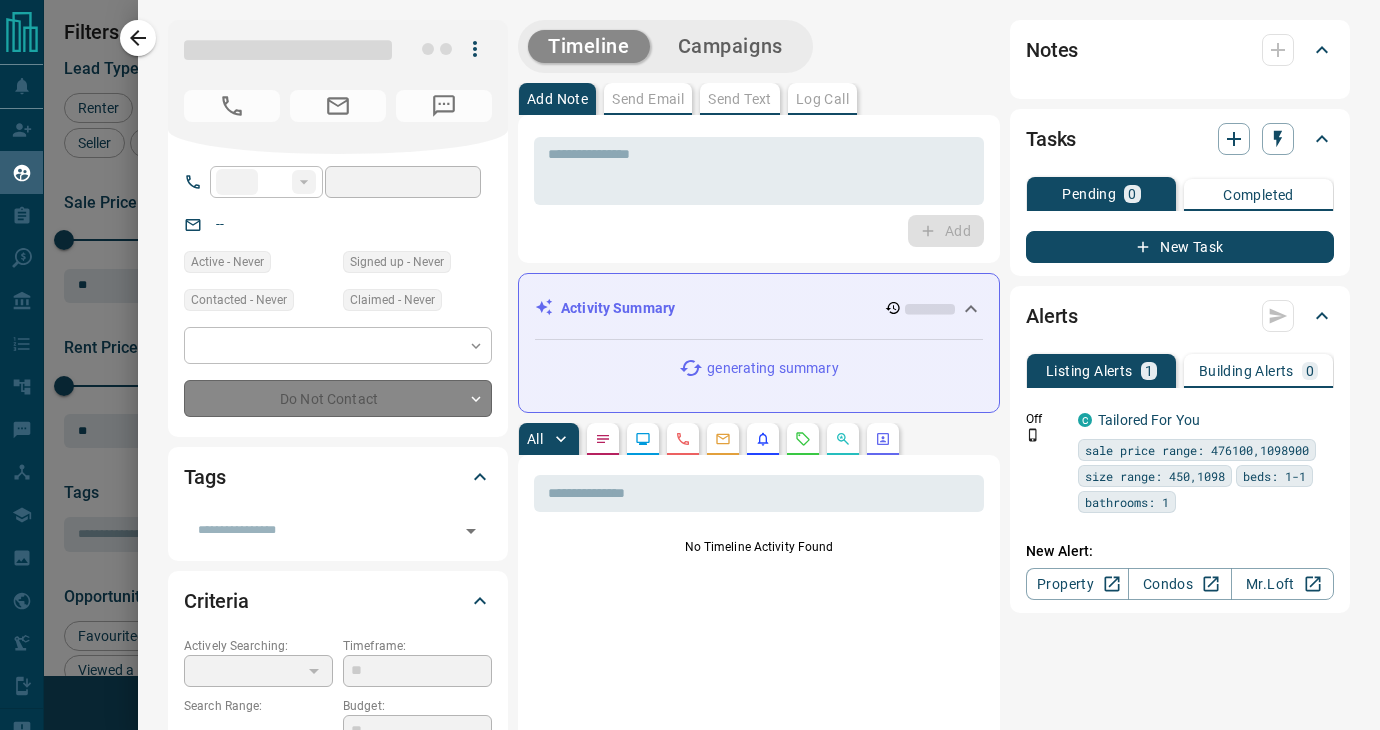 type on "**" 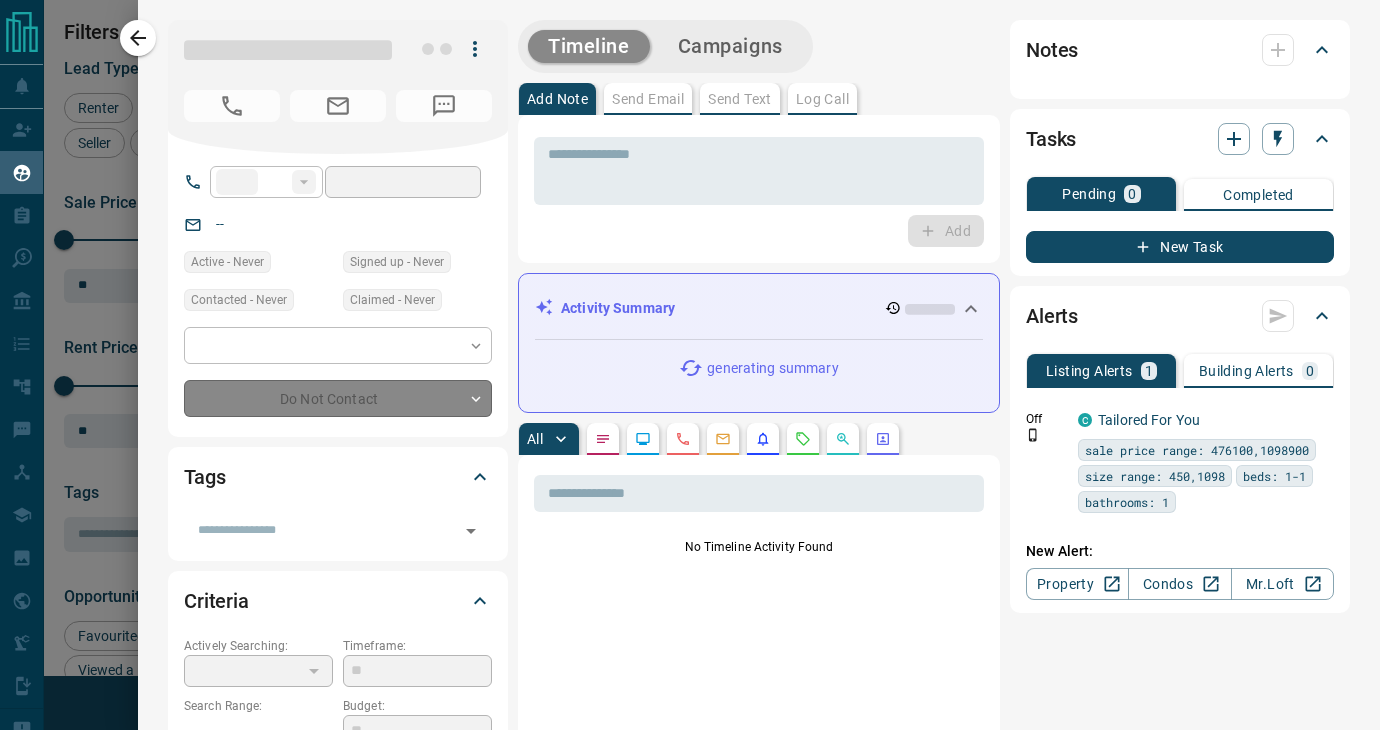 type on "**********" 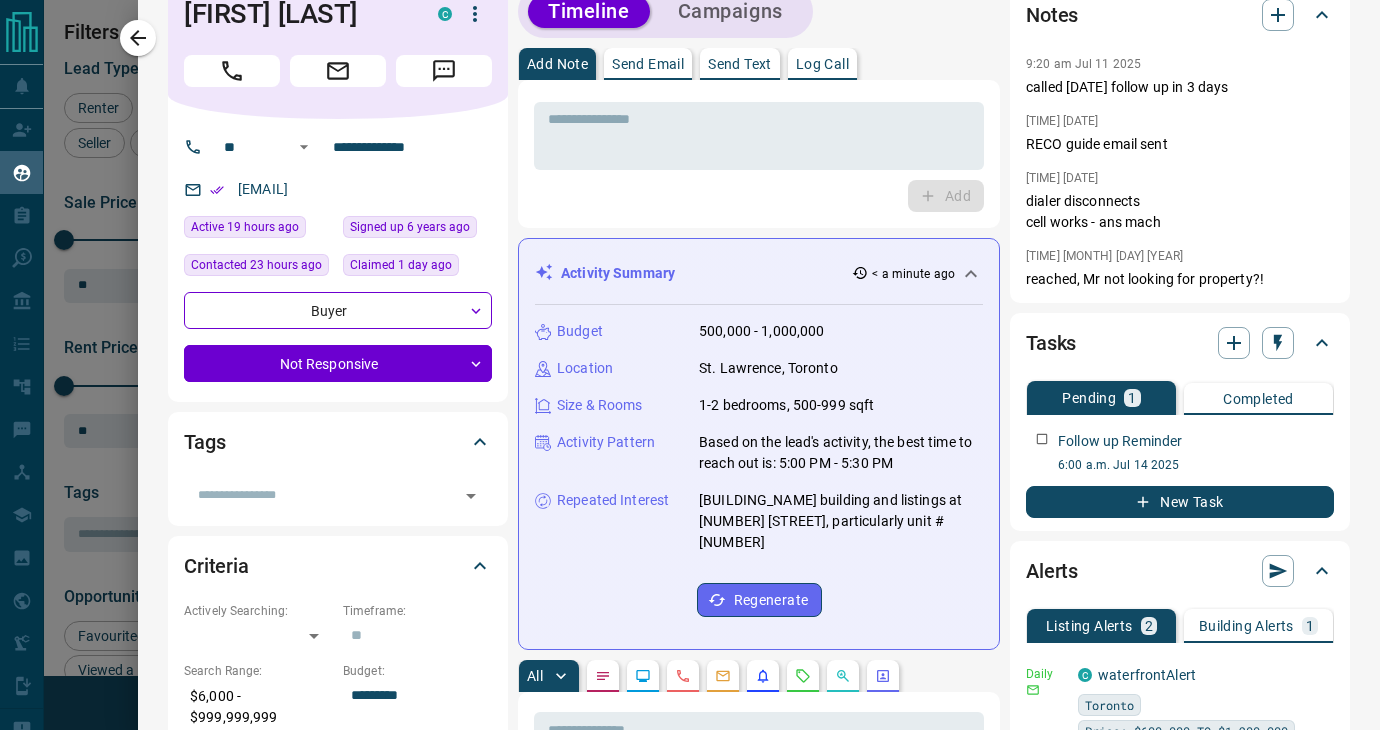 scroll, scrollTop: 0, scrollLeft: 0, axis: both 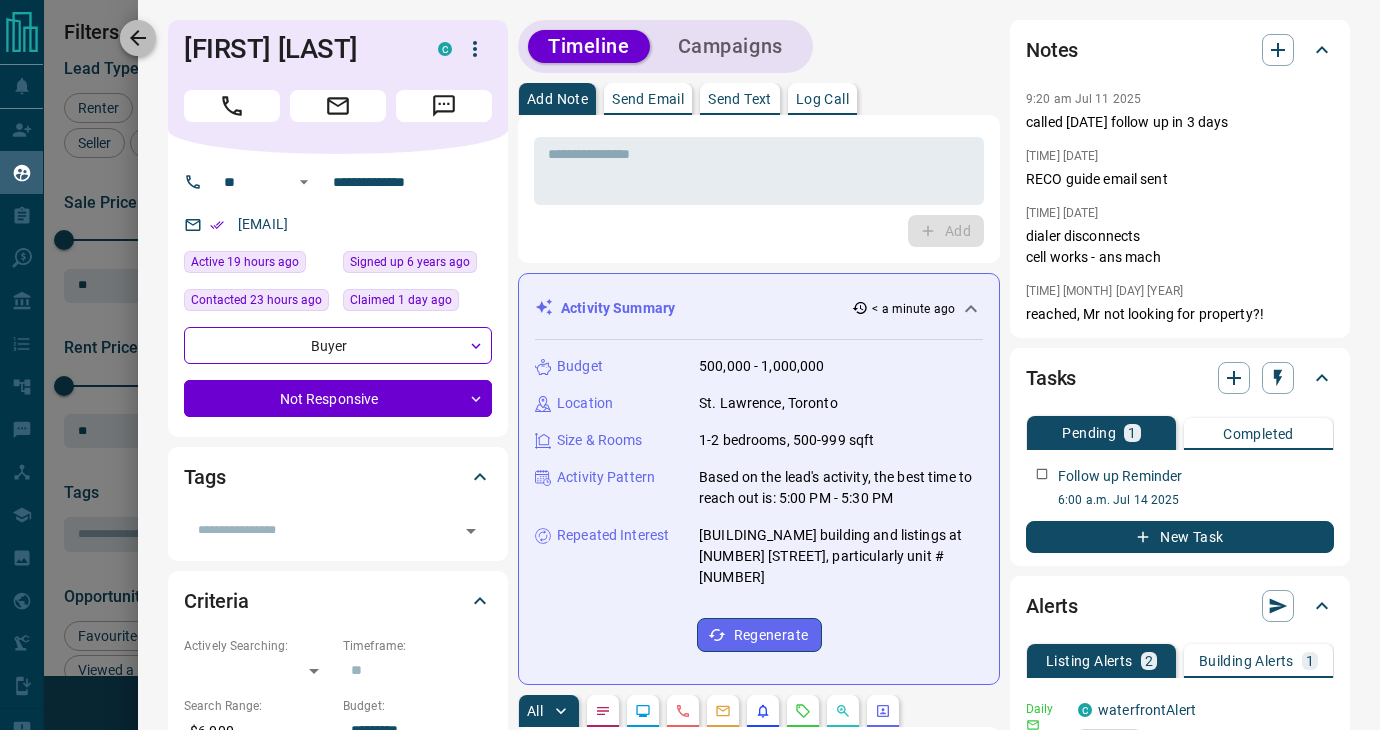 click at bounding box center [138, 38] 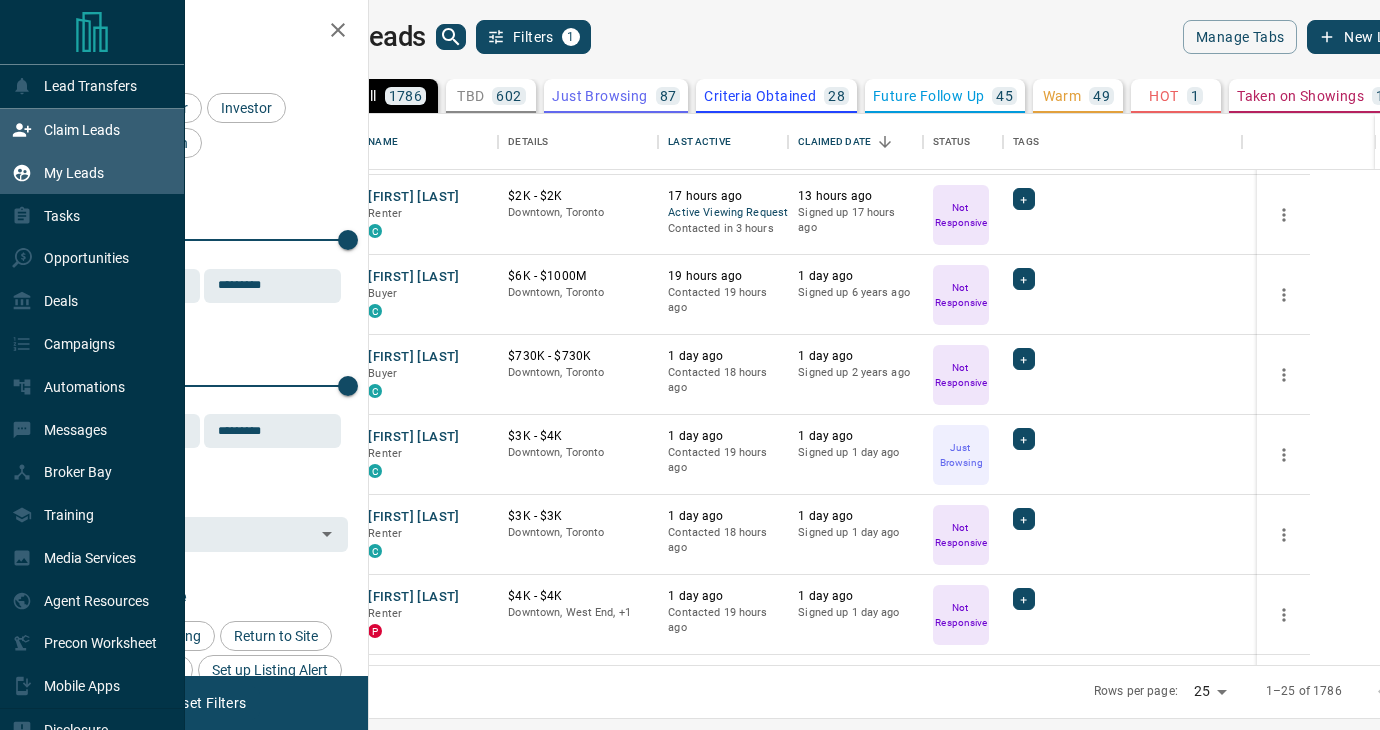 click on "Claim Leads" at bounding box center [66, 130] 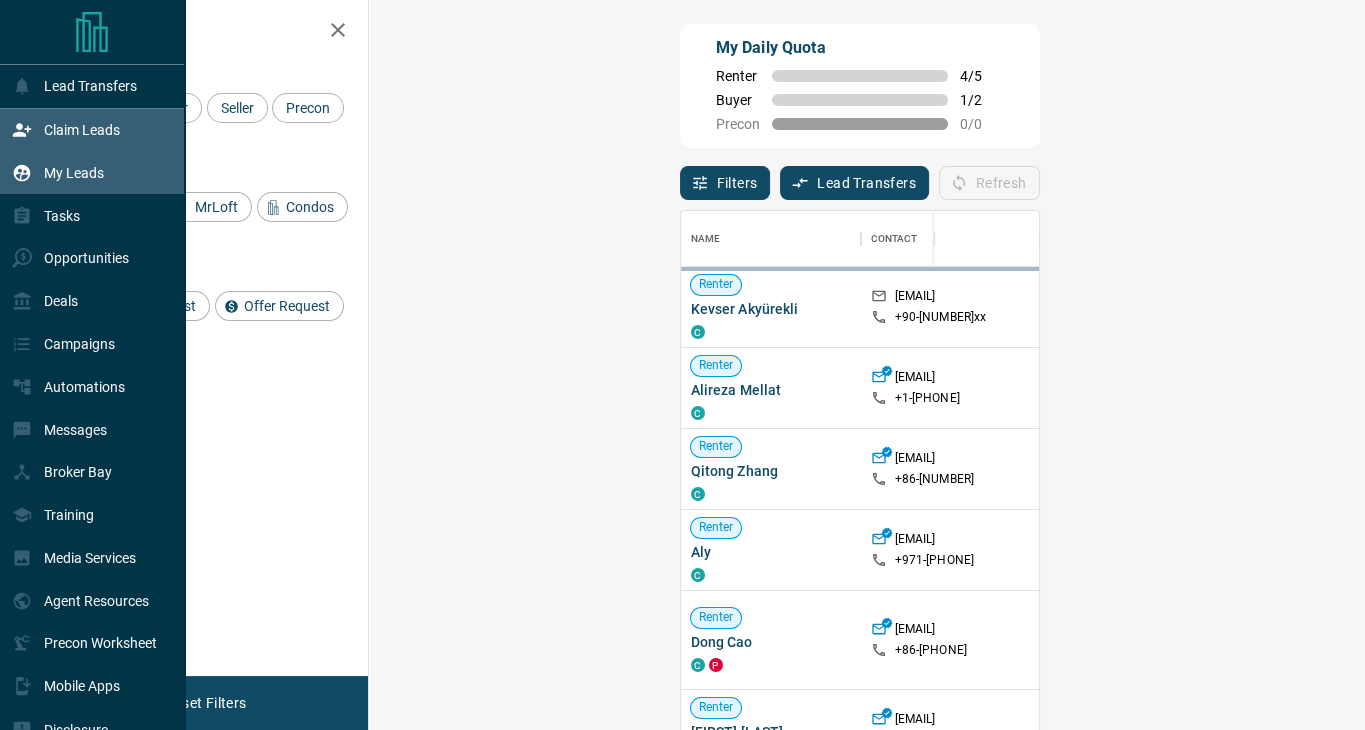 click on "My Leads" at bounding box center [74, 173] 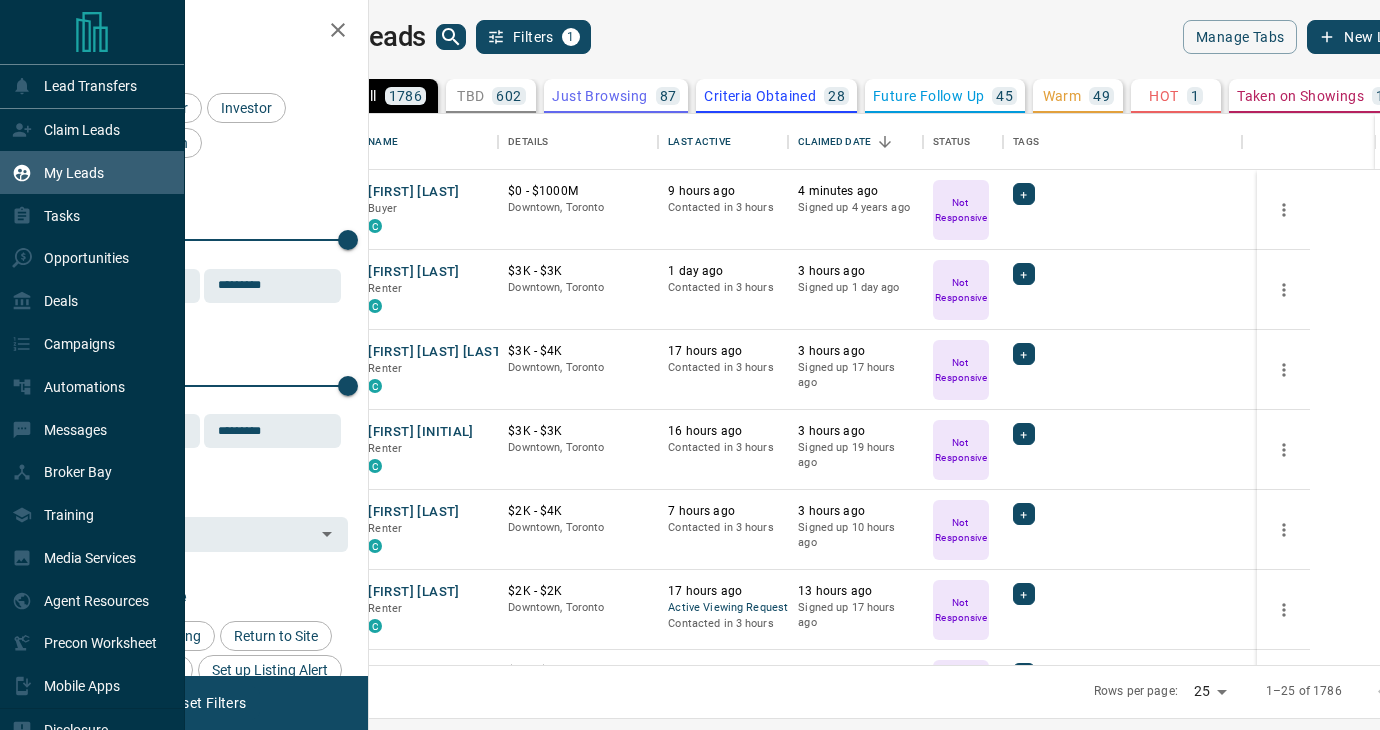 scroll, scrollTop: 16, scrollLeft: 16, axis: both 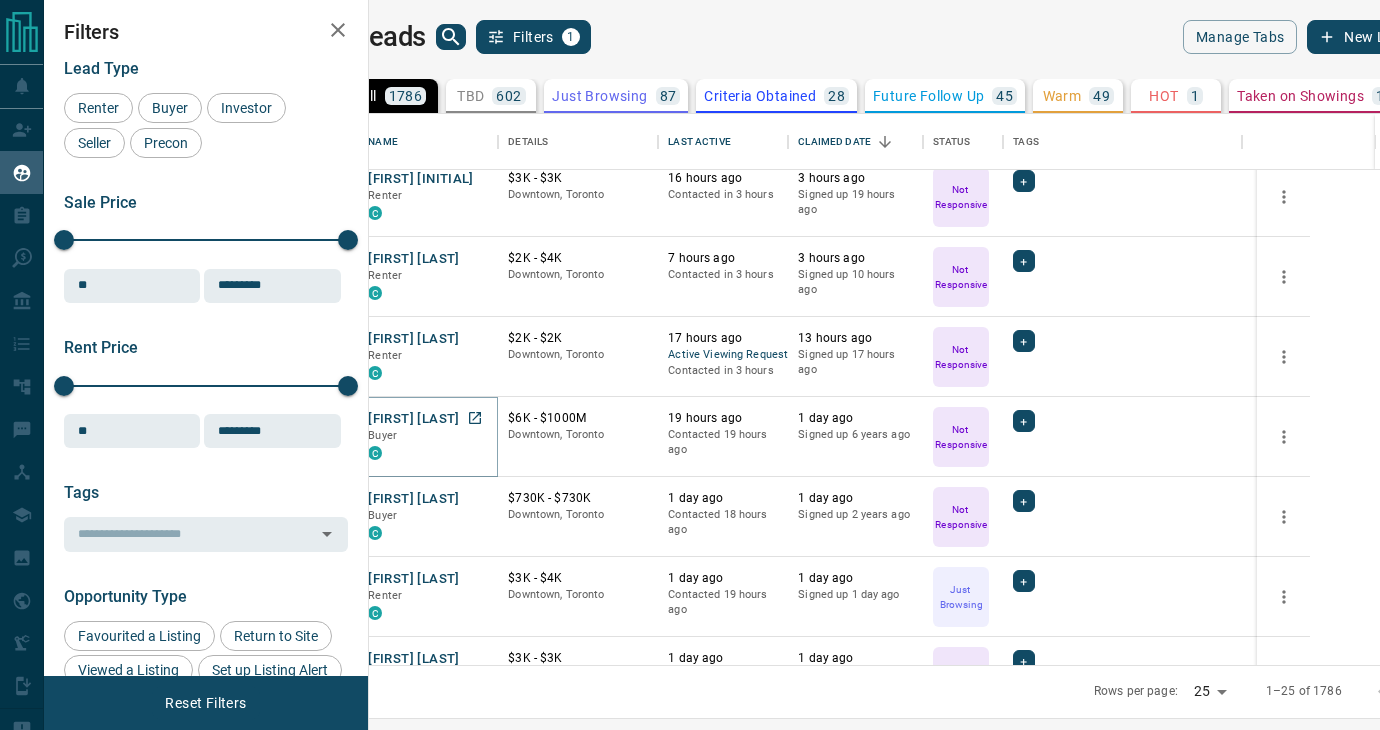 click on "[FIRST] [LAST]" at bounding box center [413, 419] 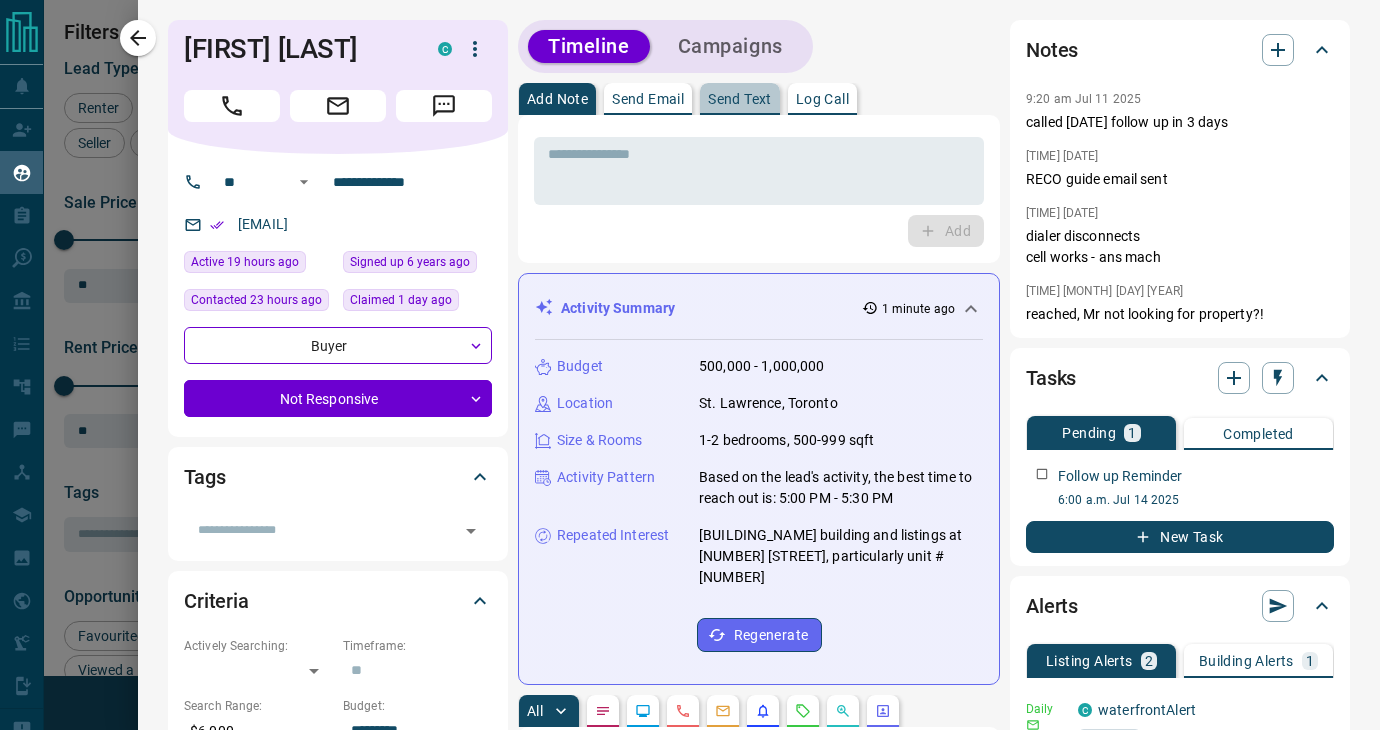 click on "Send Text" at bounding box center (740, 99) 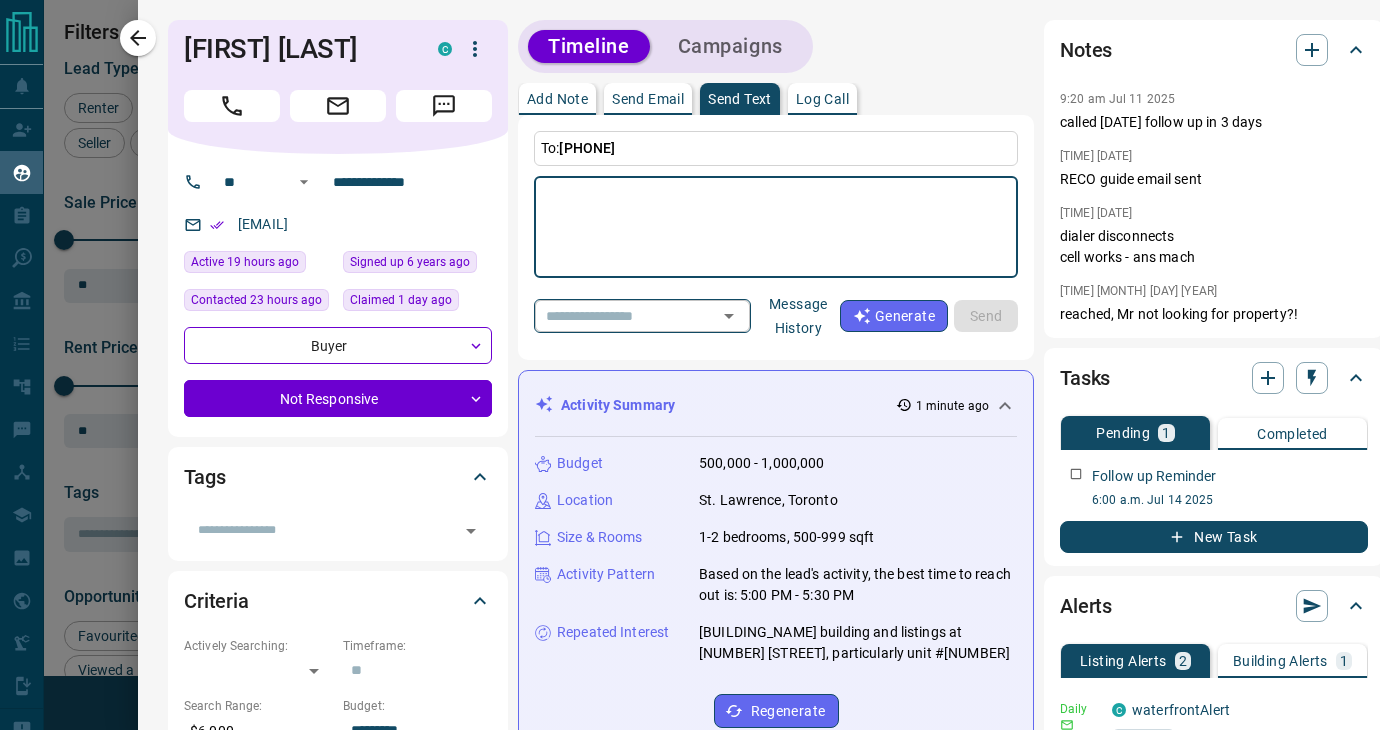 click on "​" at bounding box center [642, 315] 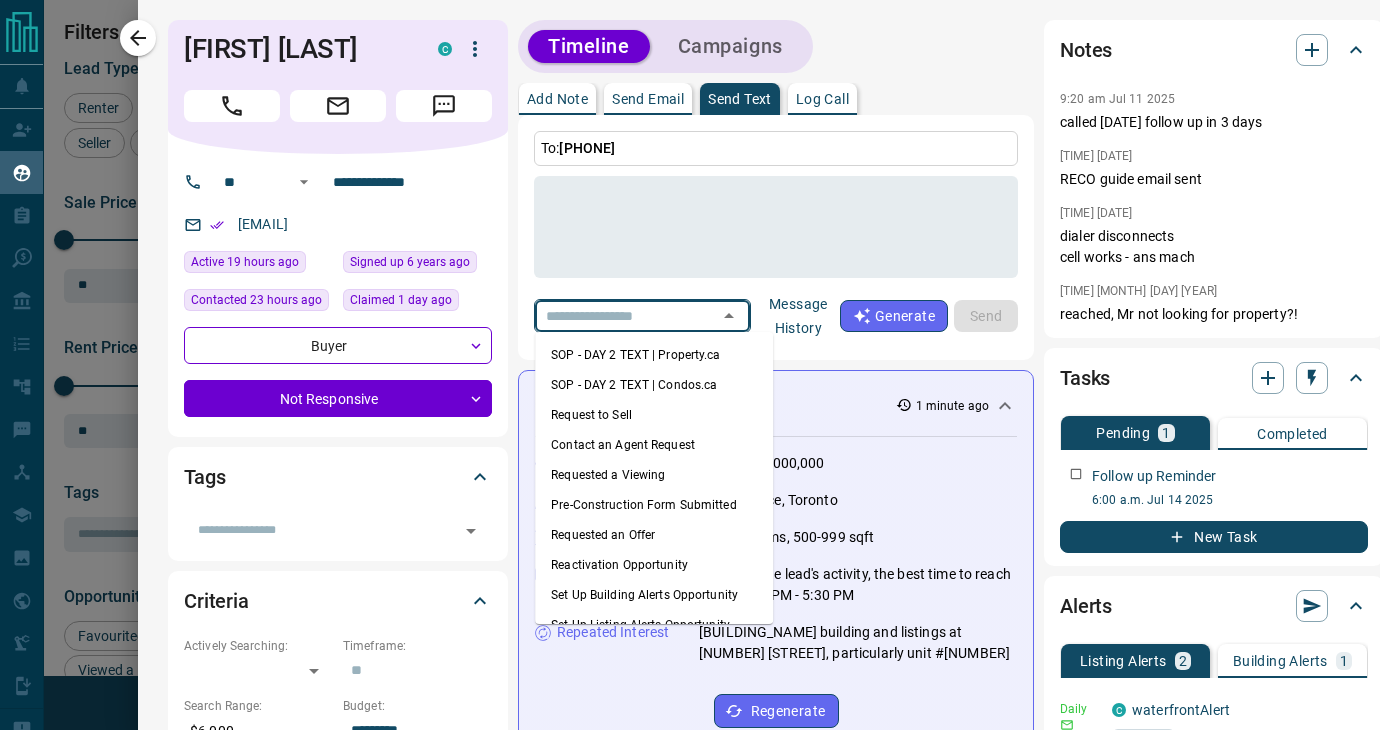 click on "SOP - DAY 2 TEXT | Condos.ca" at bounding box center (654, 385) 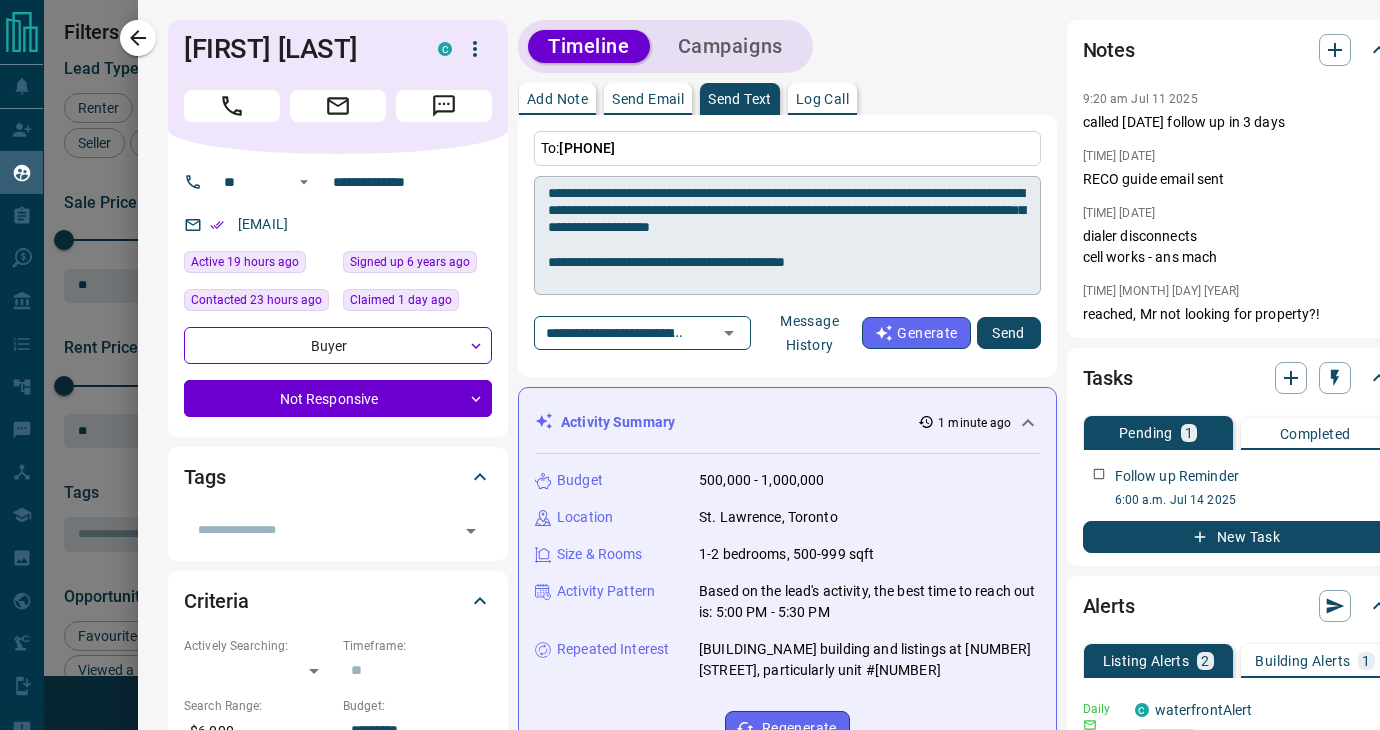 click on "**********" at bounding box center (787, 236) 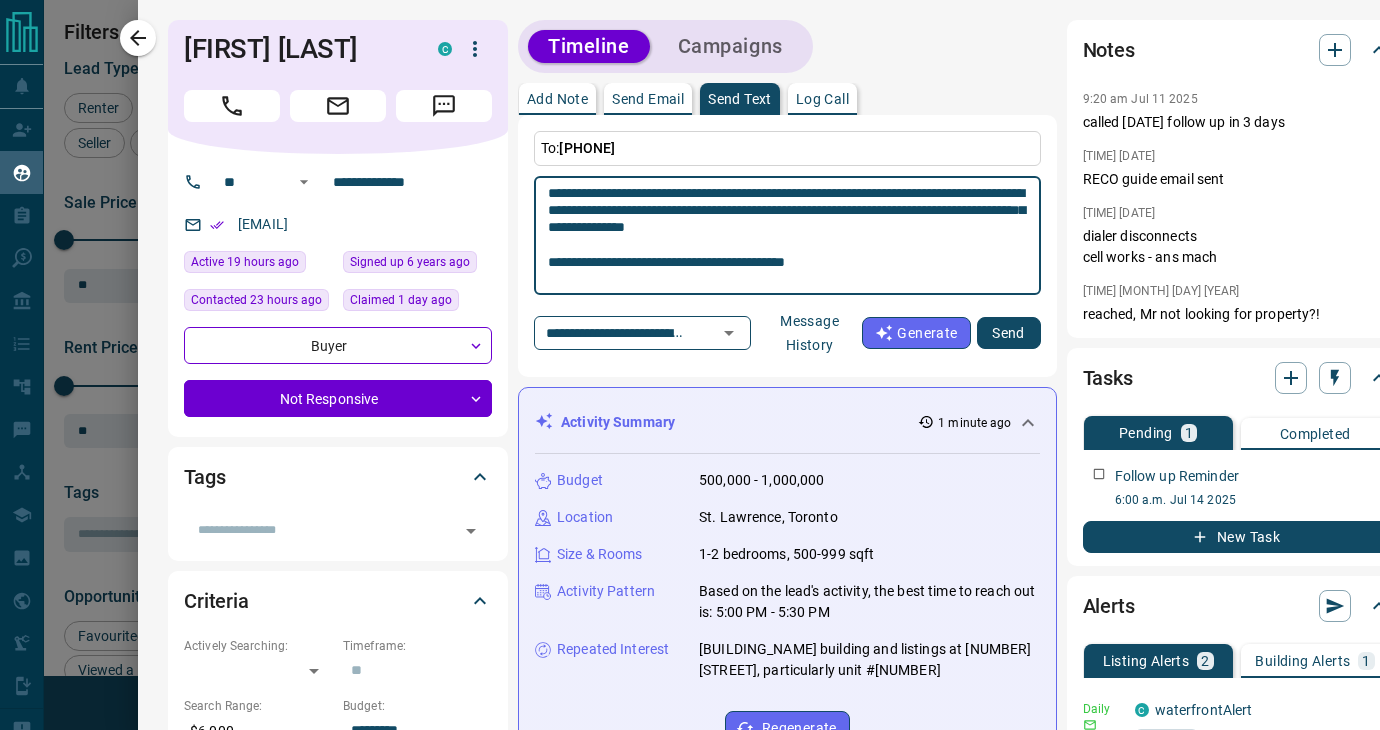 type on "**********" 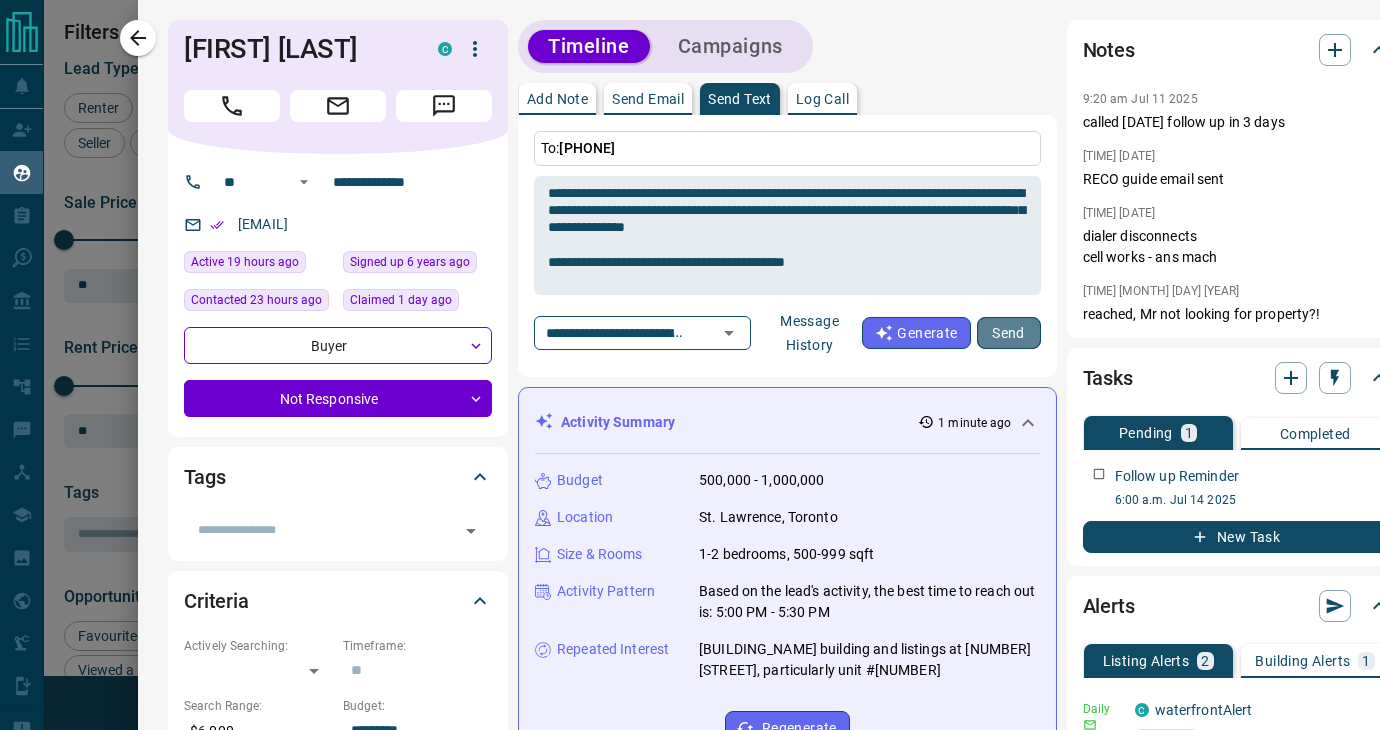 click on "Send" at bounding box center (1009, 333) 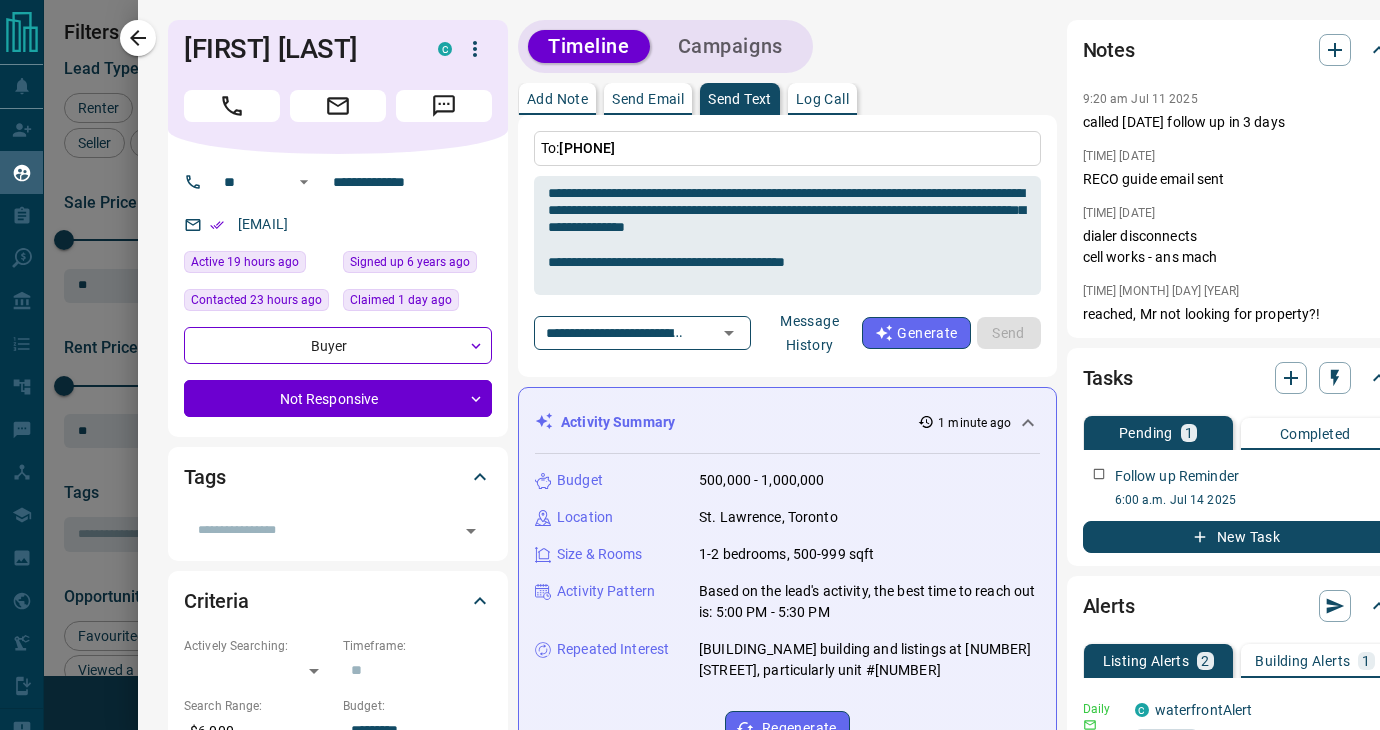 type 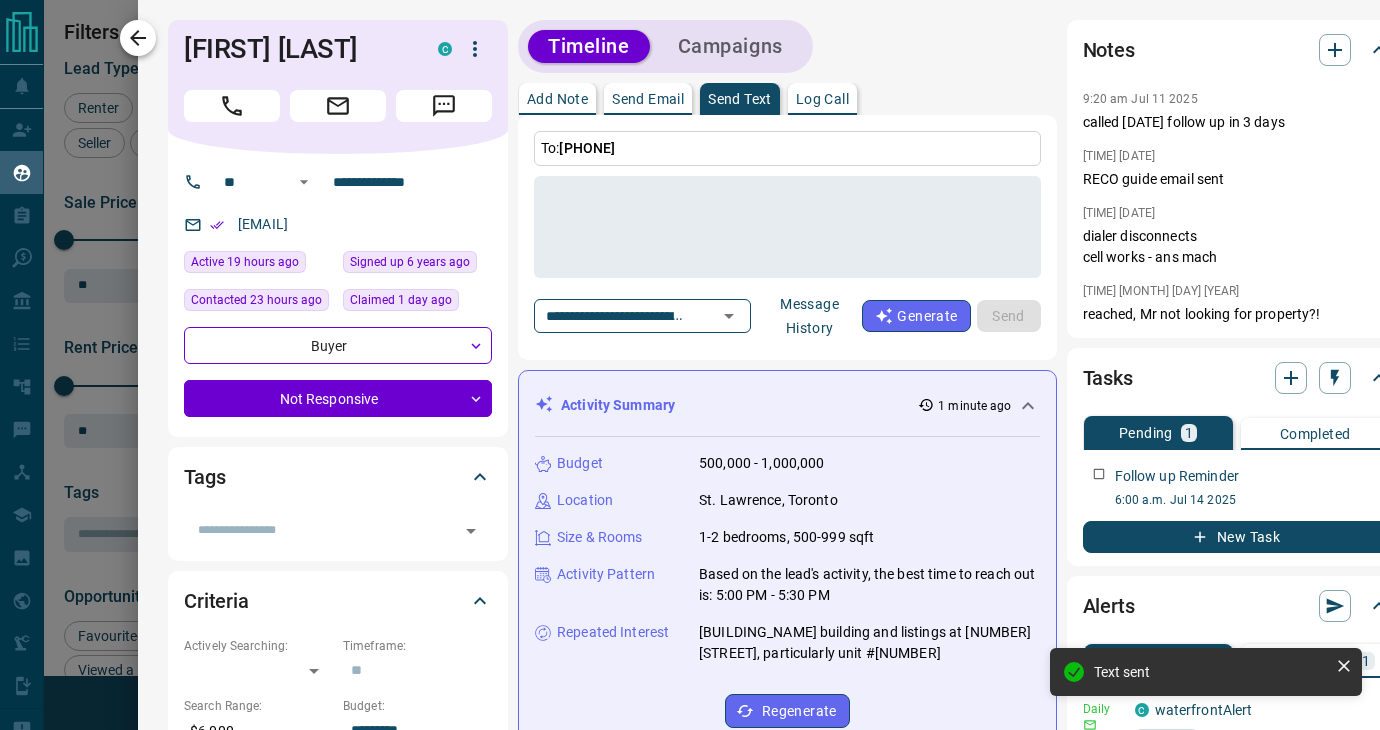 click 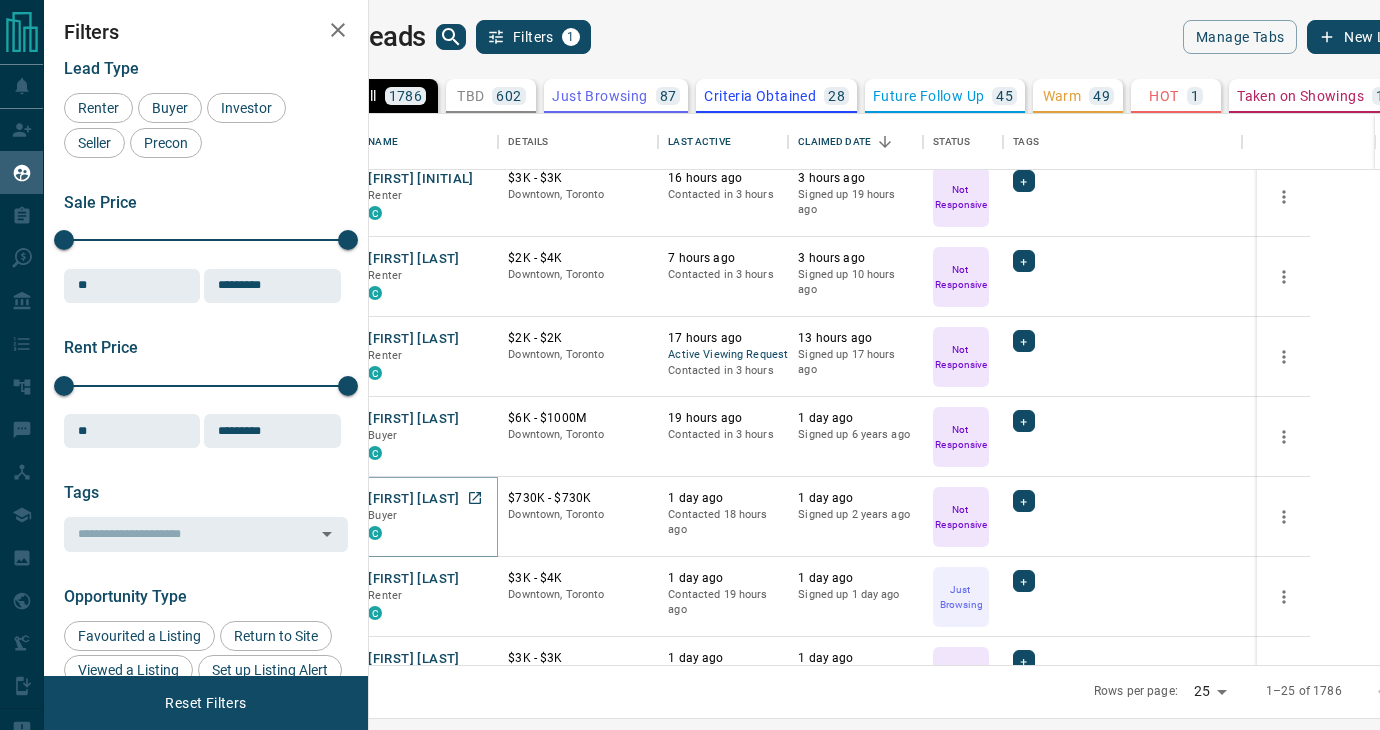 click on "[FIRST] [LAST]" at bounding box center [413, 499] 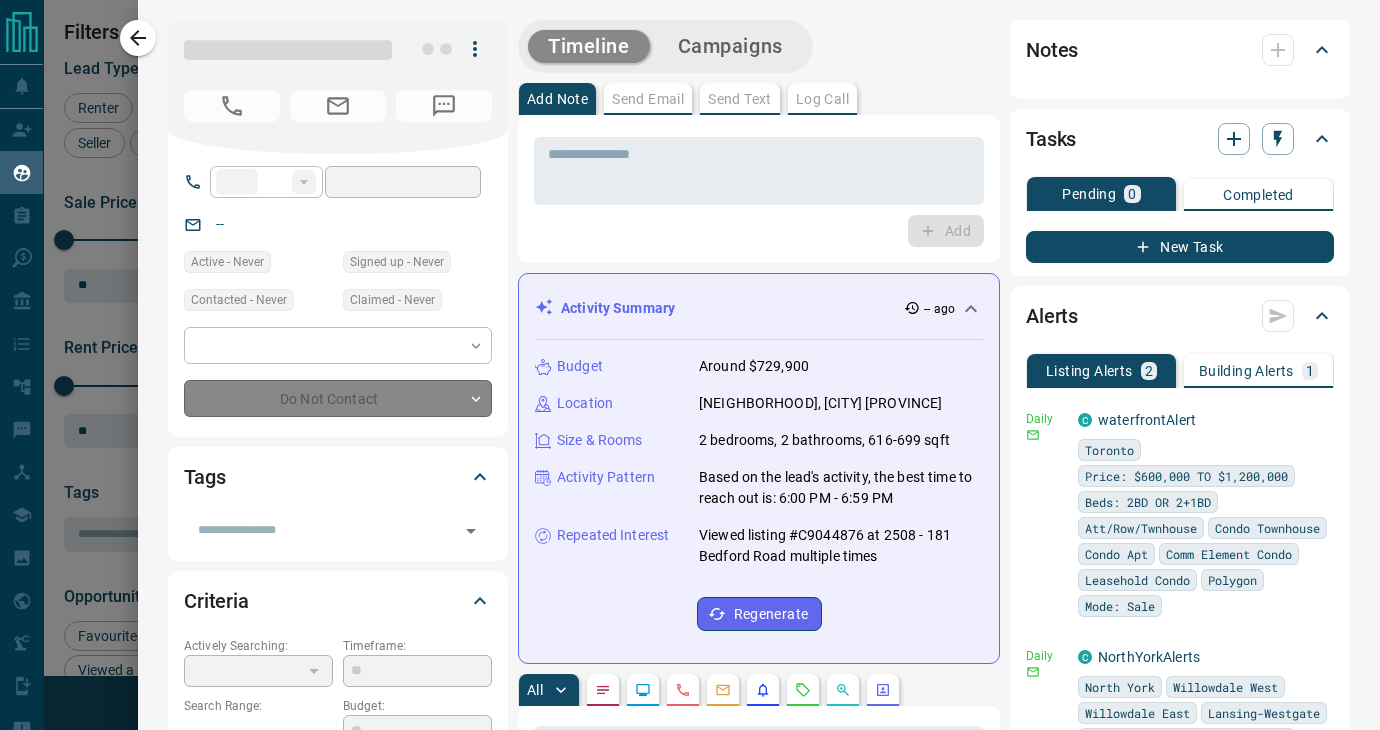 type on "**" 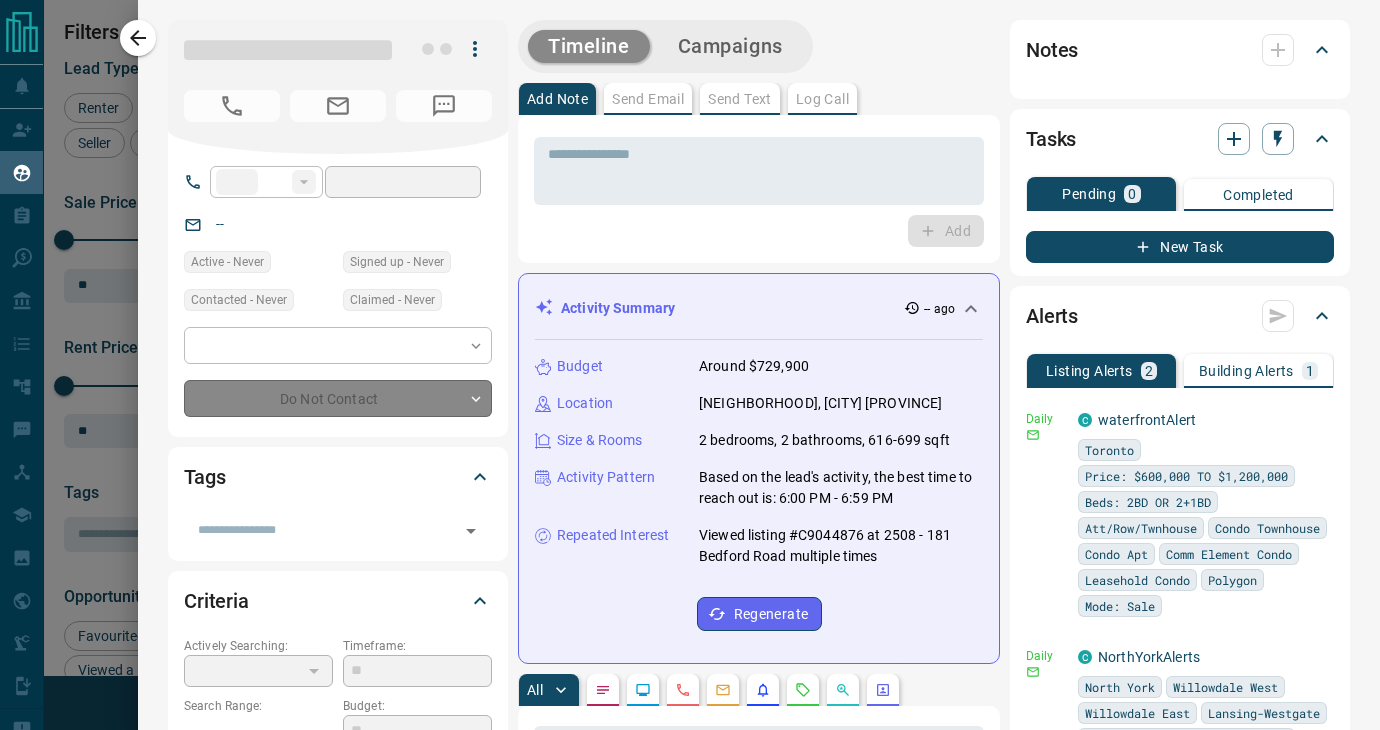 type on "**********" 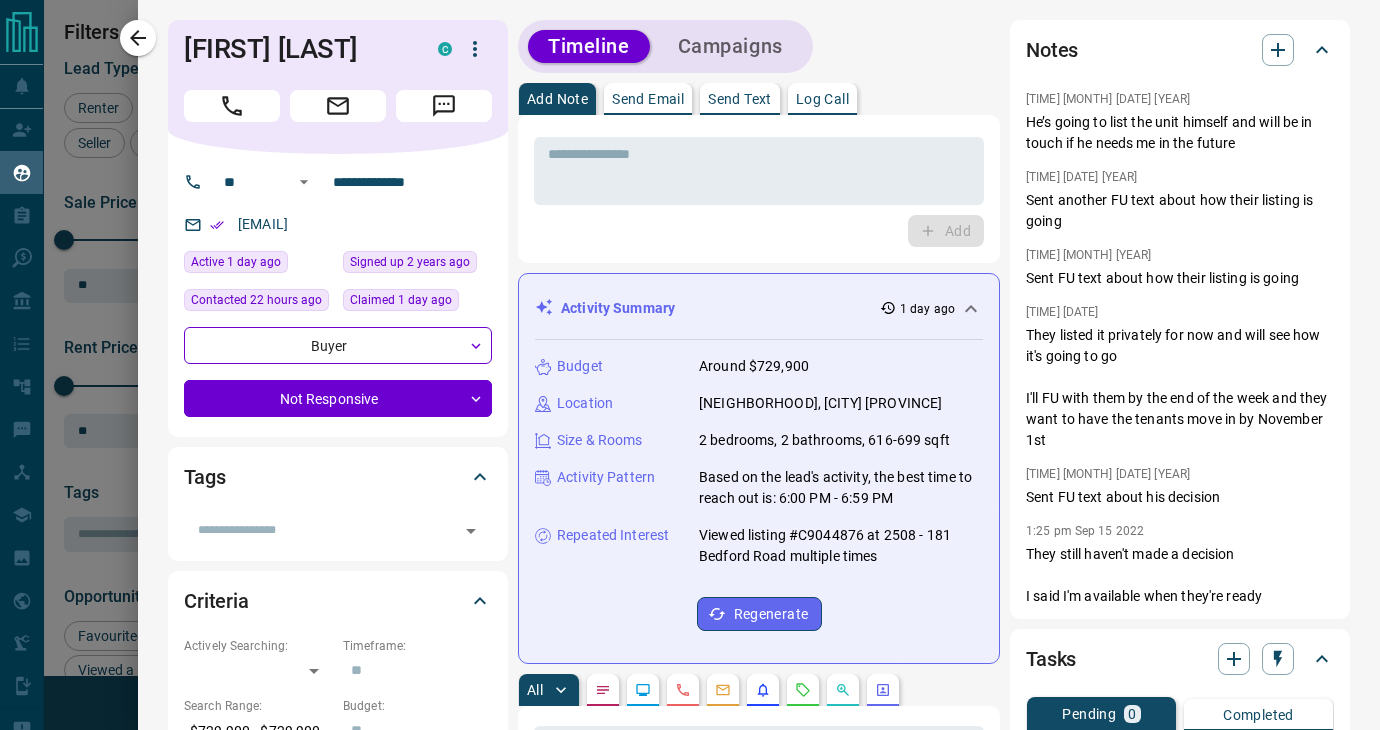 drag, startPoint x: 736, startPoint y: 95, endPoint x: 727, endPoint y: 111, distance: 18.35756 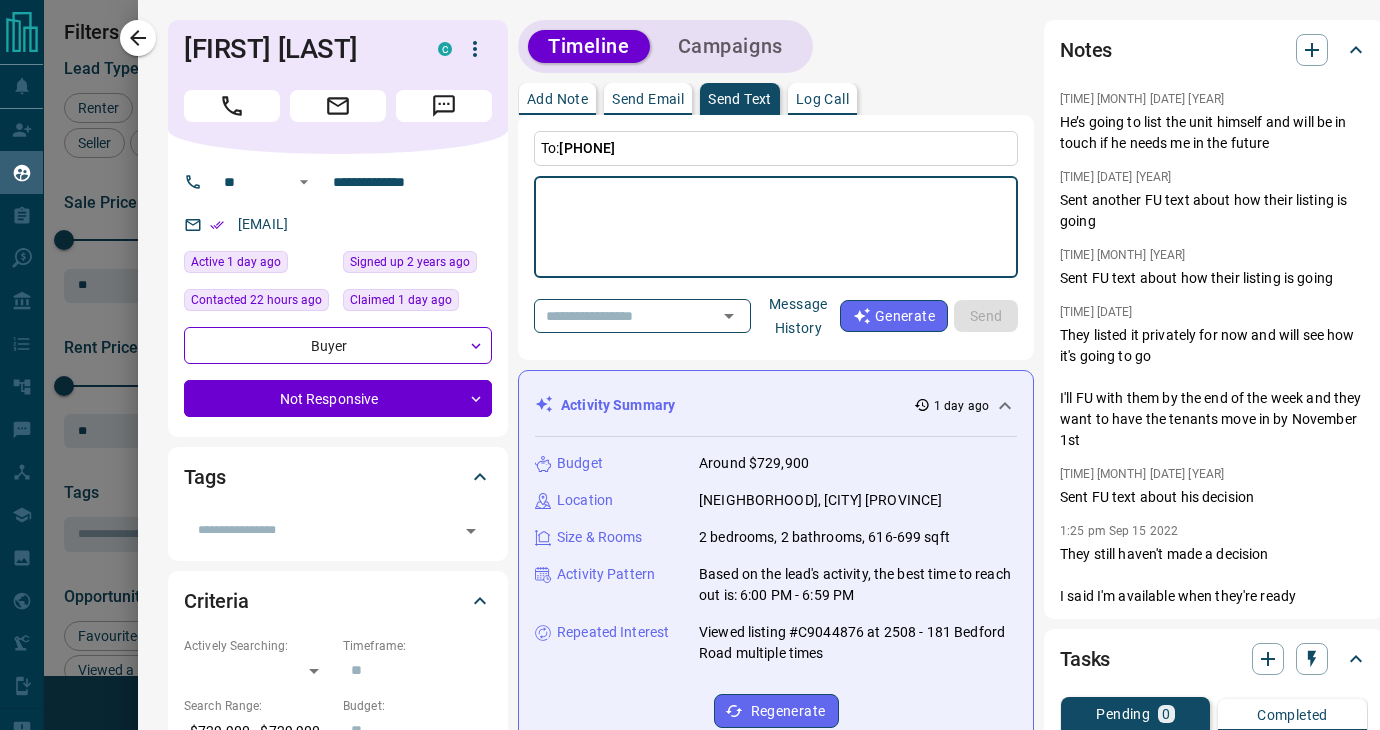 click at bounding box center (776, 227) 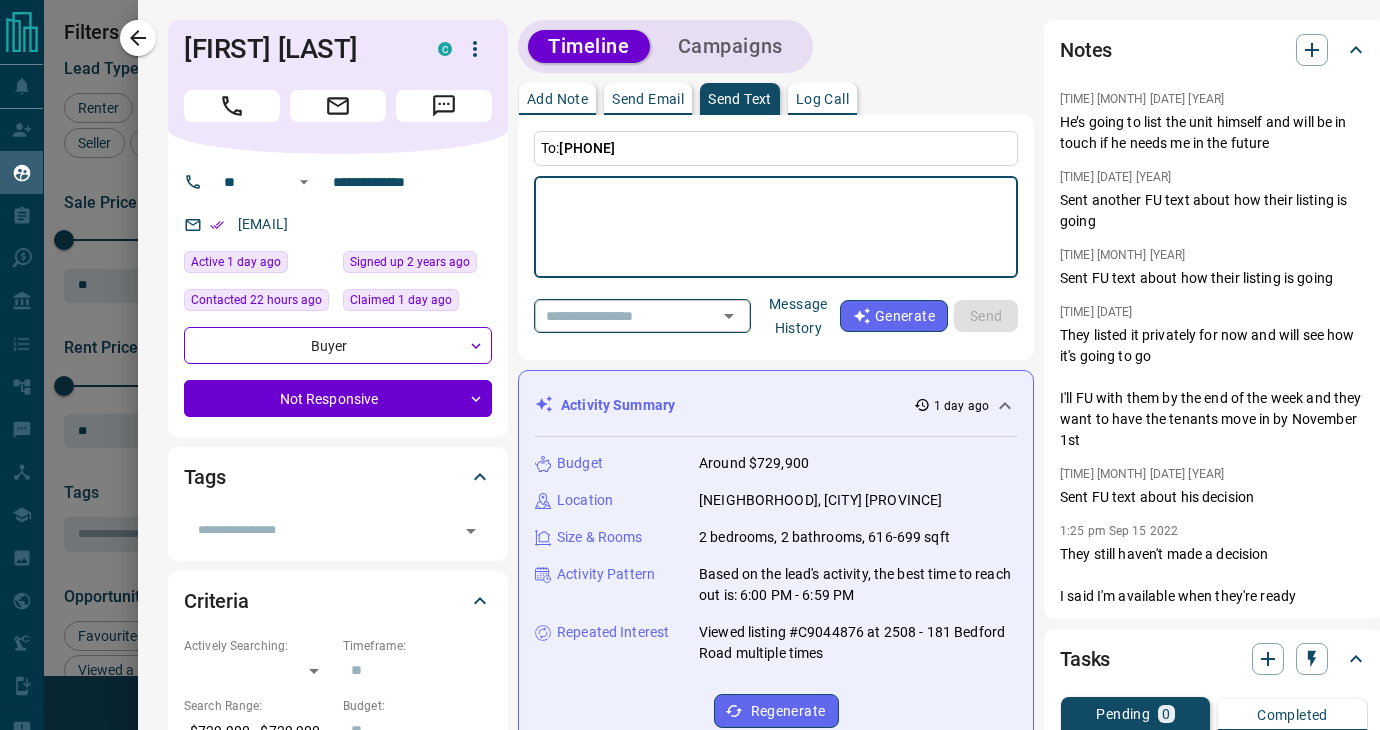 click on "​" at bounding box center [642, 315] 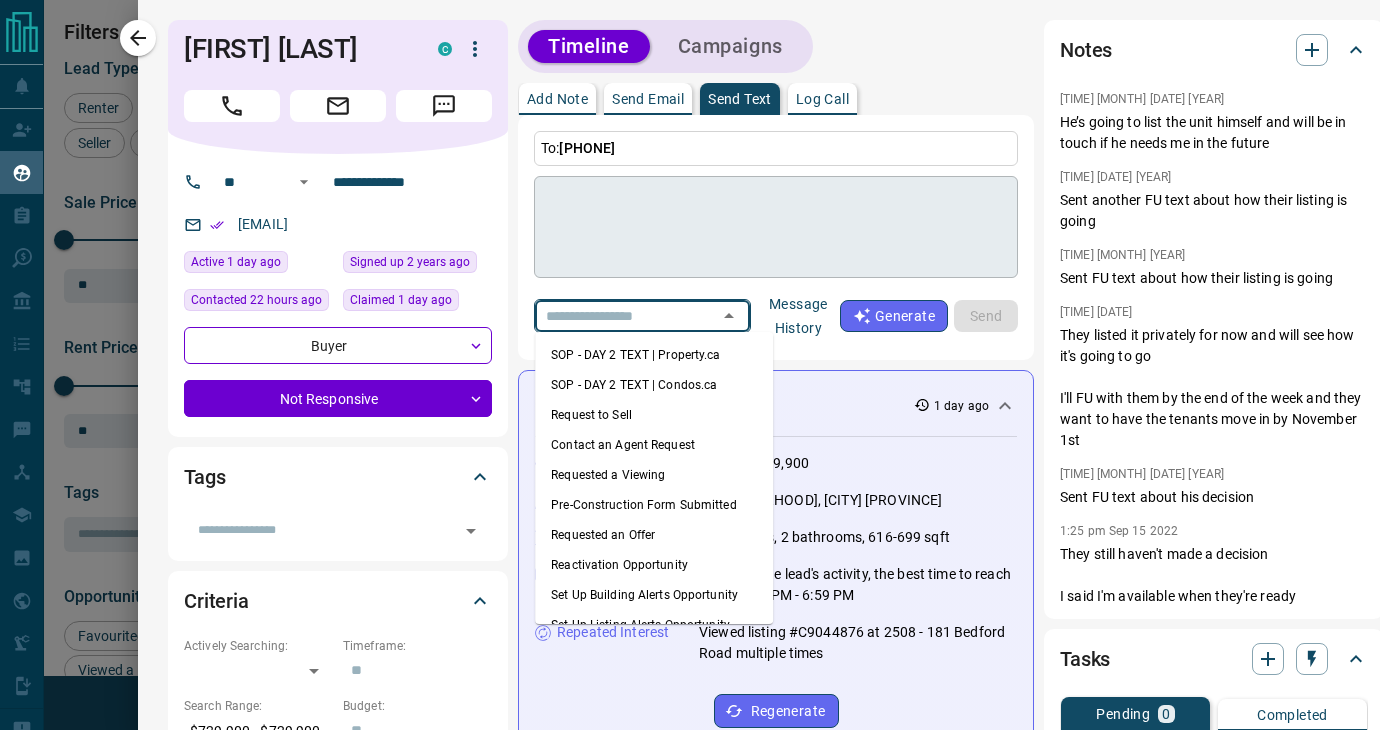drag, startPoint x: 647, startPoint y: 377, endPoint x: 673, endPoint y: 284, distance: 96.56604 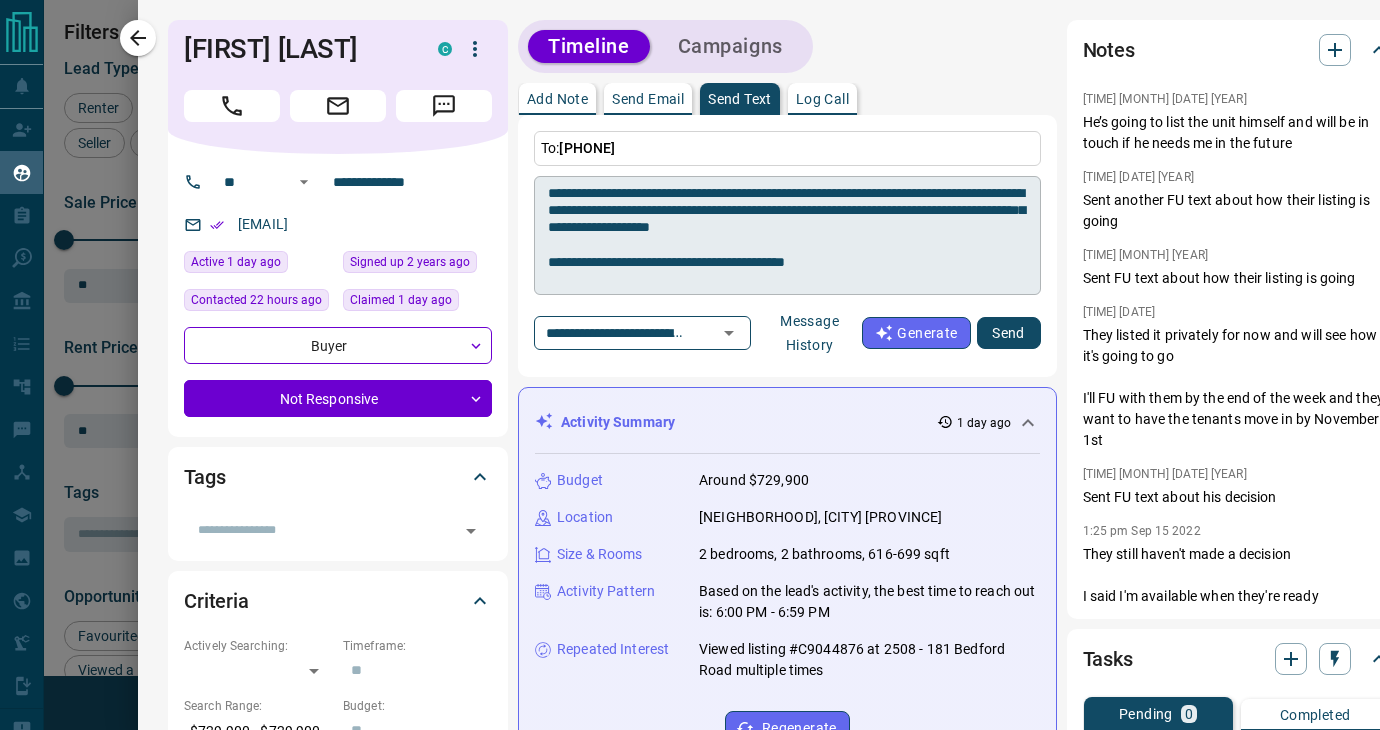 click on "**********" at bounding box center [787, 236] 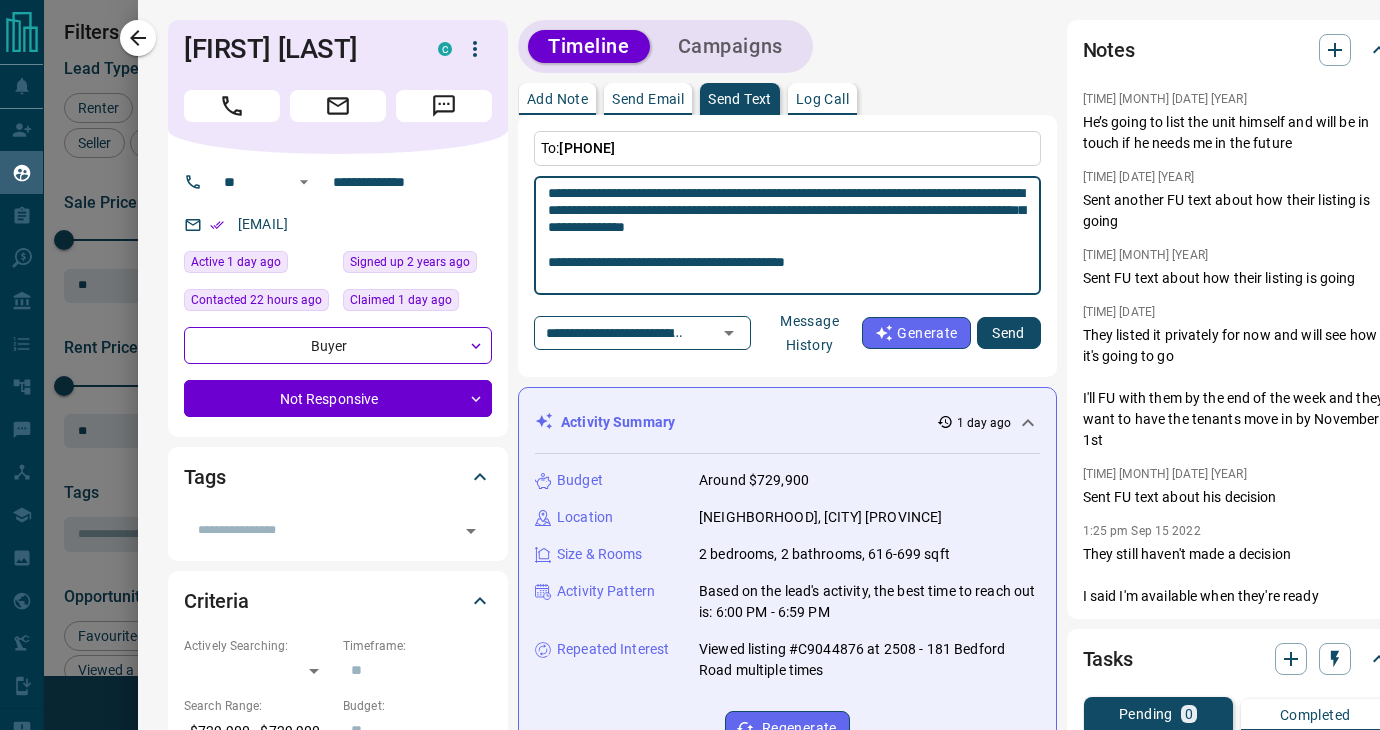 type on "**********" 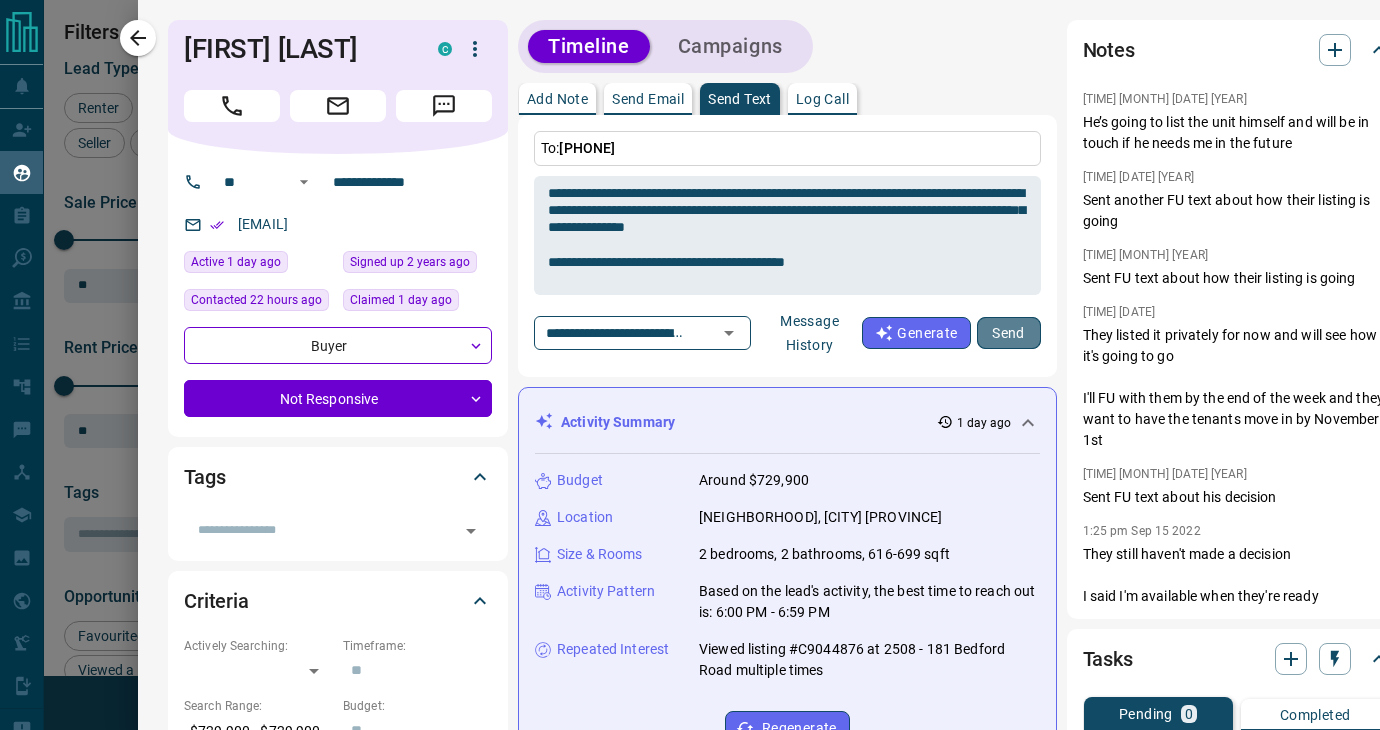click on "Send" at bounding box center (1009, 333) 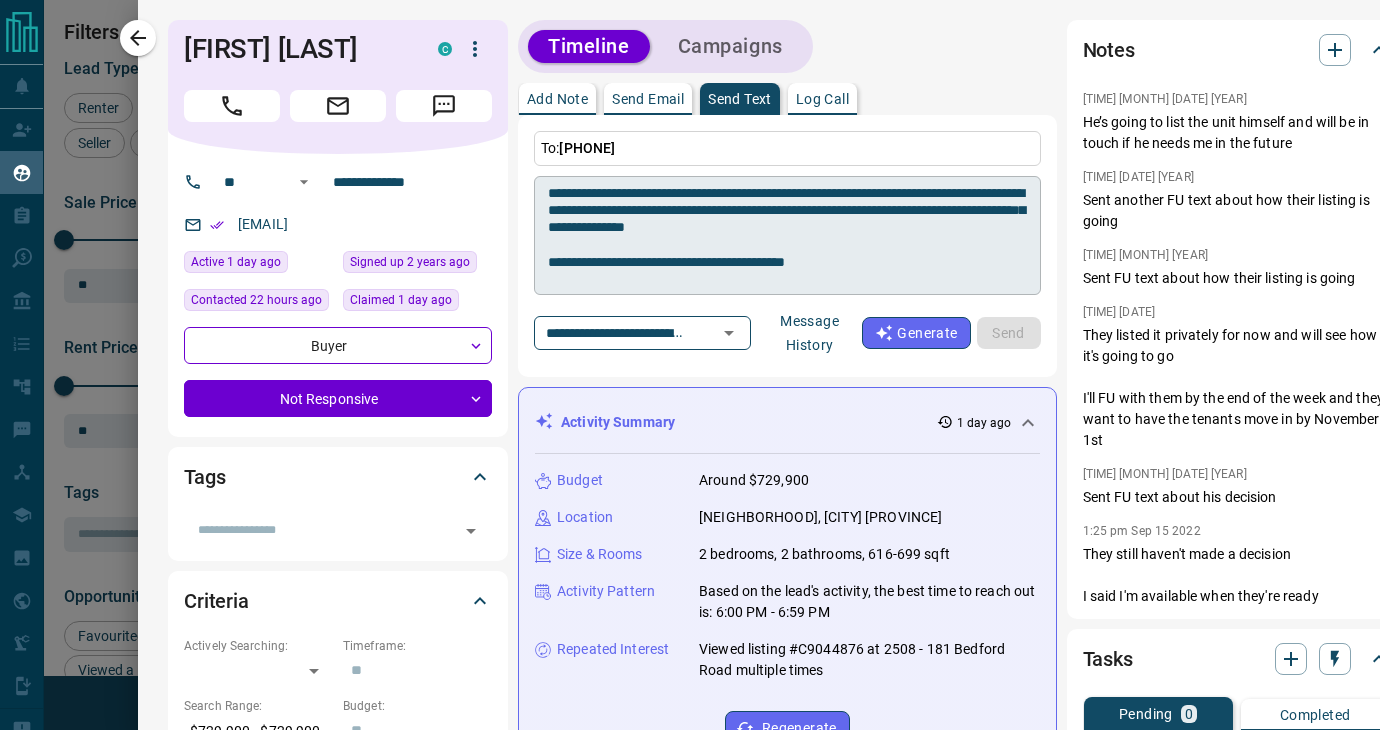 type 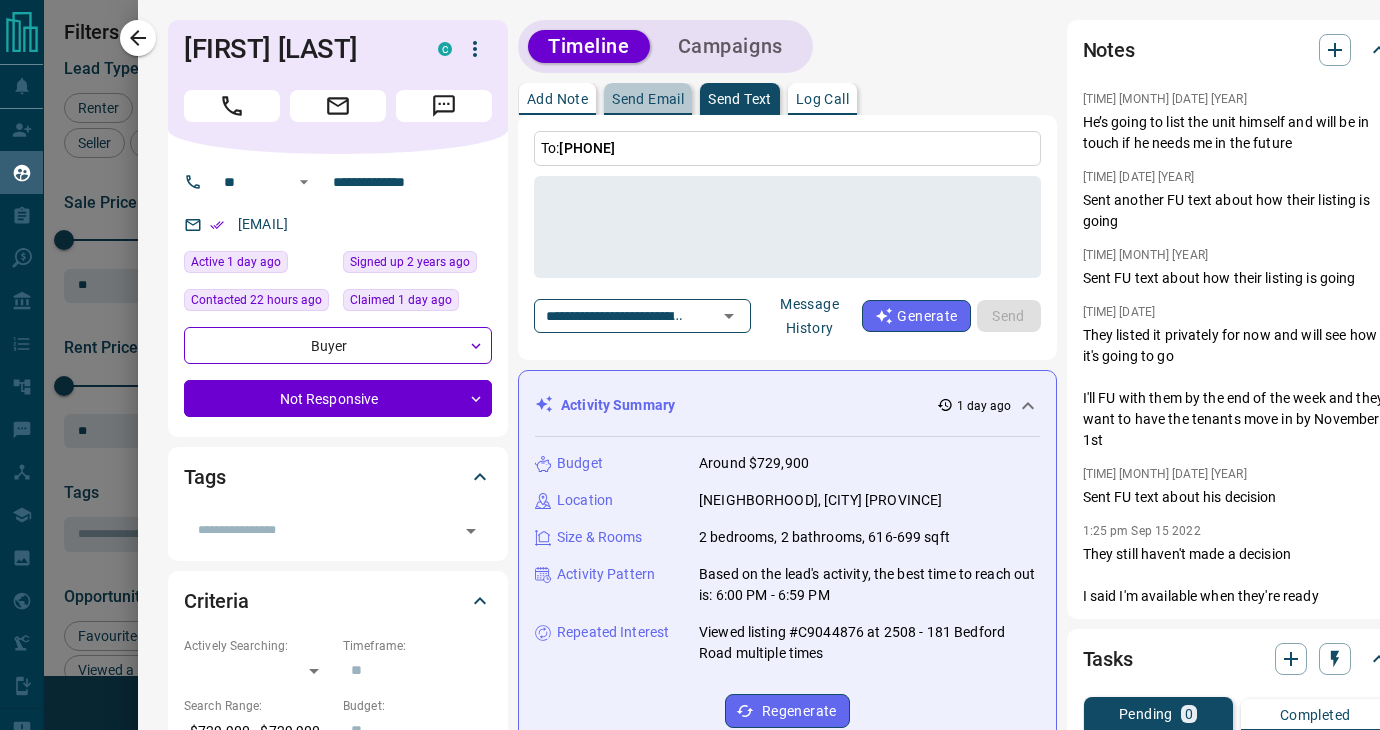 click on "Send Email" at bounding box center [648, 99] 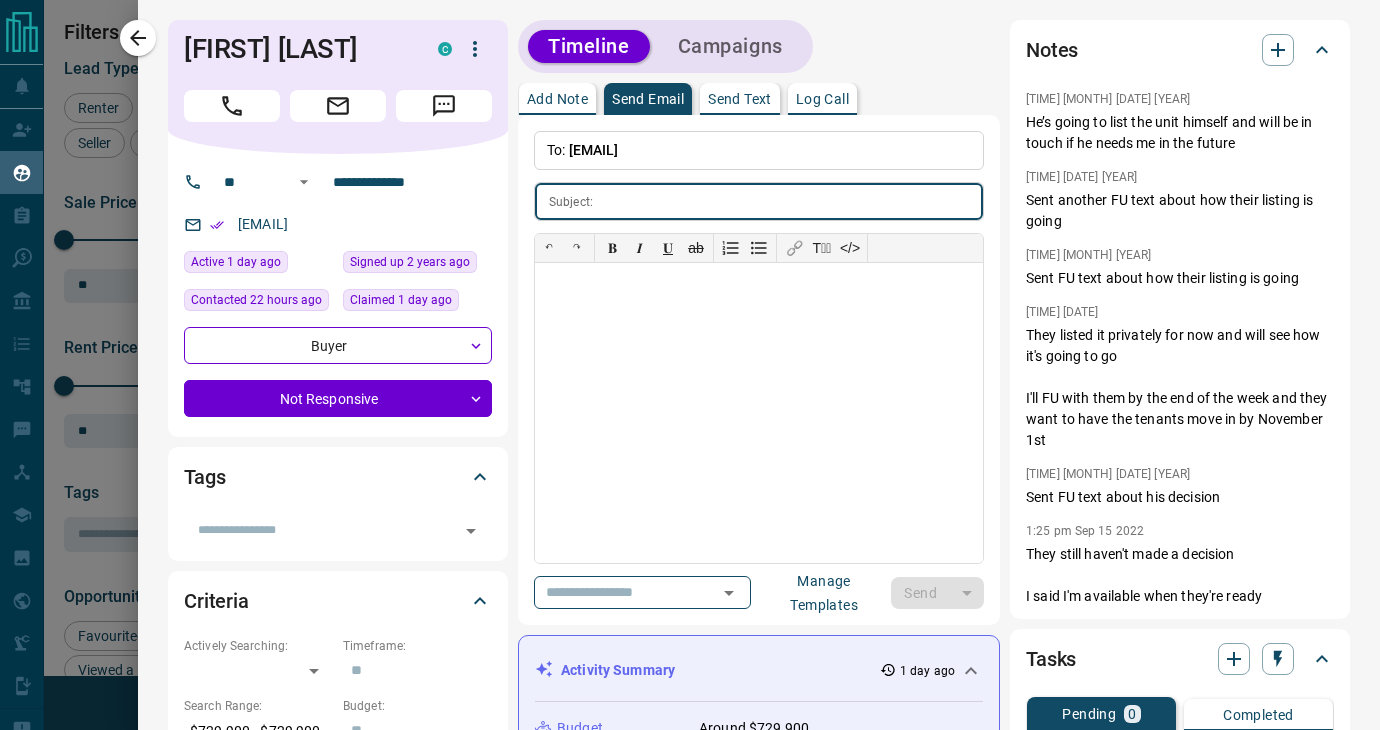 click at bounding box center [792, 201] 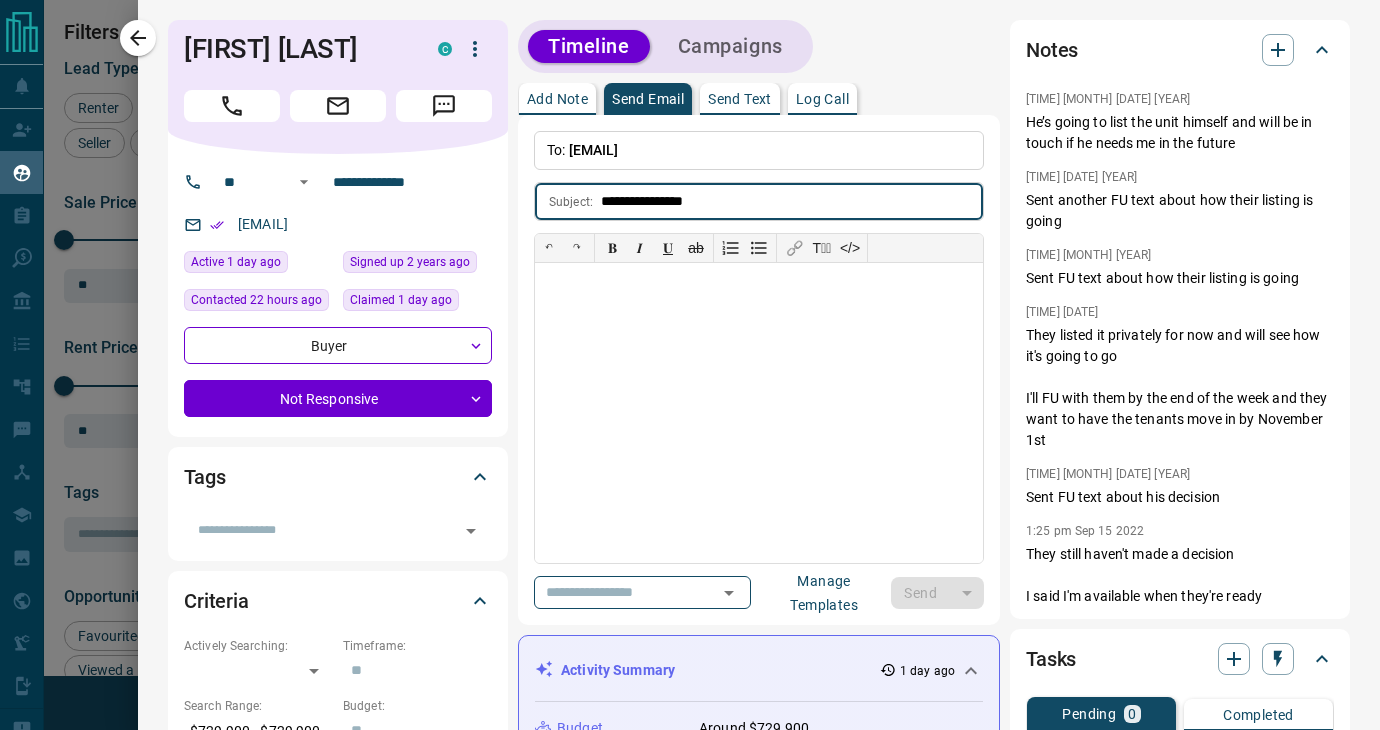type on "**********" 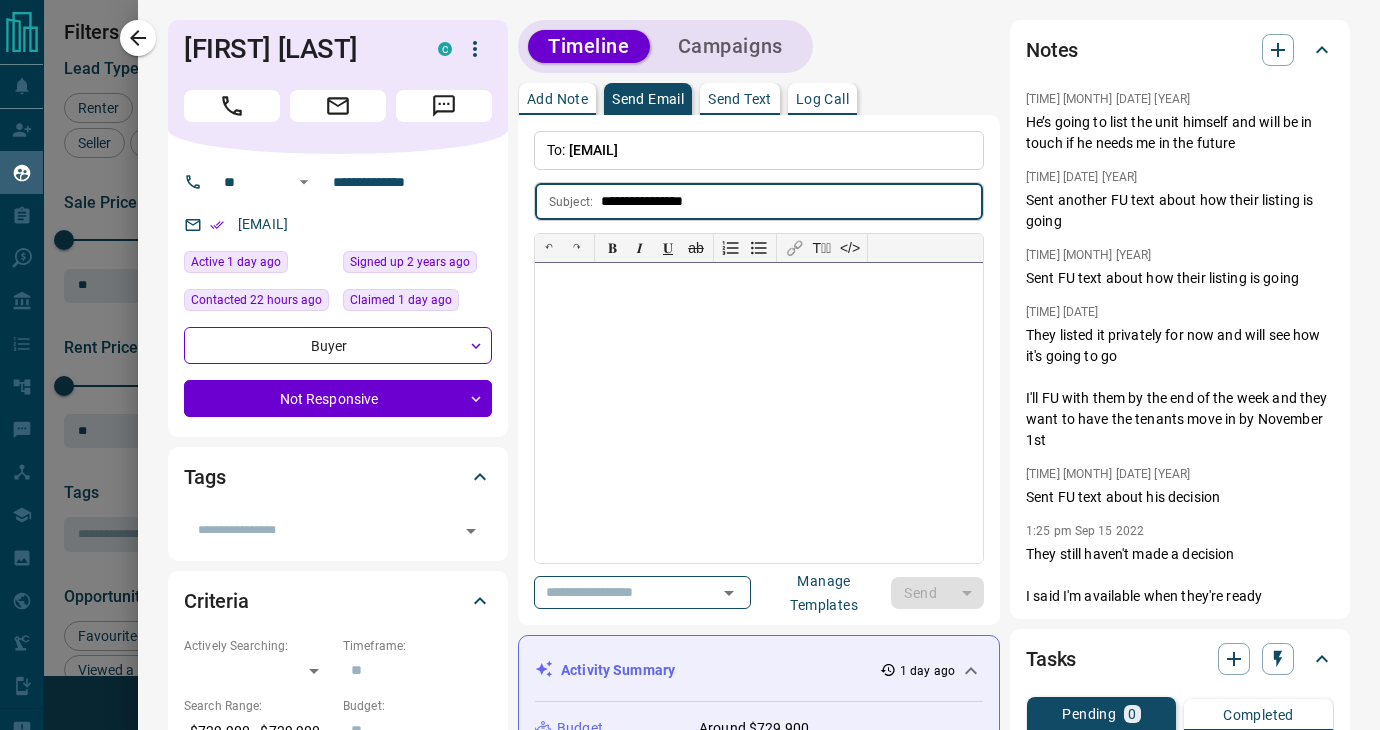 click at bounding box center (759, 413) 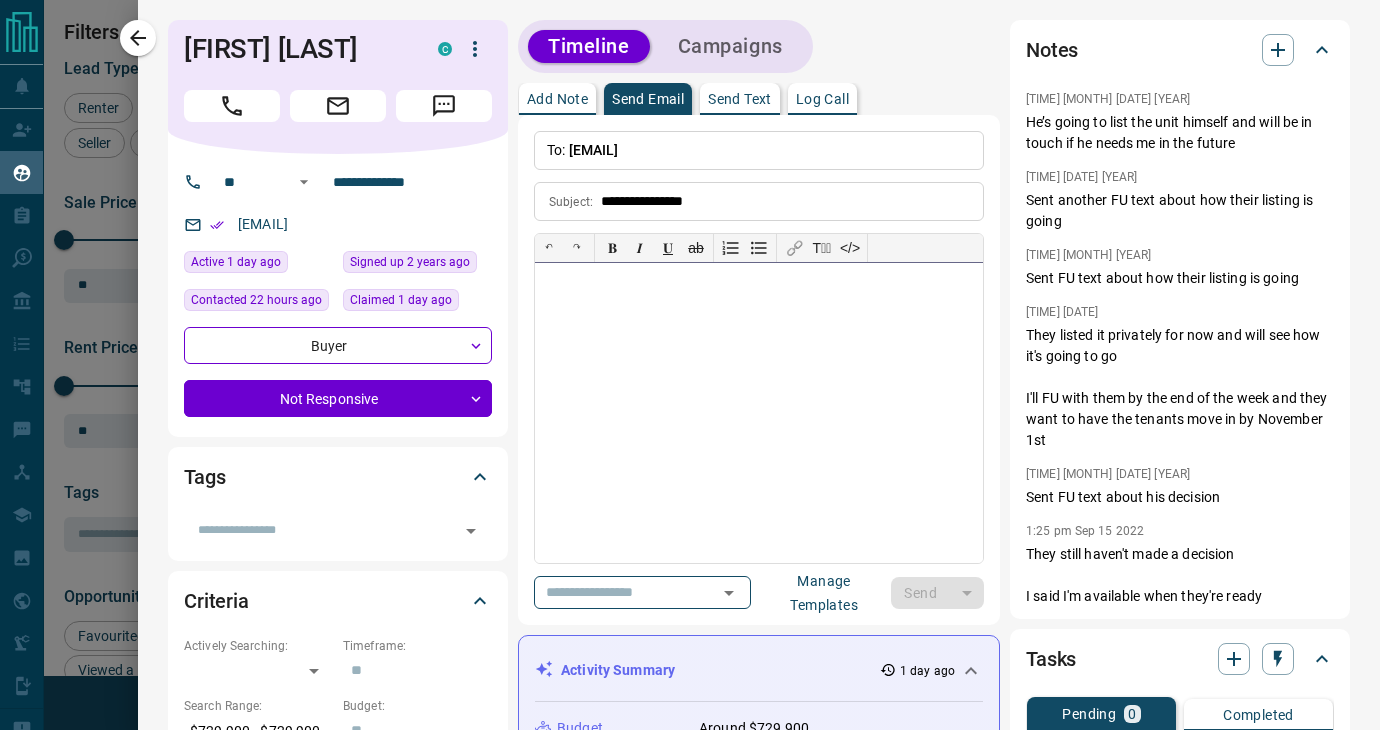 type 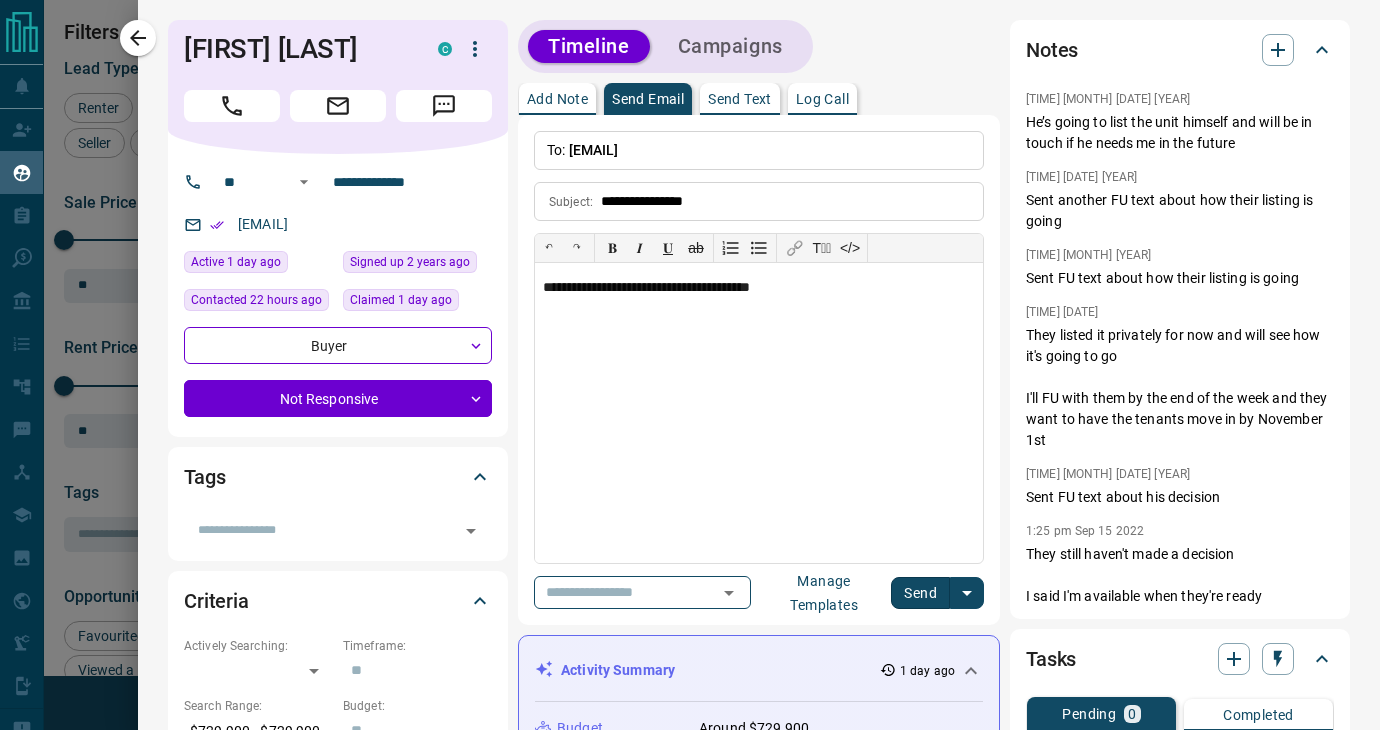 click on "Send" at bounding box center [920, 593] 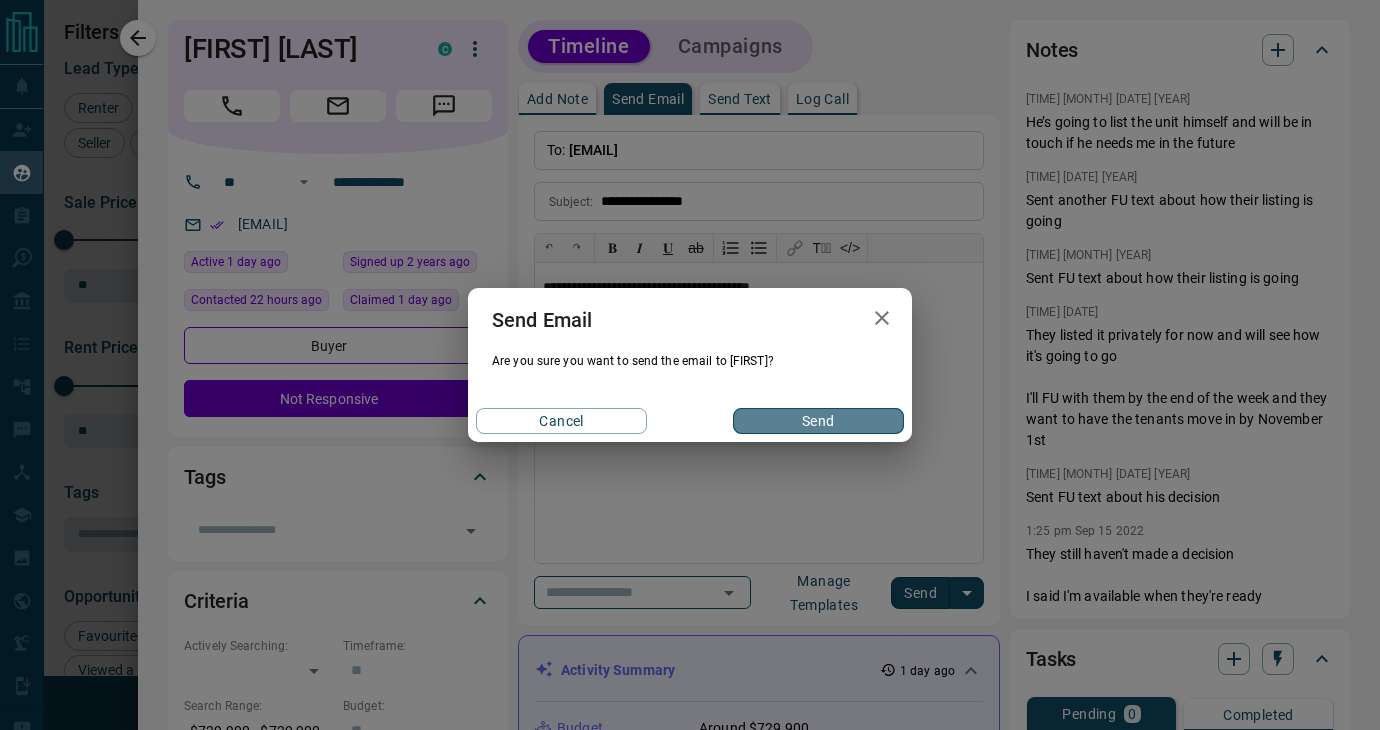 click on "Send" at bounding box center (818, 421) 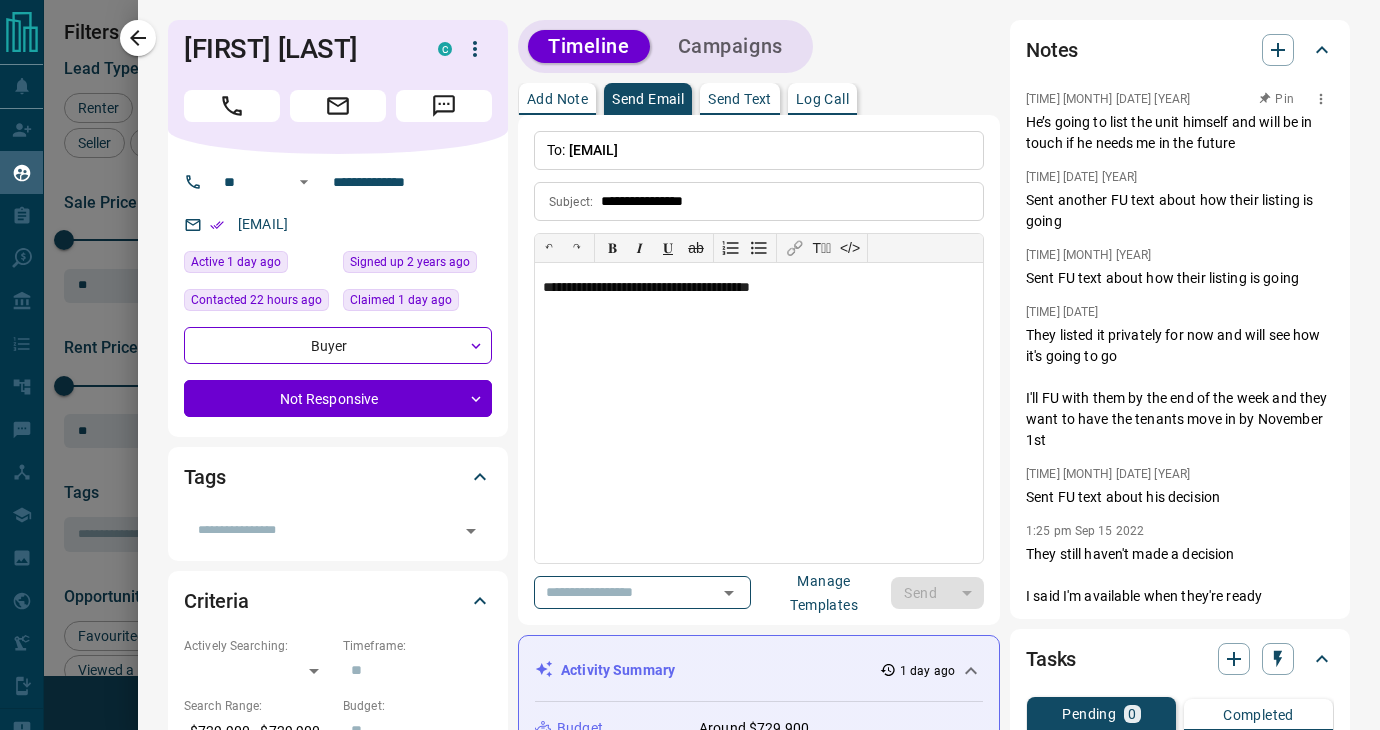 type 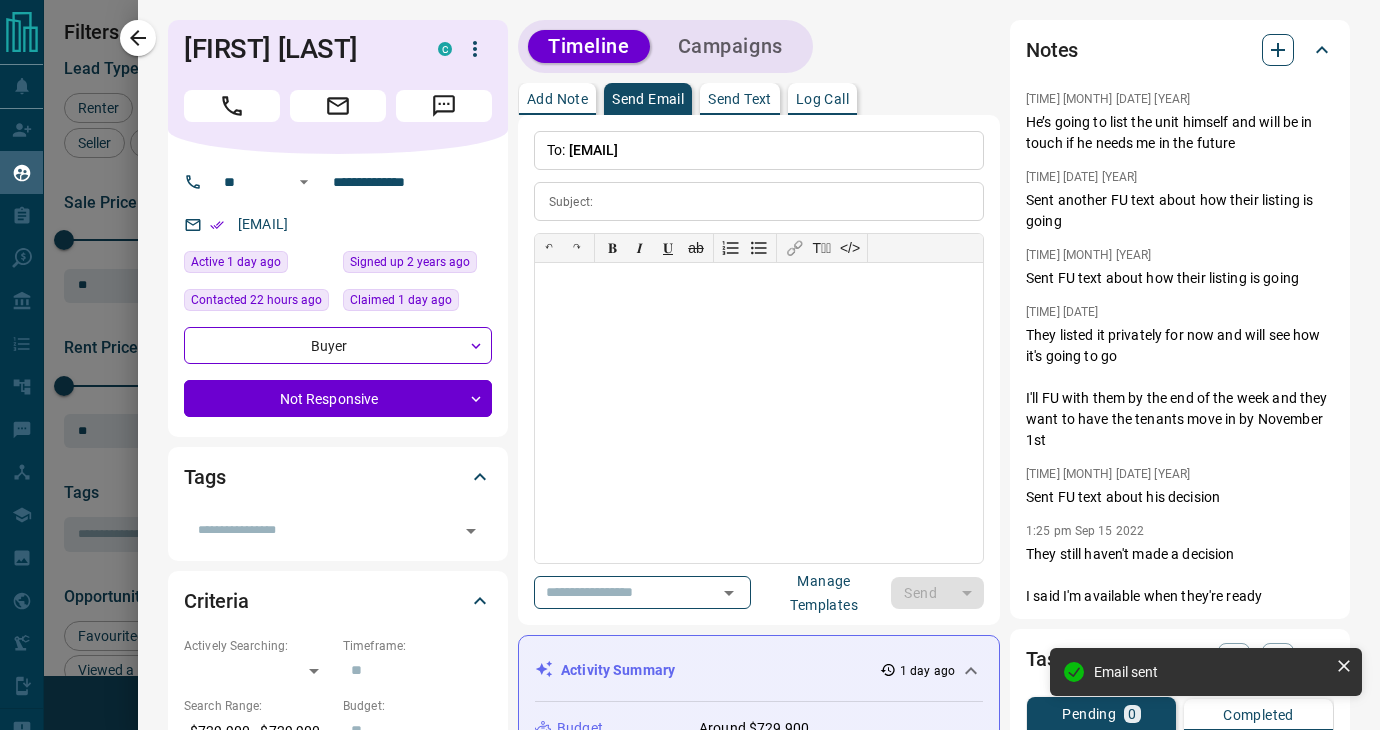 click 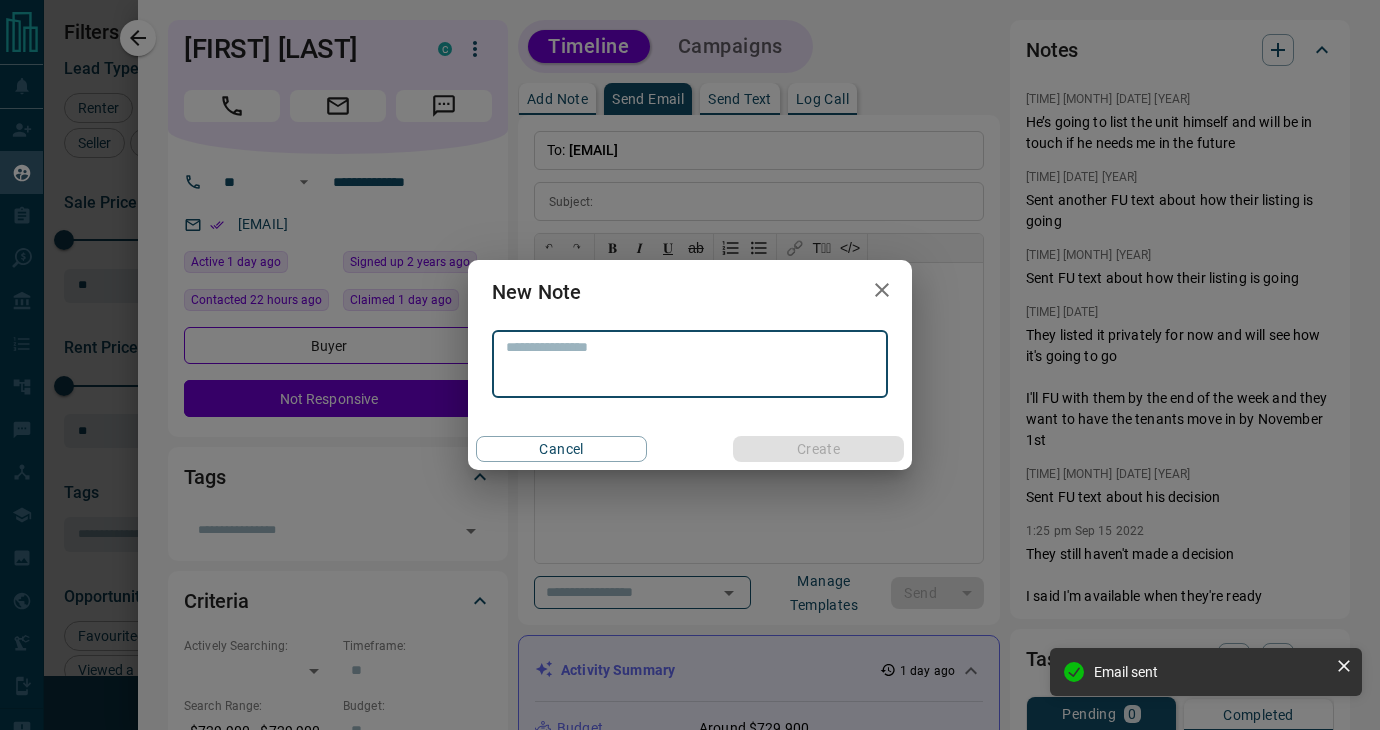 click at bounding box center (690, 364) 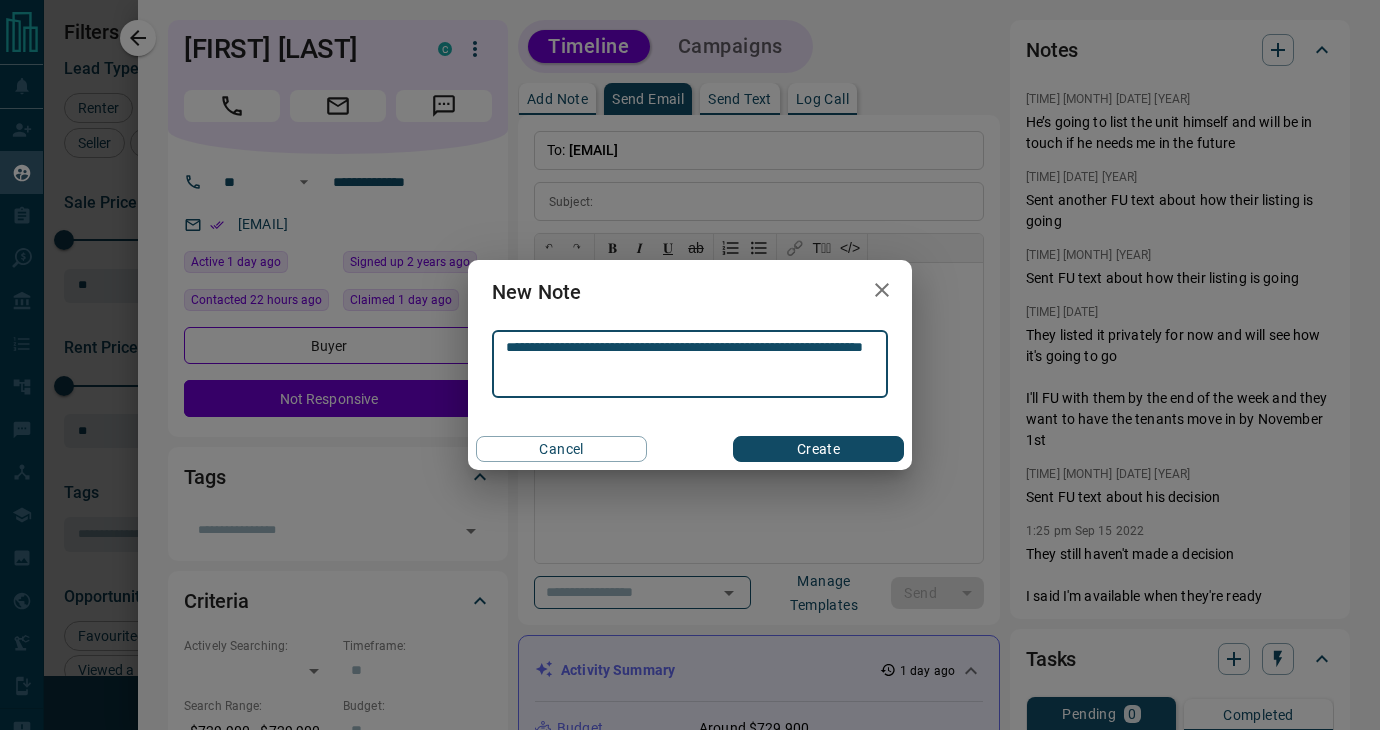 type on "**********" 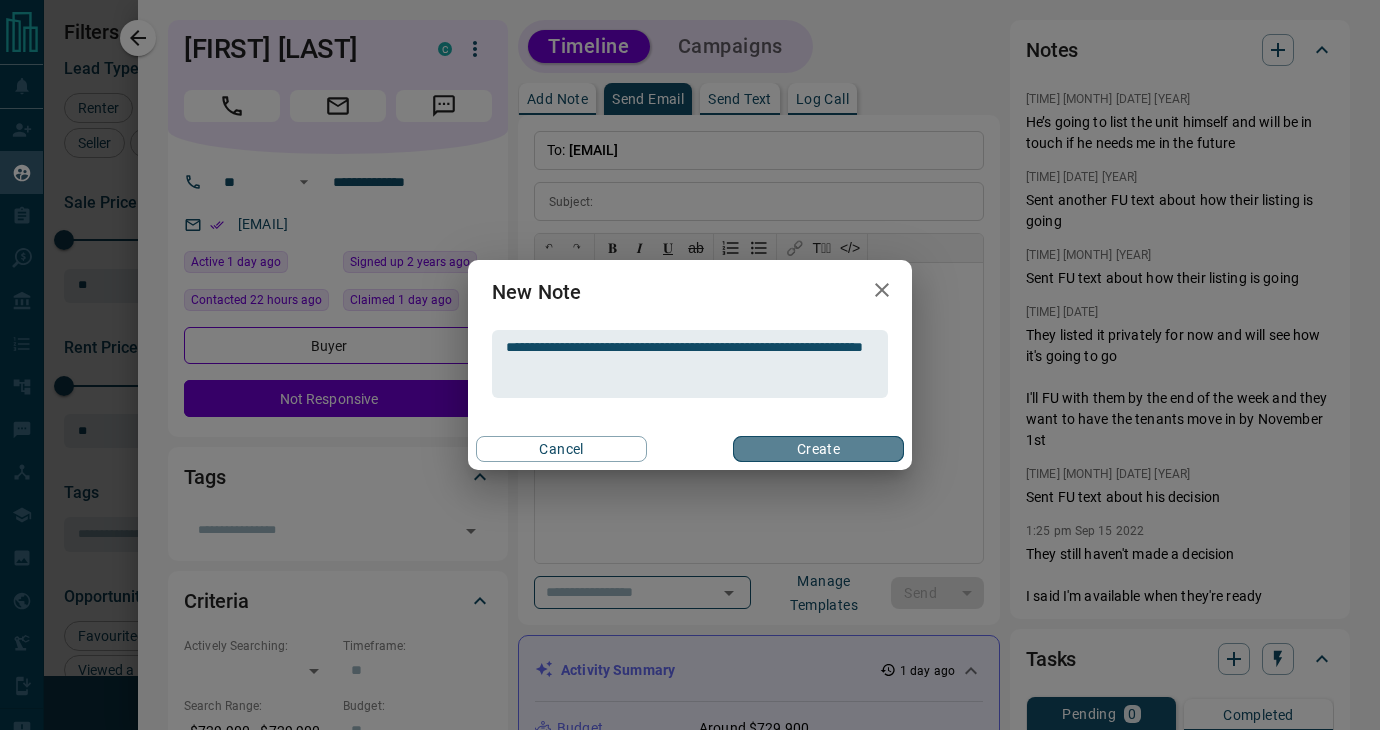 click on "Create" at bounding box center [818, 449] 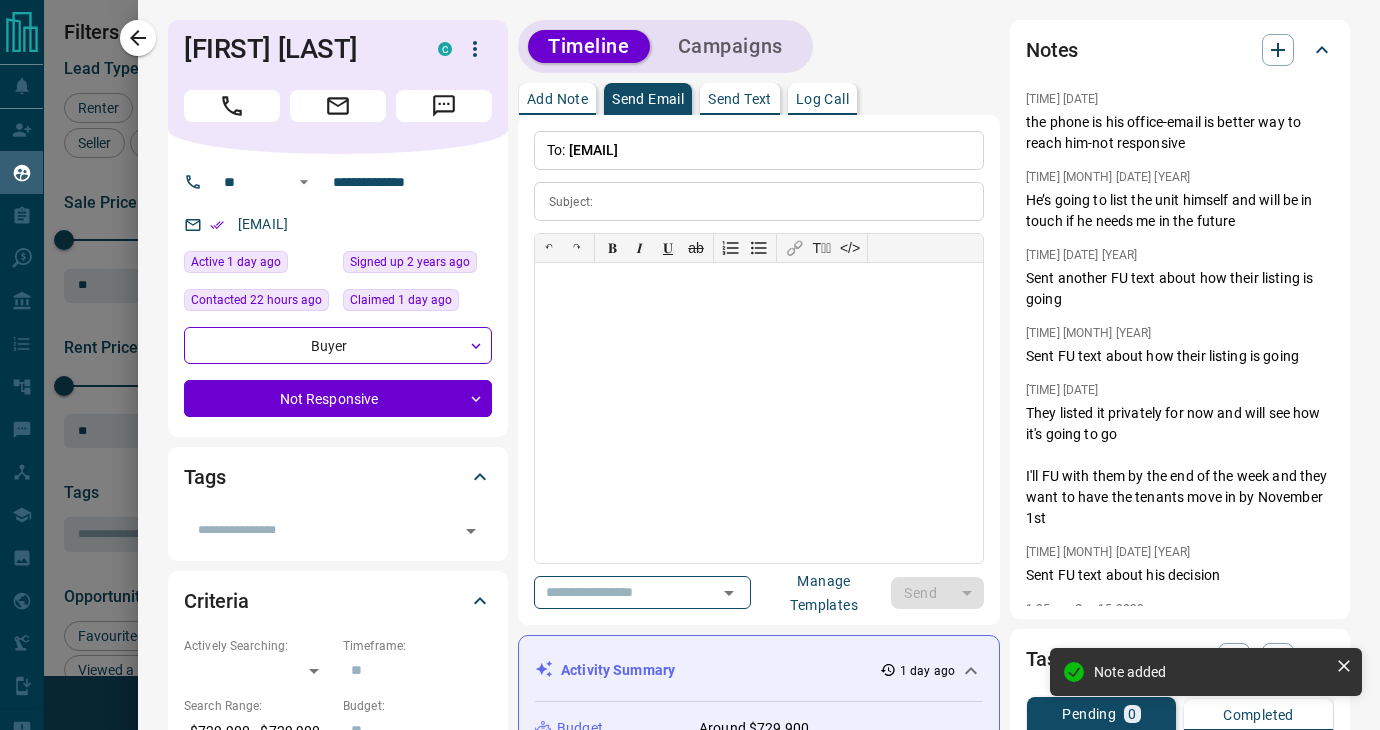 click 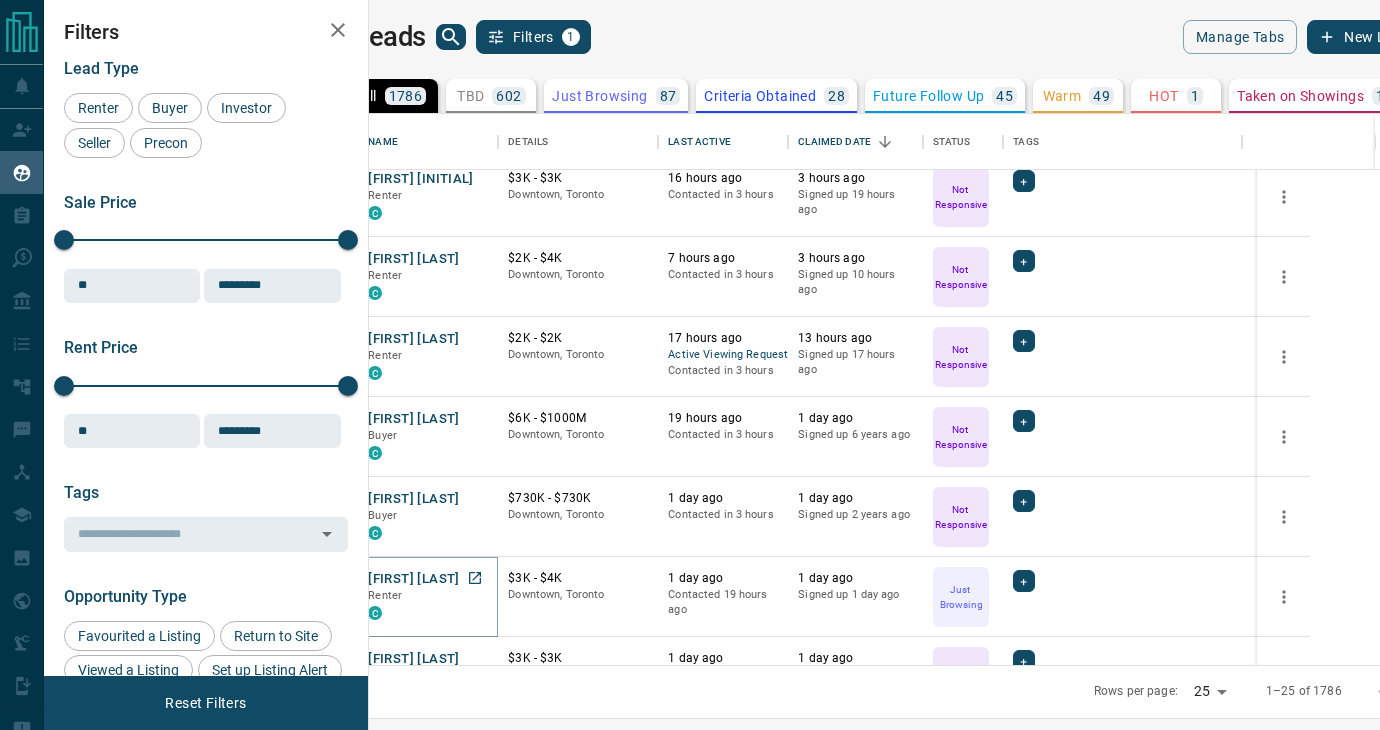 click on "[FIRST] [LAST]" at bounding box center [413, 579] 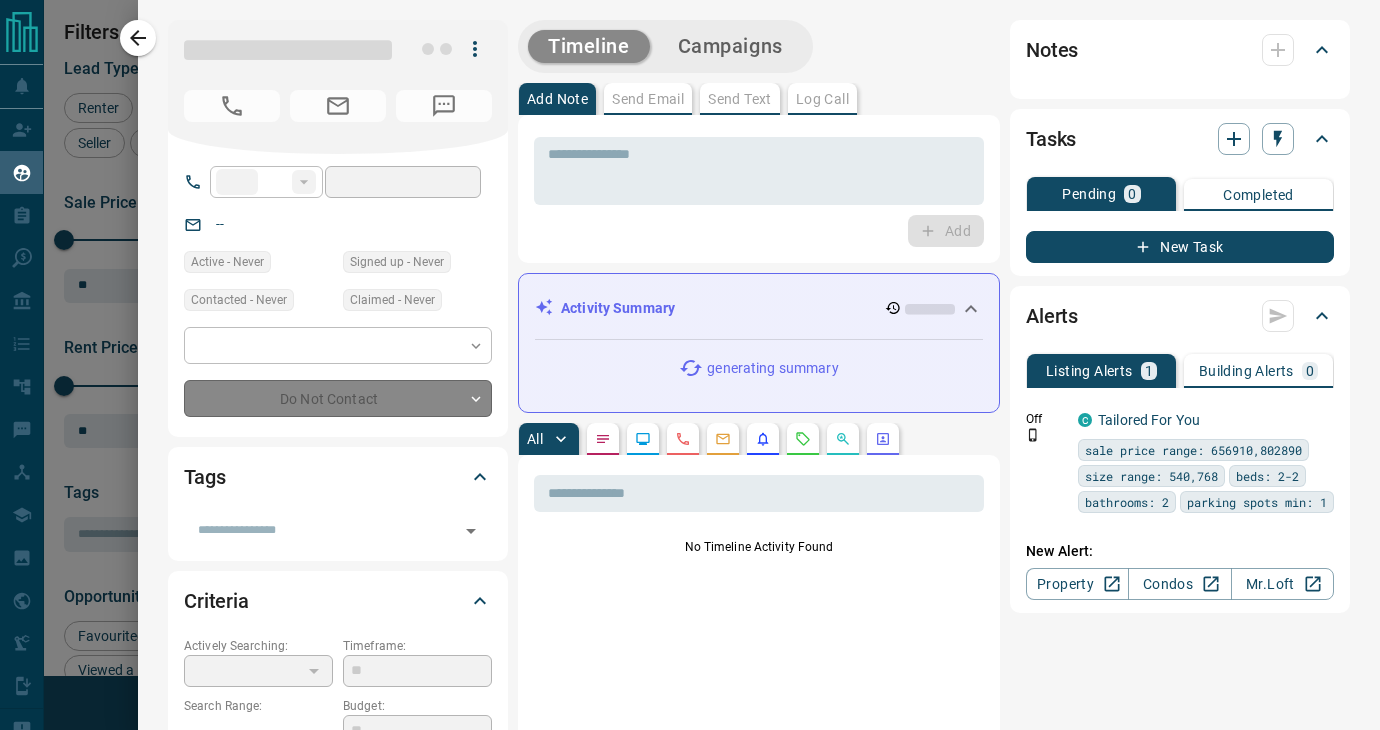 type on "**" 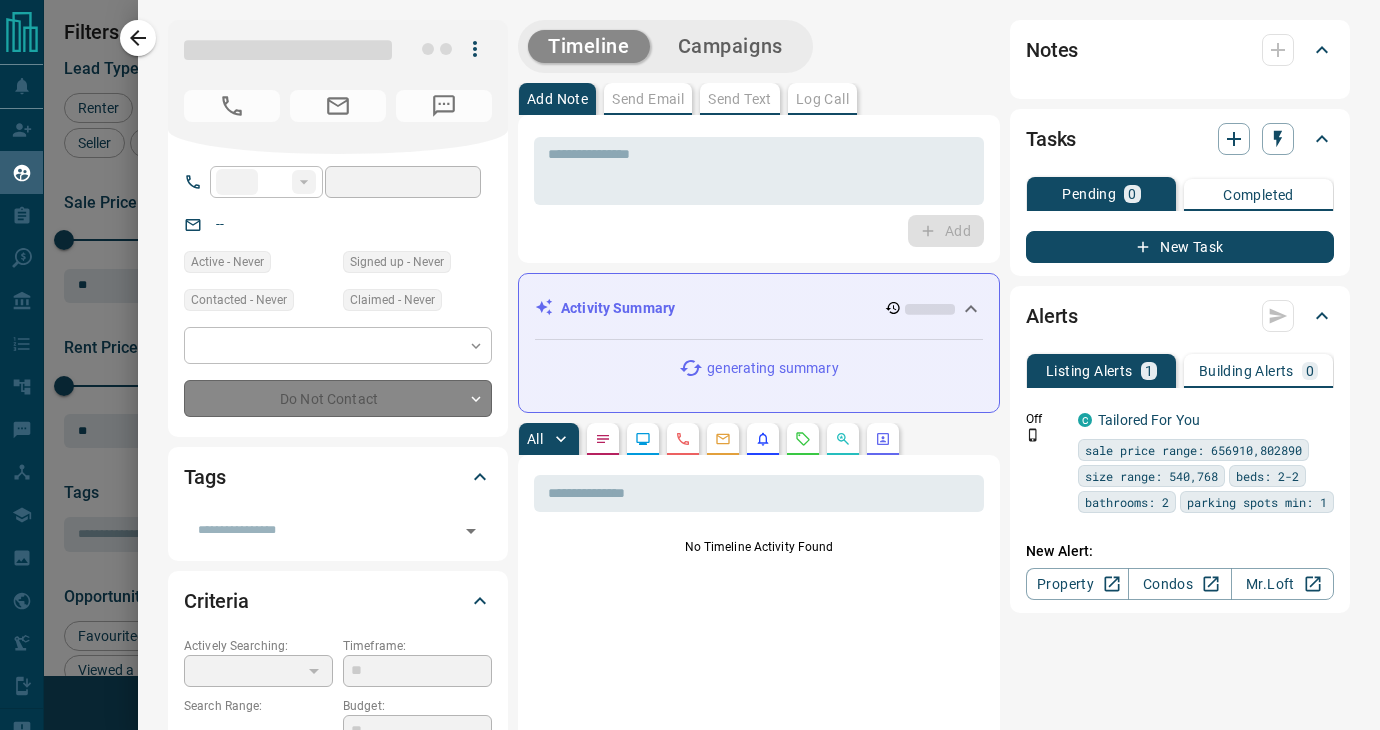 type on "**********" 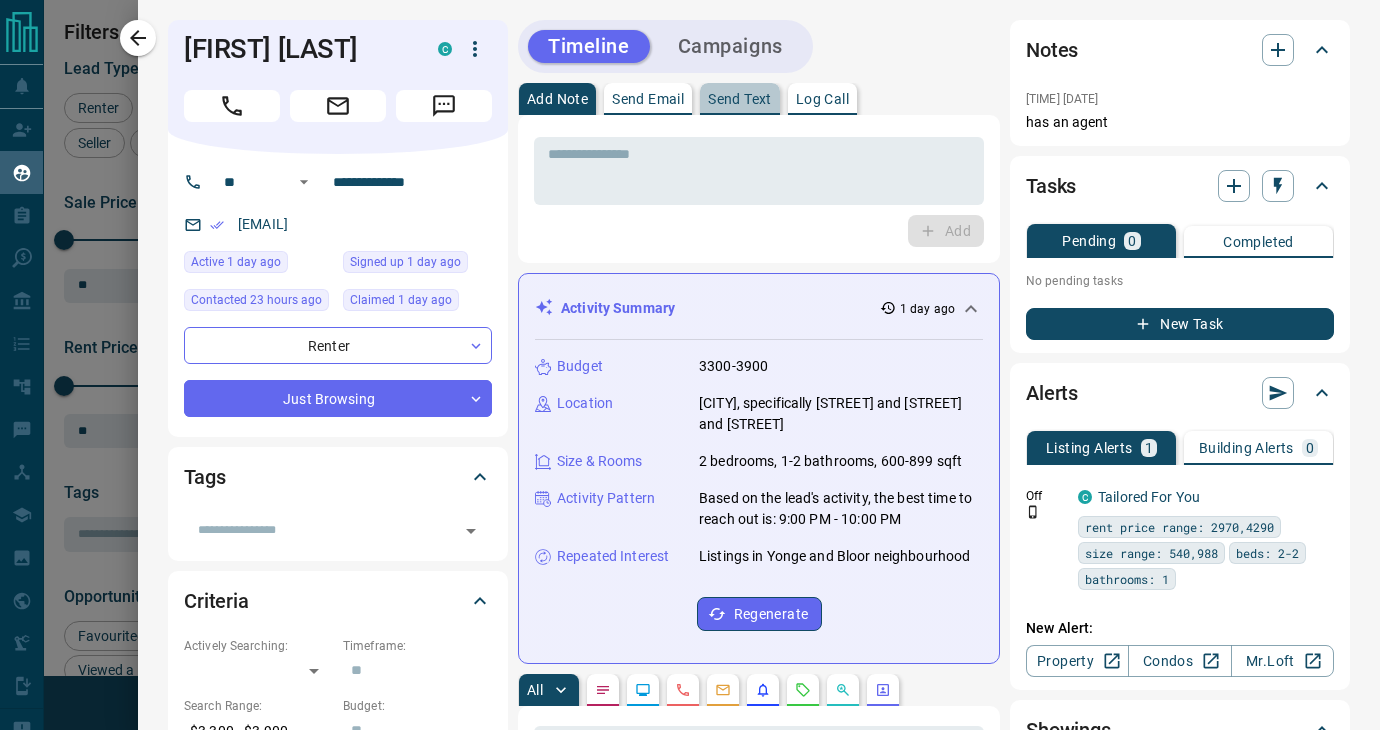 click on "Send Text" at bounding box center (740, 99) 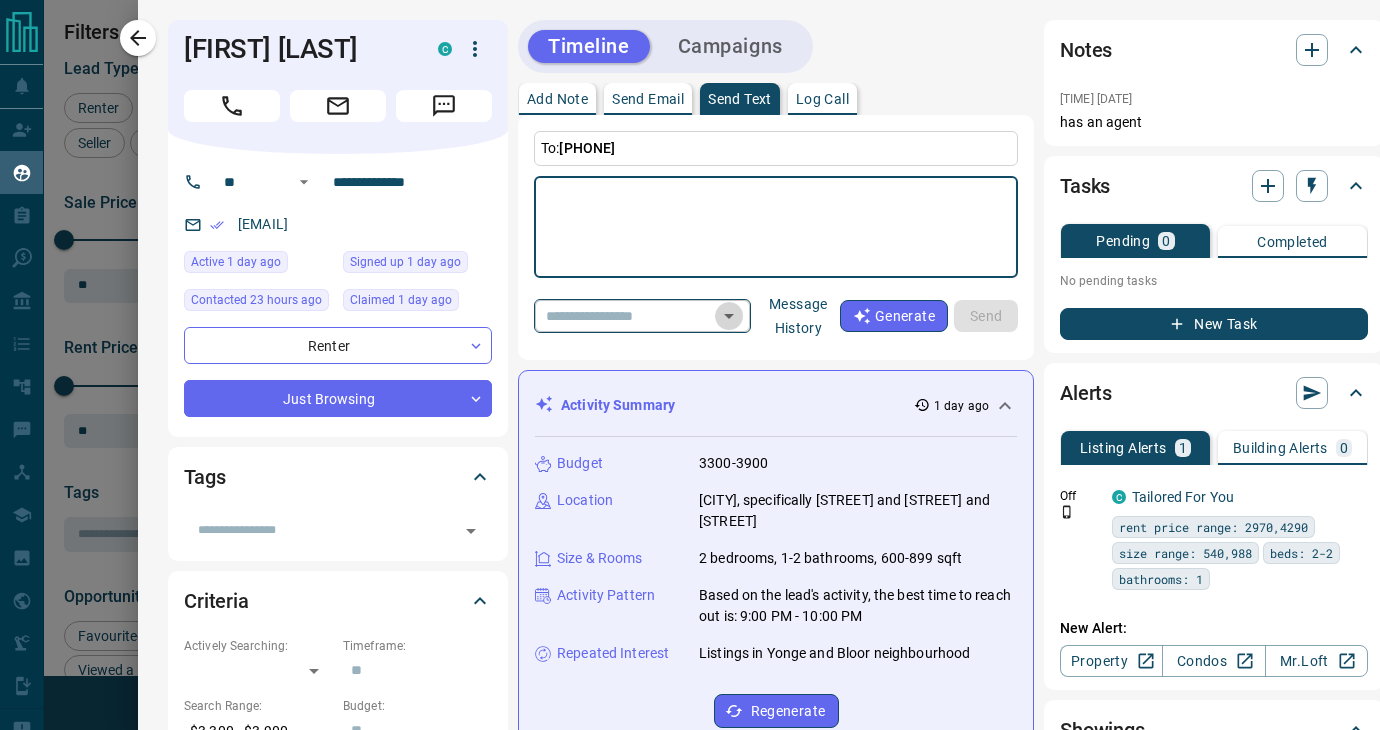 click at bounding box center [729, 316] 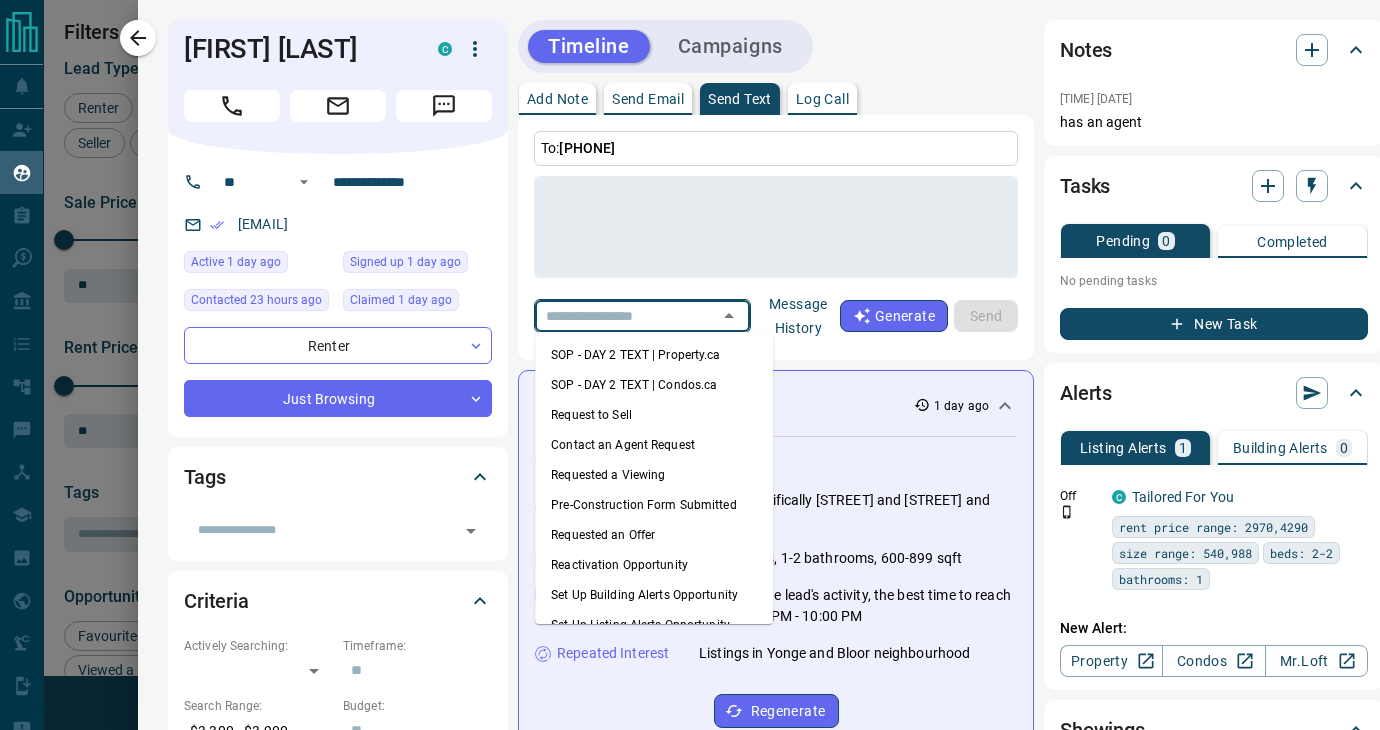 click on "SOP - DAY 2 TEXT | Property.ca" at bounding box center (654, 355) 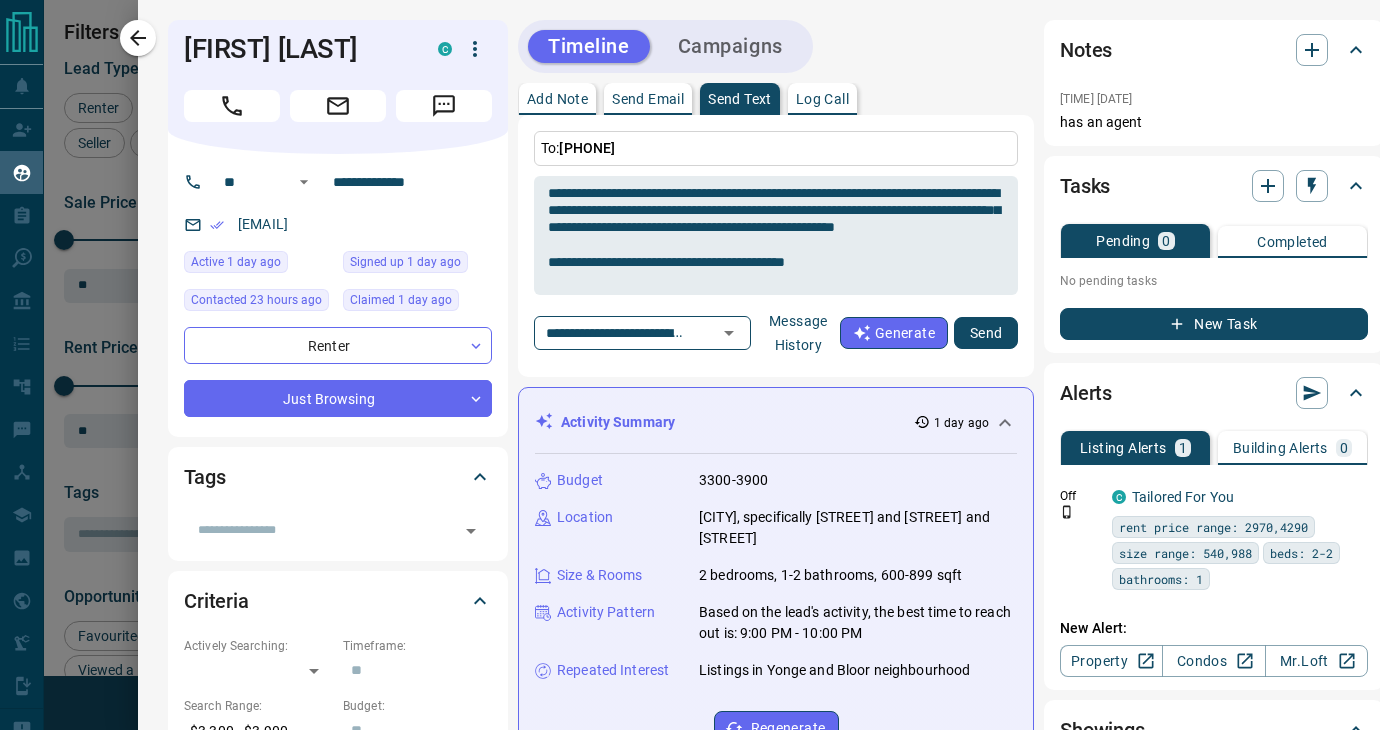 type on "**********" 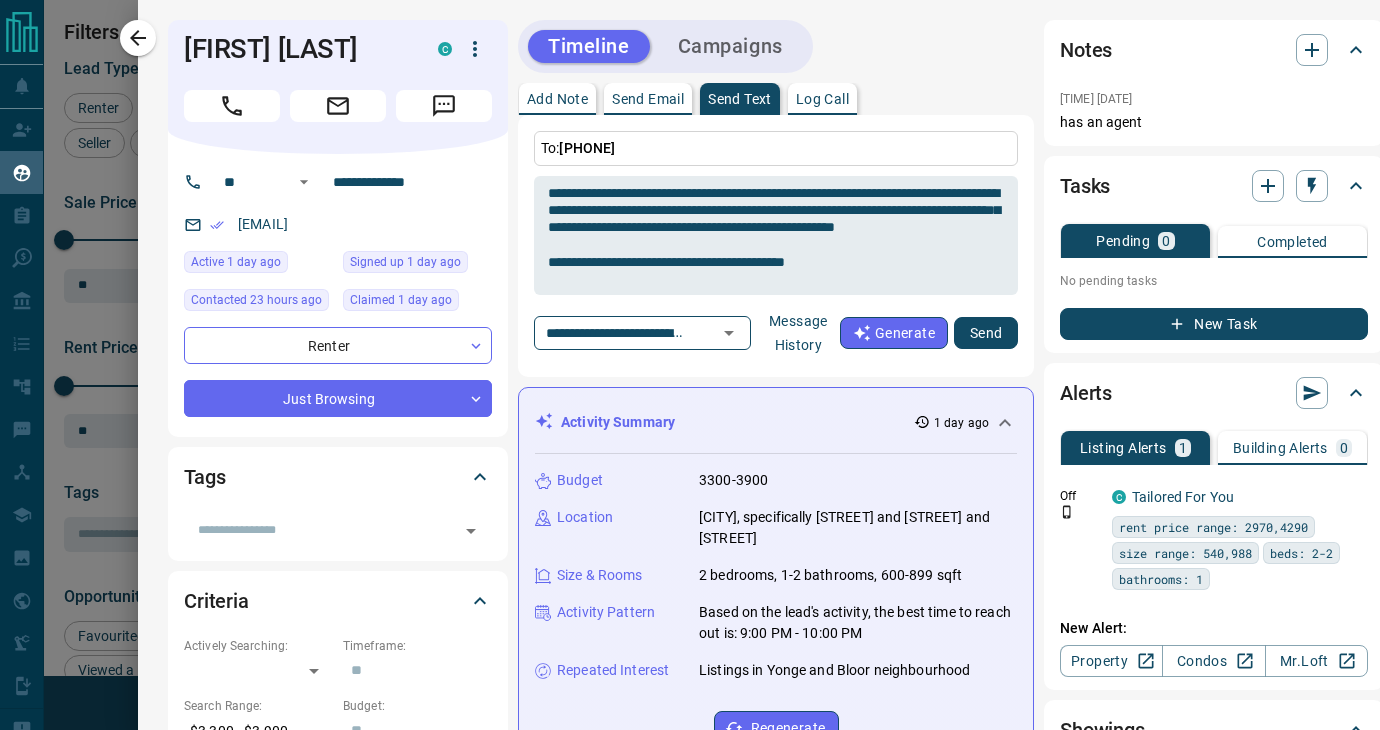 type on "**********" 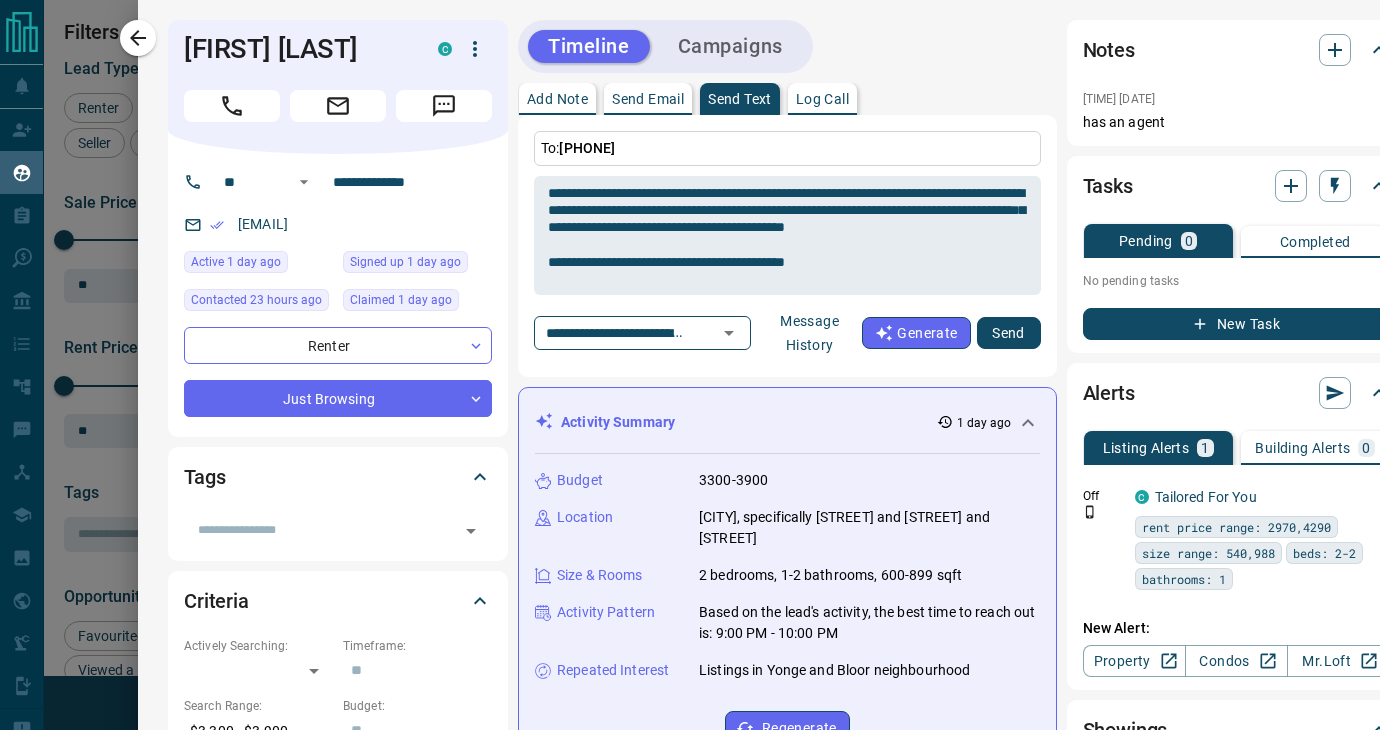 click on "Send" at bounding box center [1009, 333] 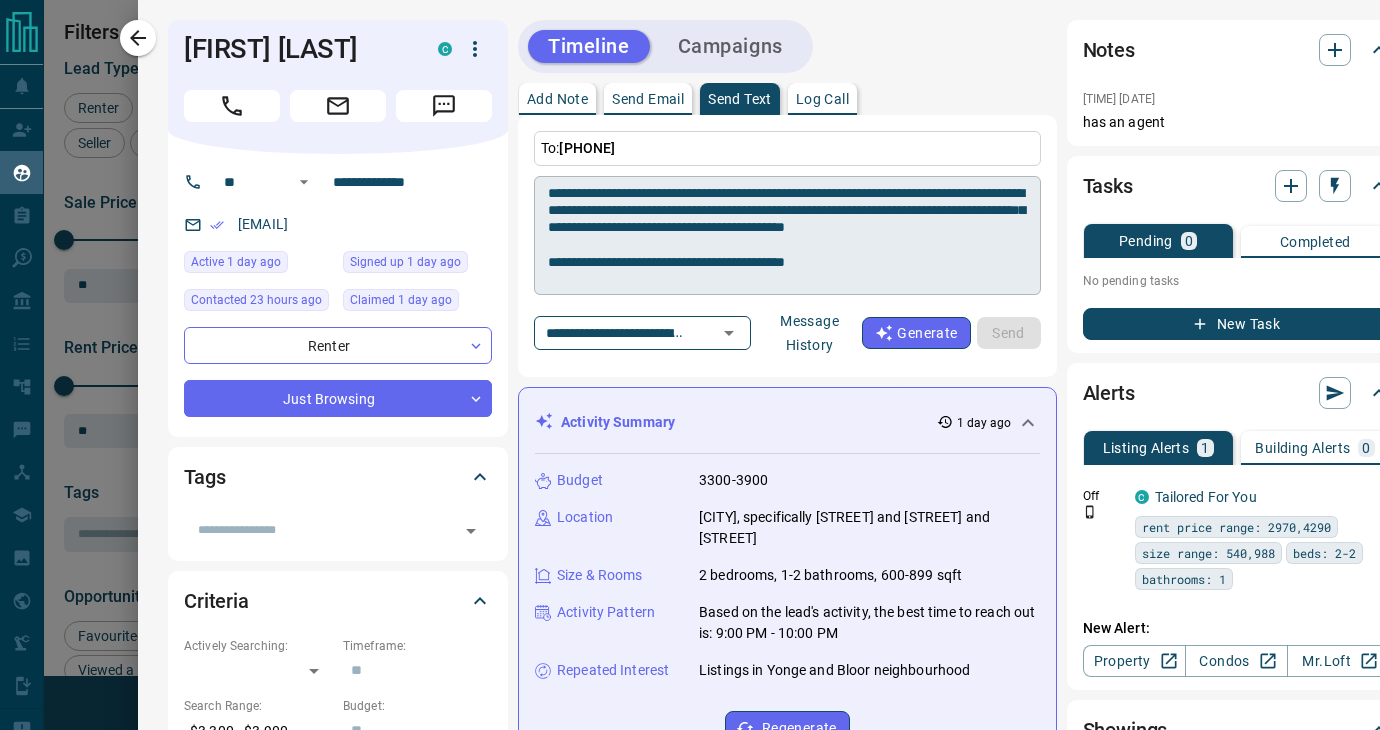 type 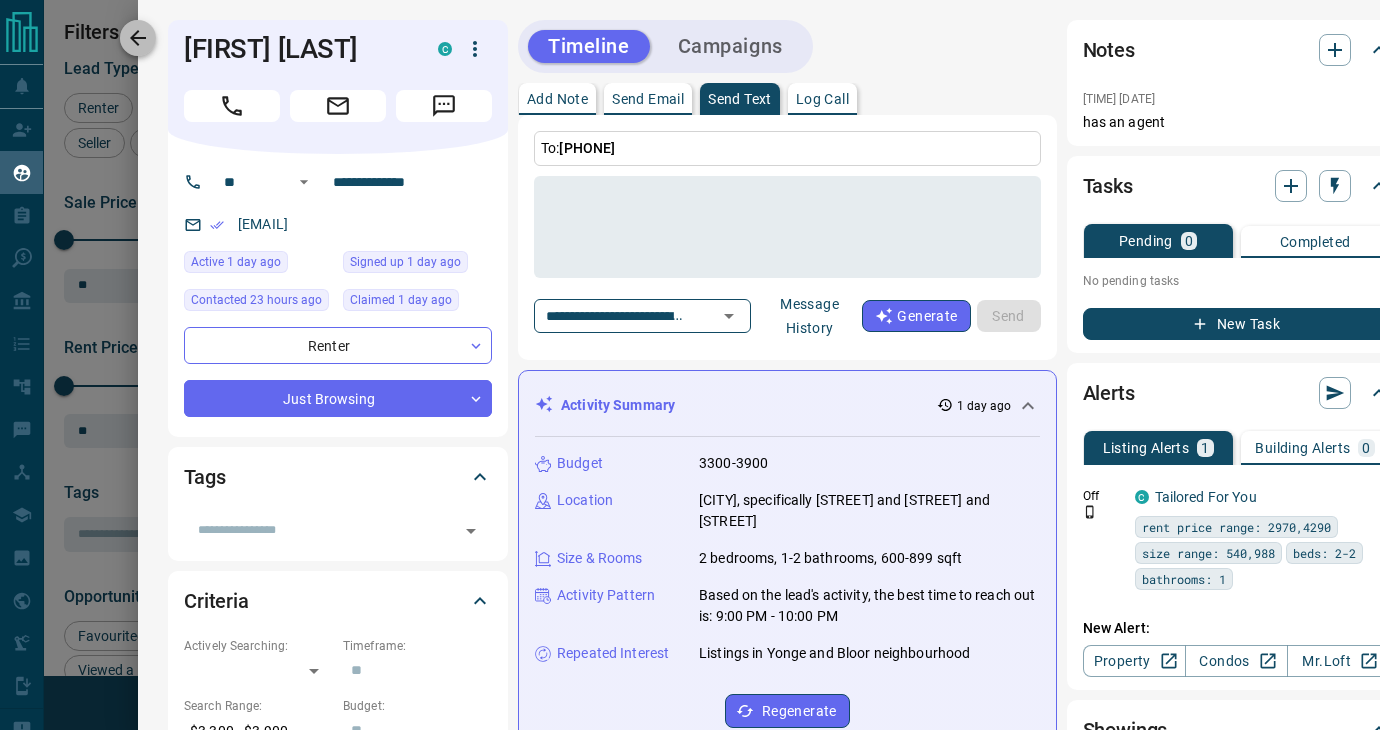 click 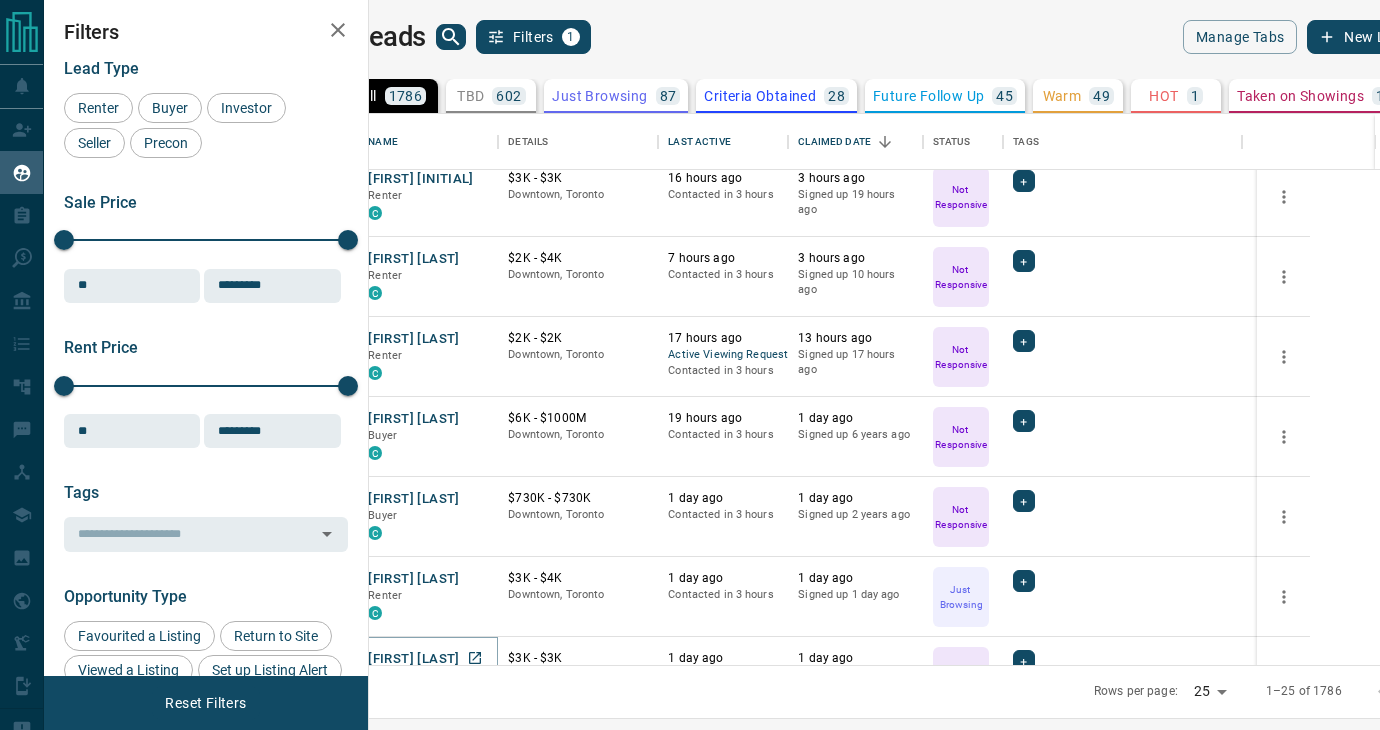 click on "[FIRST] [LAST]" at bounding box center (413, 659) 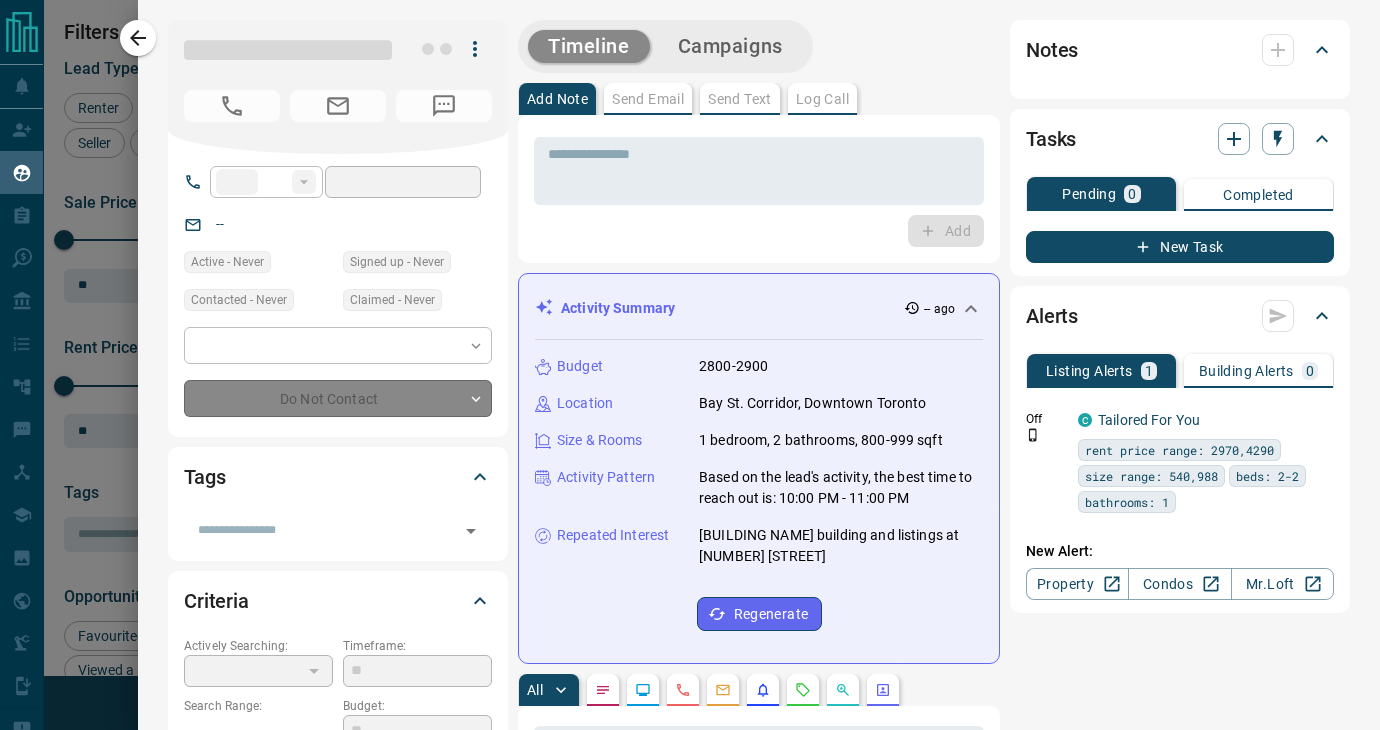 type on "**" 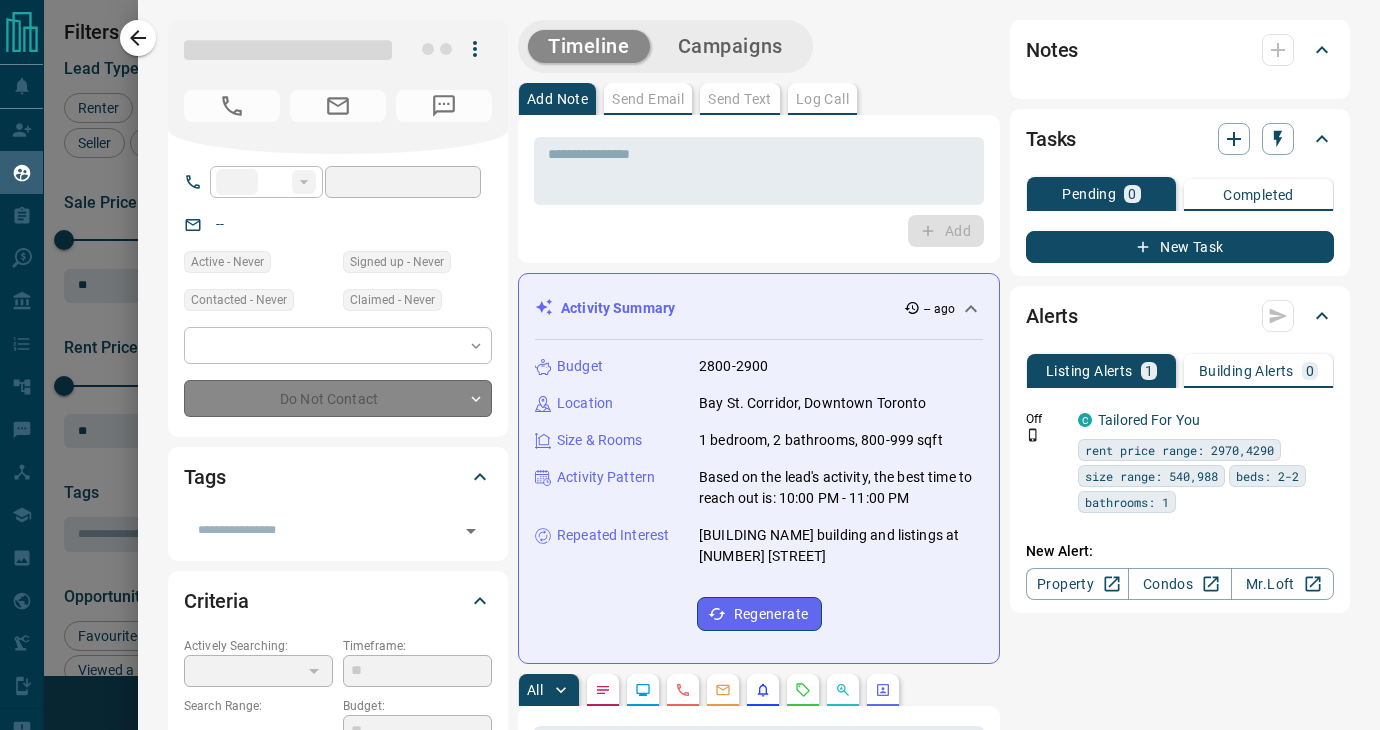 type on "**********" 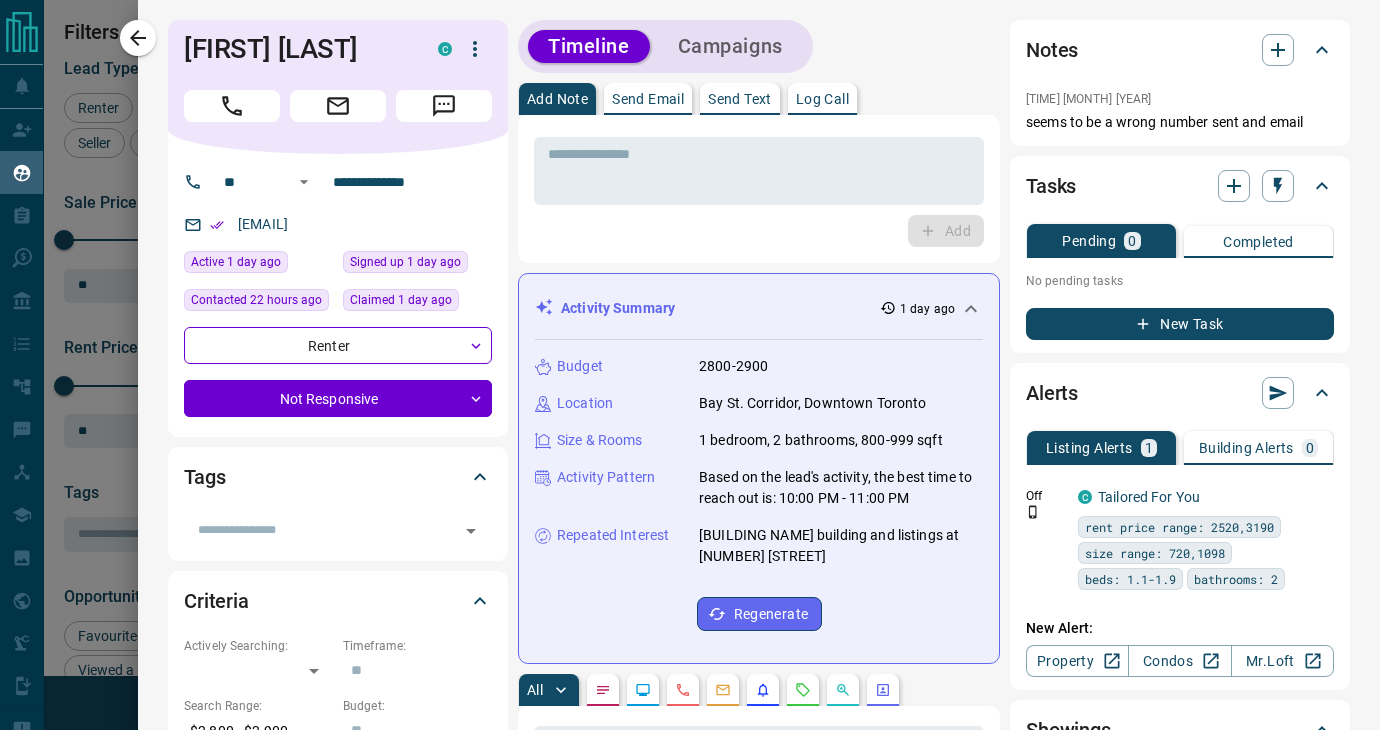 click on "Send Text" at bounding box center (740, 99) 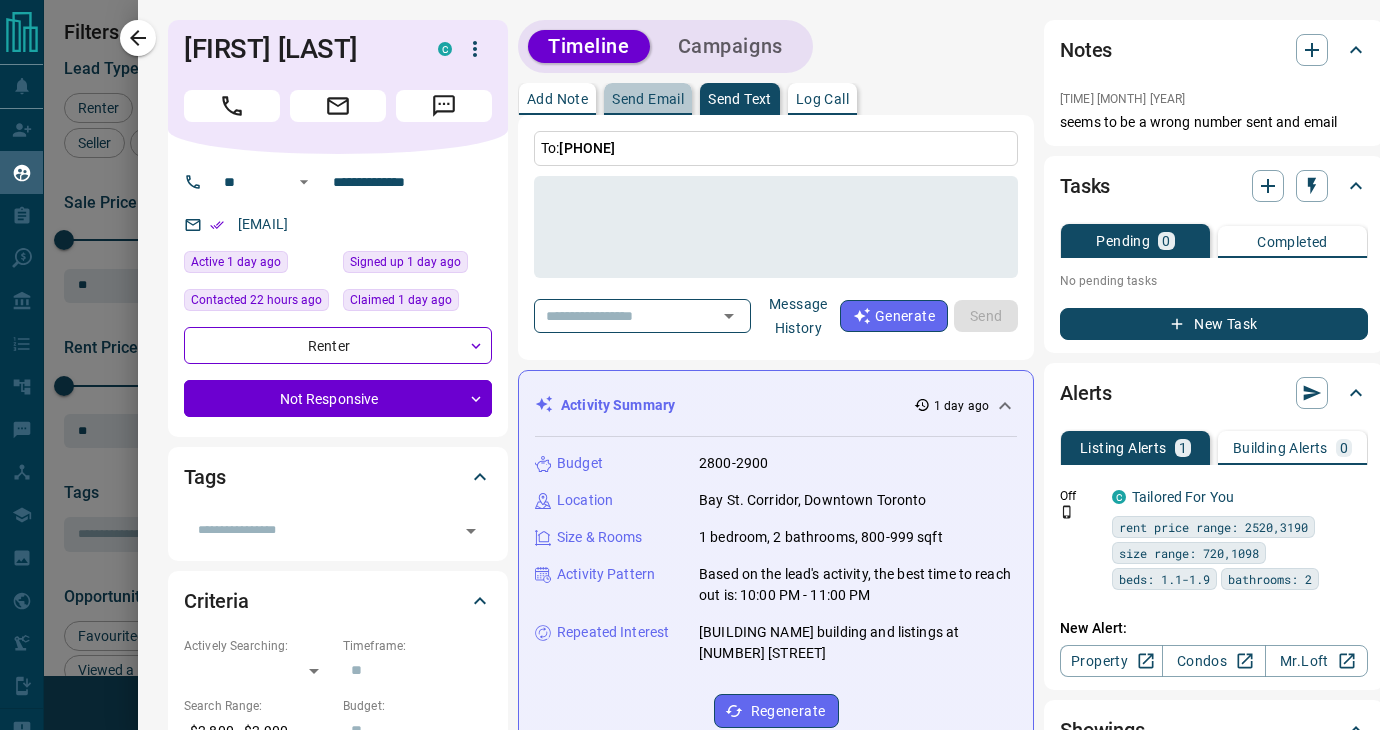 click on "Send Email" at bounding box center (648, 99) 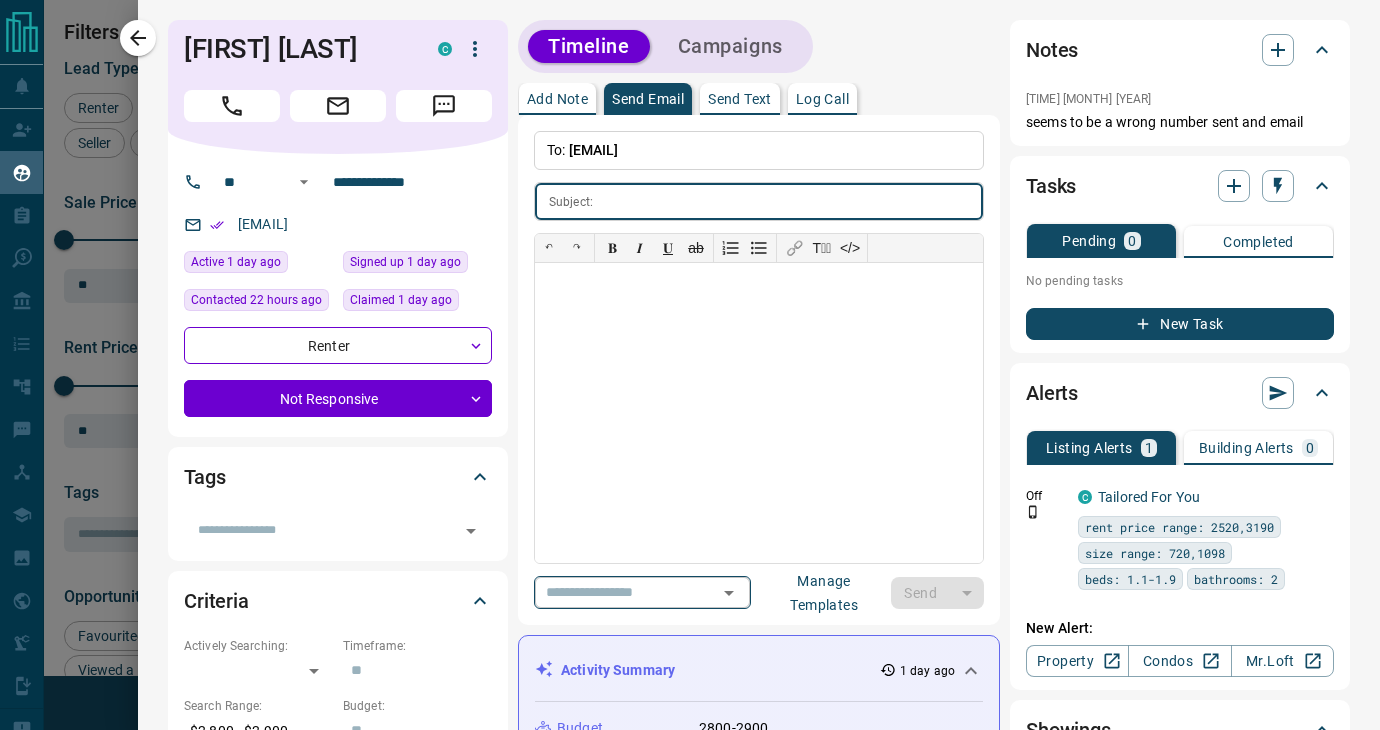 click 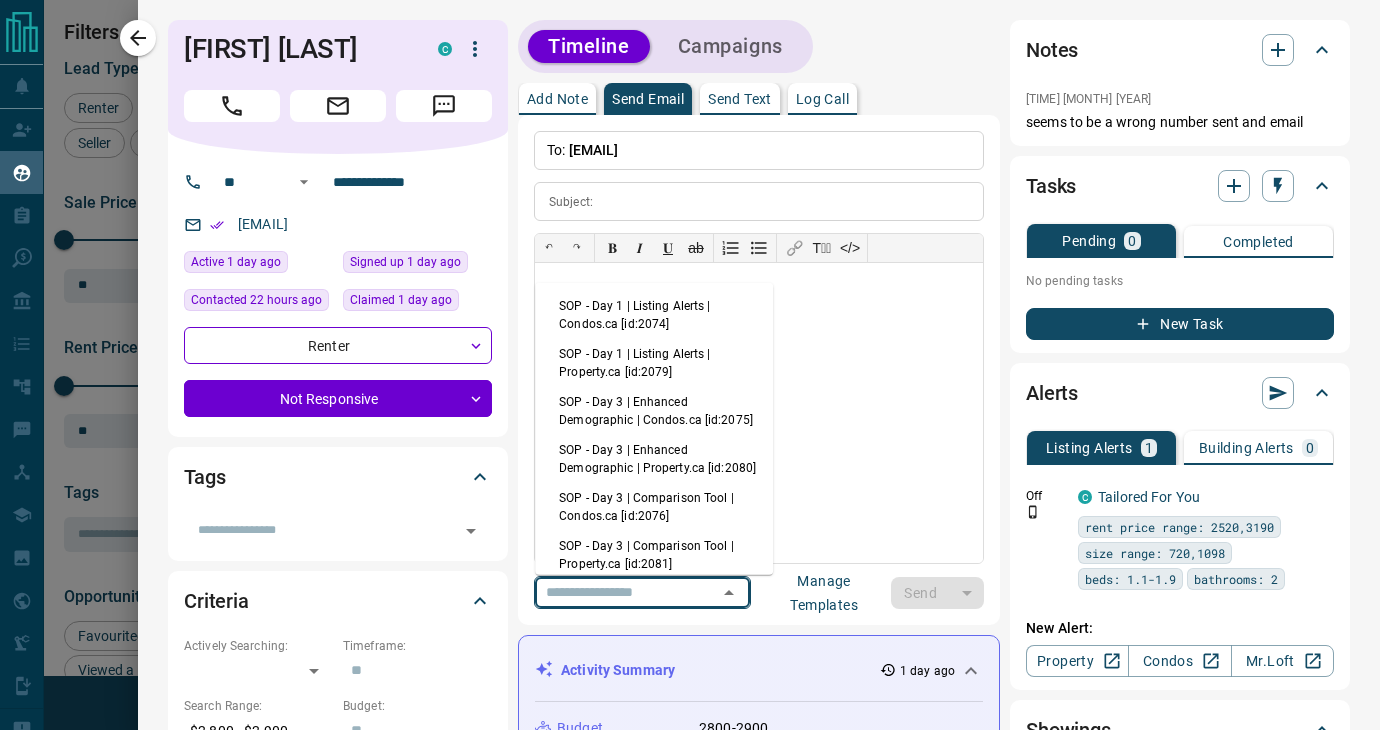 click on "SOP - Day 3 | Enhanced Demographic | Condos.ca [id:2075]" at bounding box center (654, 411) 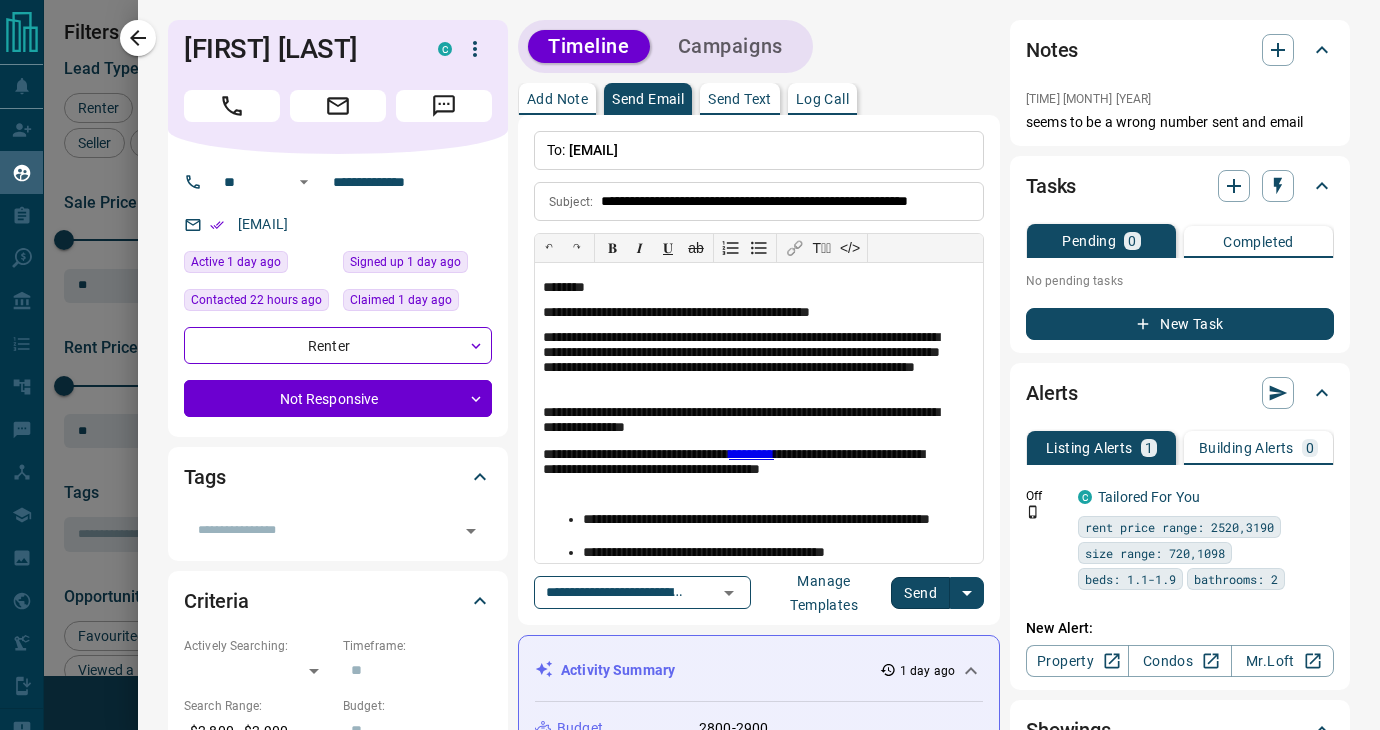 click on "Send" at bounding box center [920, 593] 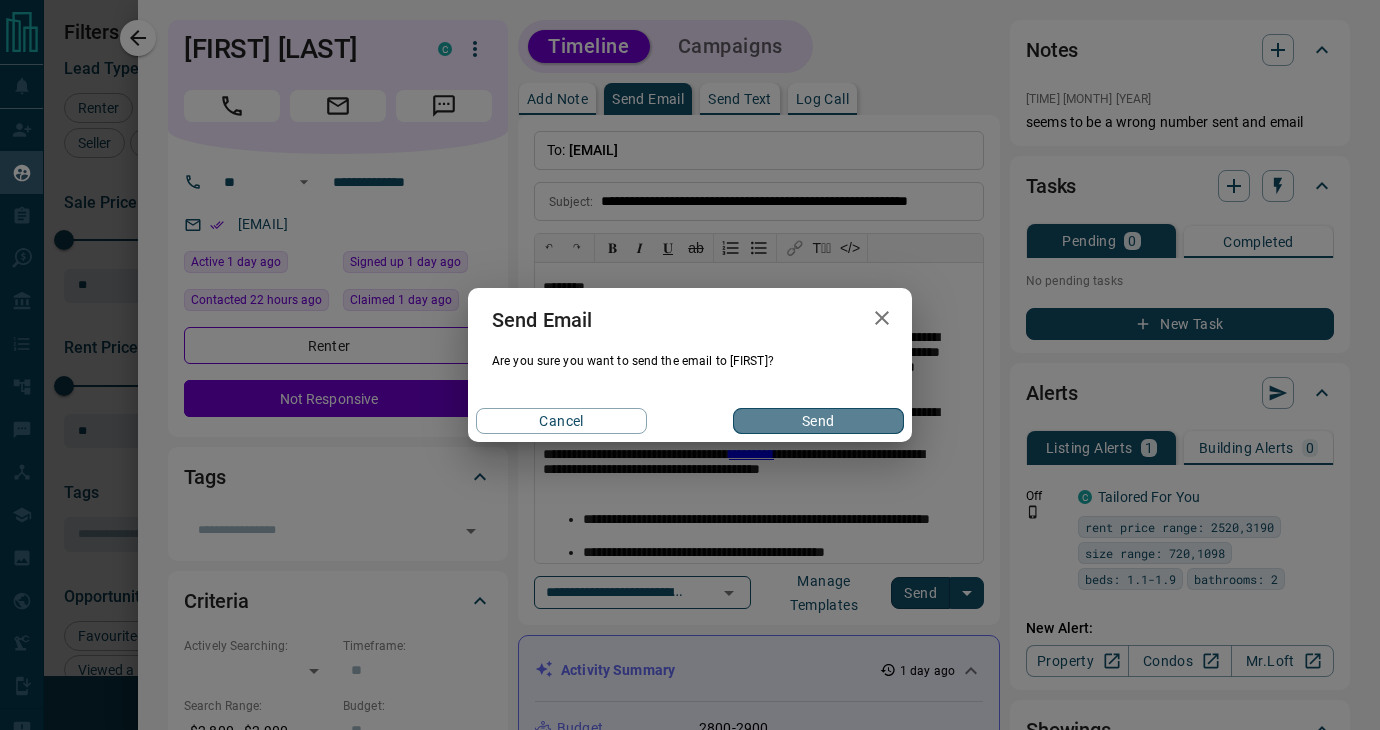 click on "Send" at bounding box center [818, 421] 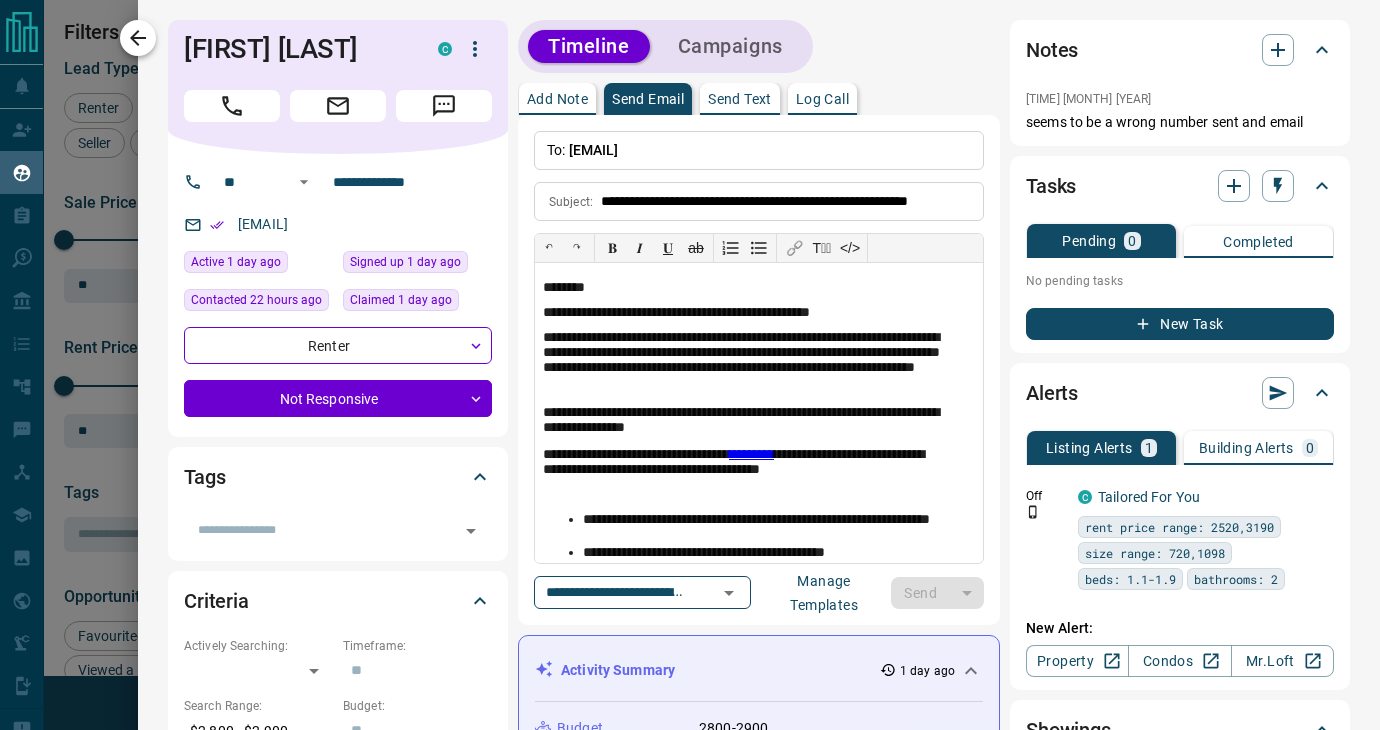type 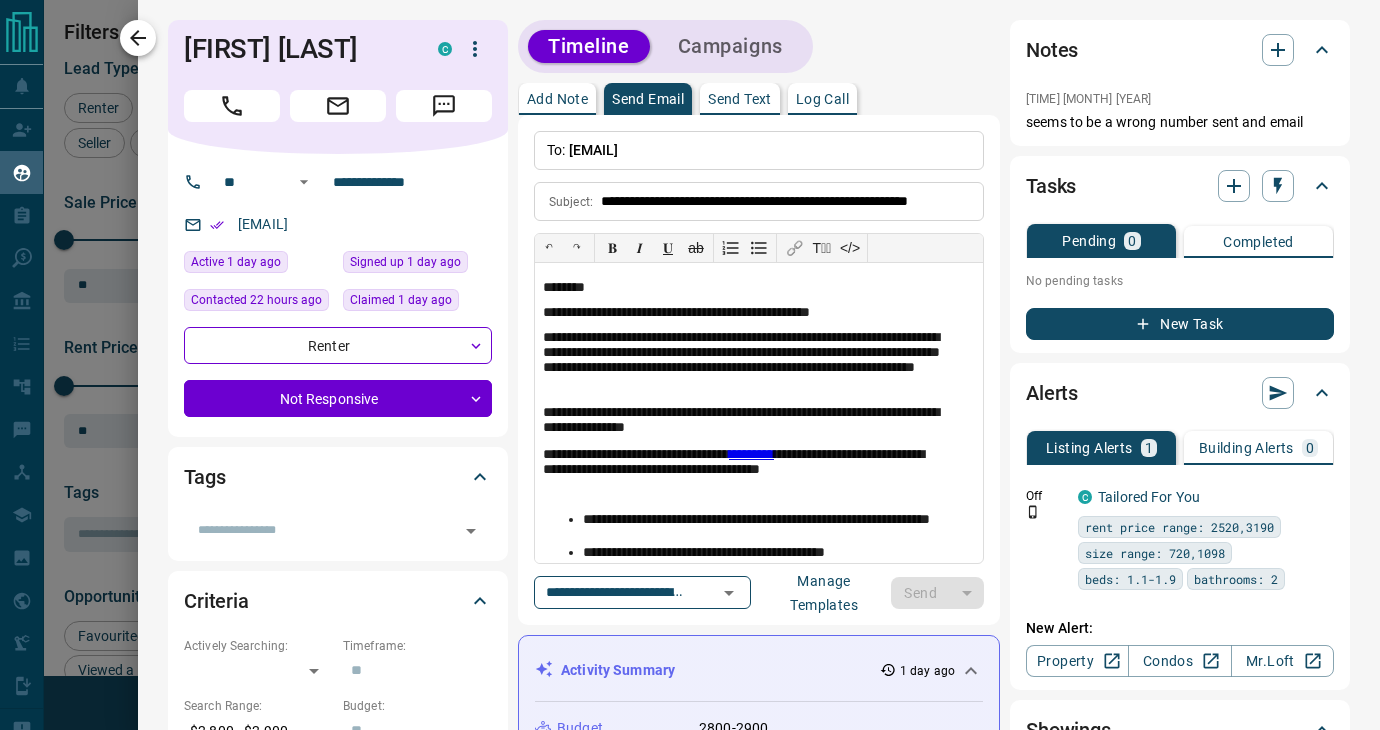 type 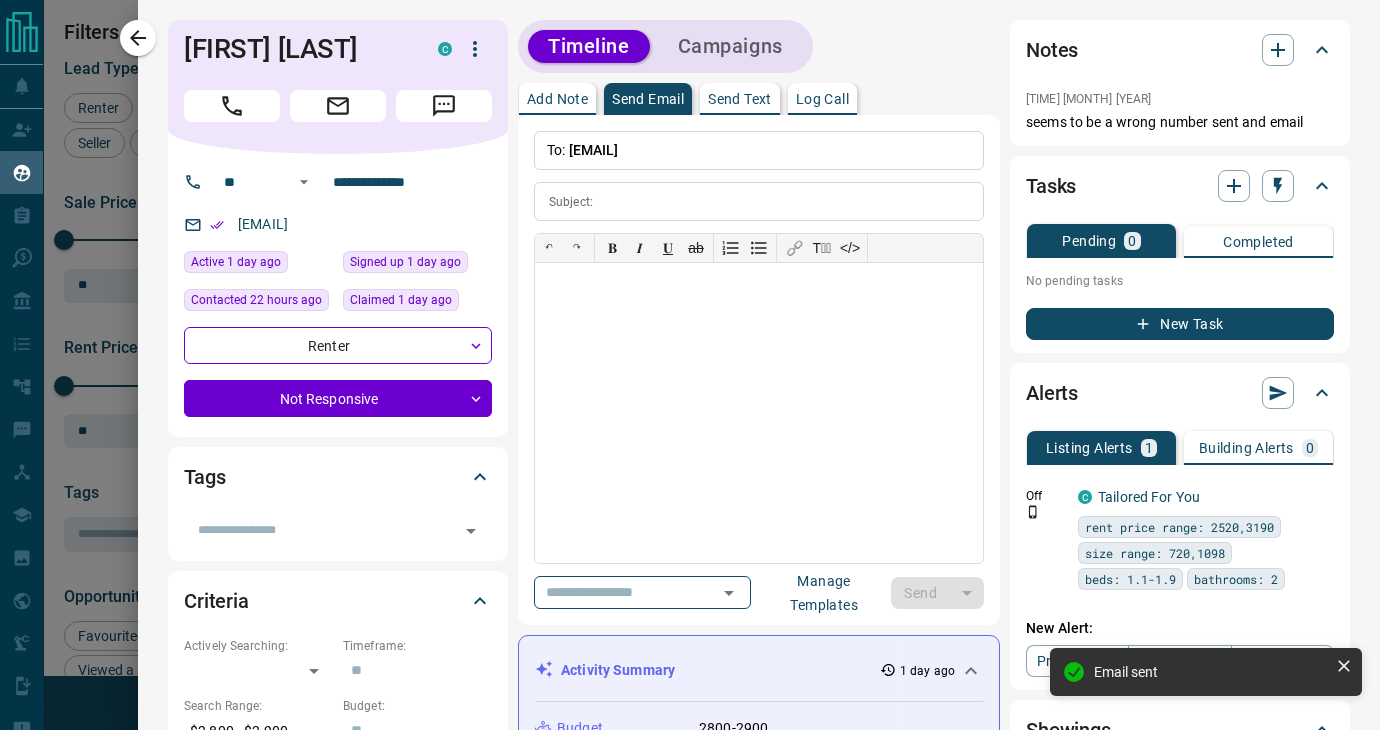 drag, startPoint x: 132, startPoint y: 35, endPoint x: 485, endPoint y: 499, distance: 583.01373 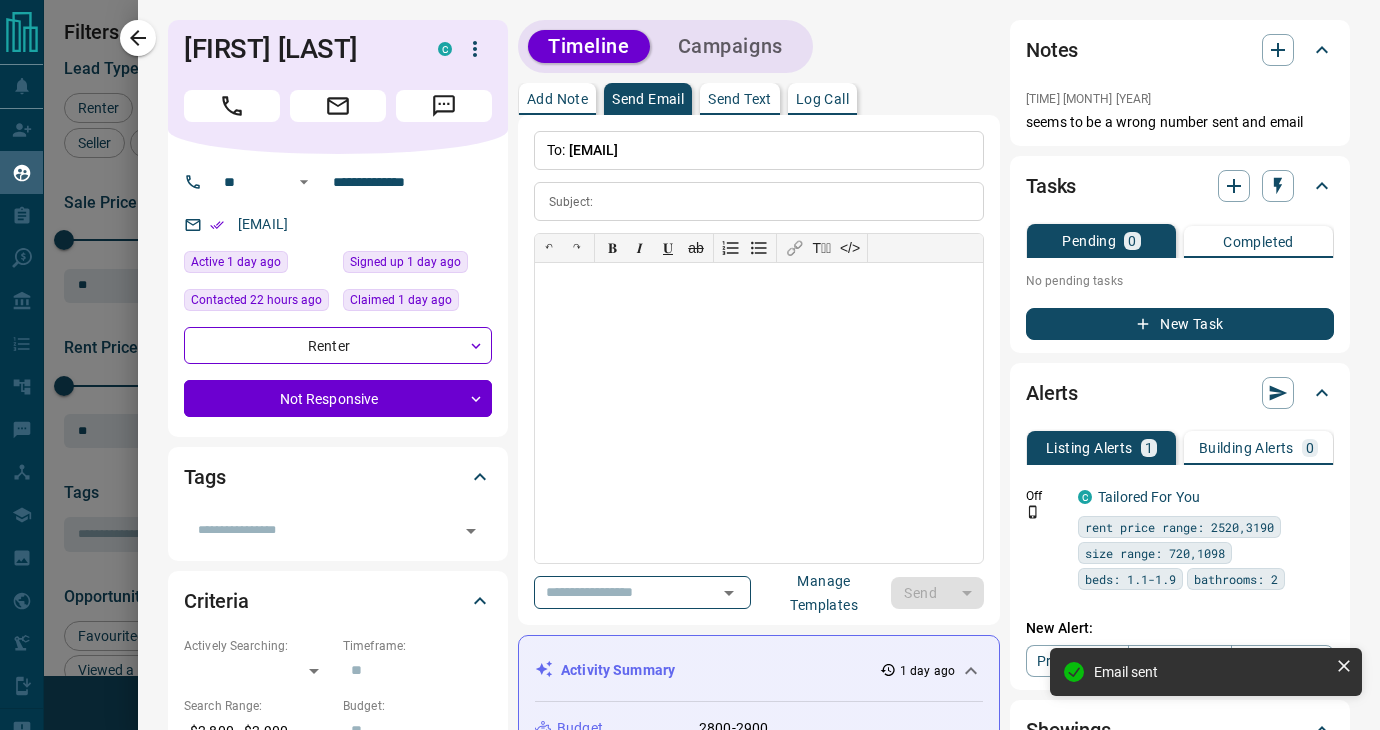click 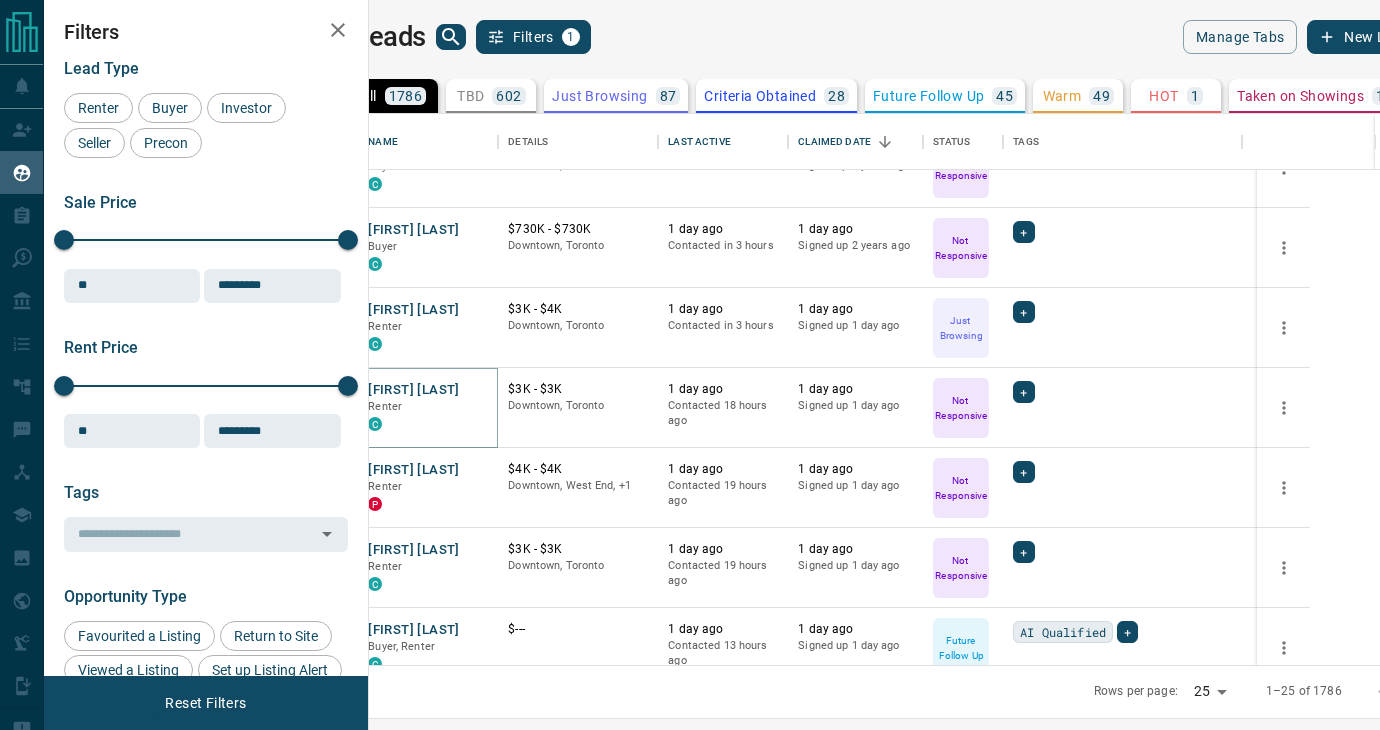scroll, scrollTop: 526, scrollLeft: 0, axis: vertical 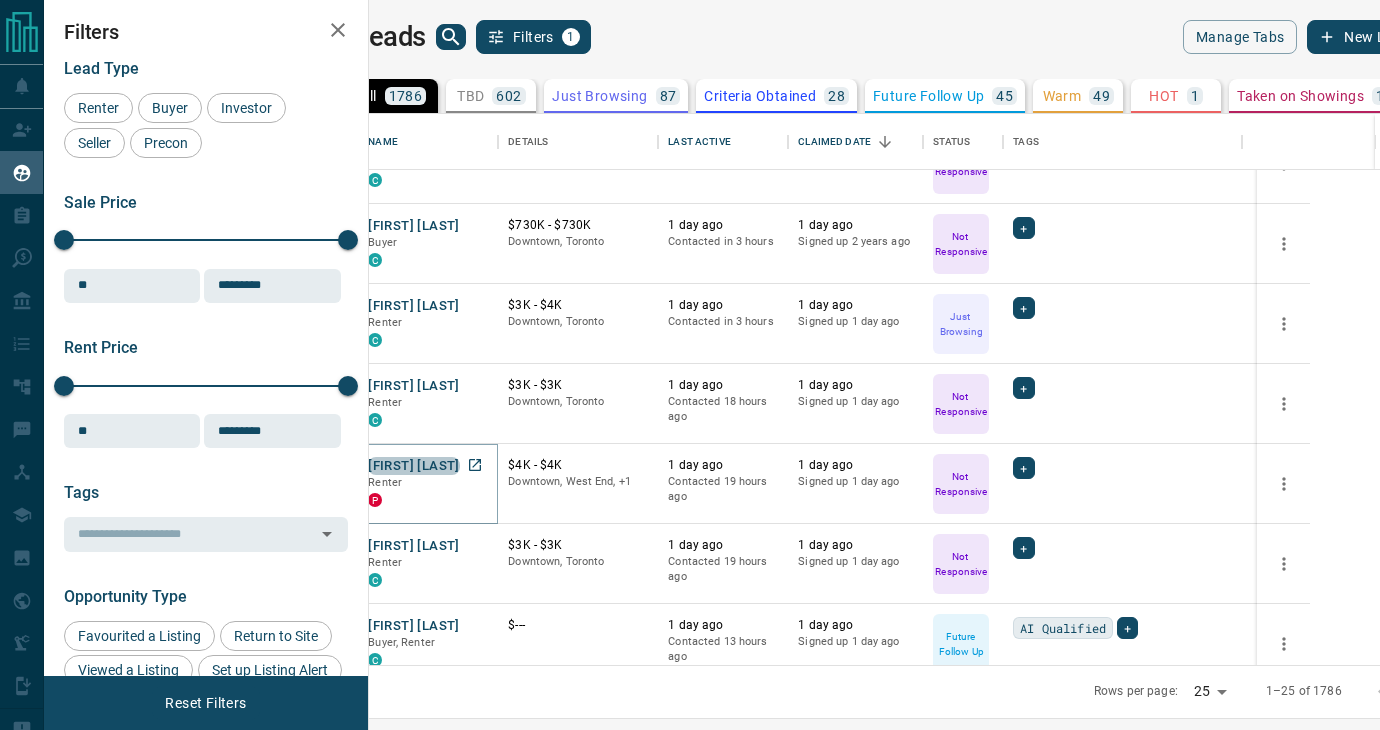 click on "[FIRST] [LAST]" at bounding box center (413, 466) 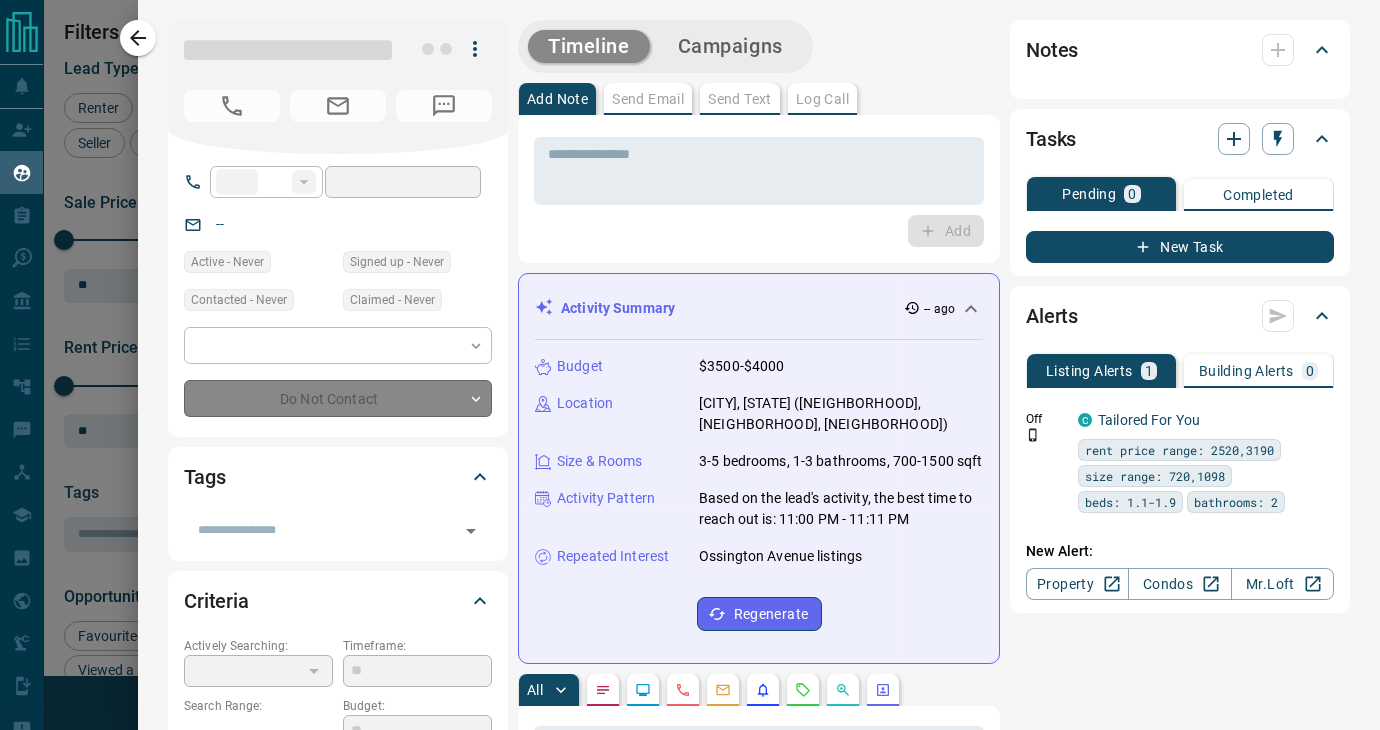 type on "**" 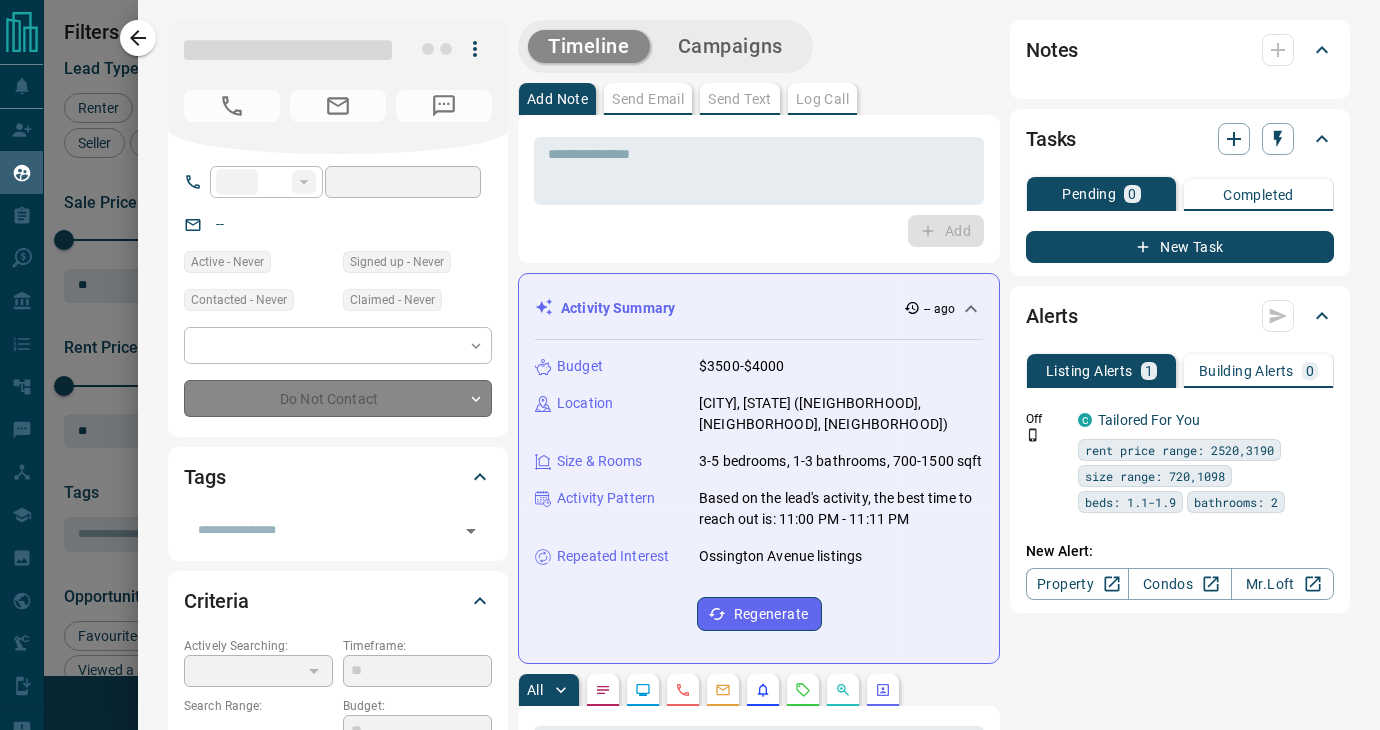type on "**********" 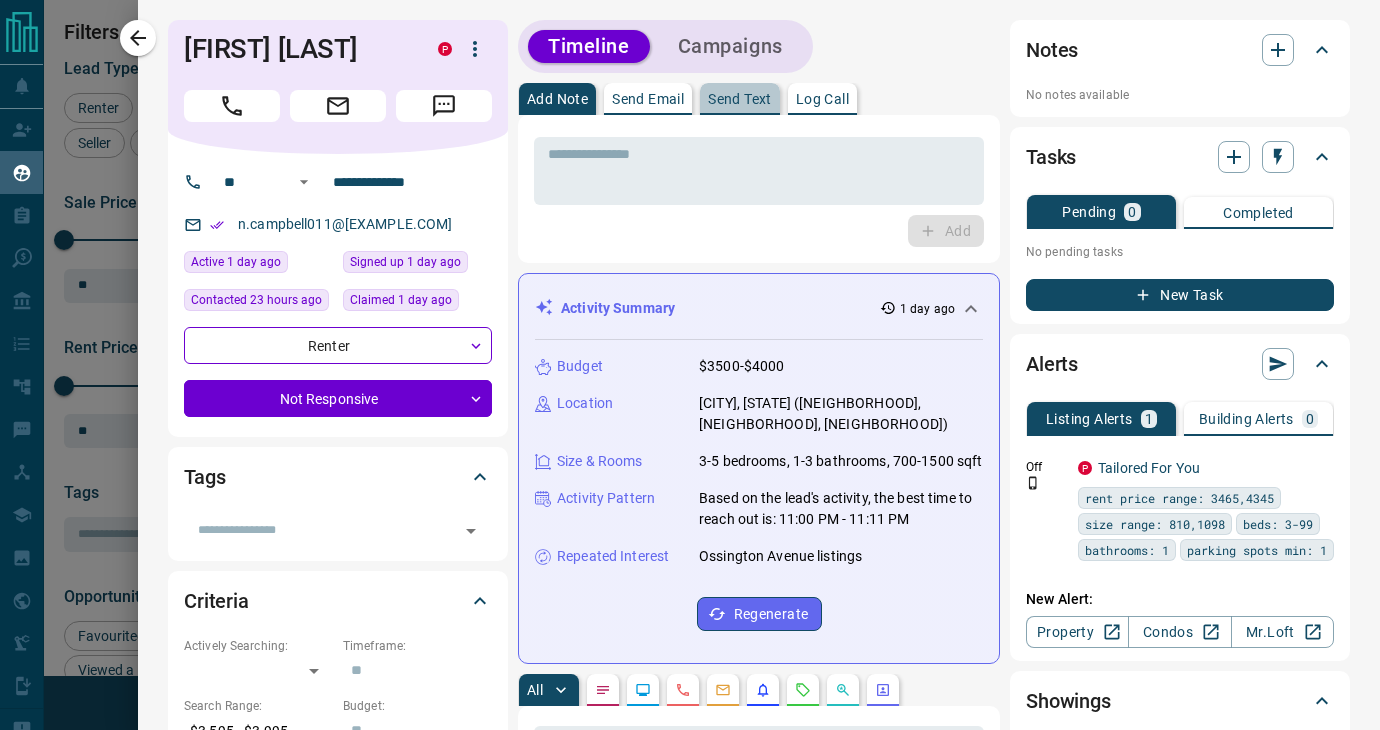 click on "Send Text" at bounding box center [740, 99] 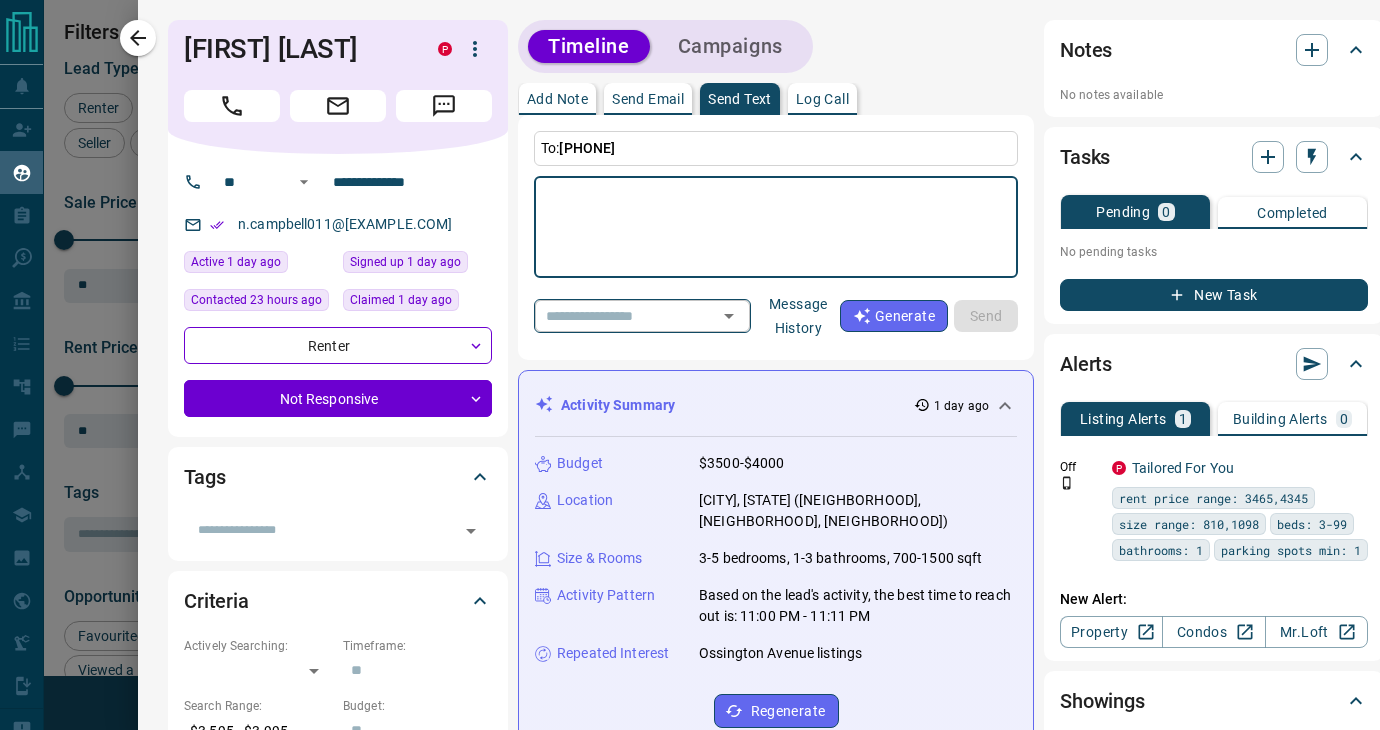 click on "​" at bounding box center (642, 315) 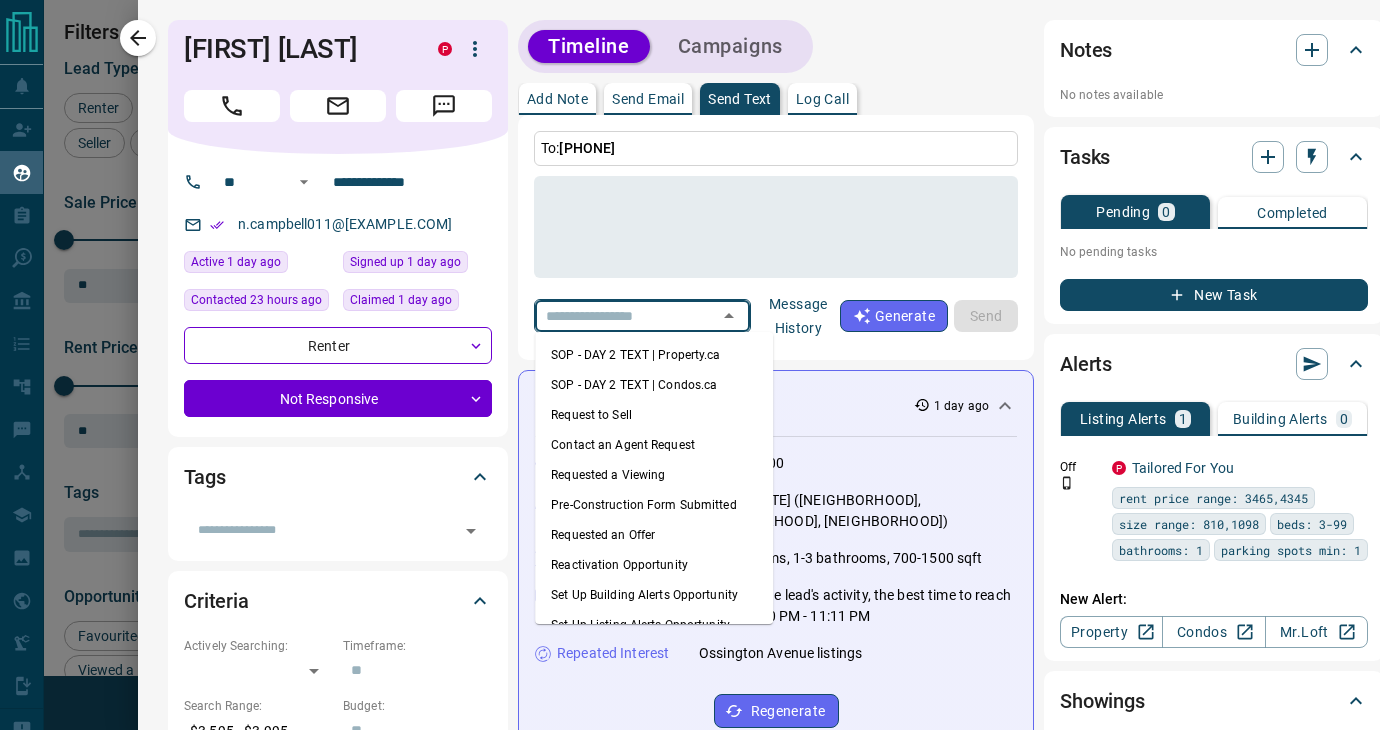 click on "SOP - DAY 2 TEXT | Condos.ca" at bounding box center [654, 385] 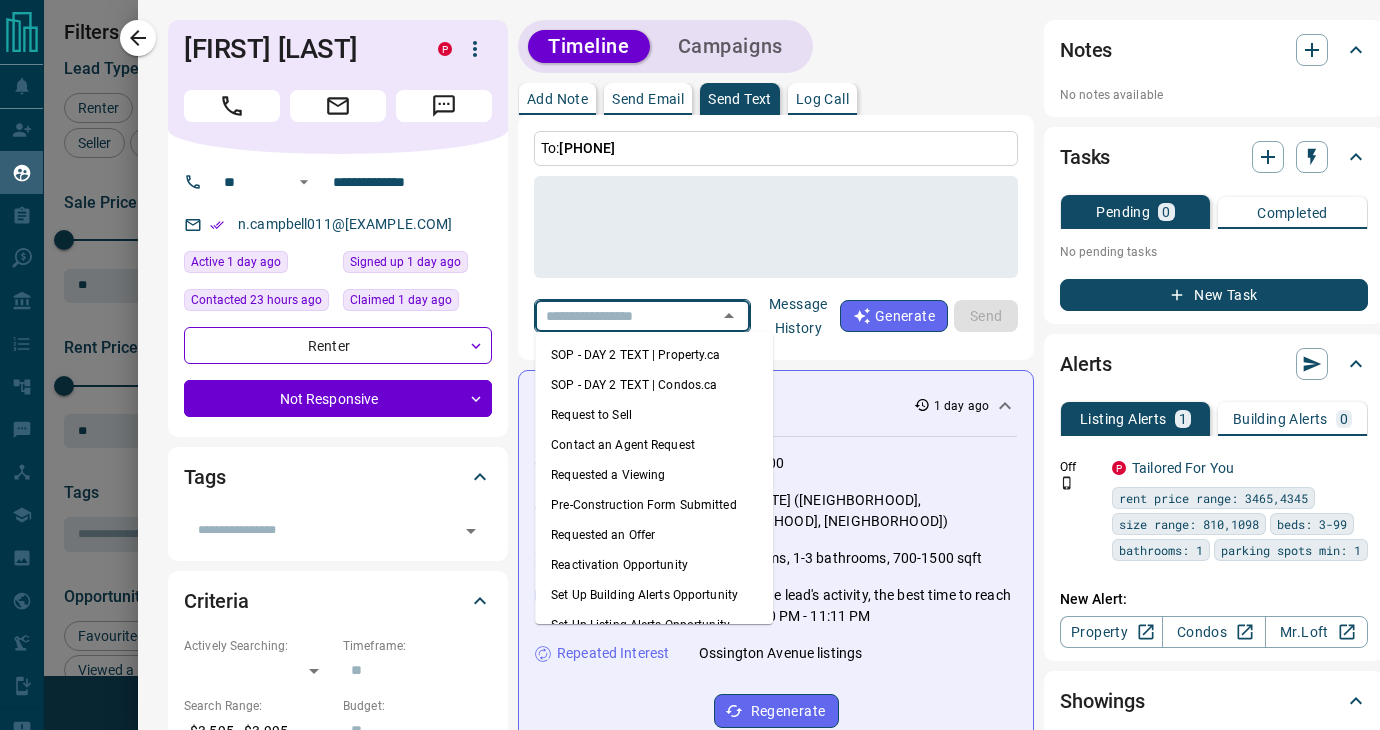 type on "**********" 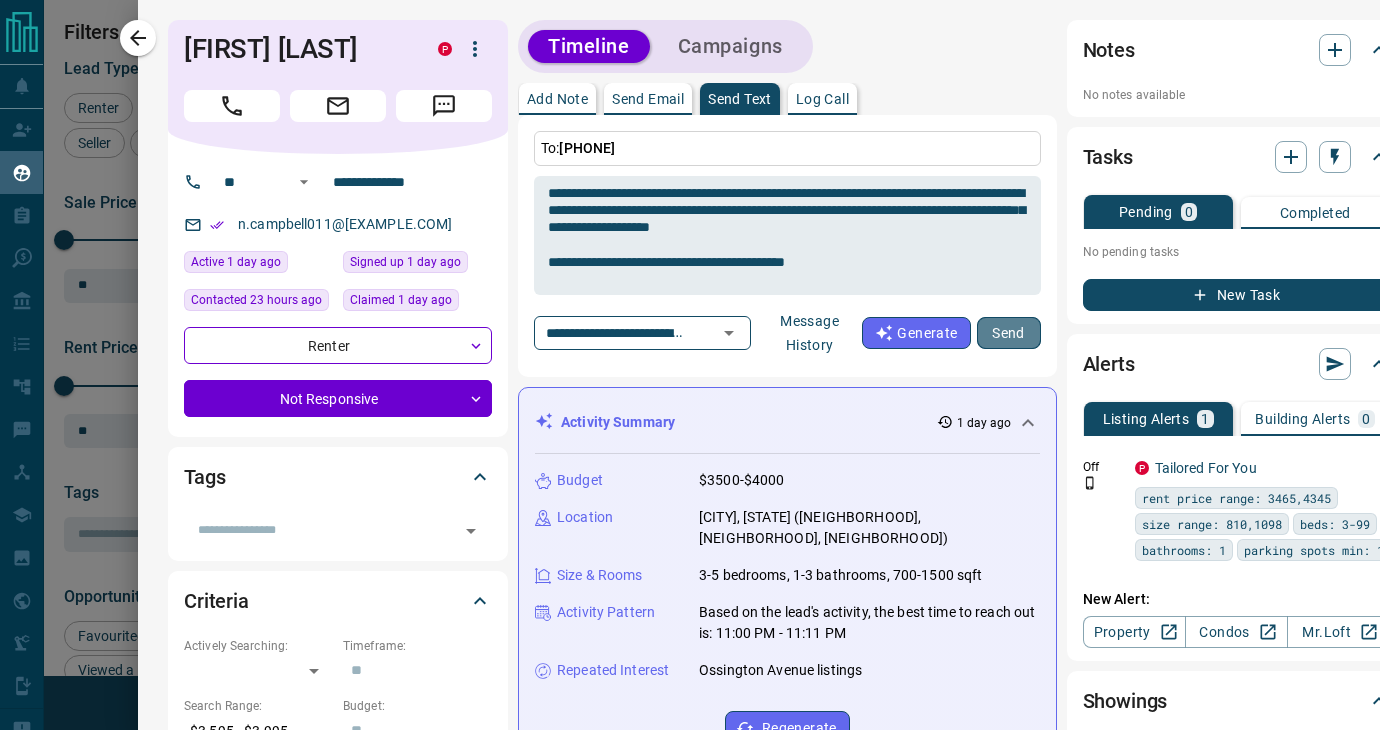 click on "Send" at bounding box center [1009, 333] 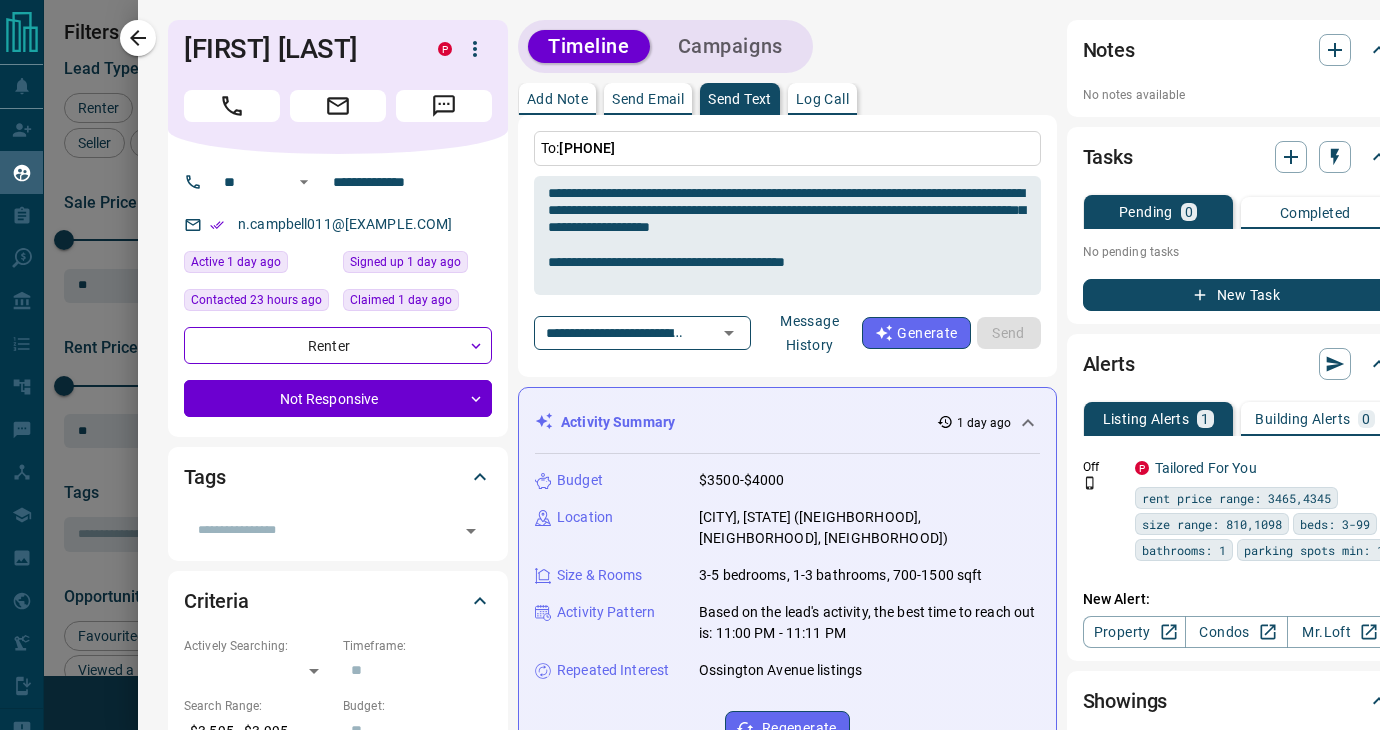 type 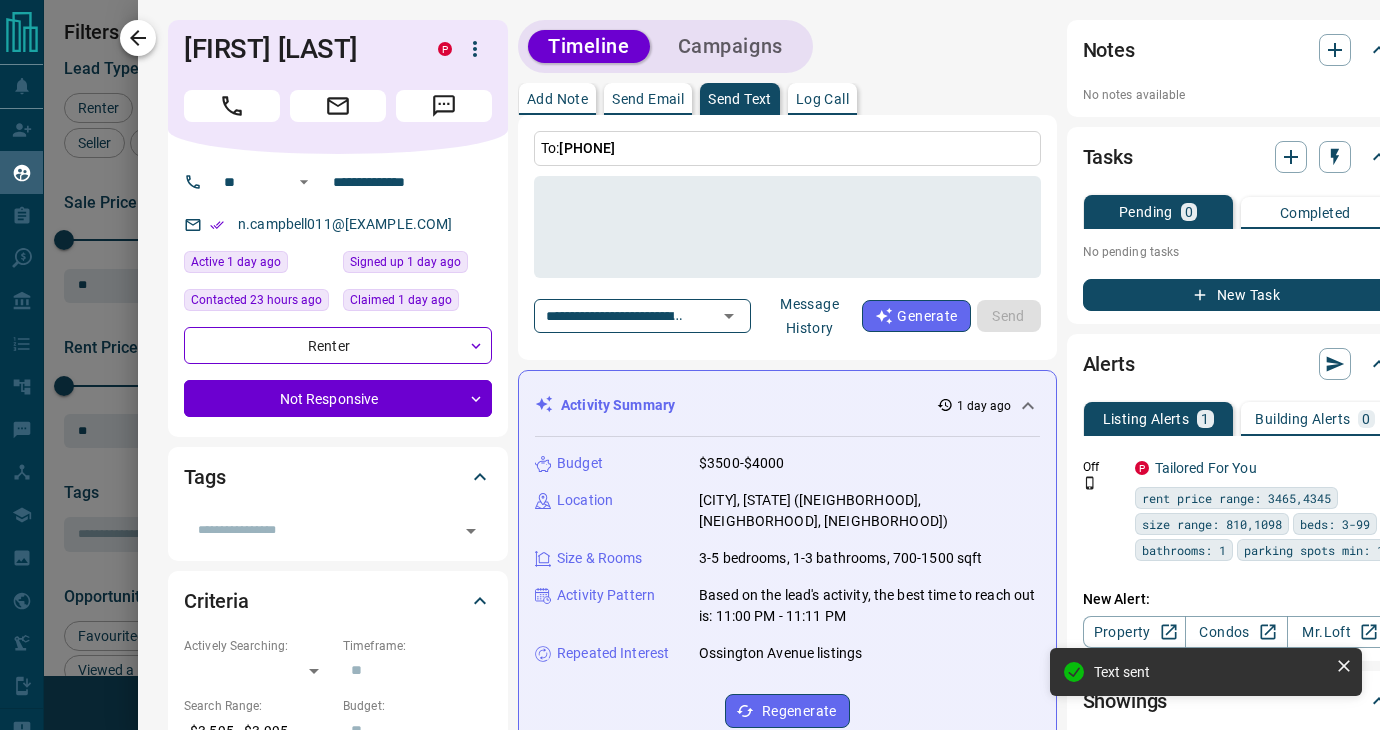 click 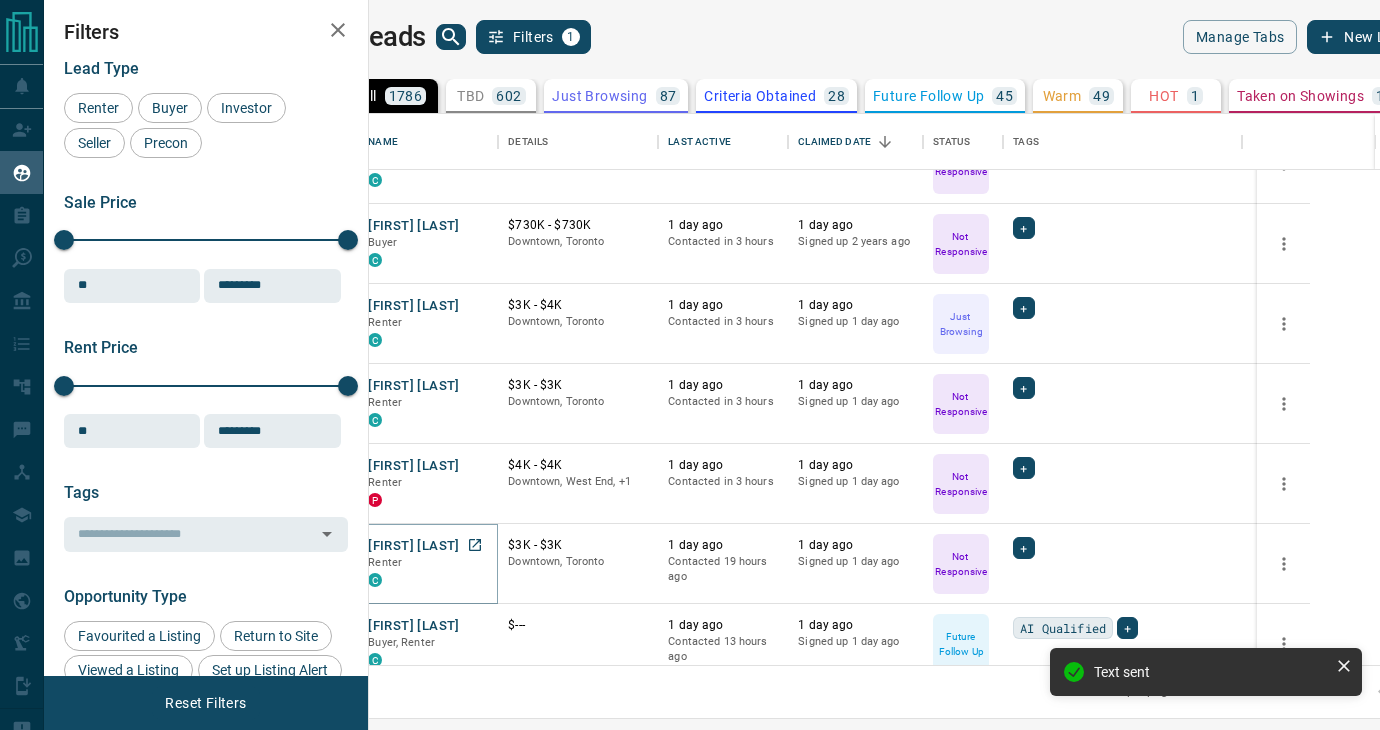 click on "[FIRST] [LAST]" at bounding box center [413, 546] 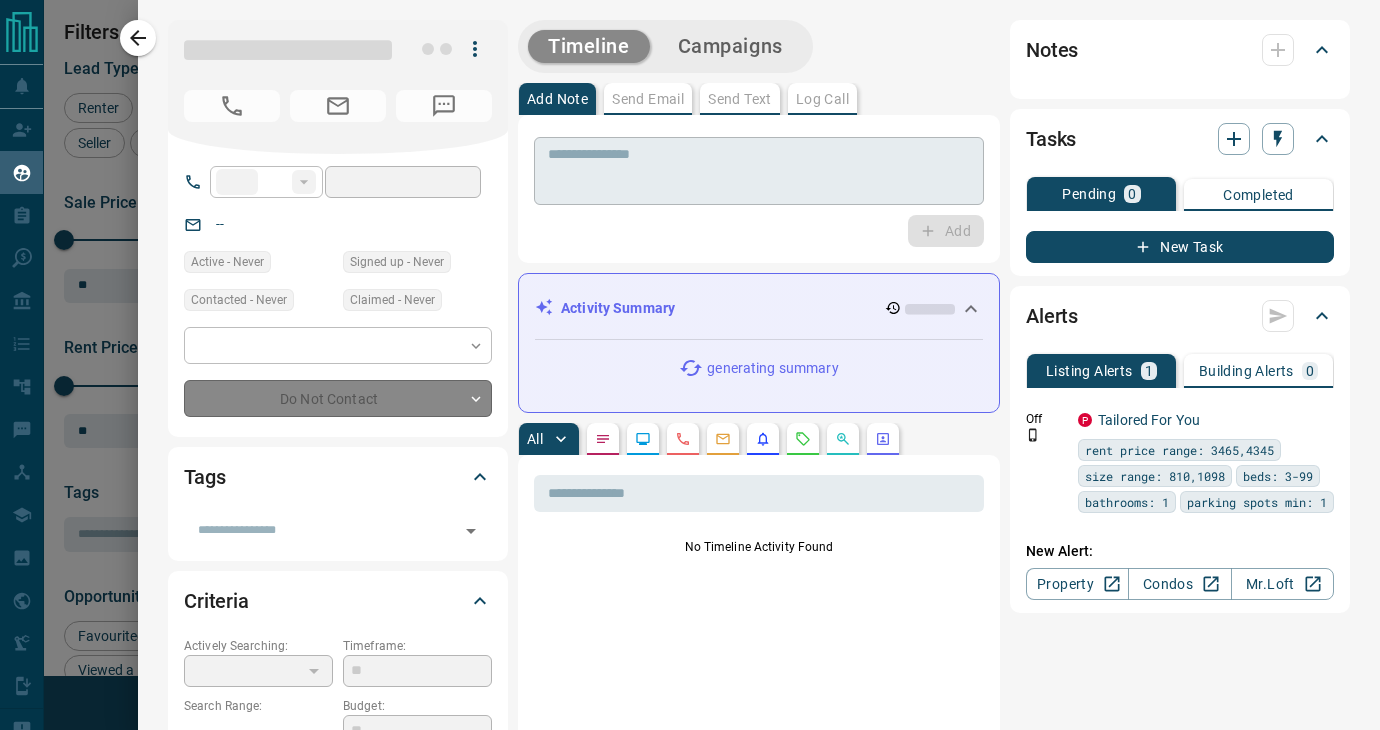 type on "**" 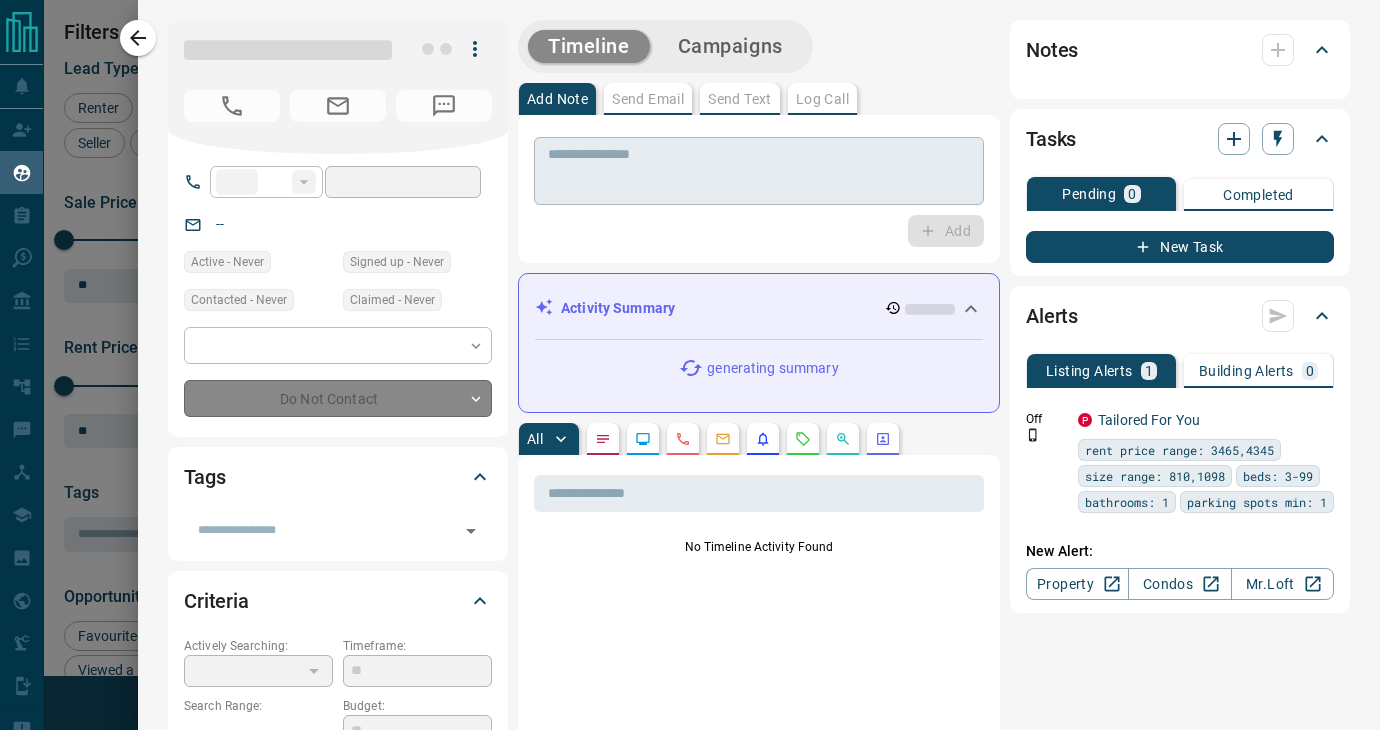 type on "**********" 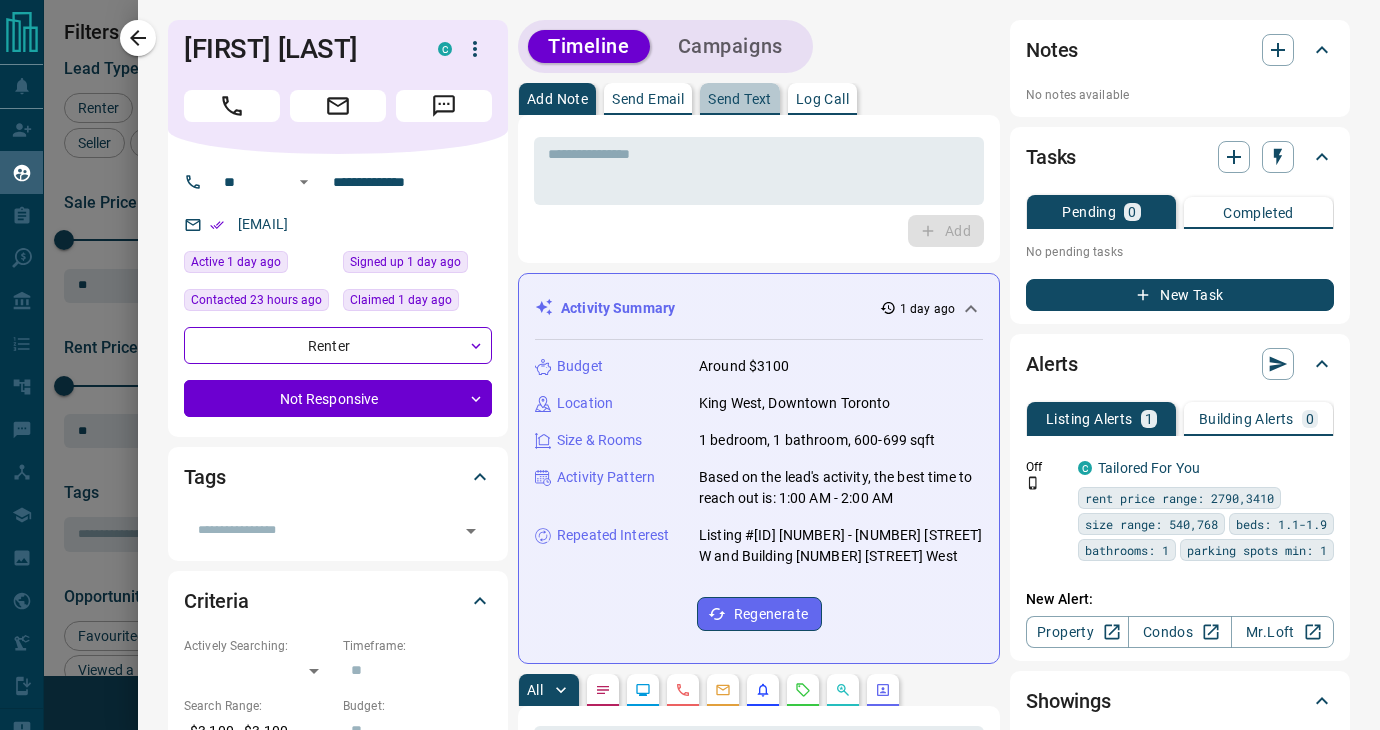 click on "Send Text" at bounding box center (740, 99) 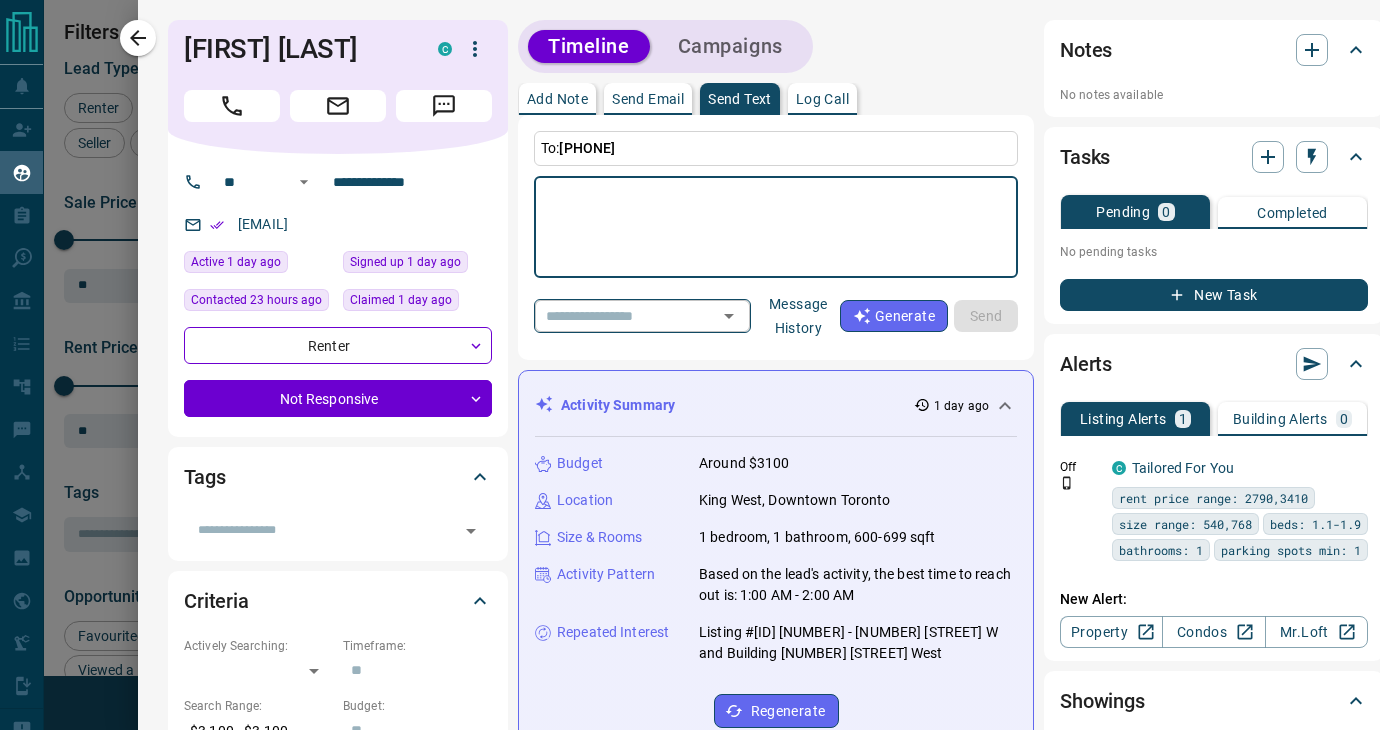 click 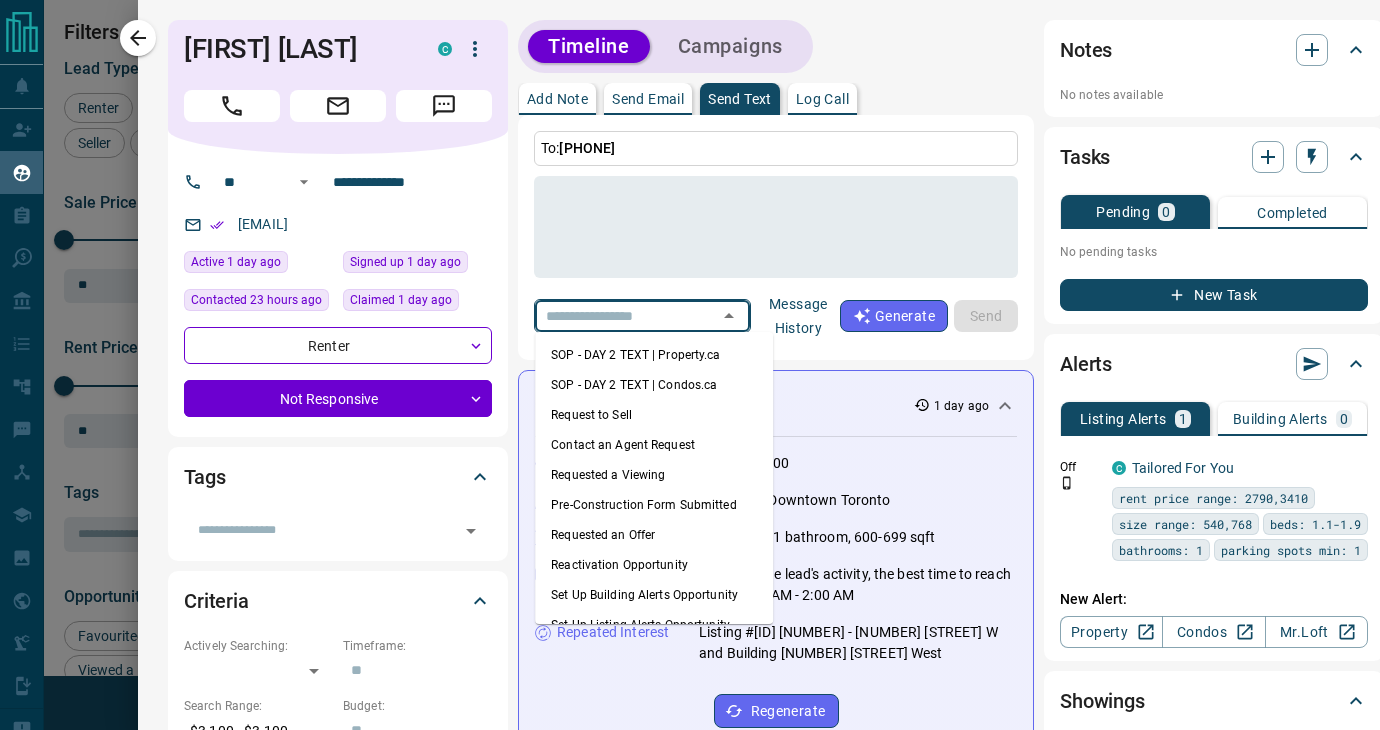 click on "SOP - DAY 2 TEXT | Property.ca" at bounding box center (654, 355) 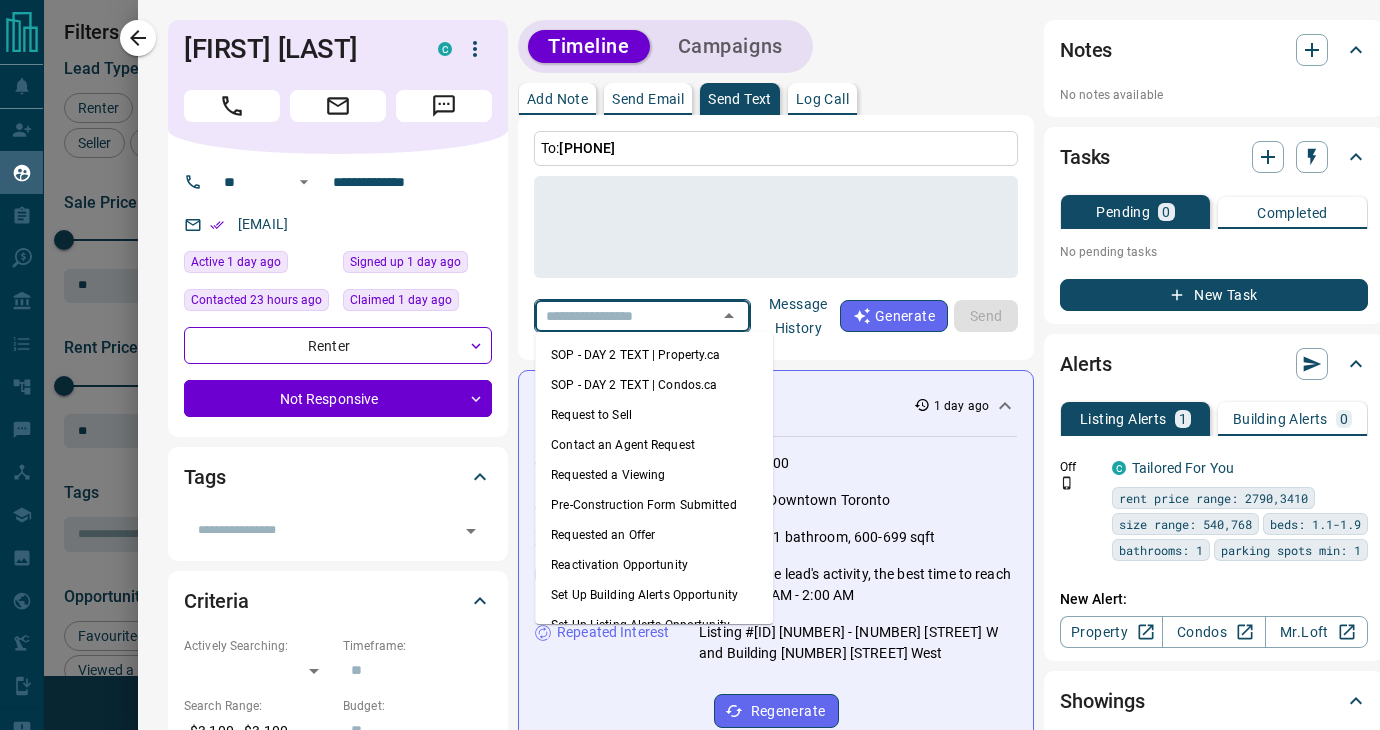 type on "**********" 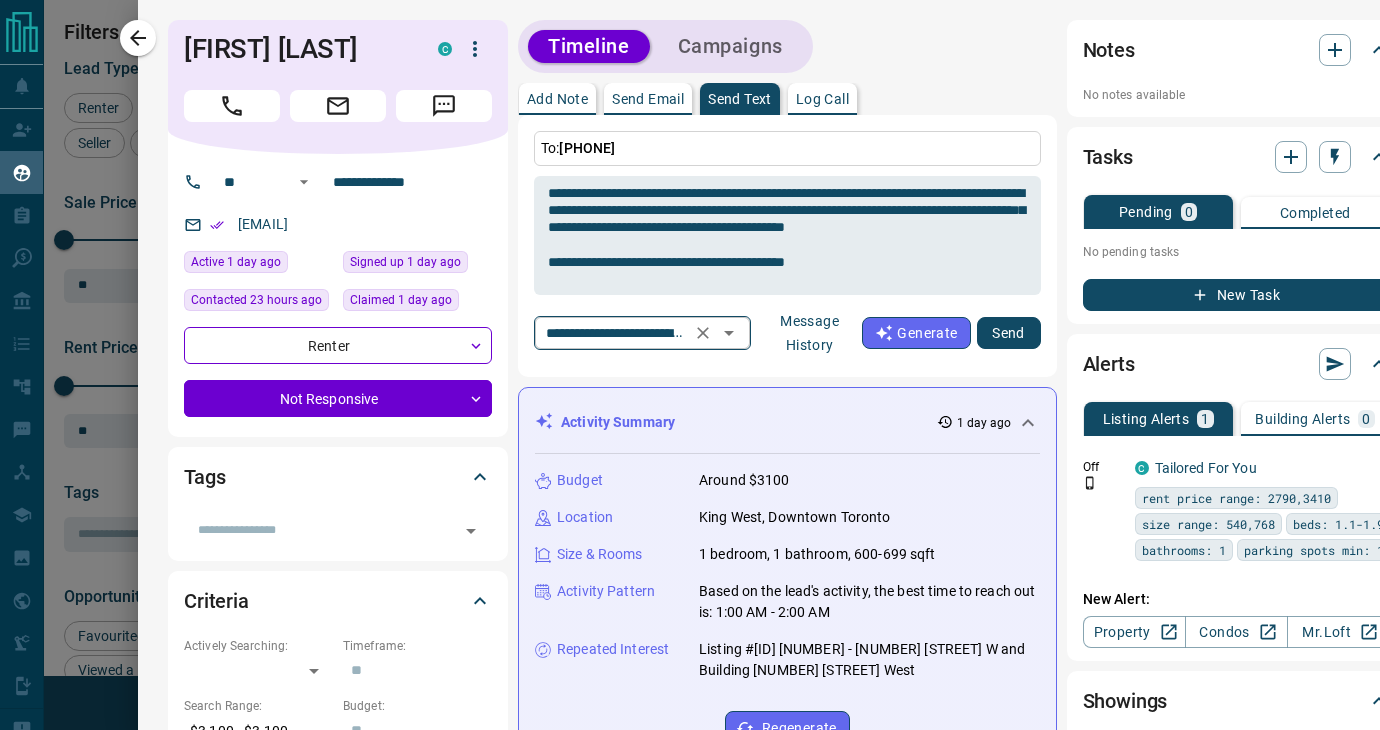 click on "**********" at bounding box center [614, 332] 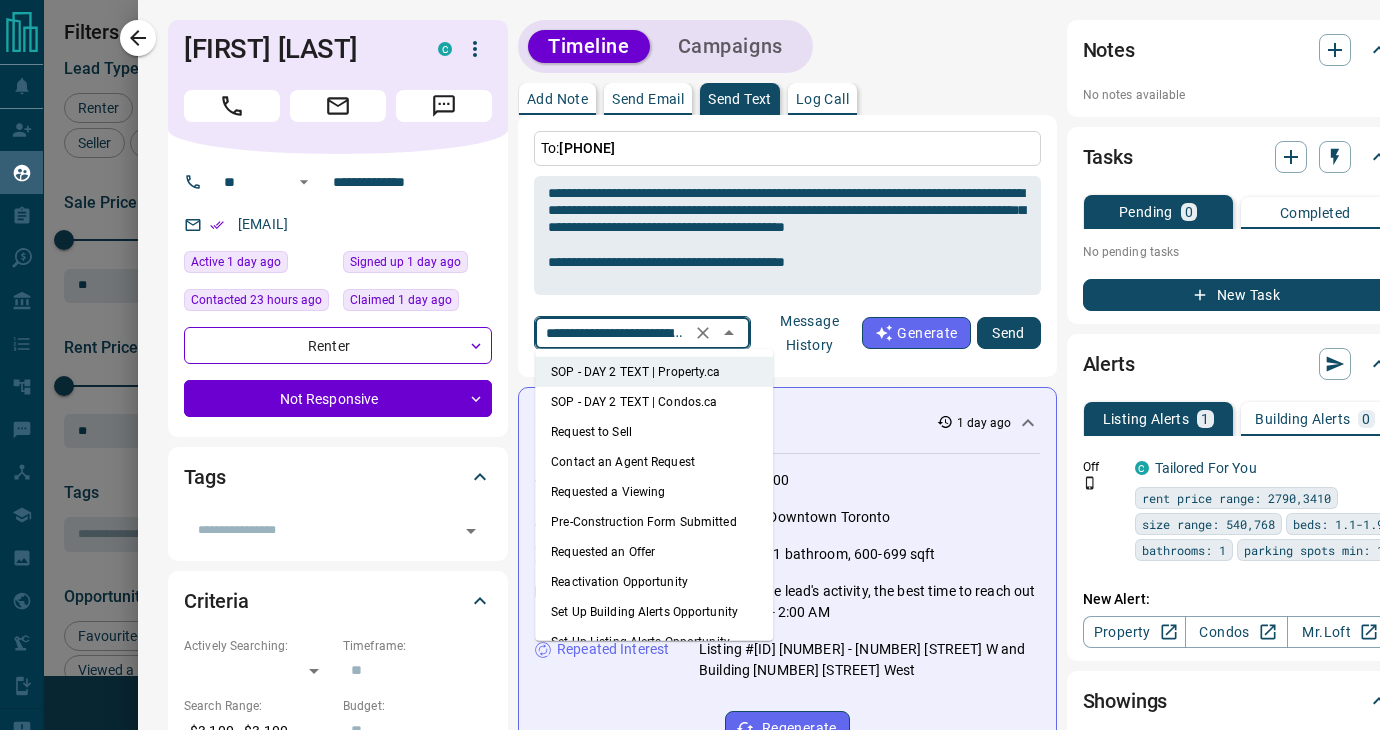click on "SOP - DAY 2 TEXT | Condos.ca" at bounding box center [654, 402] 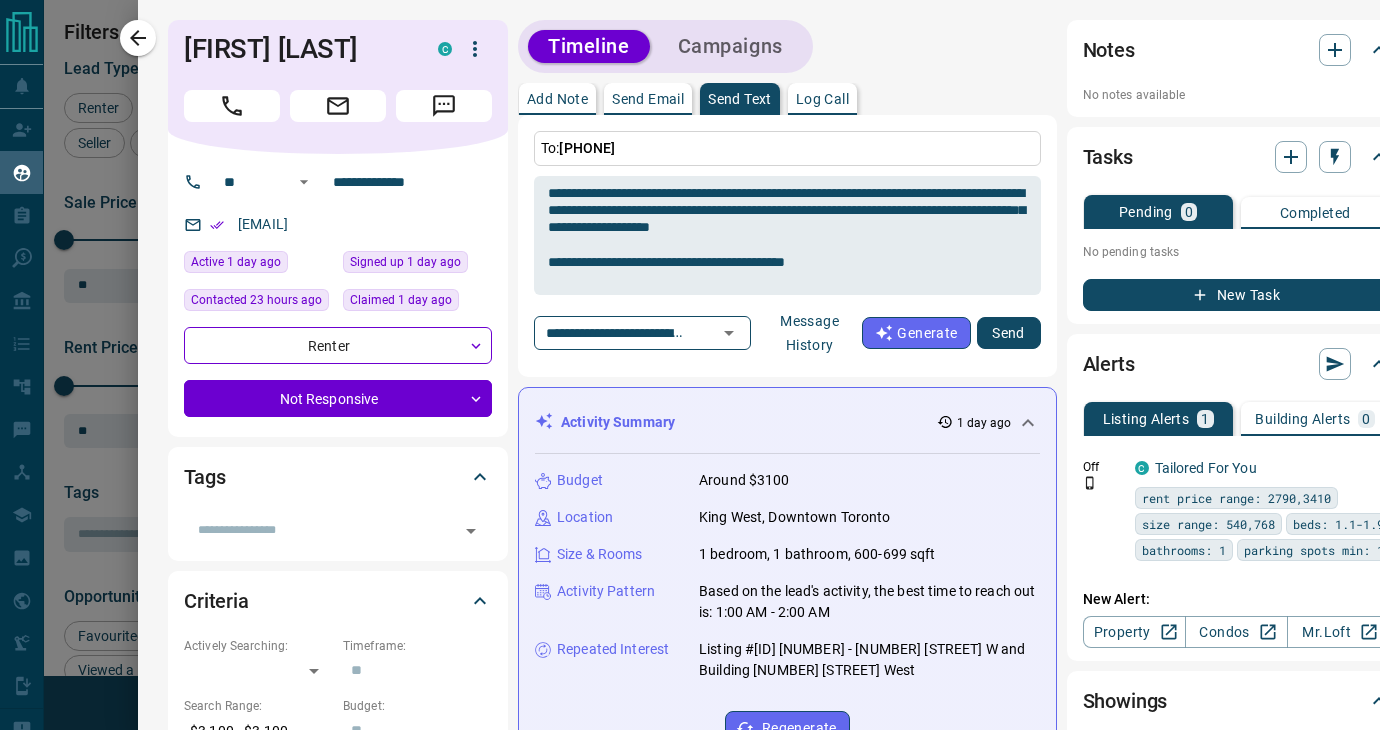 click on "Send" at bounding box center (1009, 333) 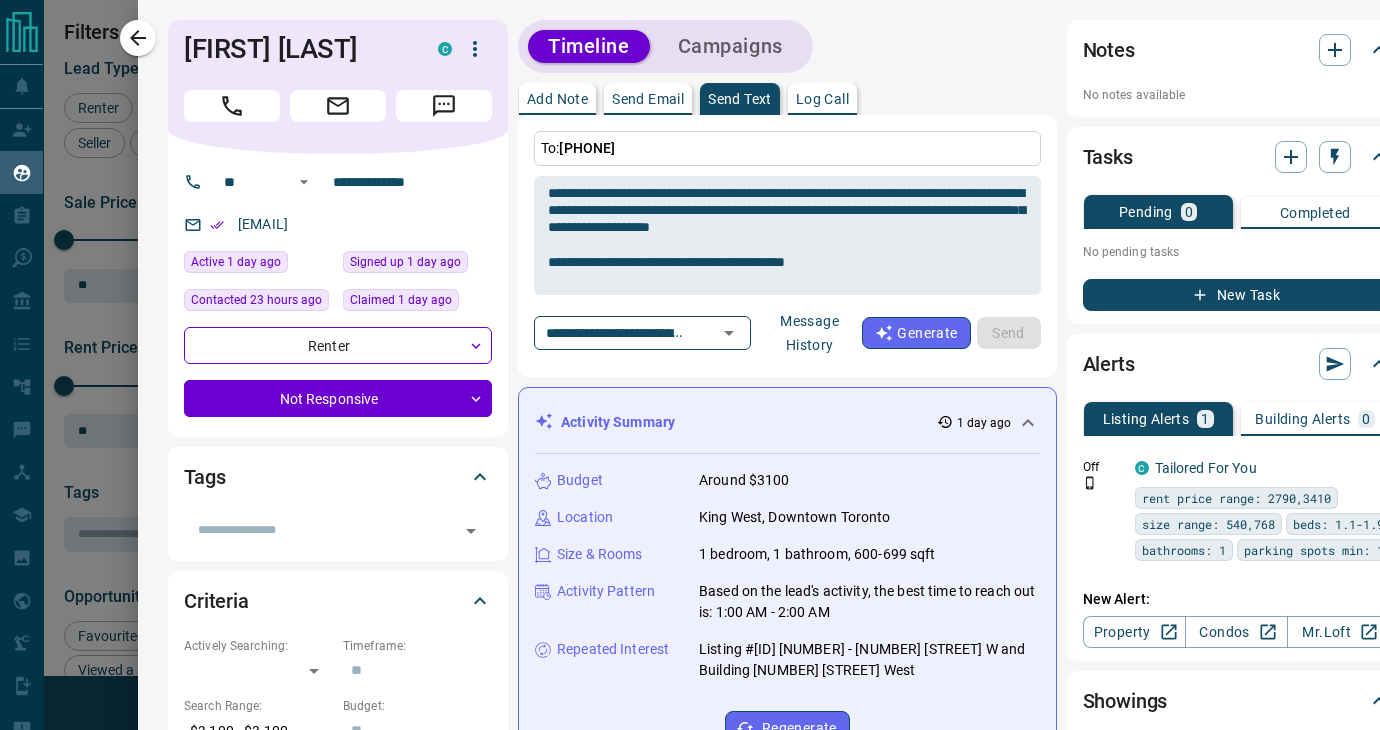 type 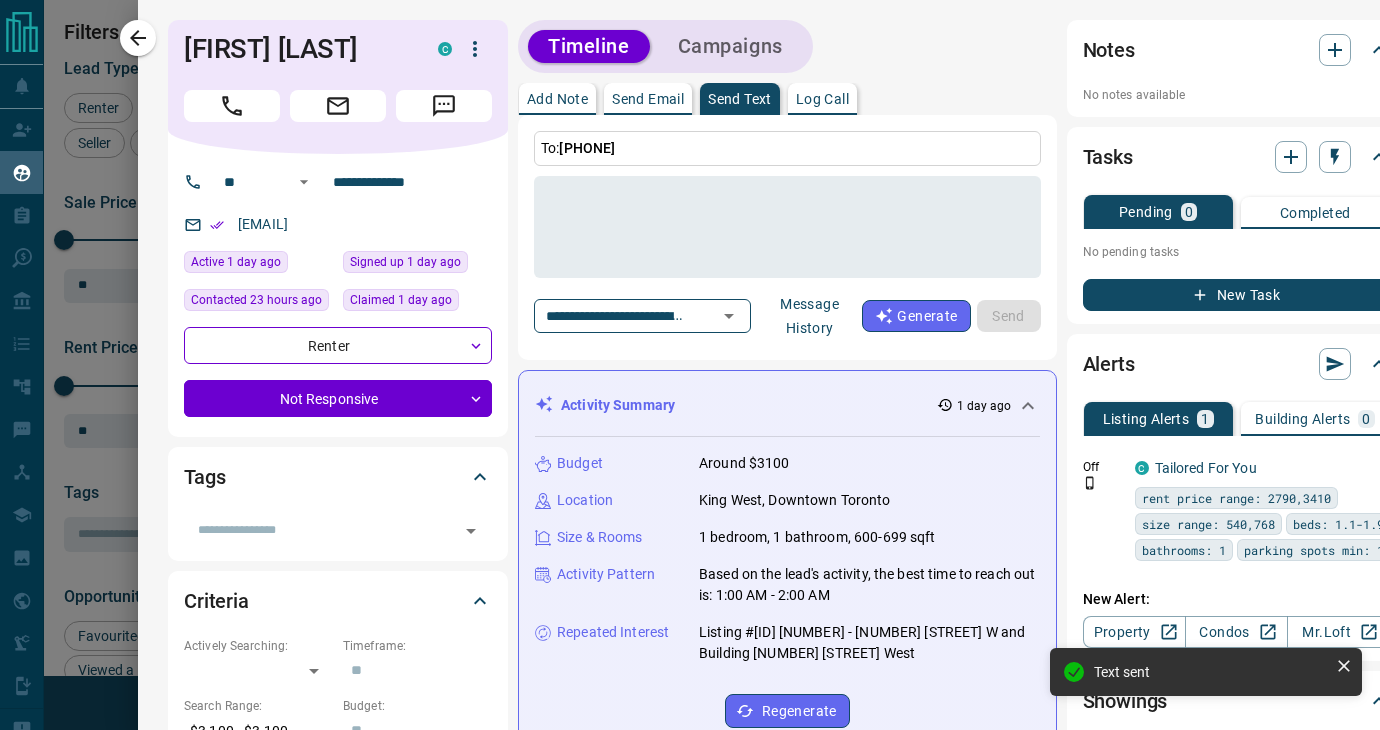 drag, startPoint x: 145, startPoint y: 44, endPoint x: 764, endPoint y: 329, distance: 681.45874 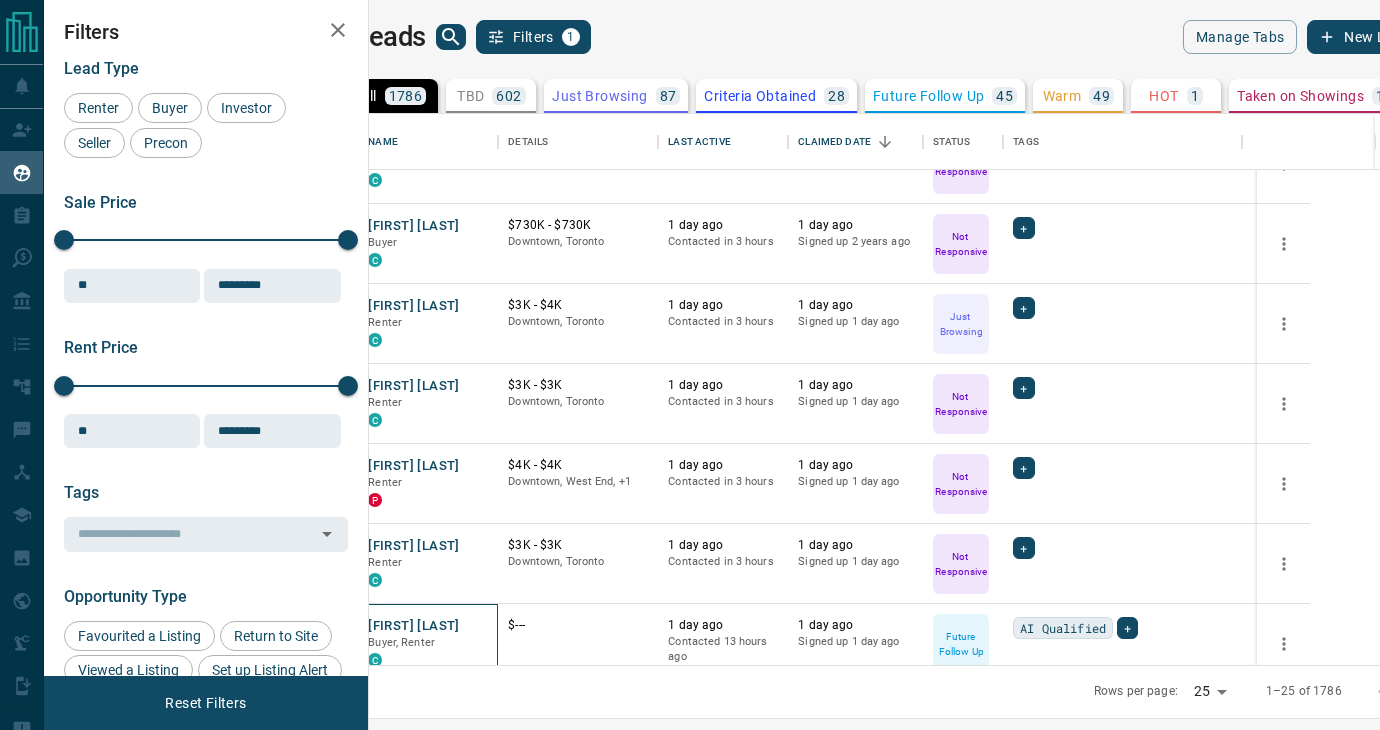 click on "[FIRST] [LAST] Buyer, Renter C" at bounding box center (428, 644) 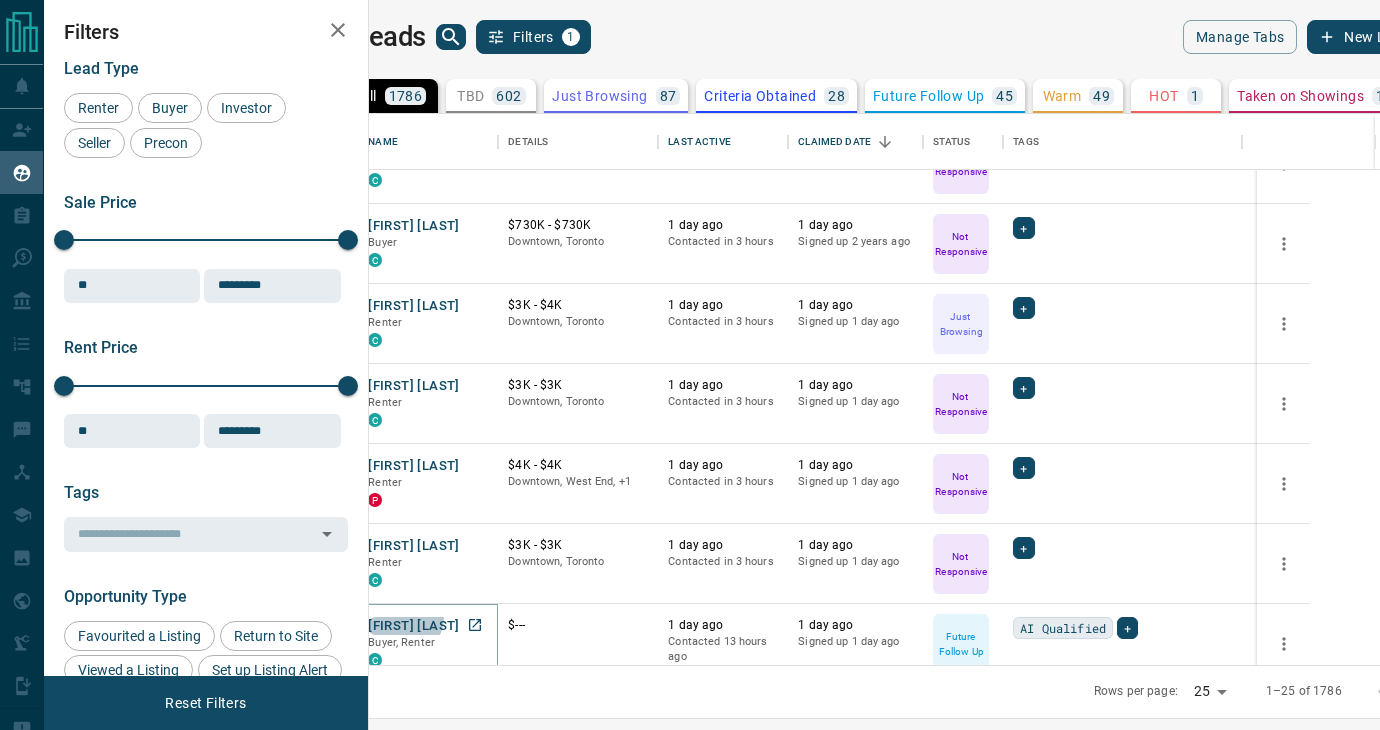click on "[FIRST] [LAST]" at bounding box center [413, 626] 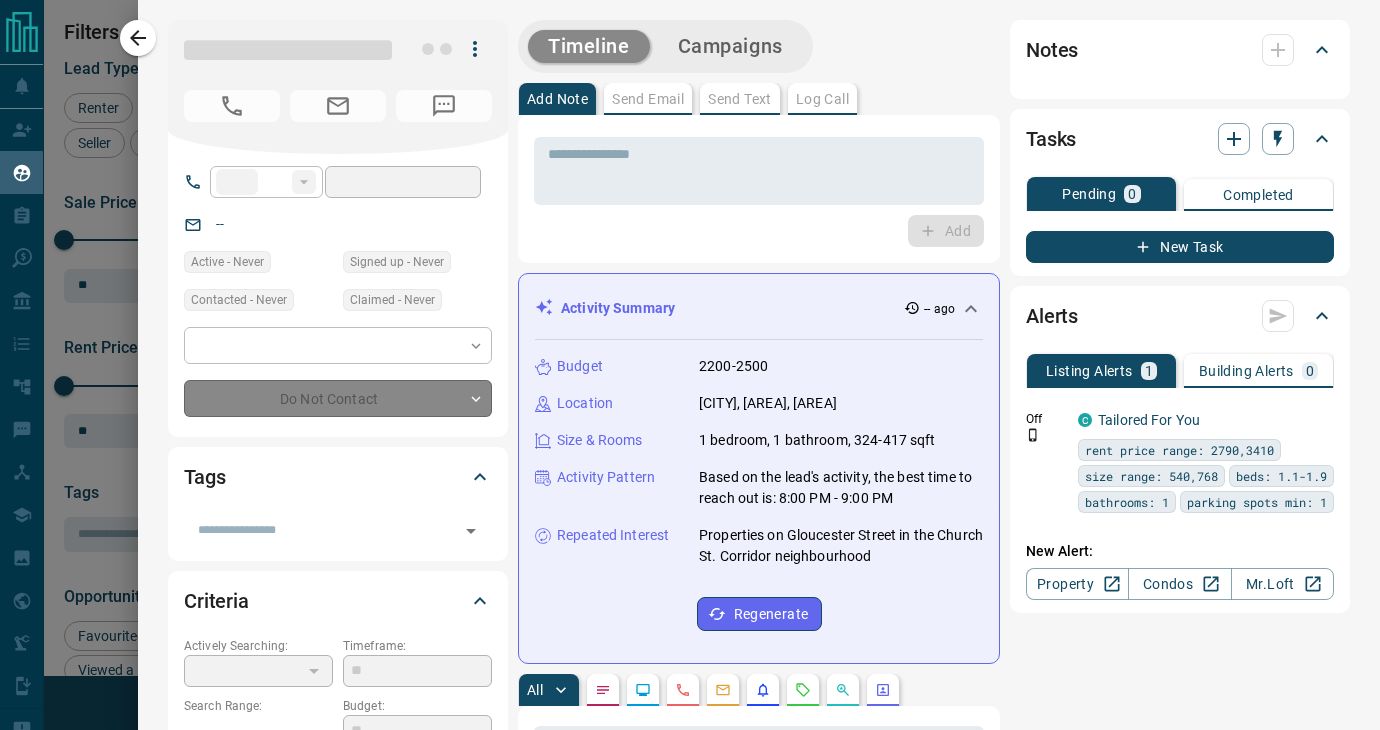 type on "**" 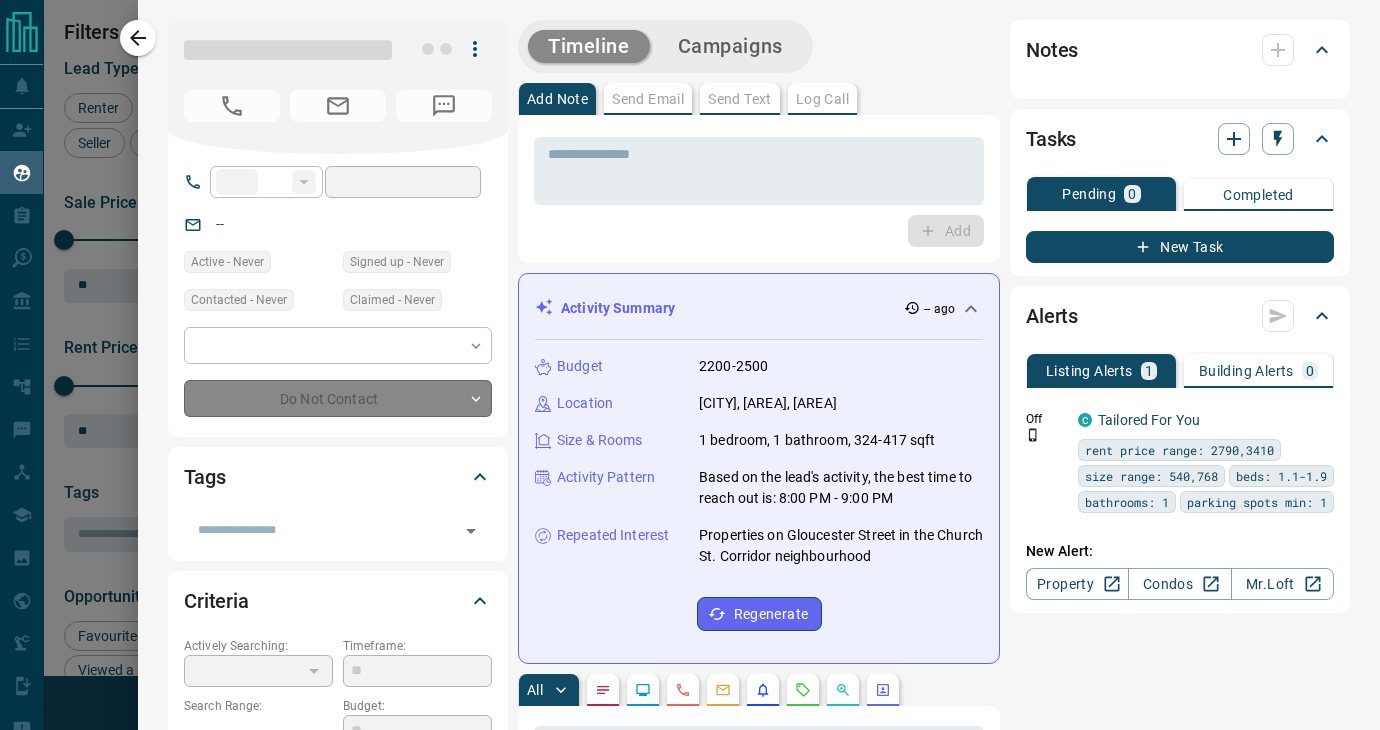 type on "**********" 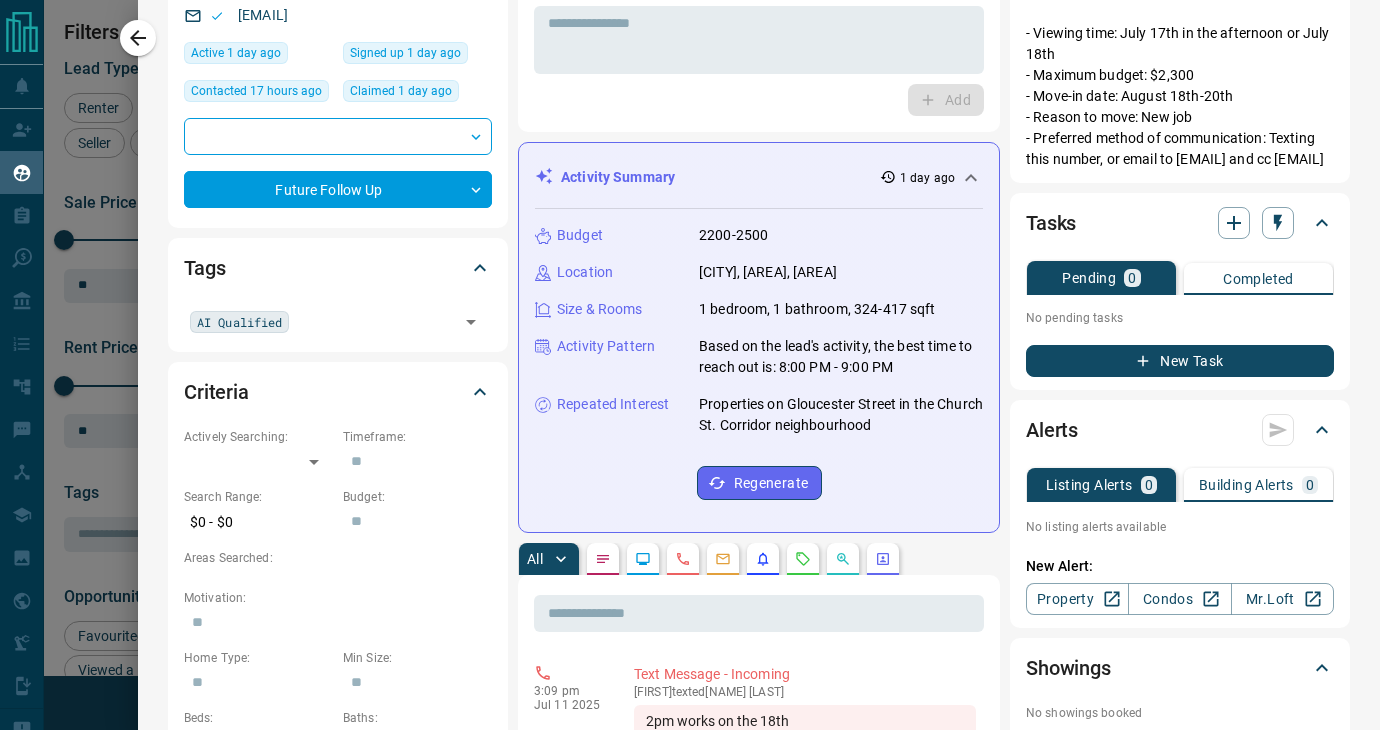 scroll, scrollTop: 0, scrollLeft: 0, axis: both 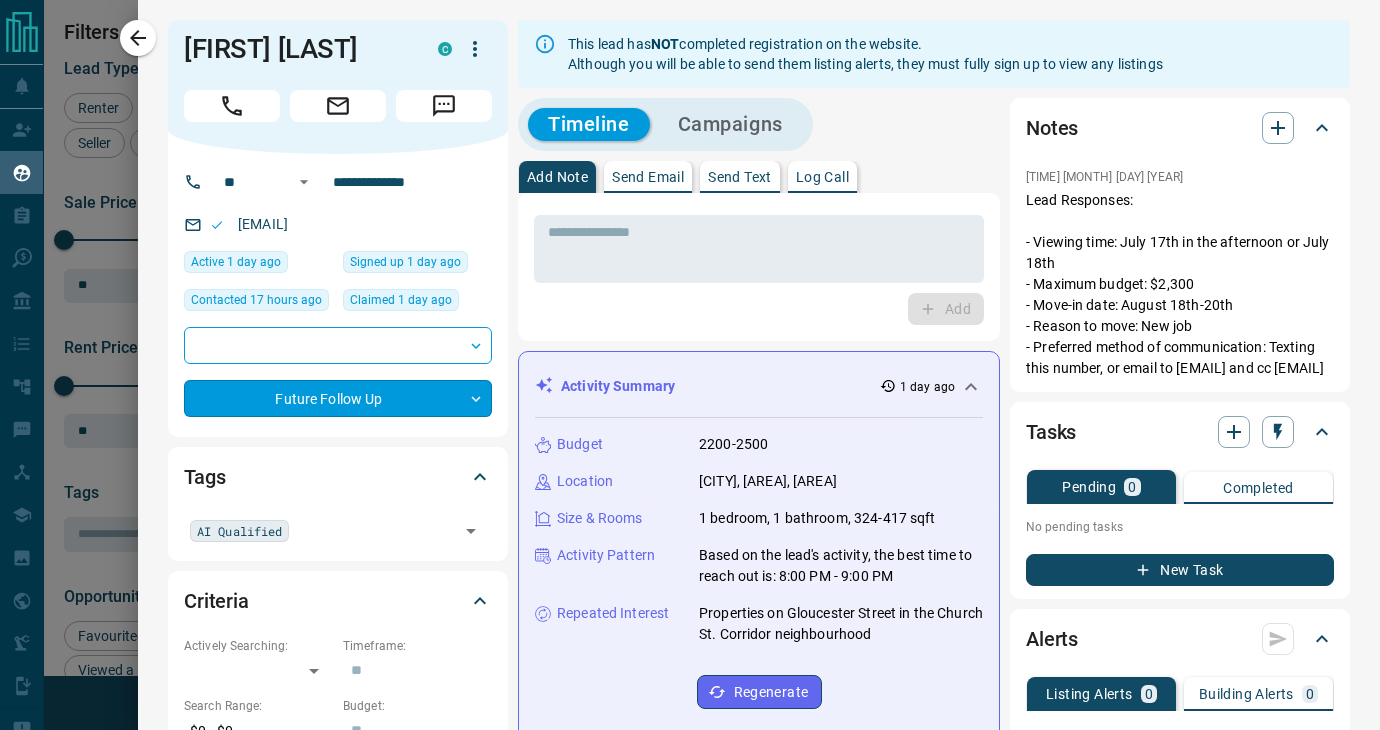 click on "Lead Transfers Claim Leads My Leads Tasks Opportunities Deals Campaigns Automations Messages Broker Bay Training Media Services Agent Resources Precon Worksheet Mobile Apps Disclosure Logout My Leads Filters 1 Manage Tabs New Lead All 1786 TBD 602 Do Not Contact - Not Responsive 921 Bogus 10 Just Browsing 87 Criteria Obtained 28 Future Follow Up 45 Warm 49 HOT 1 Taken on Showings 15 Submitted Offer 1 Client 27 Name Details Last Active Claimed Date Status Tags [FIRST] [LAST] Renter C $2K - $4K Downtown, Toronto 7 hours ago Contacted in 3 hours 3 hours ago Signed up 10 hours ago Not Responsive + [FIRST] [LAST] Renter C $2K - $2K Downtown, Toronto 17 hours ago Active Viewing Request Contacted in 3 hours 13 hours ago Signed up 17 hours ago Not Responsive + [FIRST] [LAST] Buyer C $6K - $1000M Downtown, Toronto 19 hours ago Contacted in 3 hours 1 day ago Signed up 6 years ago Not Responsive + [FIRST] [LAST] Buyer C $730K - $730K Downtown, Toronto 1 day ago Contacted in 3 hours 1 day ago Signed up 2 years ago Not Responsive" at bounding box center [690, 352] 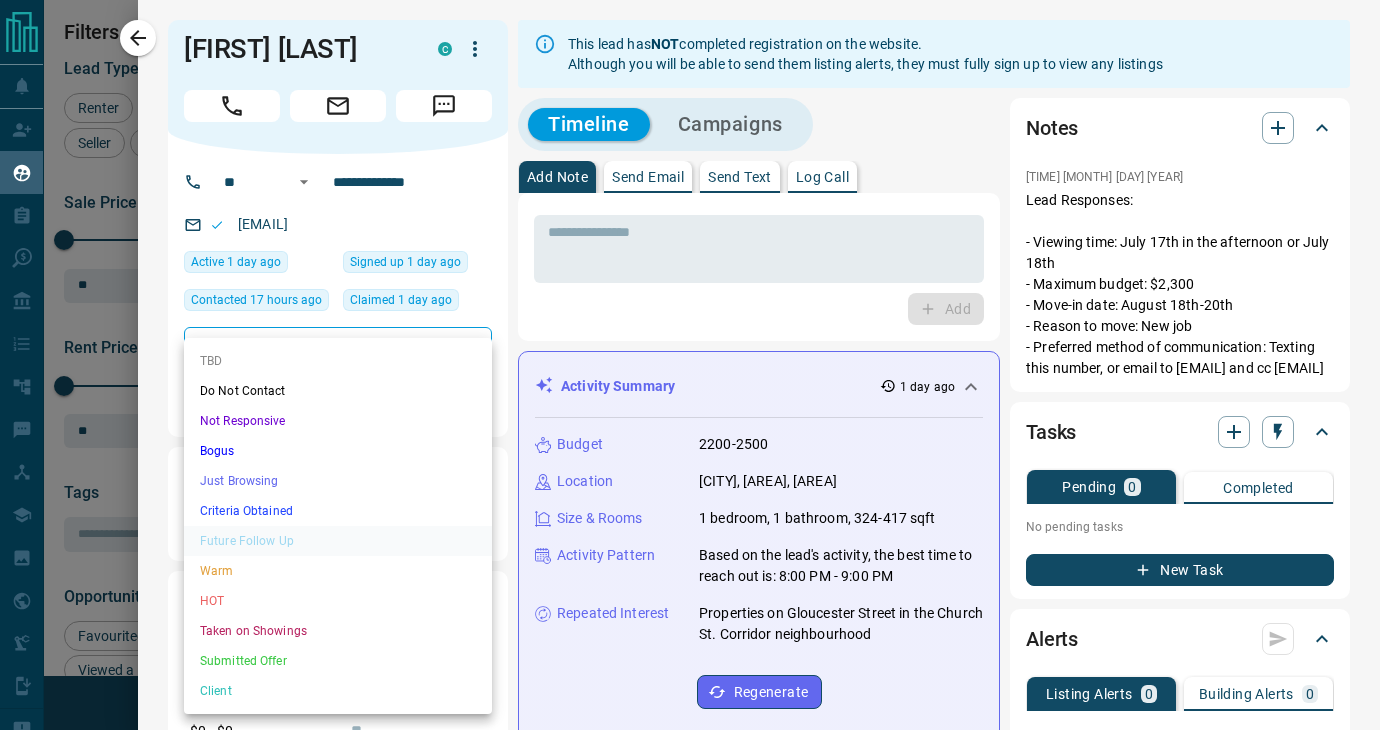 click on "Criteria Obtained" at bounding box center (338, 511) 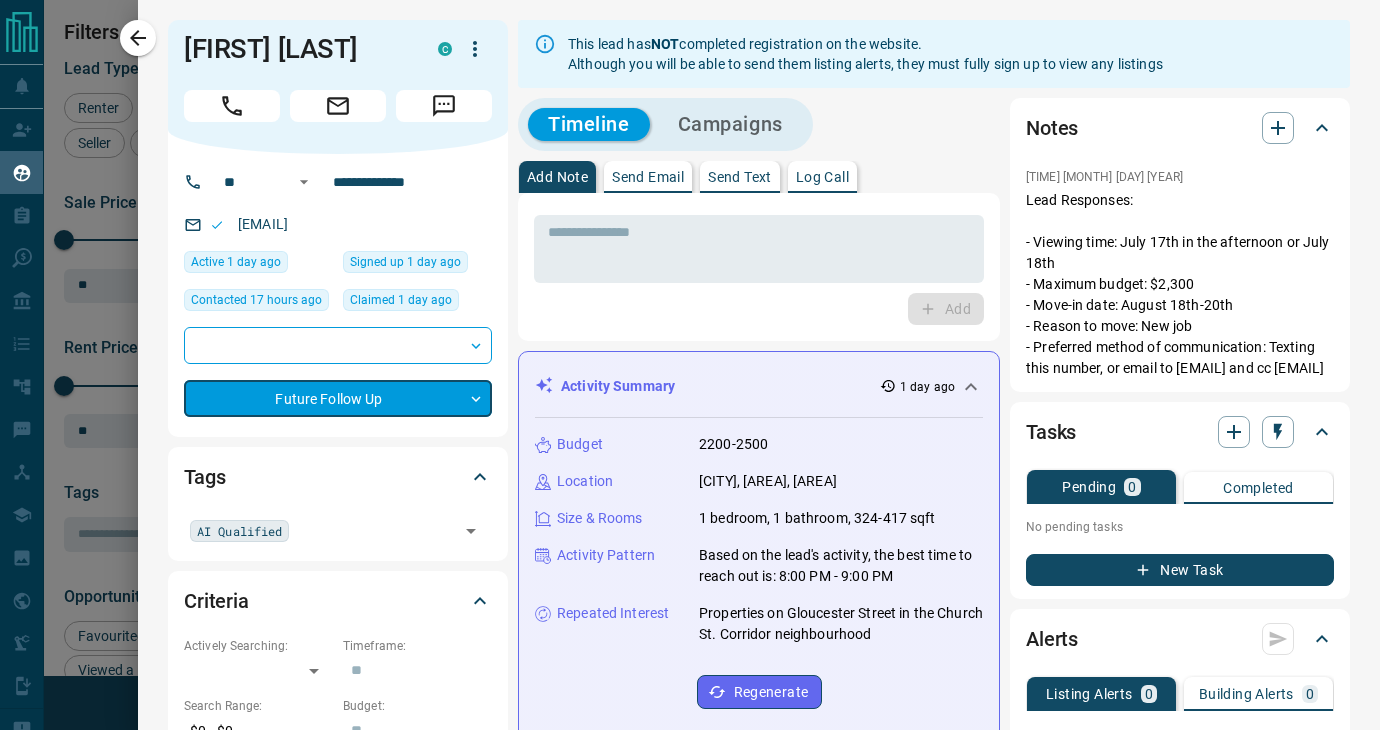 type on "*" 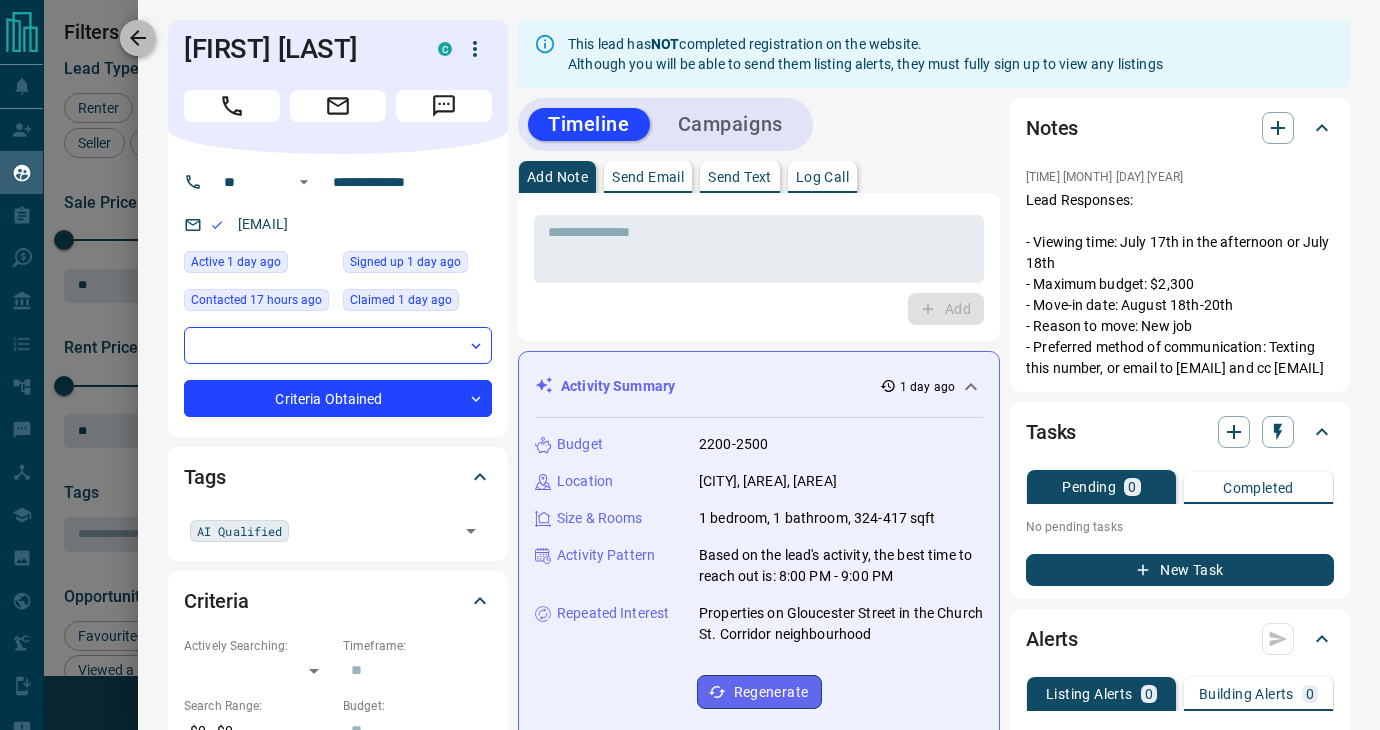 click 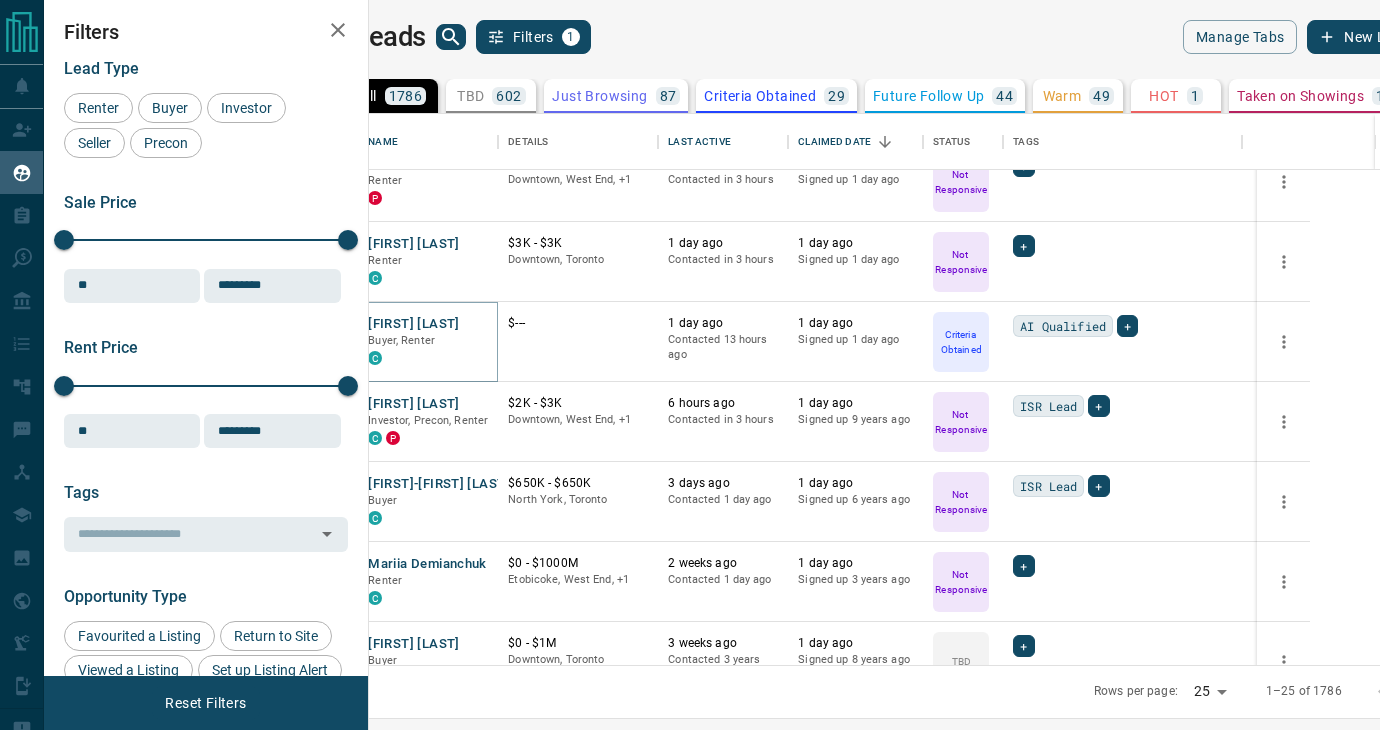 scroll, scrollTop: 825, scrollLeft: 0, axis: vertical 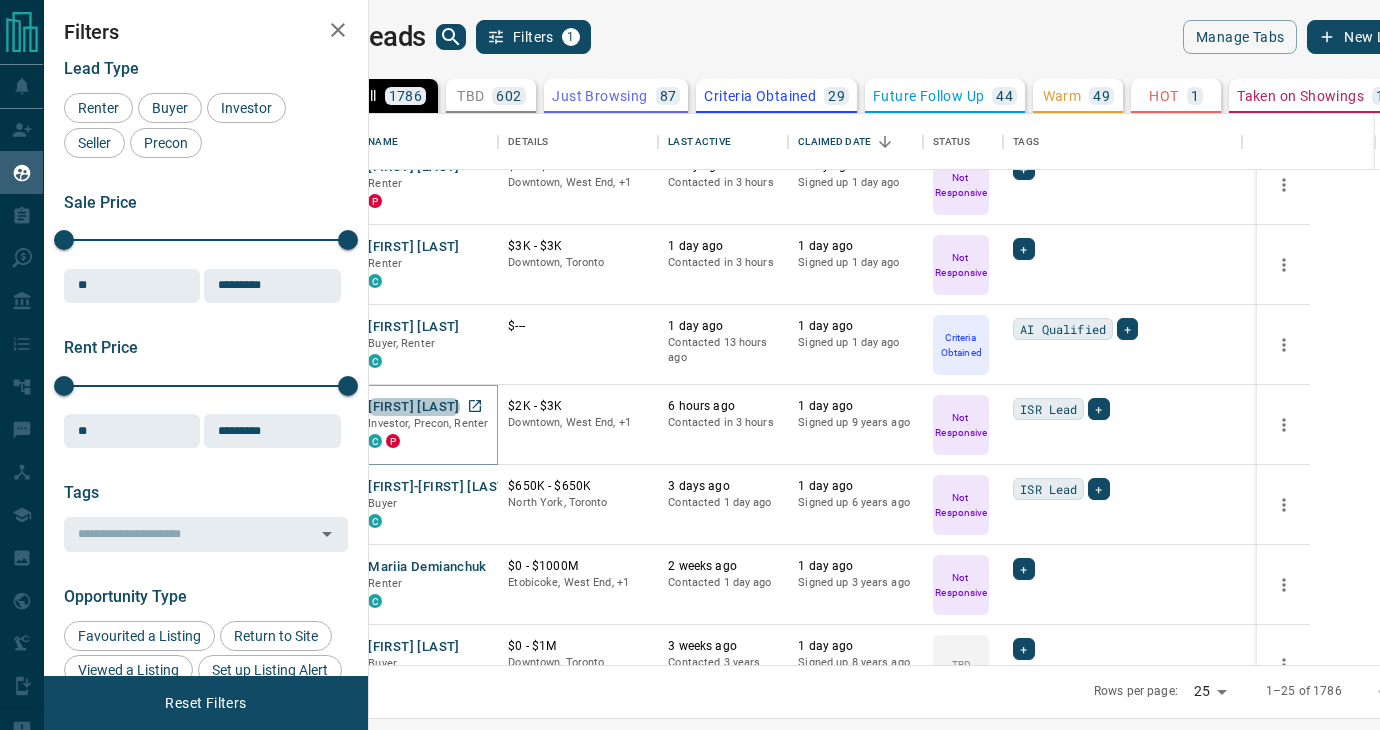 click on "[FIRST] [LAST]" at bounding box center [413, 407] 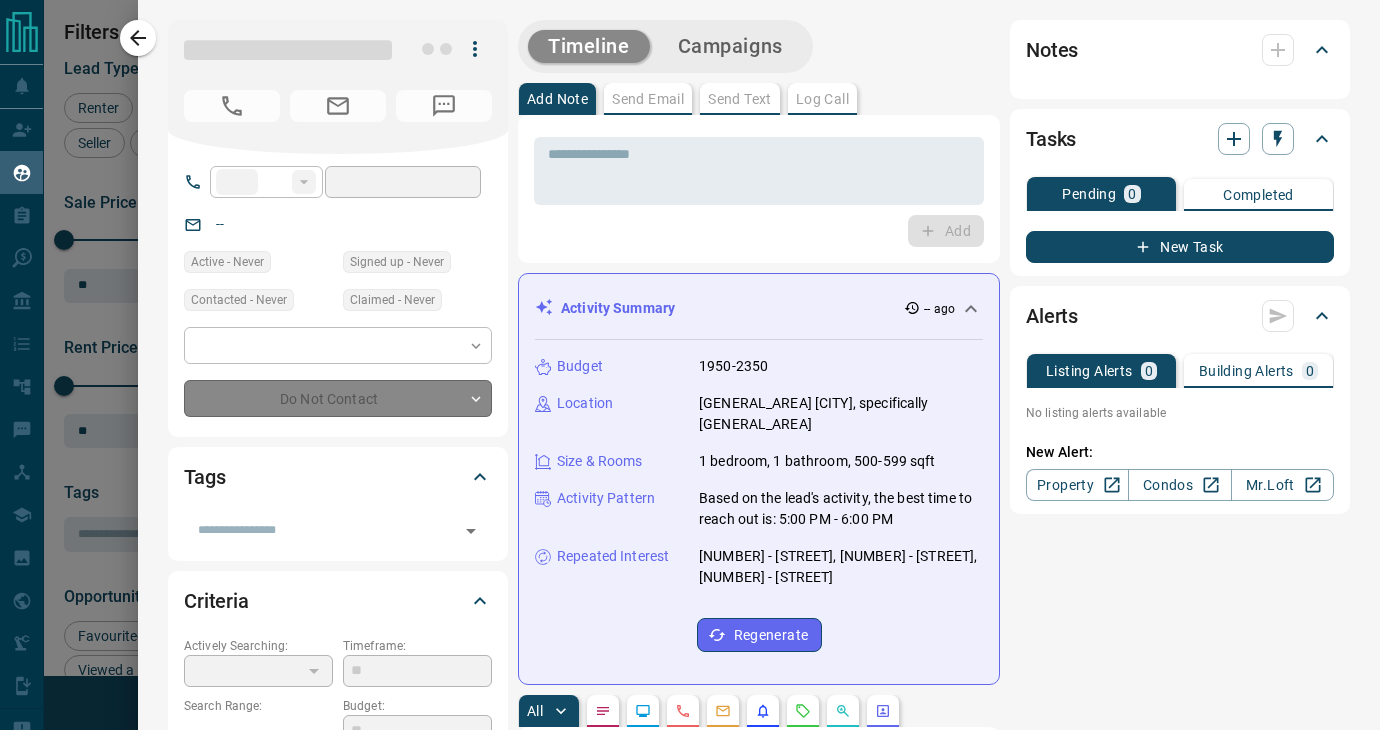 type on "**" 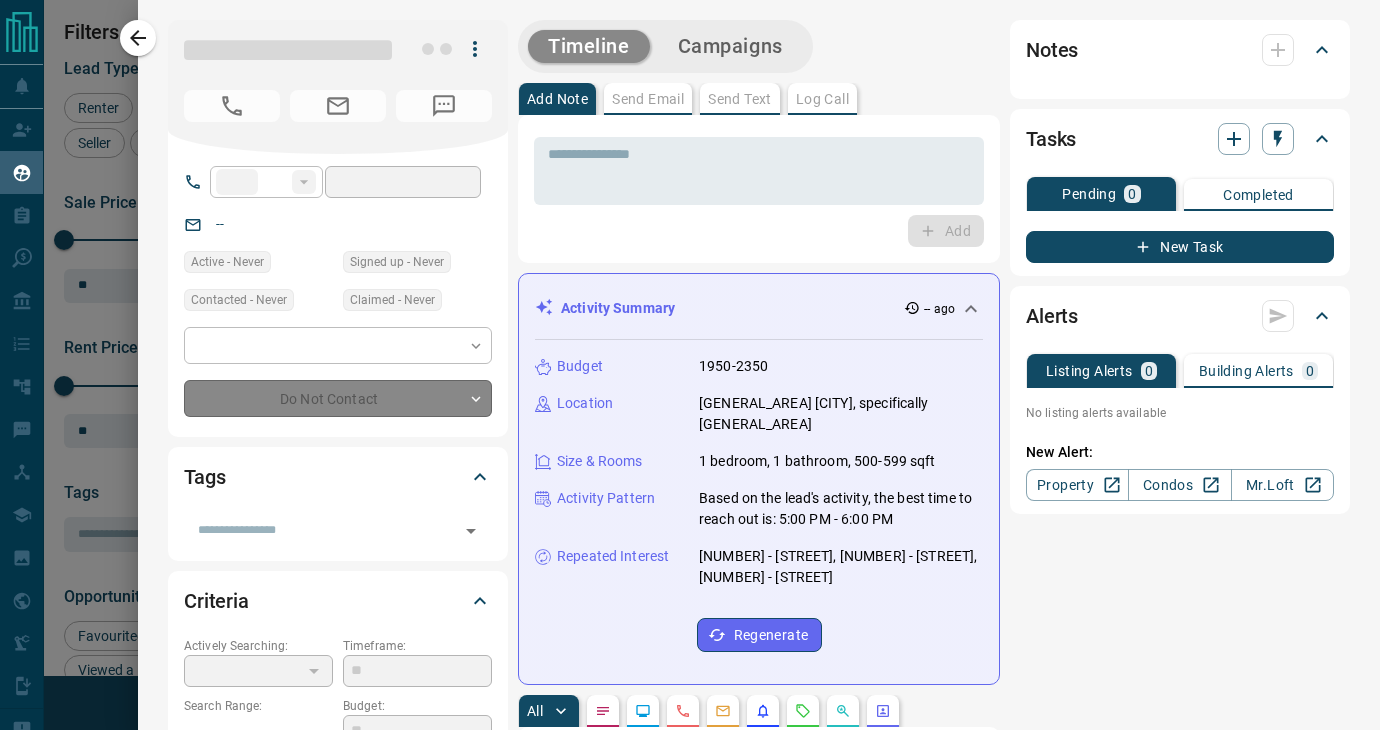 type on "**********" 